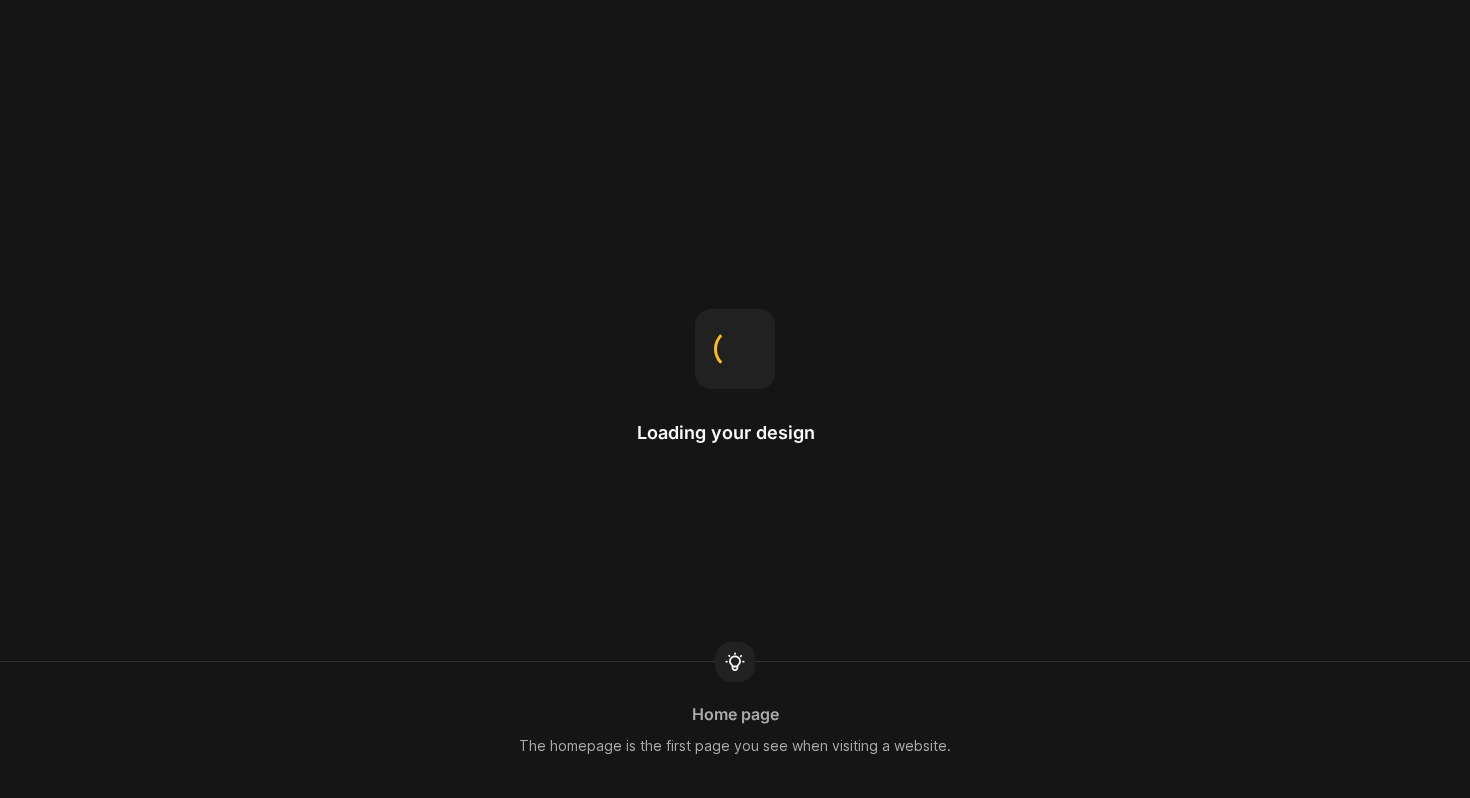 scroll, scrollTop: 0, scrollLeft: 0, axis: both 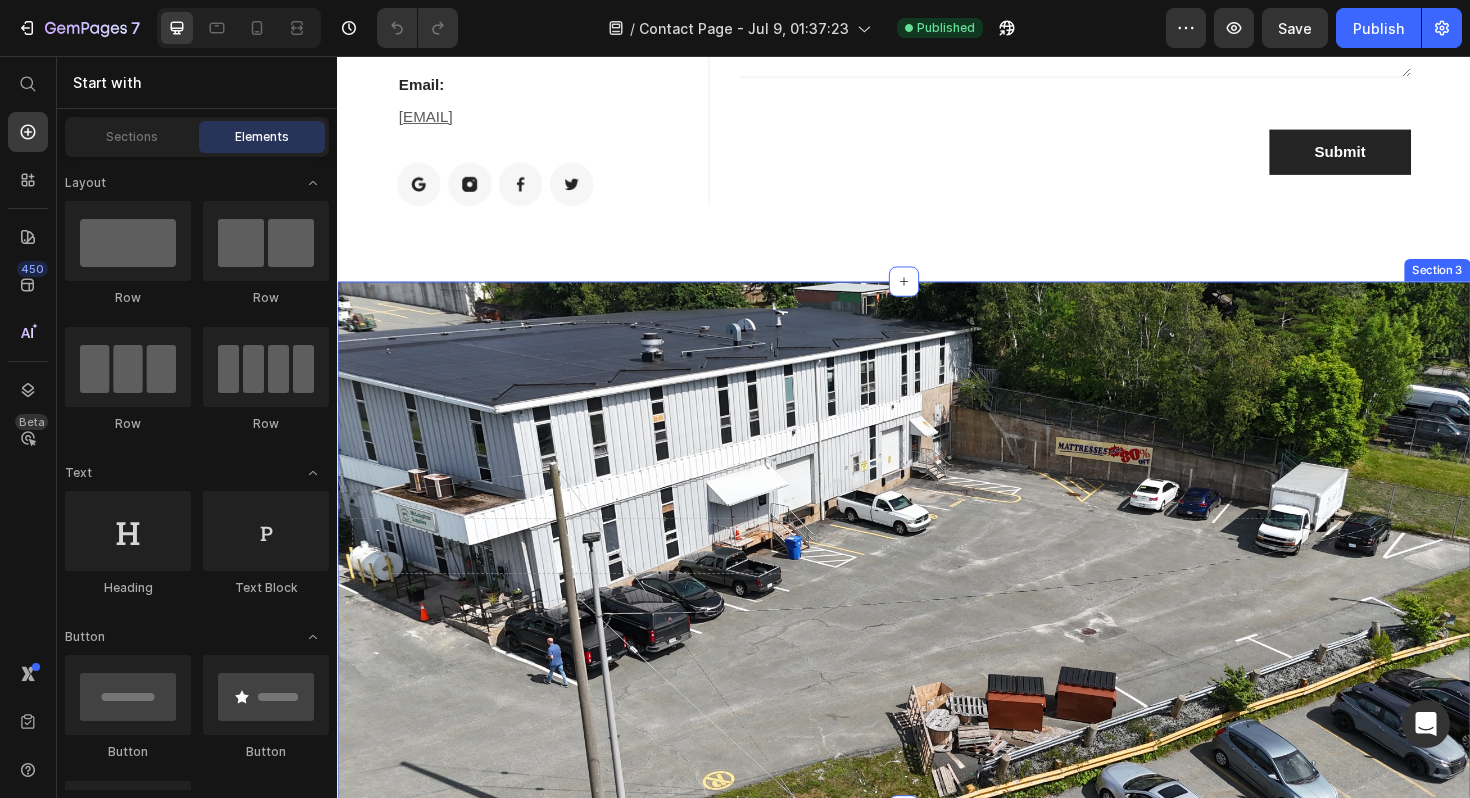 click on "Drop element here Row Section 3" at bounding box center [937, 575] 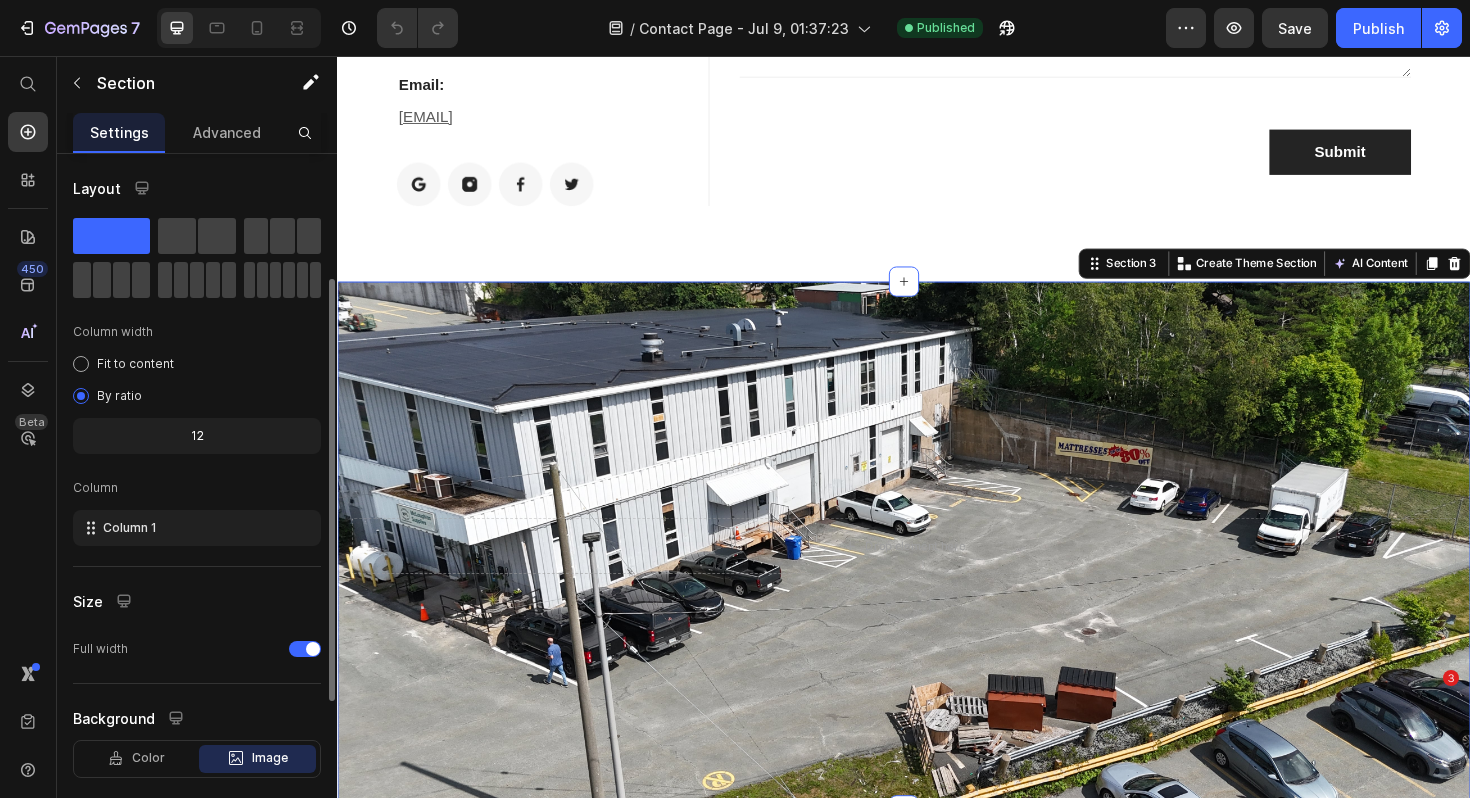 scroll, scrollTop: 350, scrollLeft: 0, axis: vertical 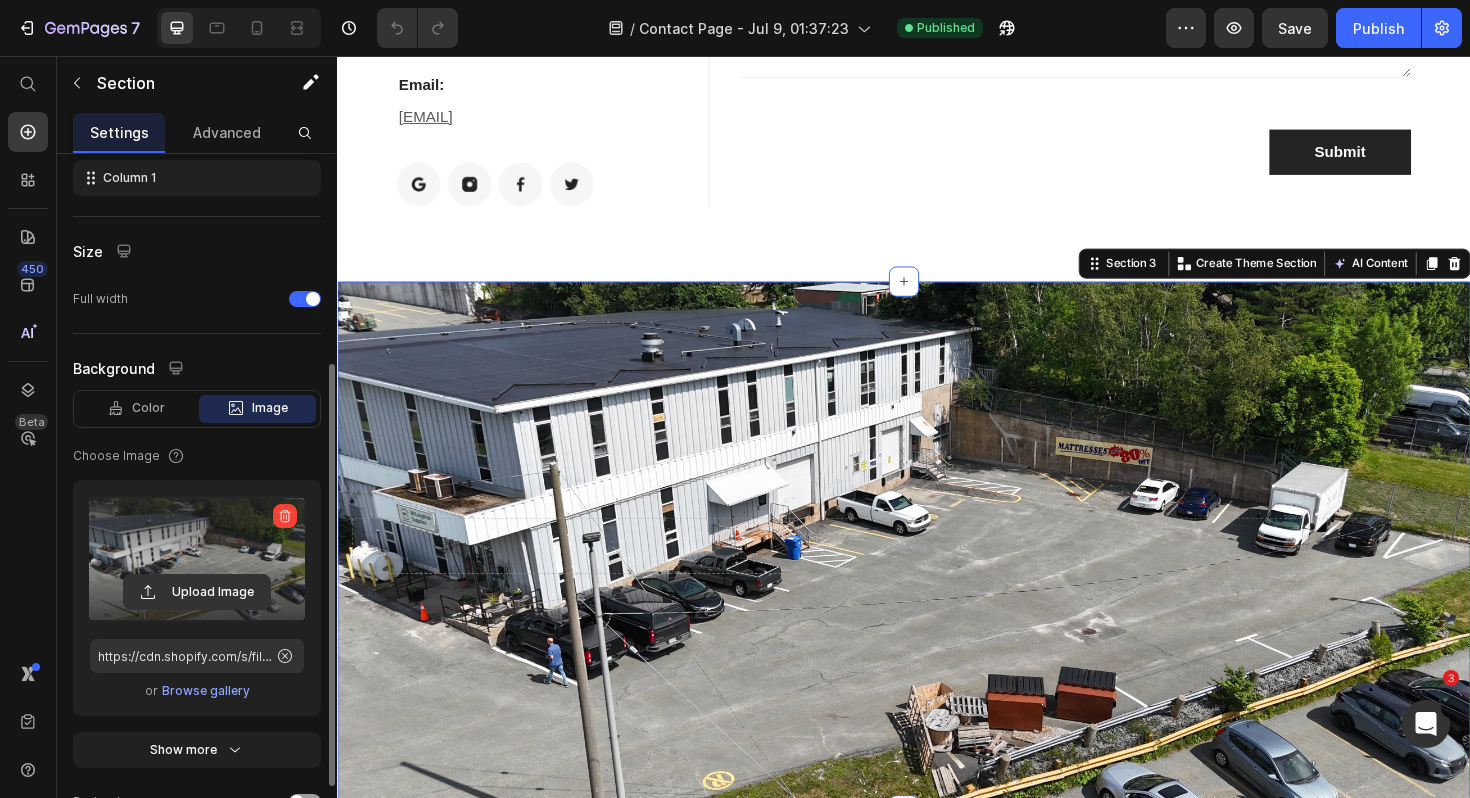 click at bounding box center [197, 559] 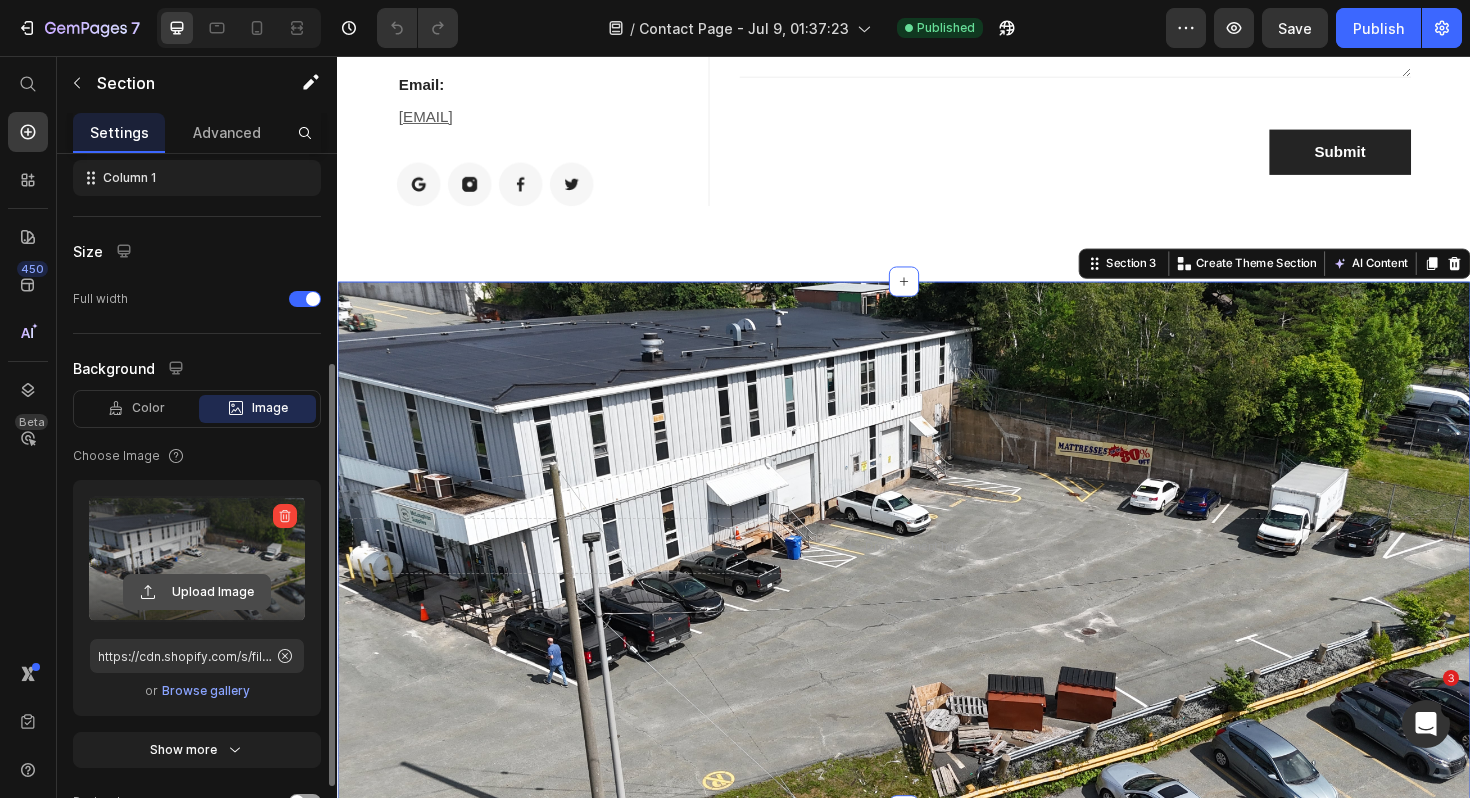 click 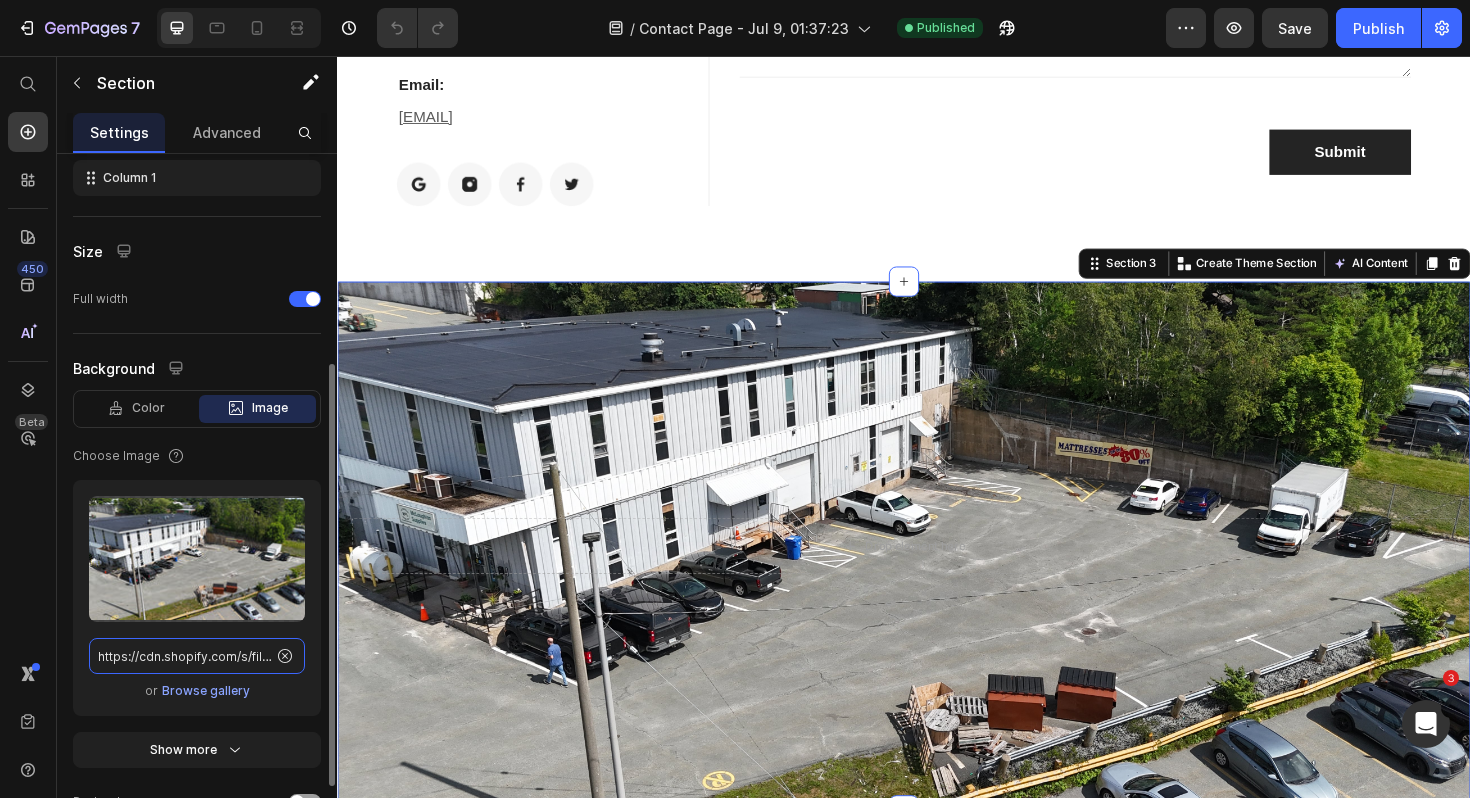 click on "https://cdn.shopify.com/s/files/1/0580/1210/6892/files/gempages_560484120455545637-a52b3748-a8eb-41fe-ab33-e67353723bd4.jpg" 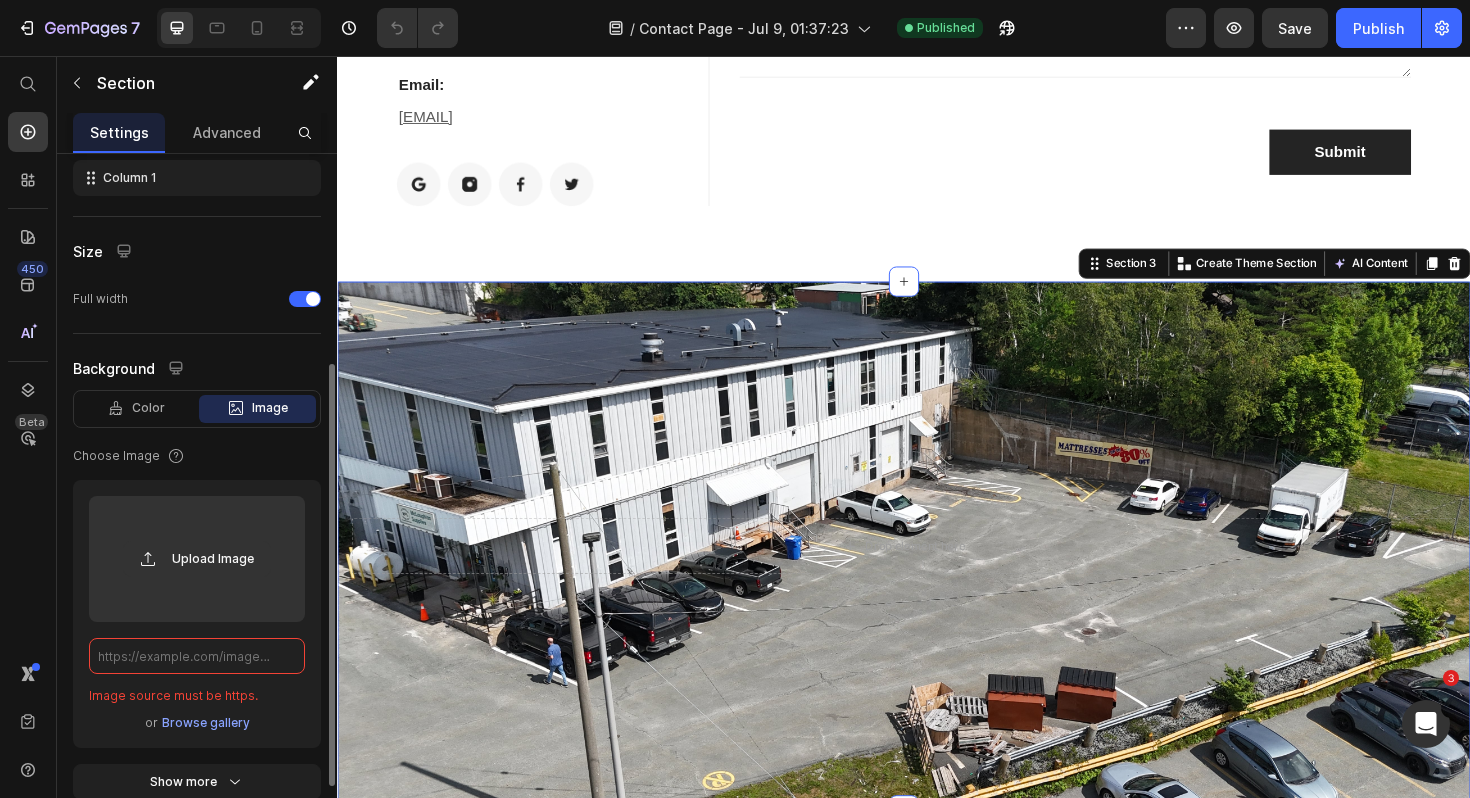 type on "https://cdn.shopify.com/s/files/1/0580/1210/6892/files/gempages_560484120455545637-a52b3748-a8eb-41fe-ab33-e67353723bd4.jpg" 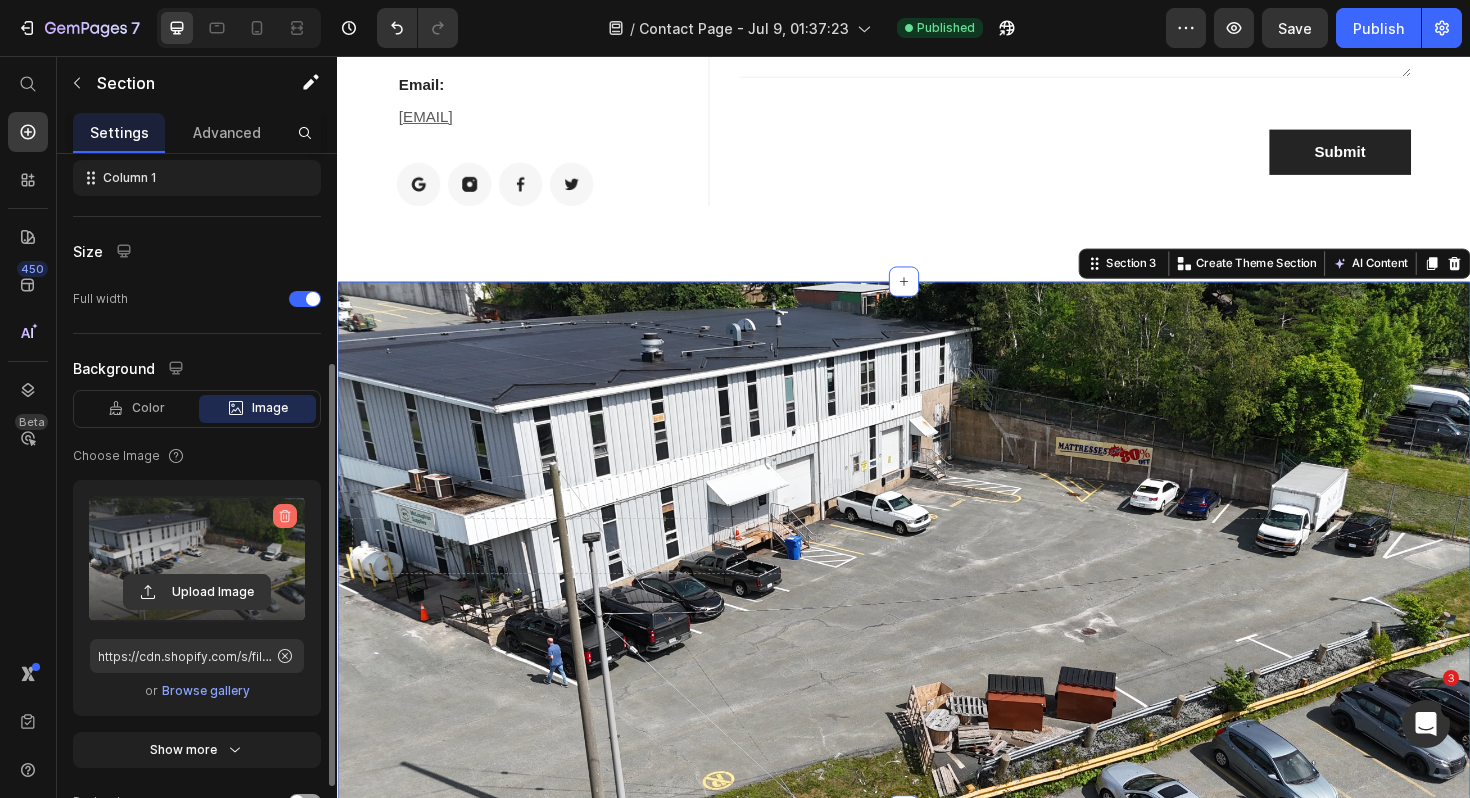 click at bounding box center (285, 516) 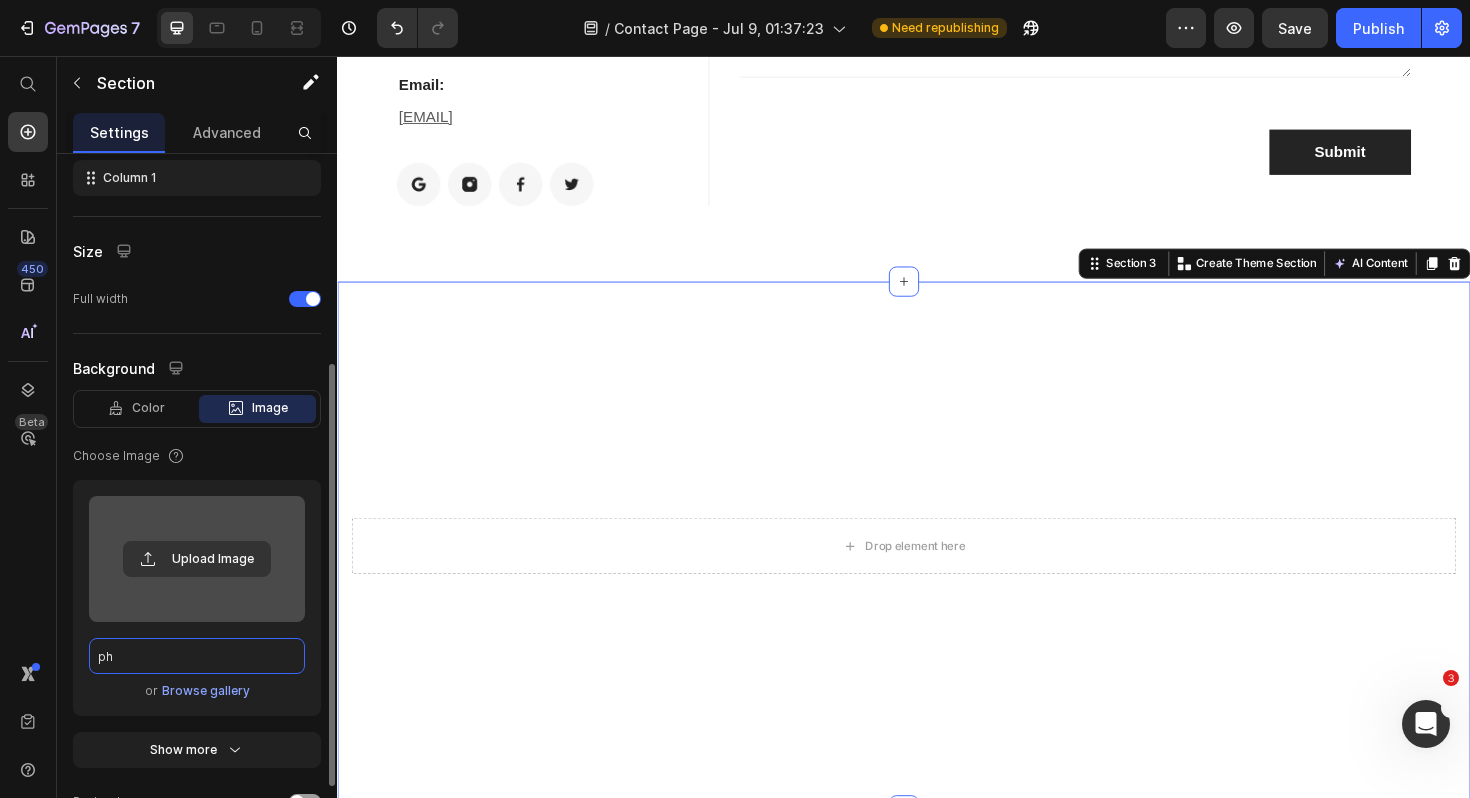 type on "pho" 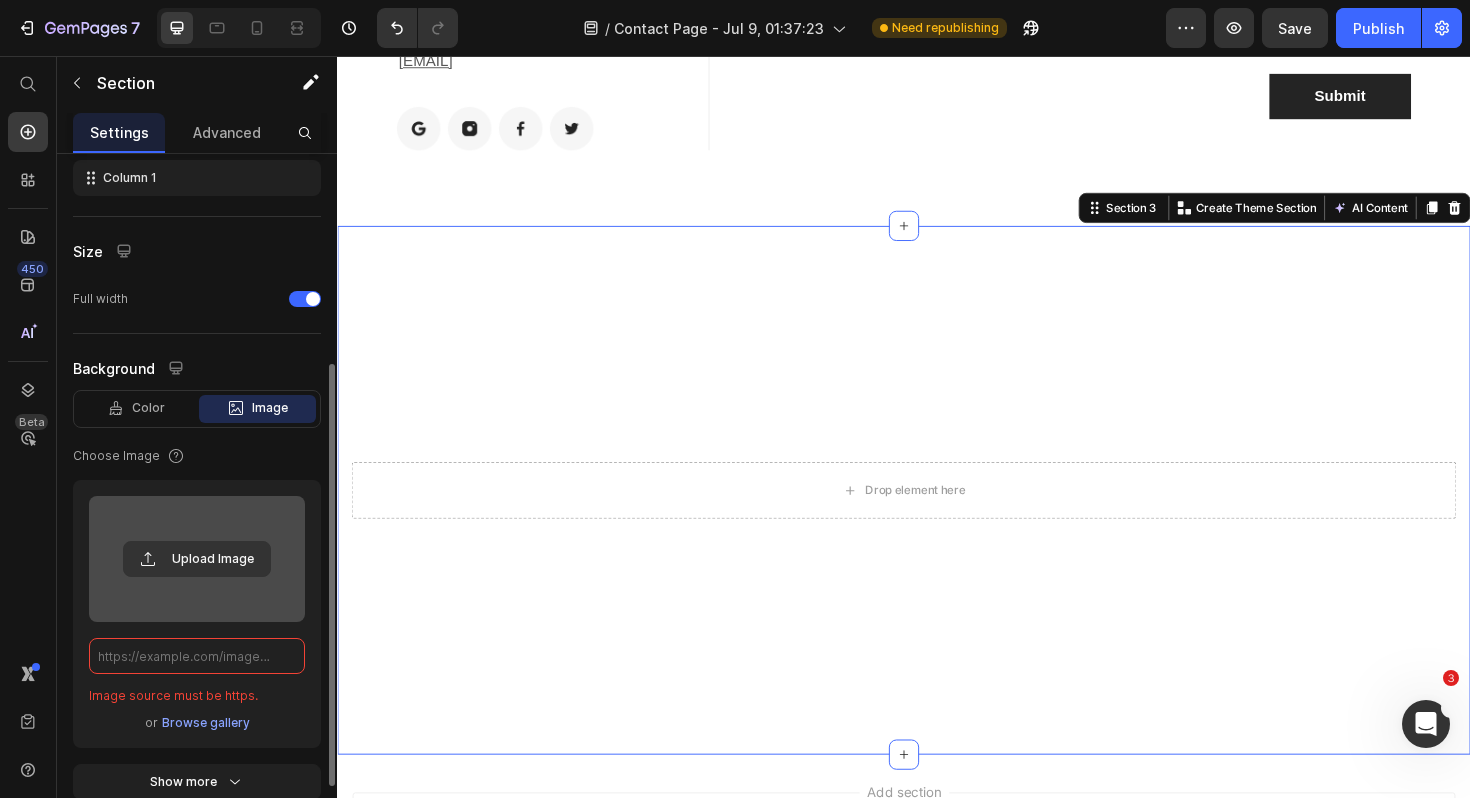 scroll, scrollTop: 629, scrollLeft: 0, axis: vertical 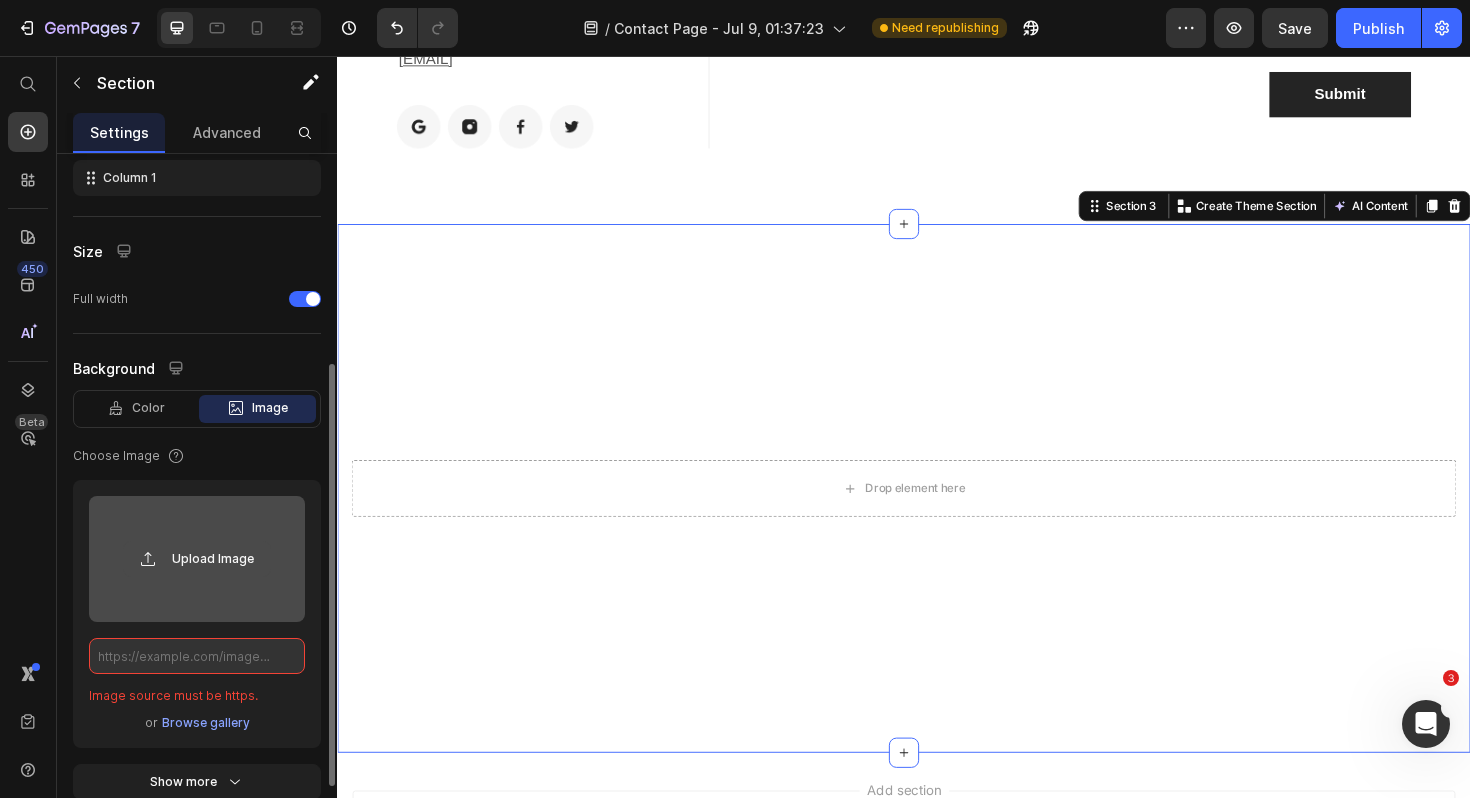 click 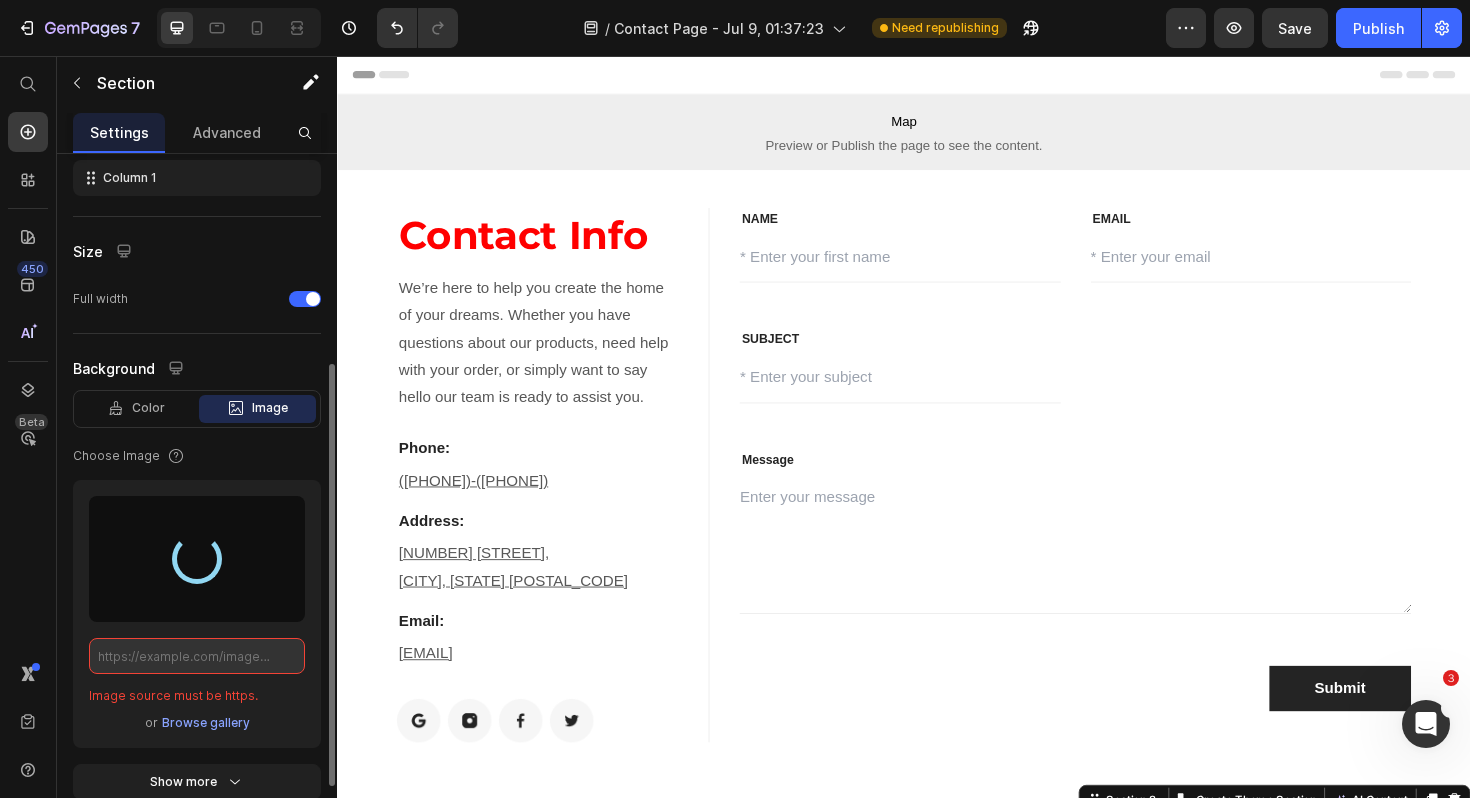 scroll, scrollTop: 0, scrollLeft: 0, axis: both 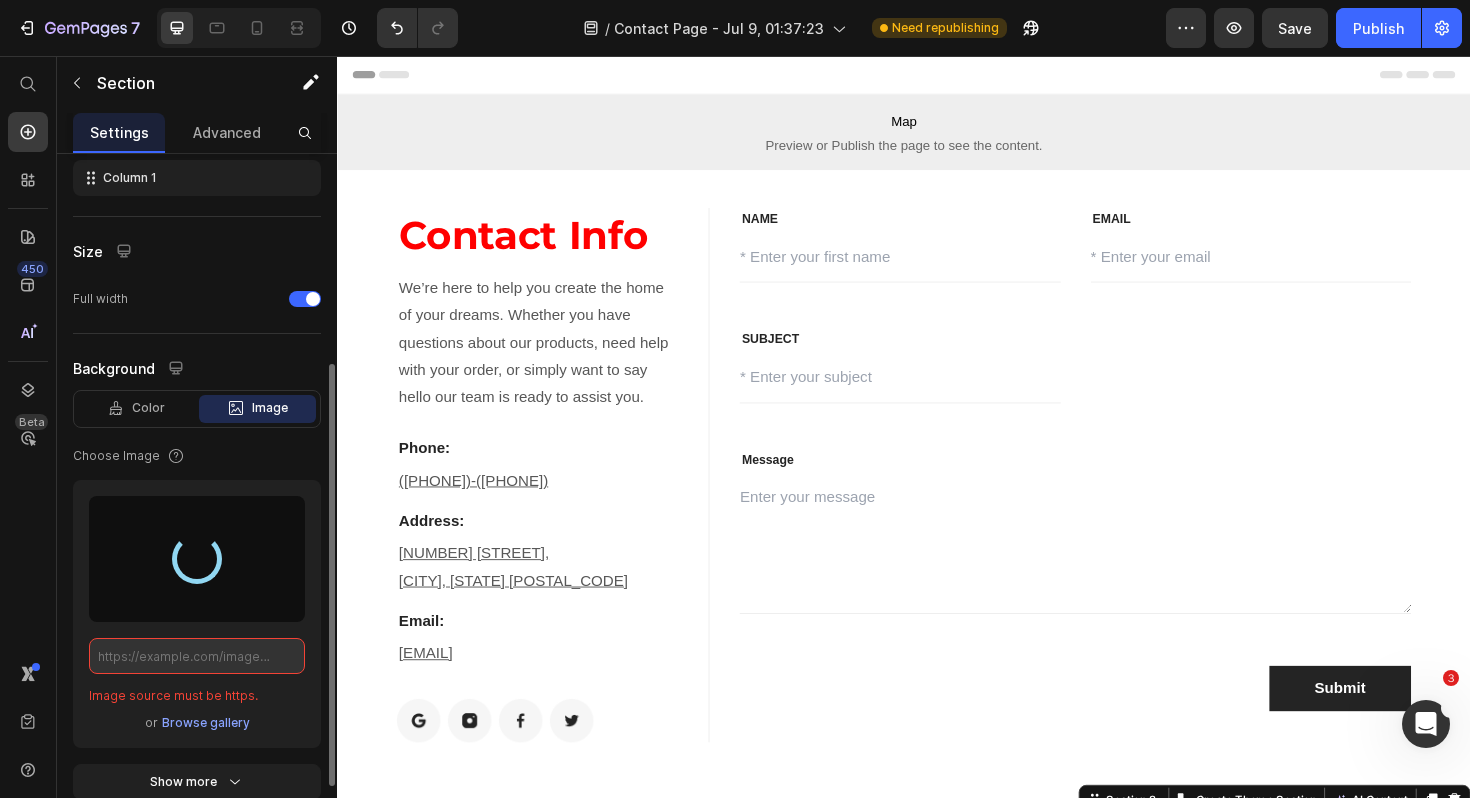 type on "https://cdn.shopify.com/s/files/1/0580/1210/6892/files/gempages_560484120455545637-da618720-8ce5-45cc-ad9b-62f094c6e78e.jpg" 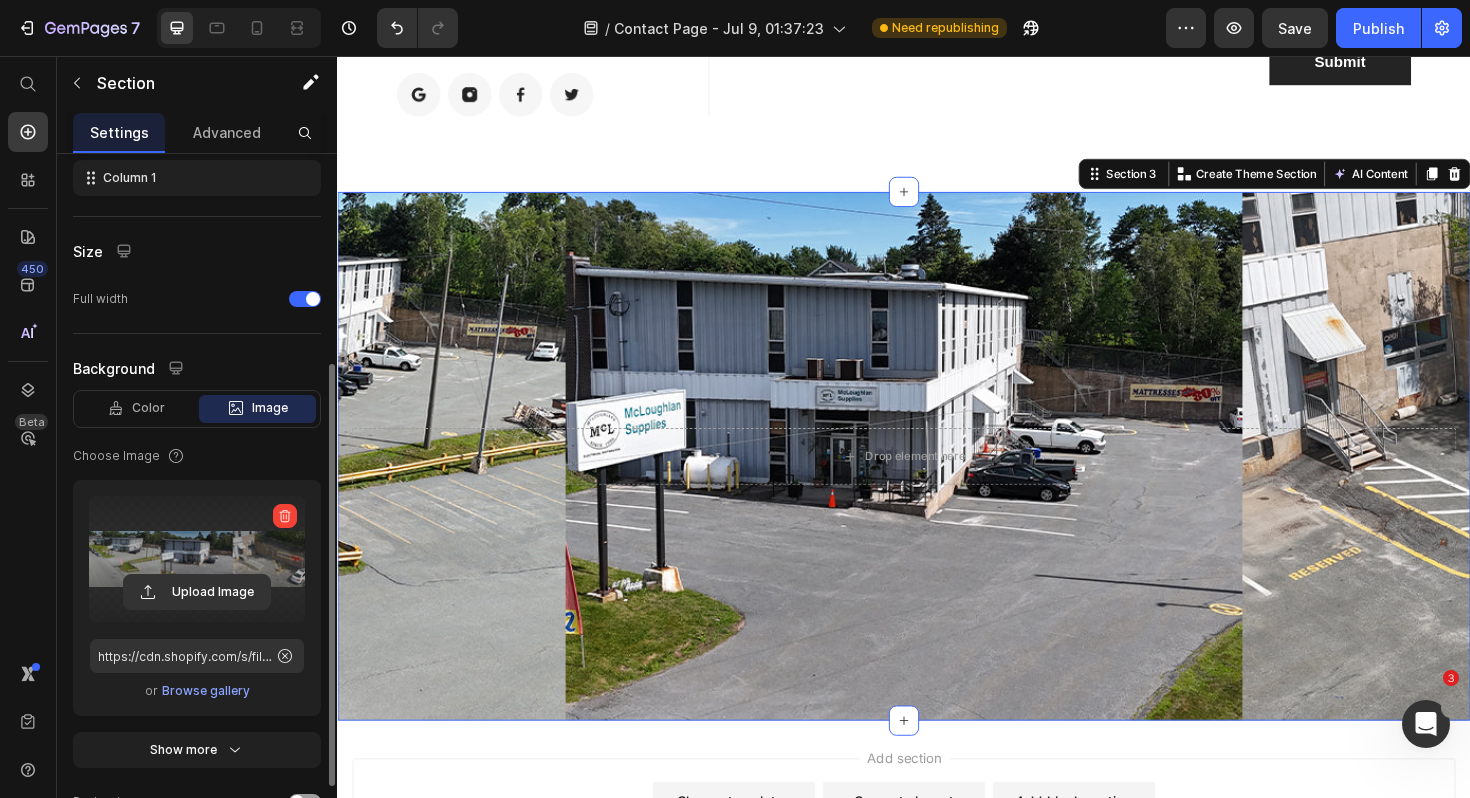 scroll, scrollTop: 676, scrollLeft: 0, axis: vertical 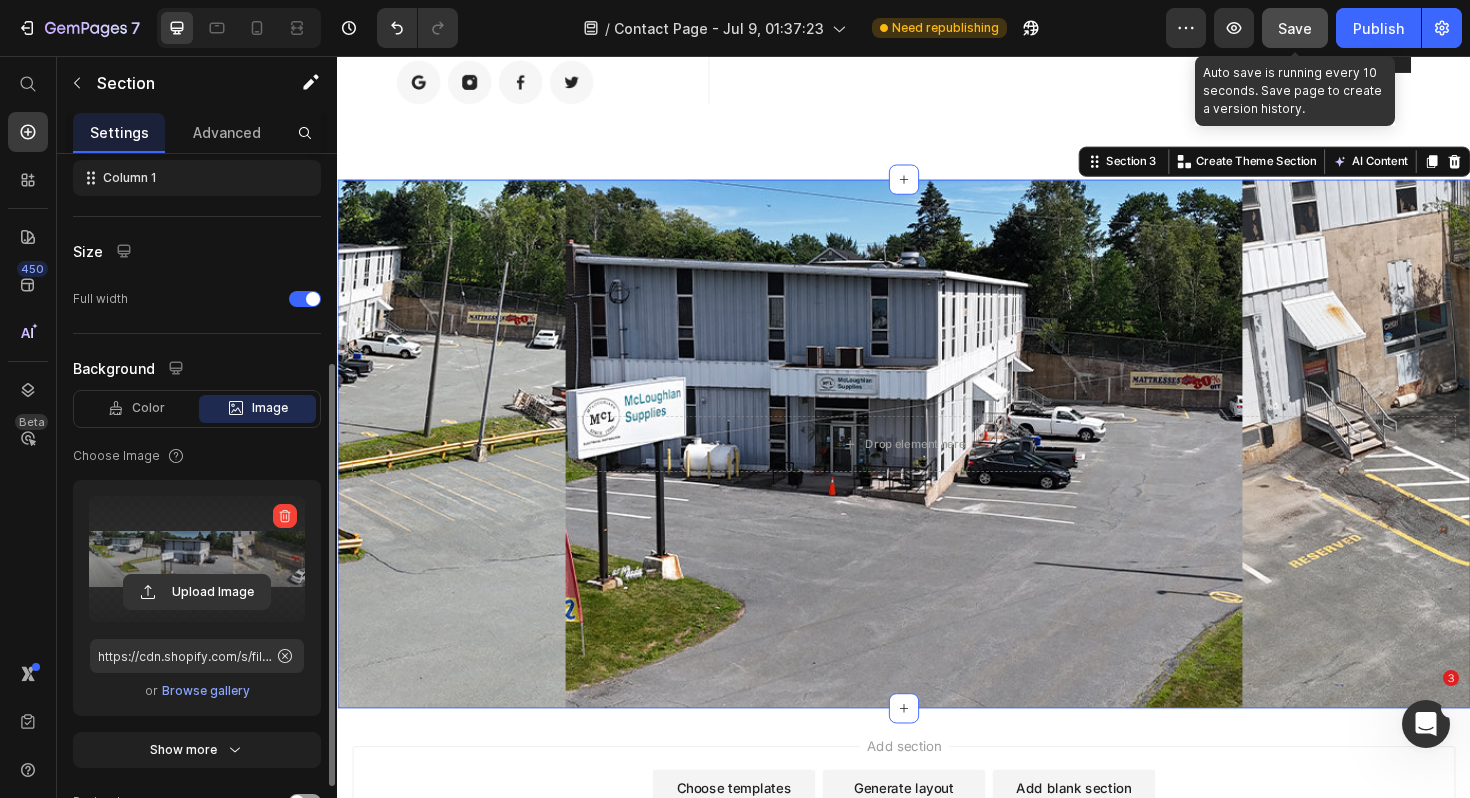 click on "Save" at bounding box center (1295, 28) 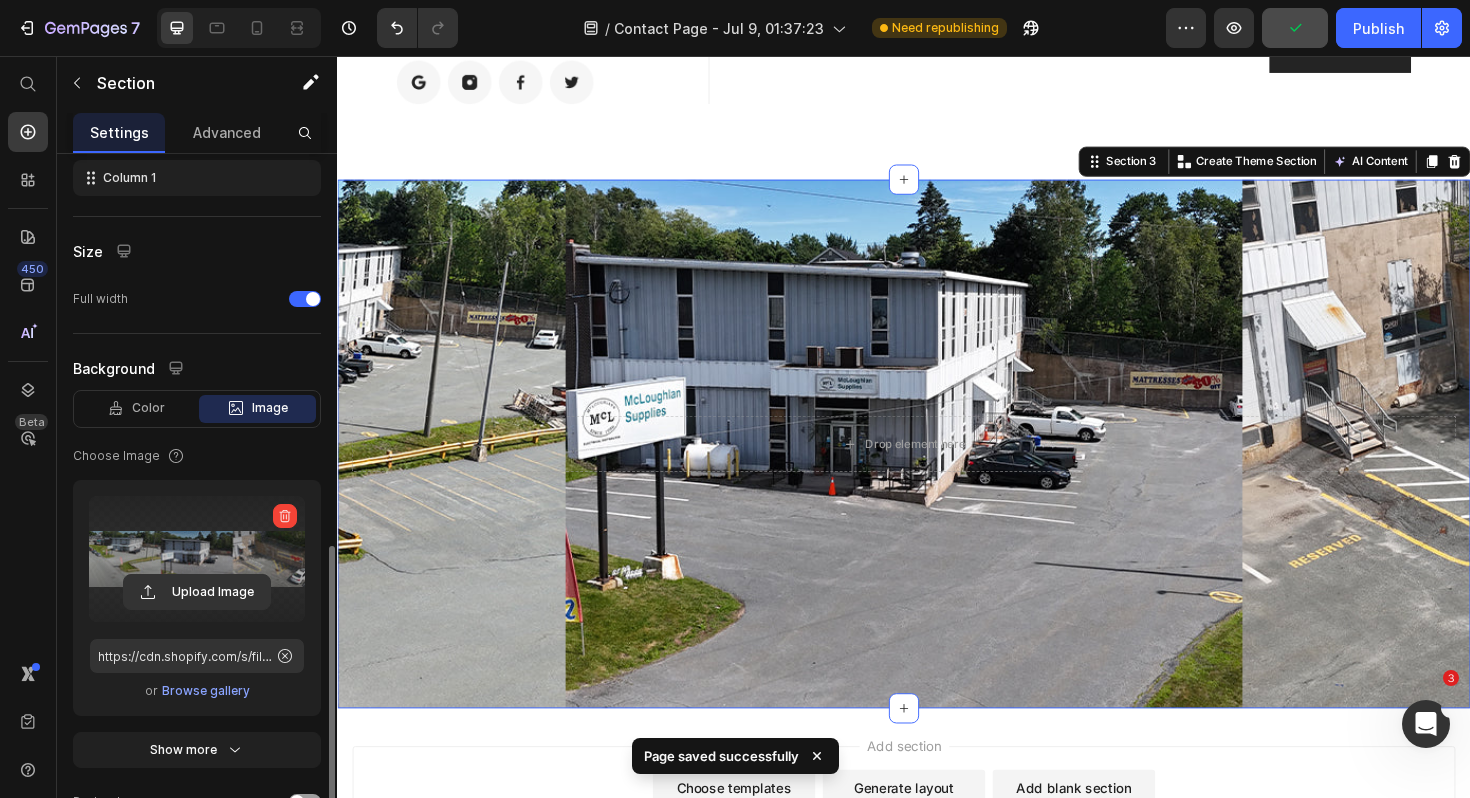 scroll, scrollTop: 463, scrollLeft: 0, axis: vertical 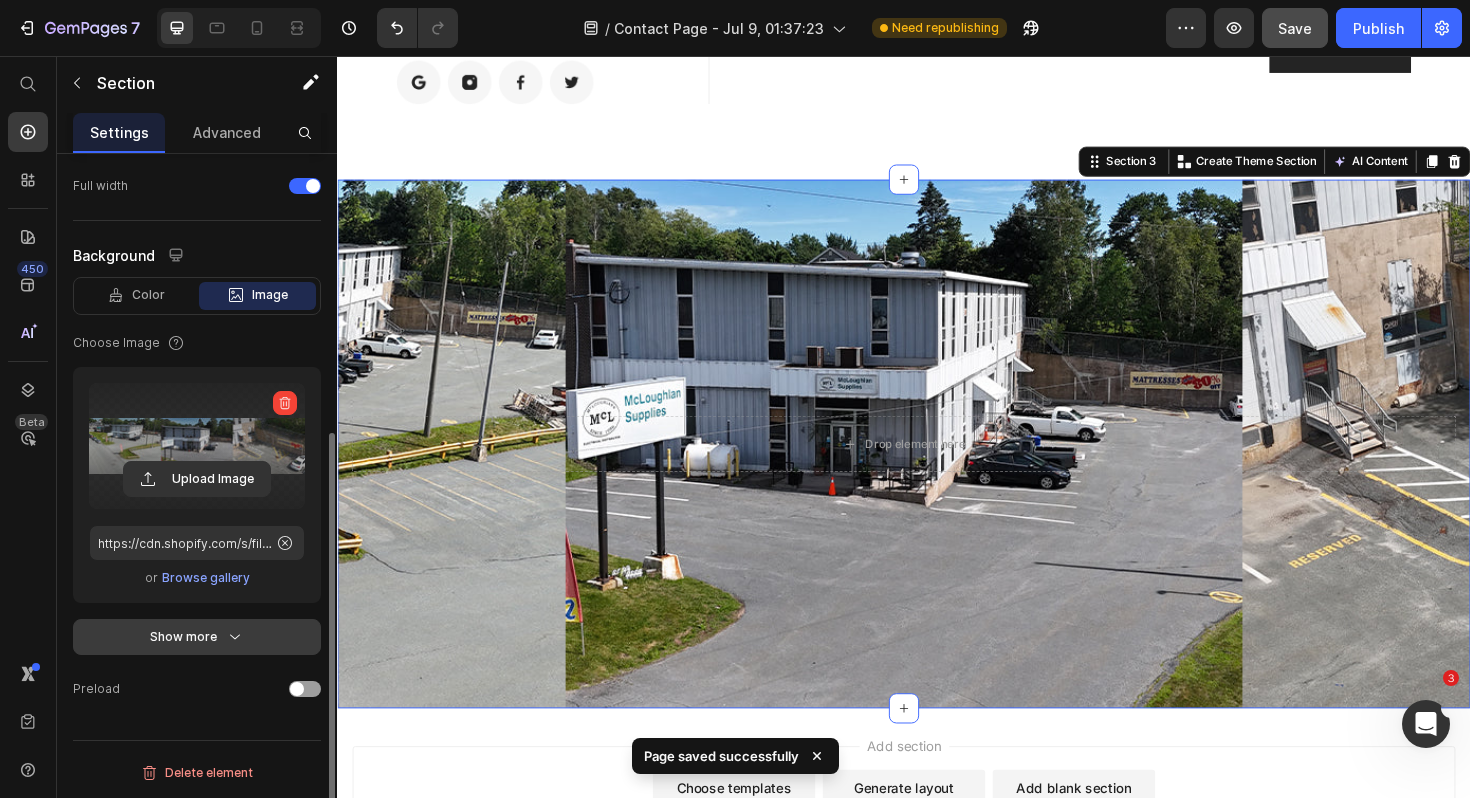 click on "Show more" at bounding box center [197, 637] 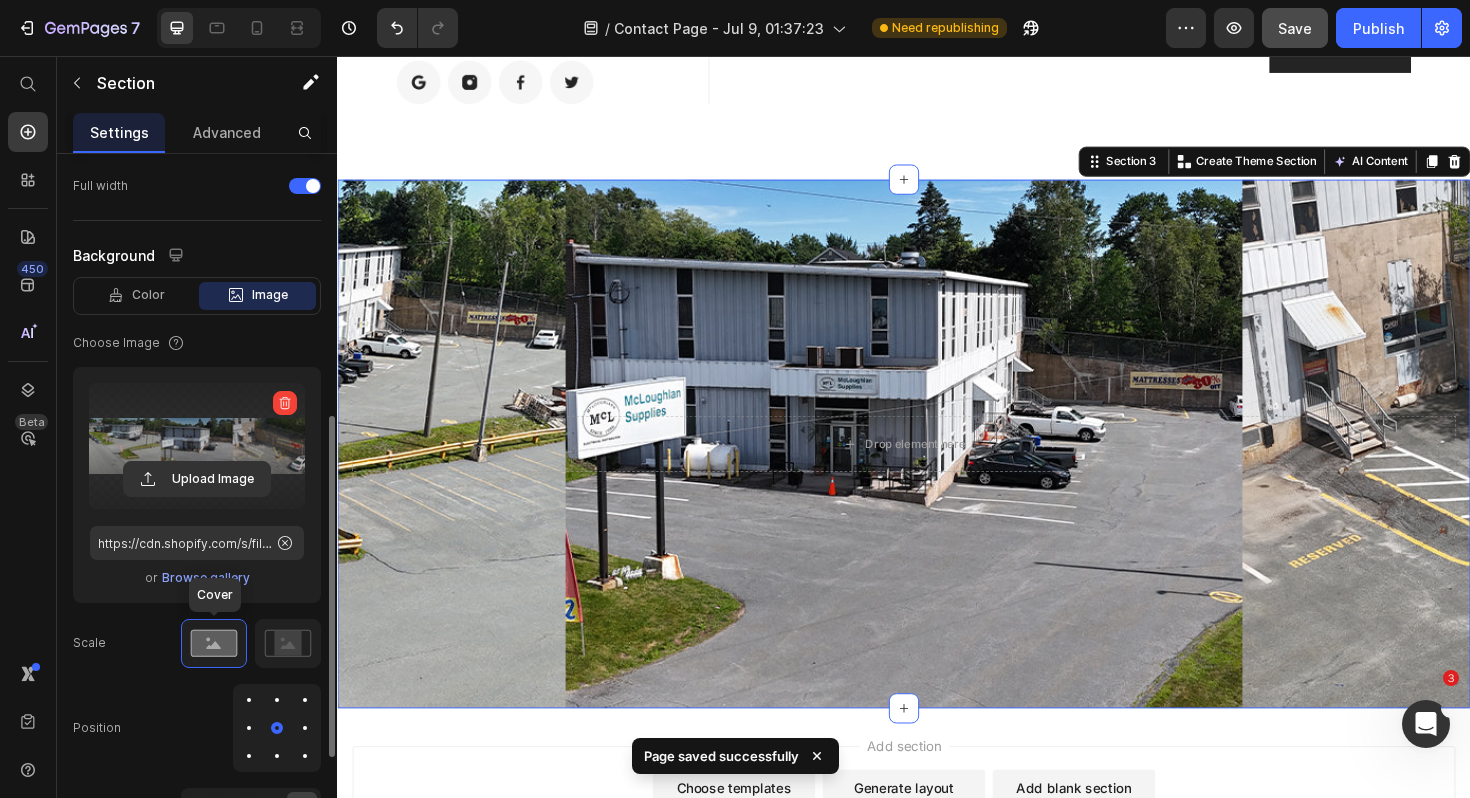 scroll, scrollTop: 688, scrollLeft: 0, axis: vertical 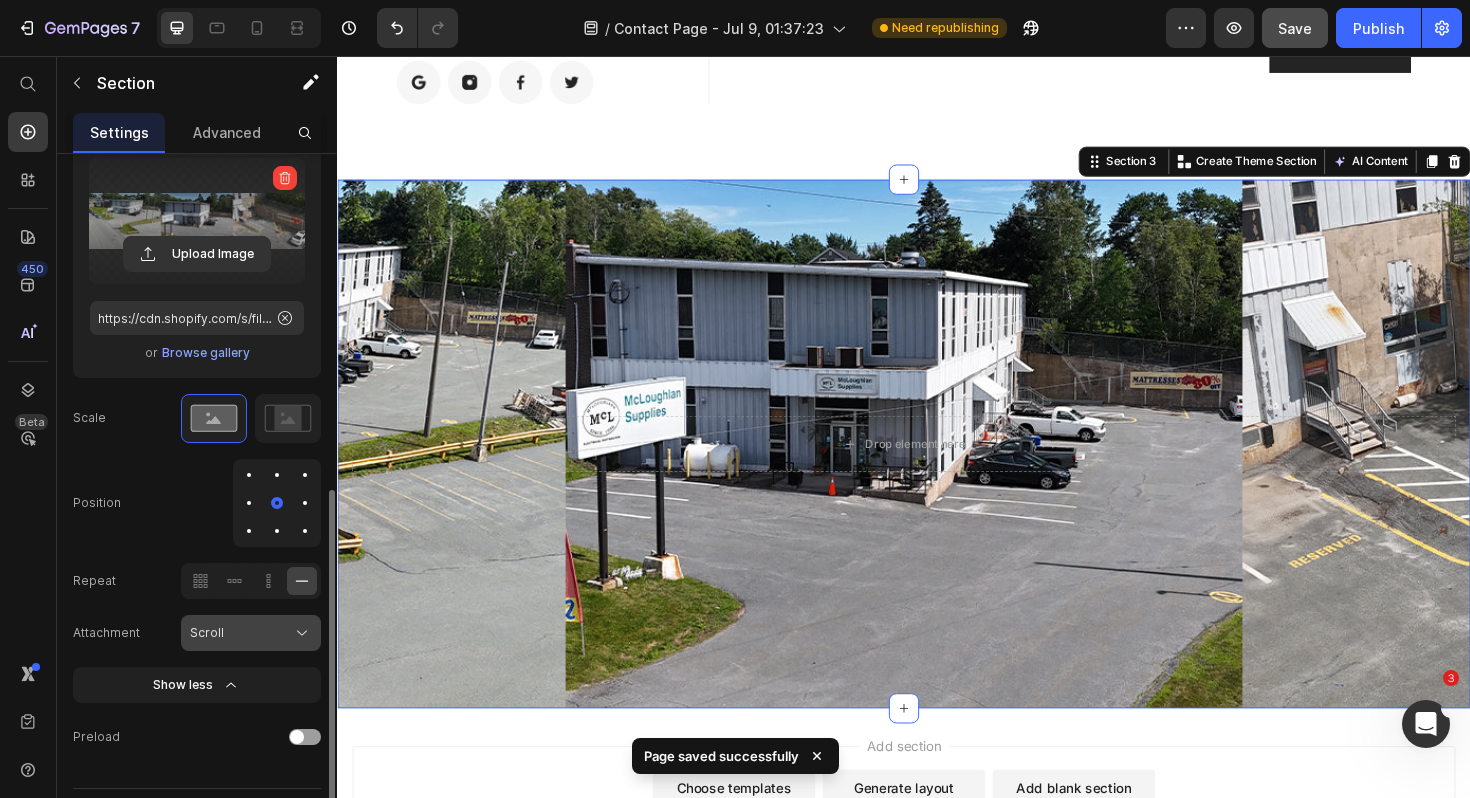 click on "Scroll" 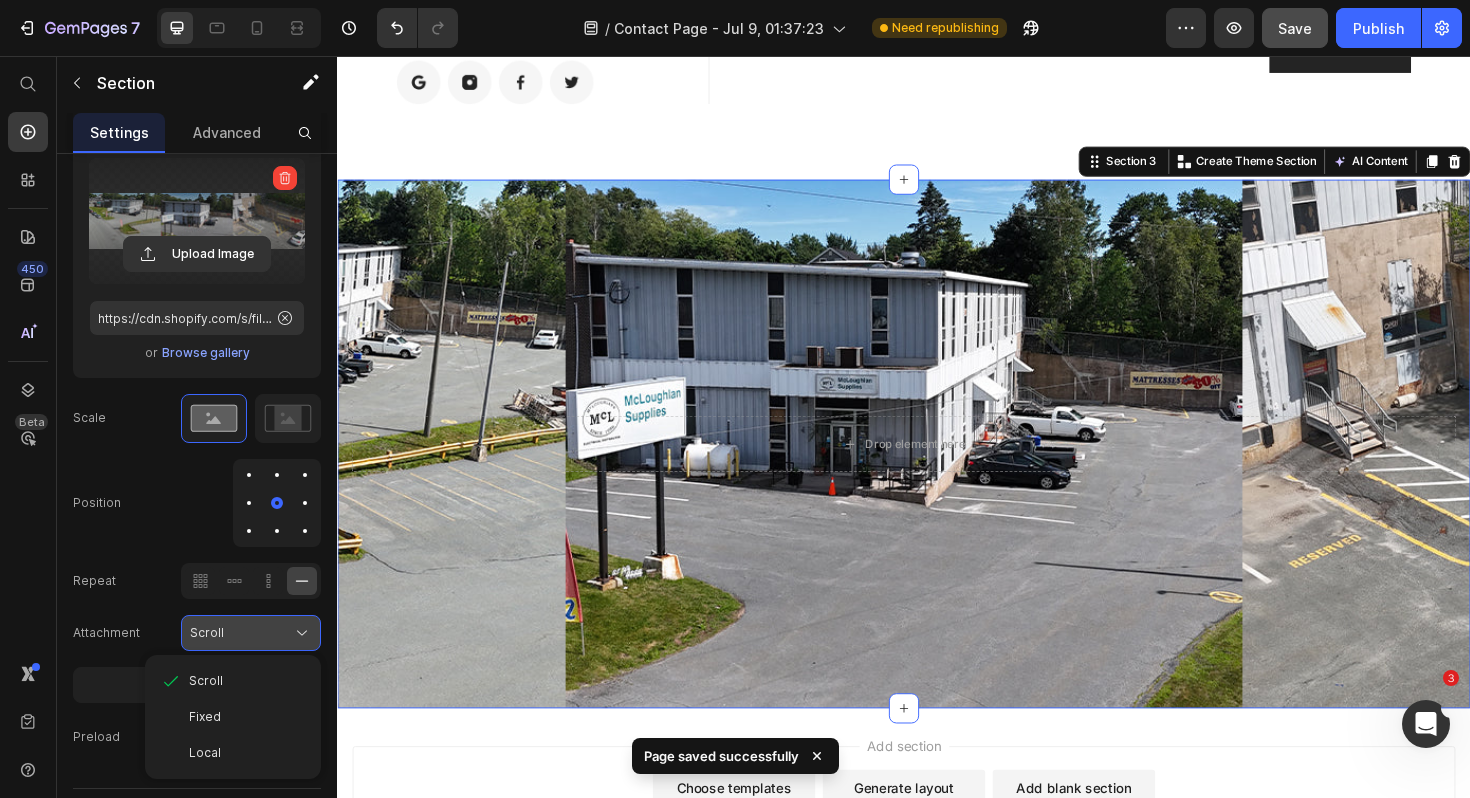click on "Scroll" 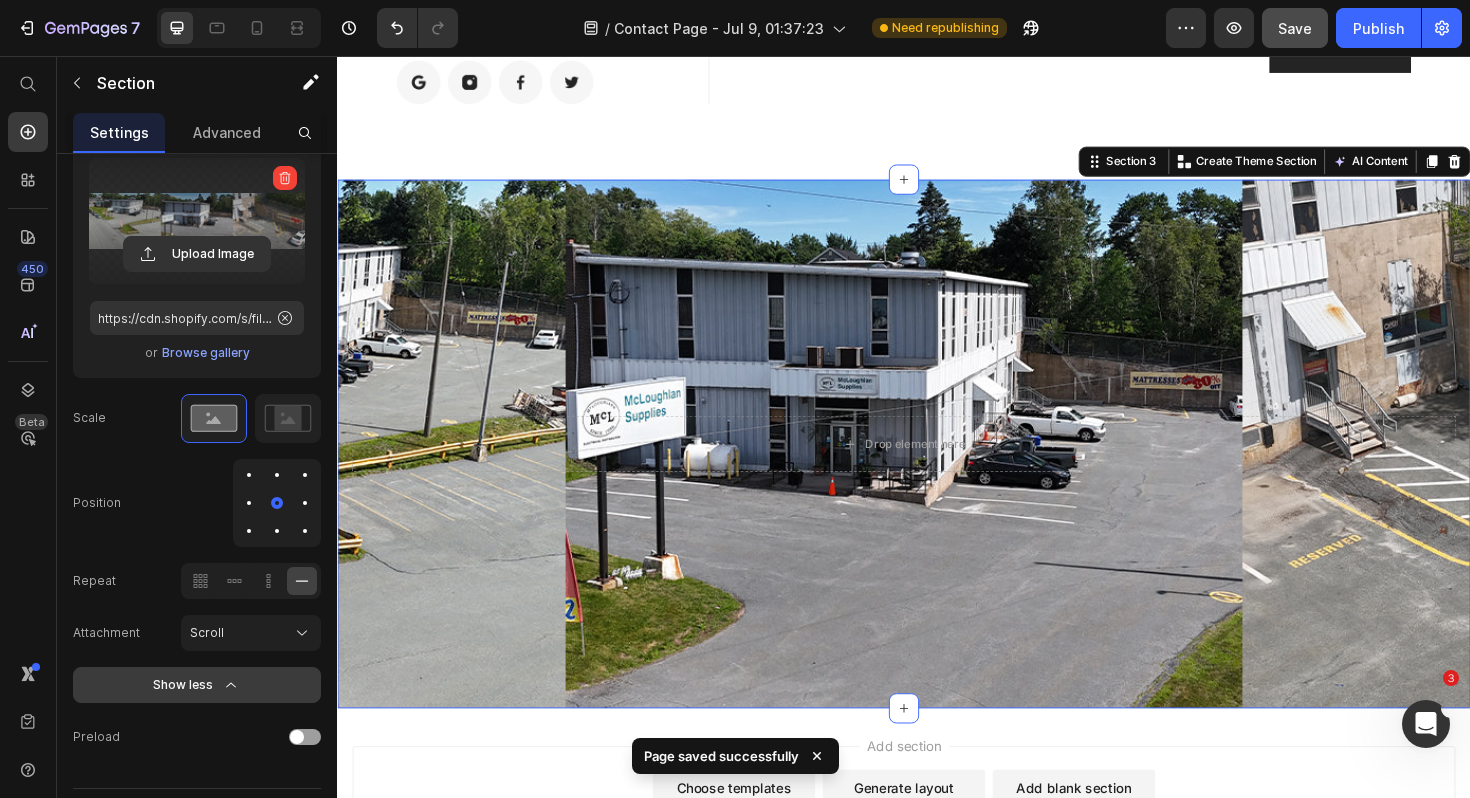 scroll, scrollTop: 708, scrollLeft: 0, axis: vertical 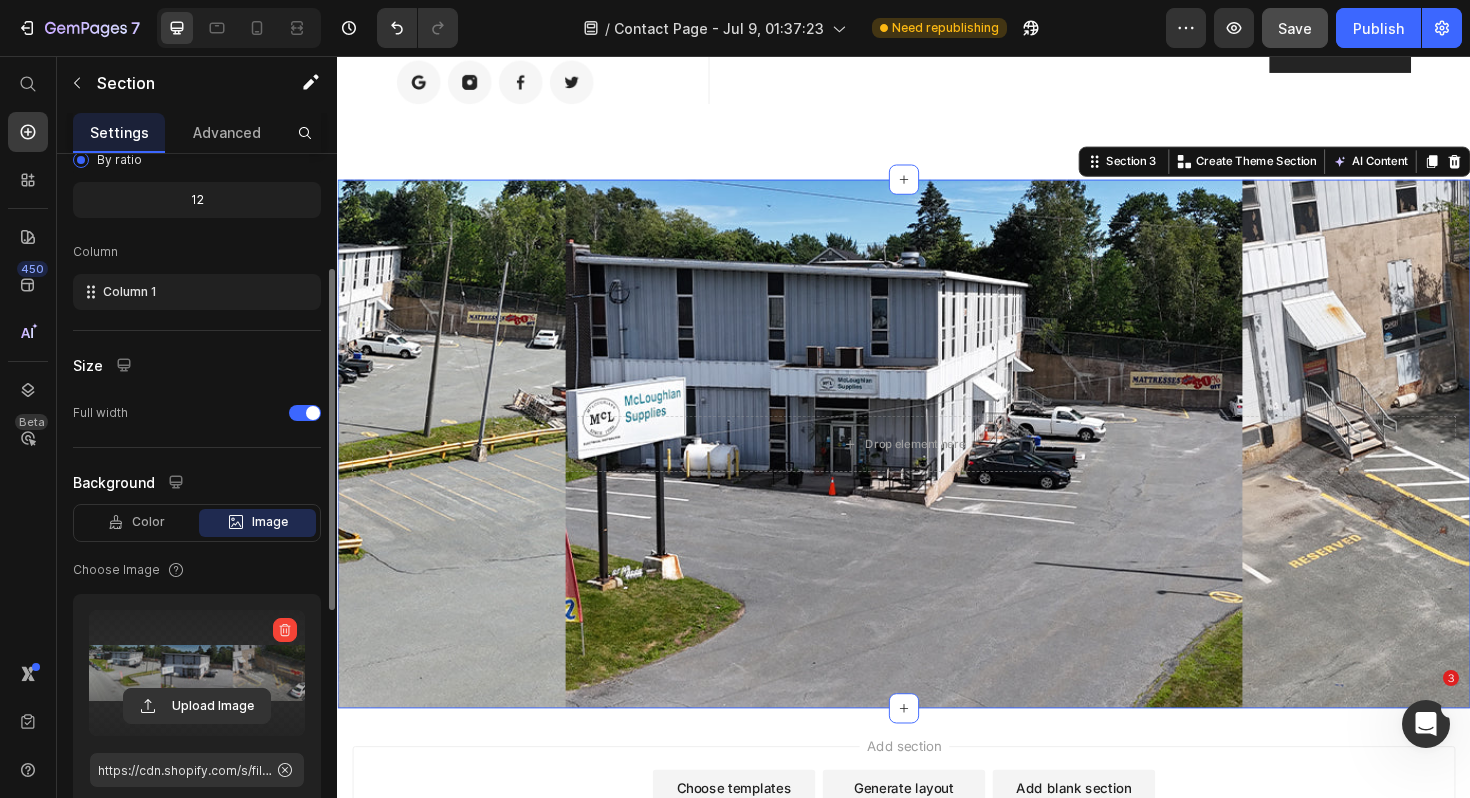 type 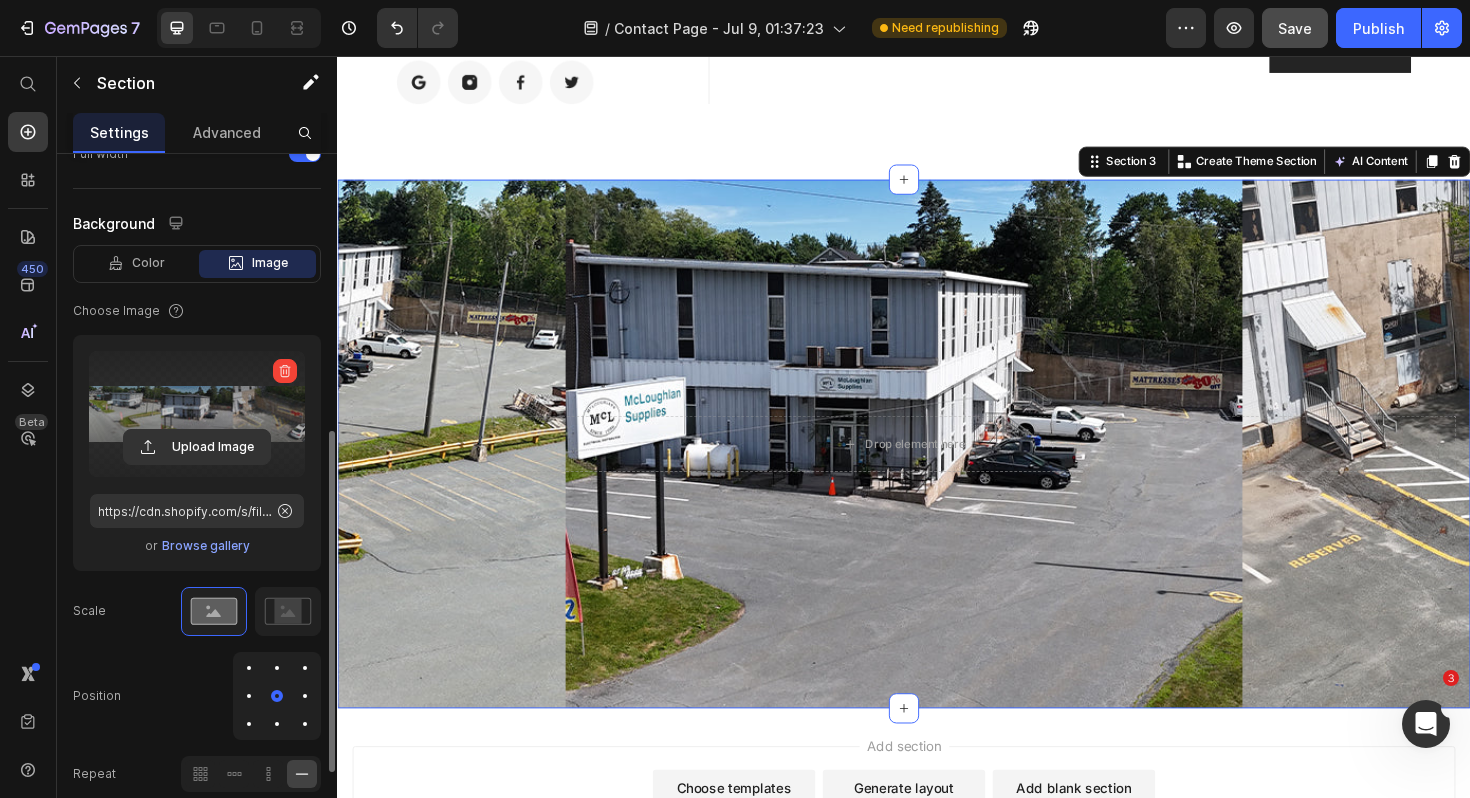 scroll, scrollTop: 735, scrollLeft: 0, axis: vertical 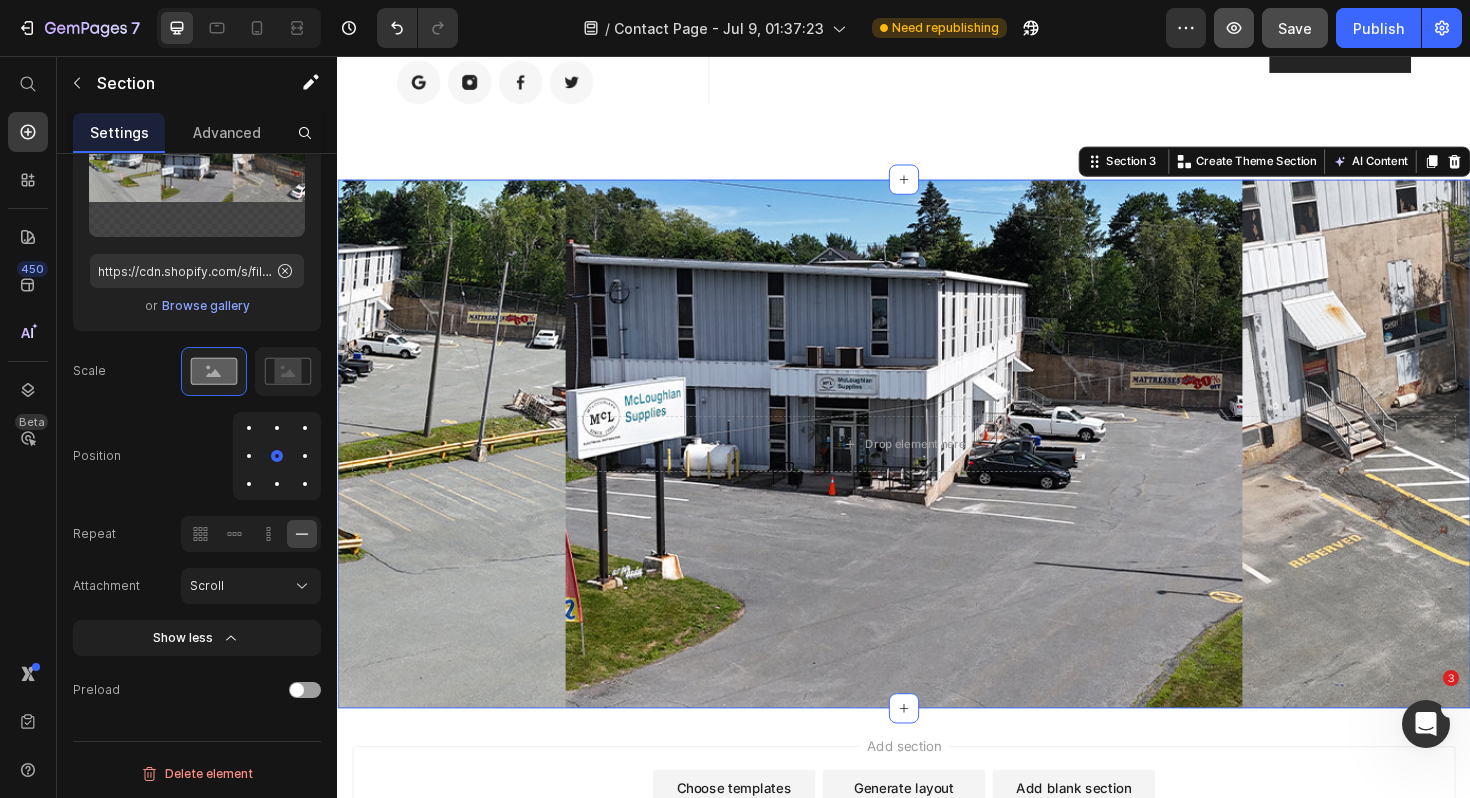 click 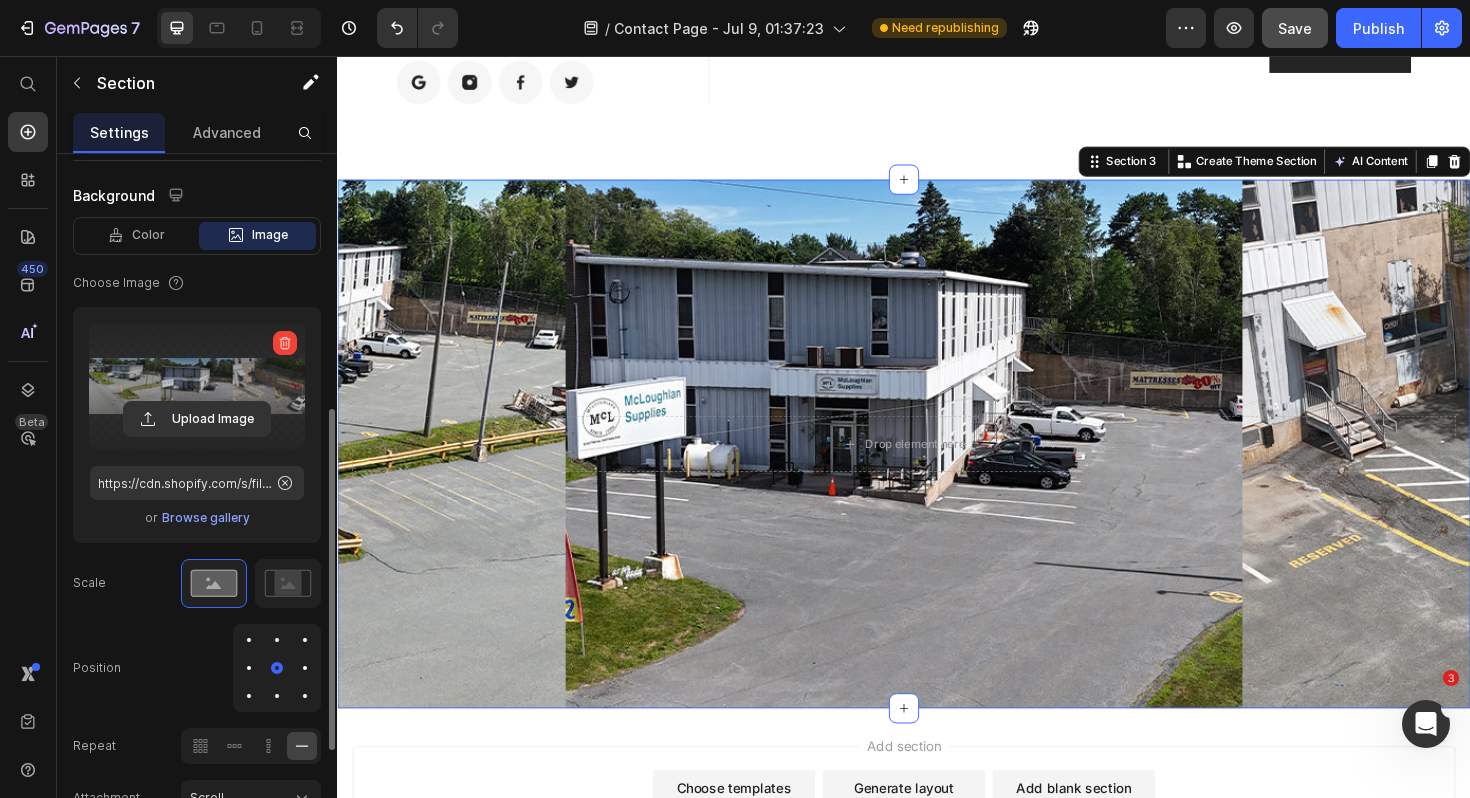 scroll, scrollTop: 496, scrollLeft: 0, axis: vertical 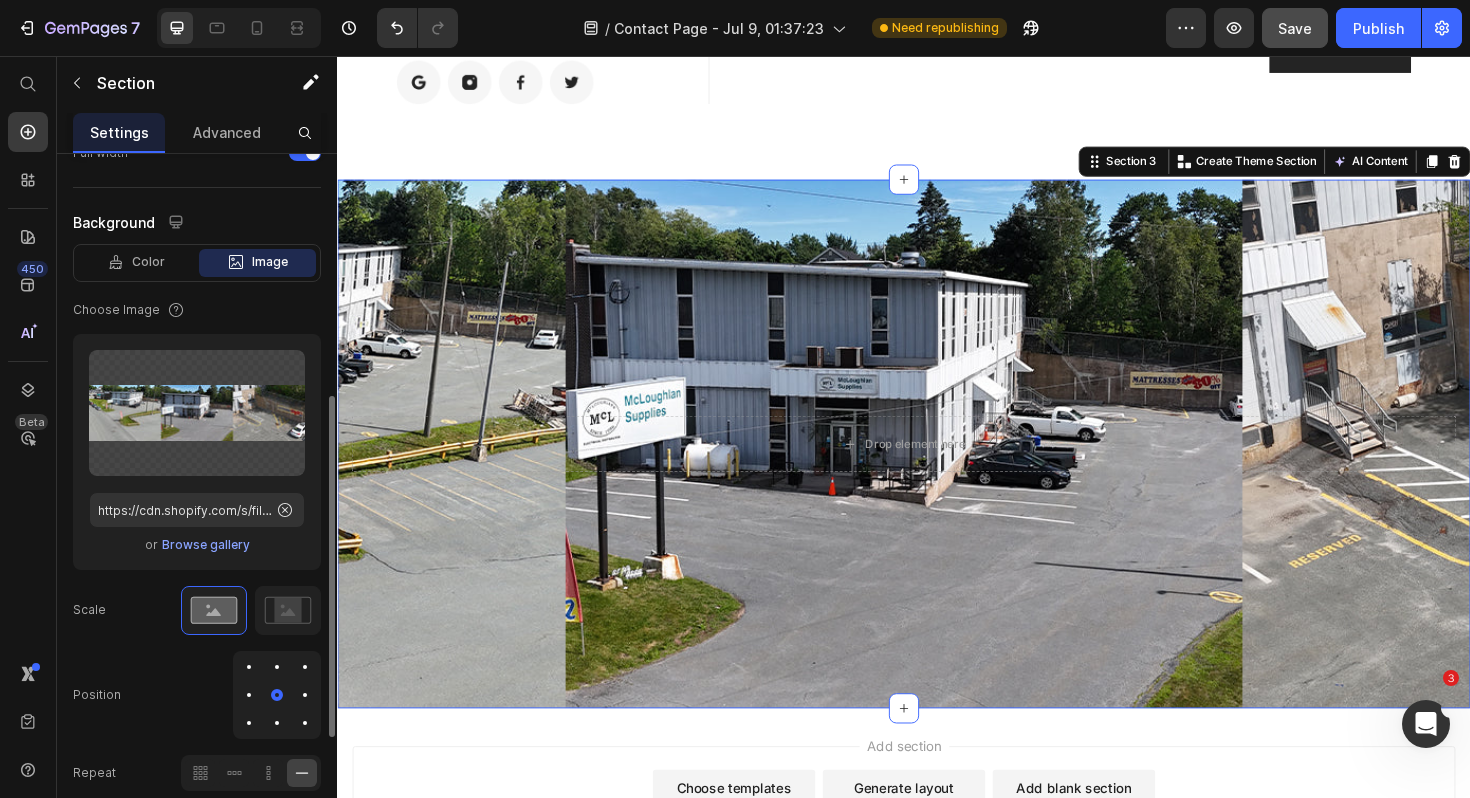 click on "Image" at bounding box center [270, 262] 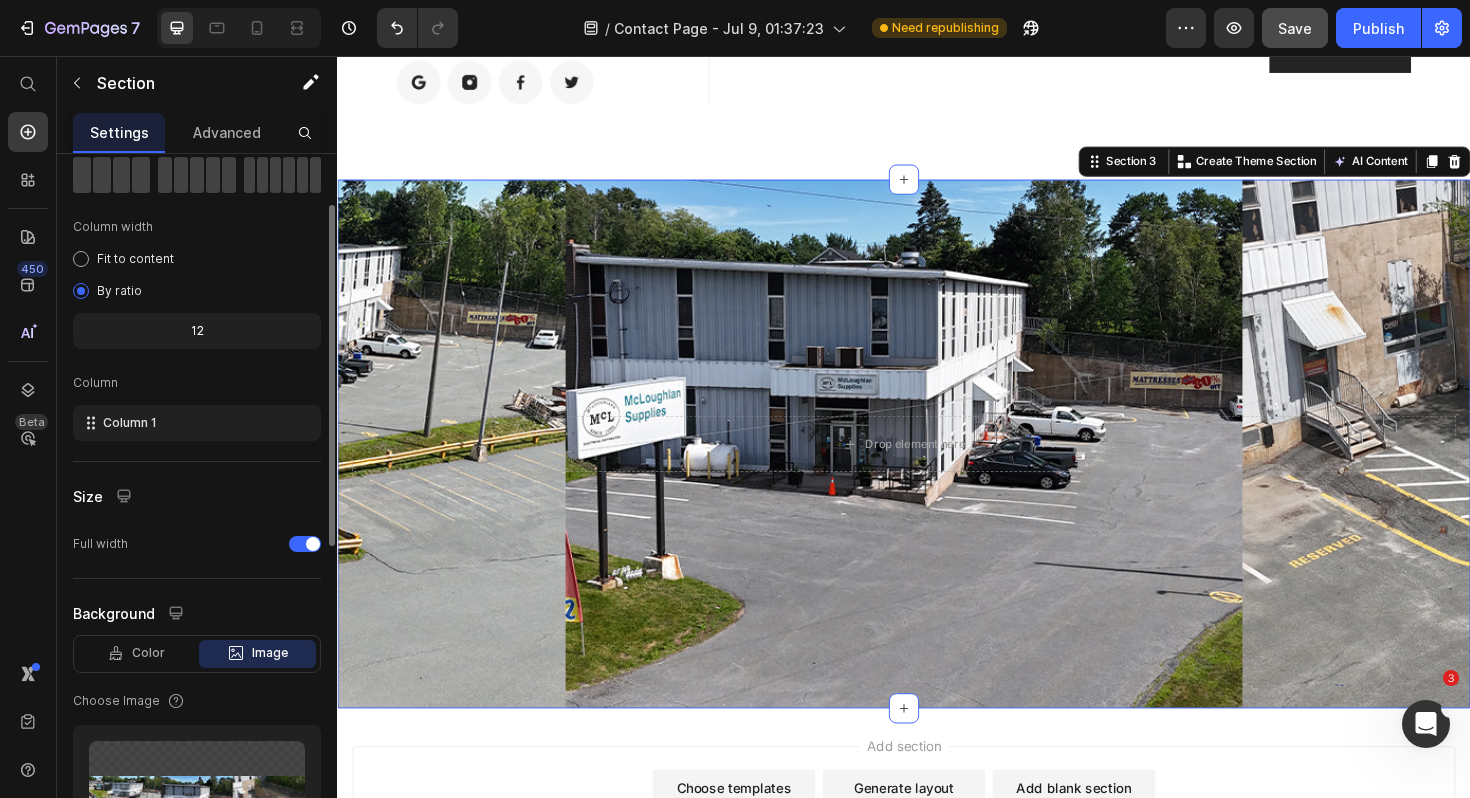 scroll, scrollTop: 238, scrollLeft: 0, axis: vertical 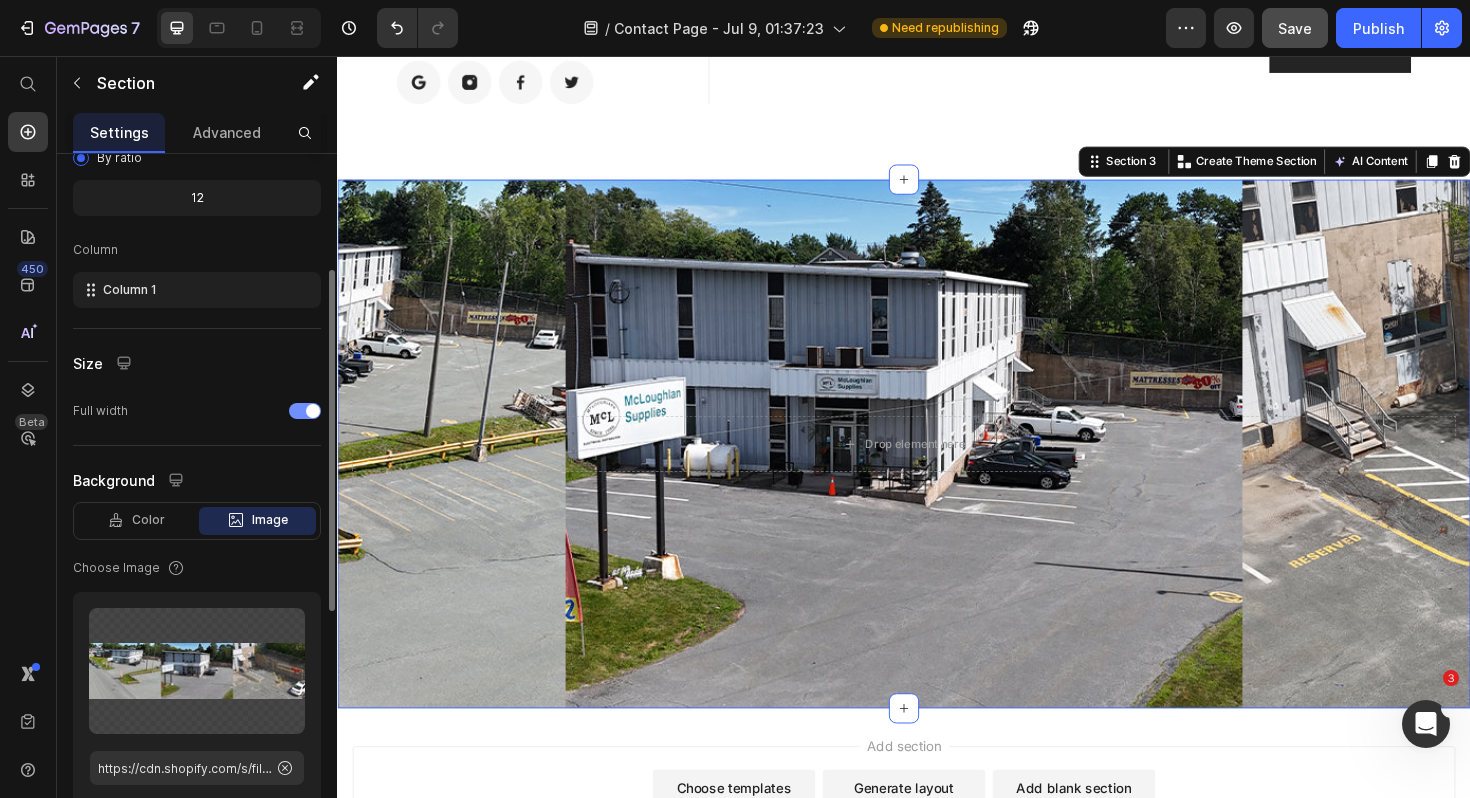 click at bounding box center (305, 411) 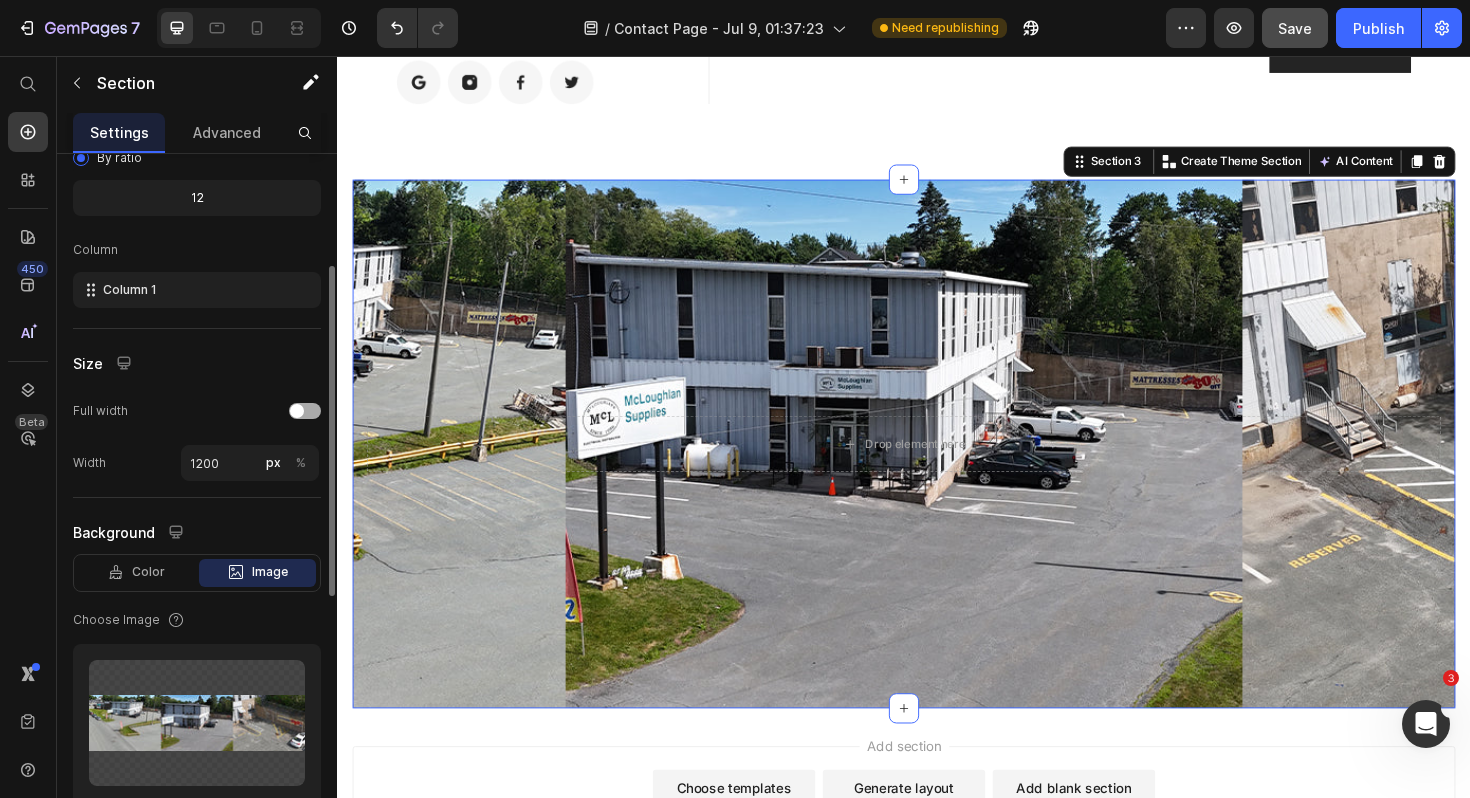 click at bounding box center (297, 411) 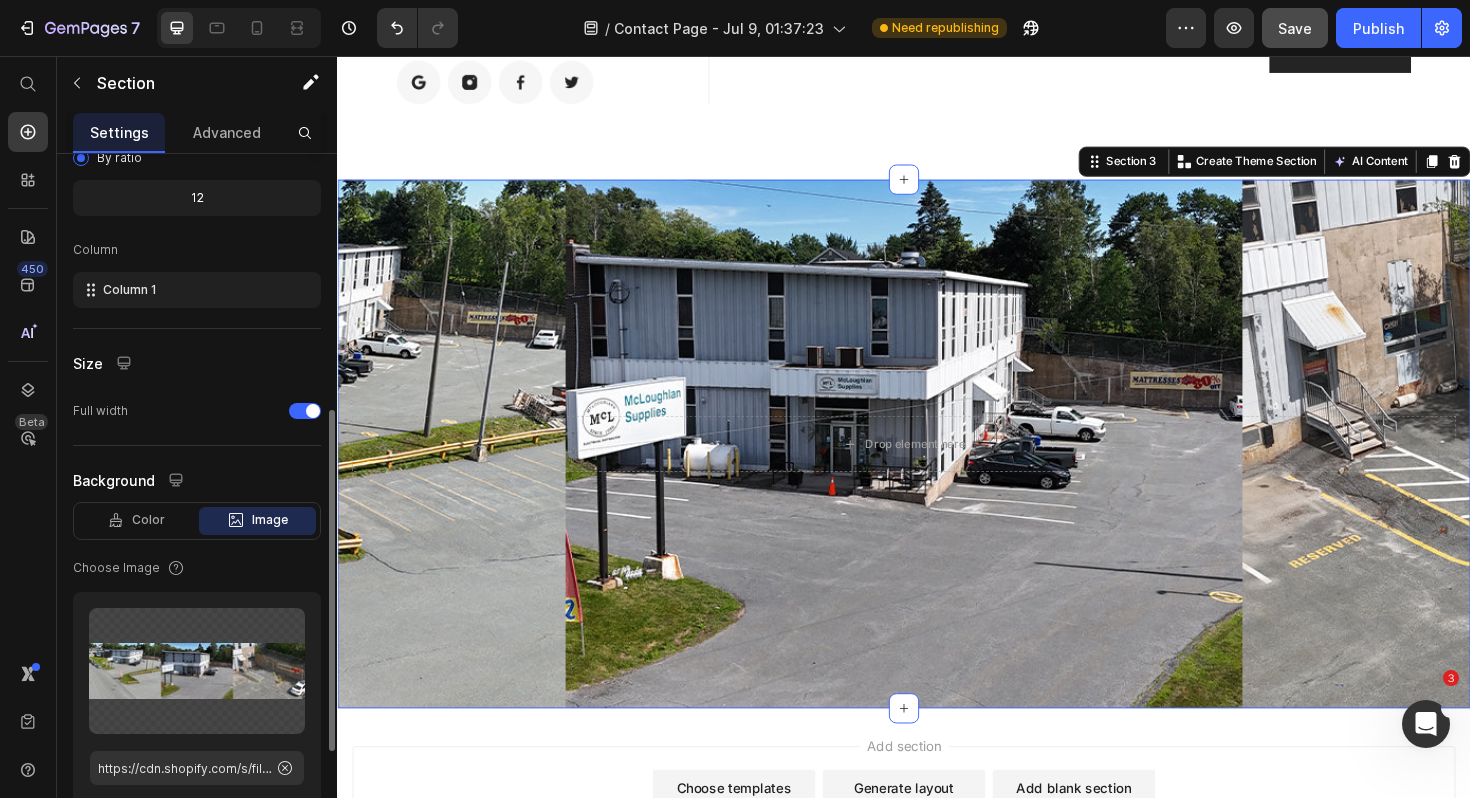 scroll, scrollTop: 708, scrollLeft: 0, axis: vertical 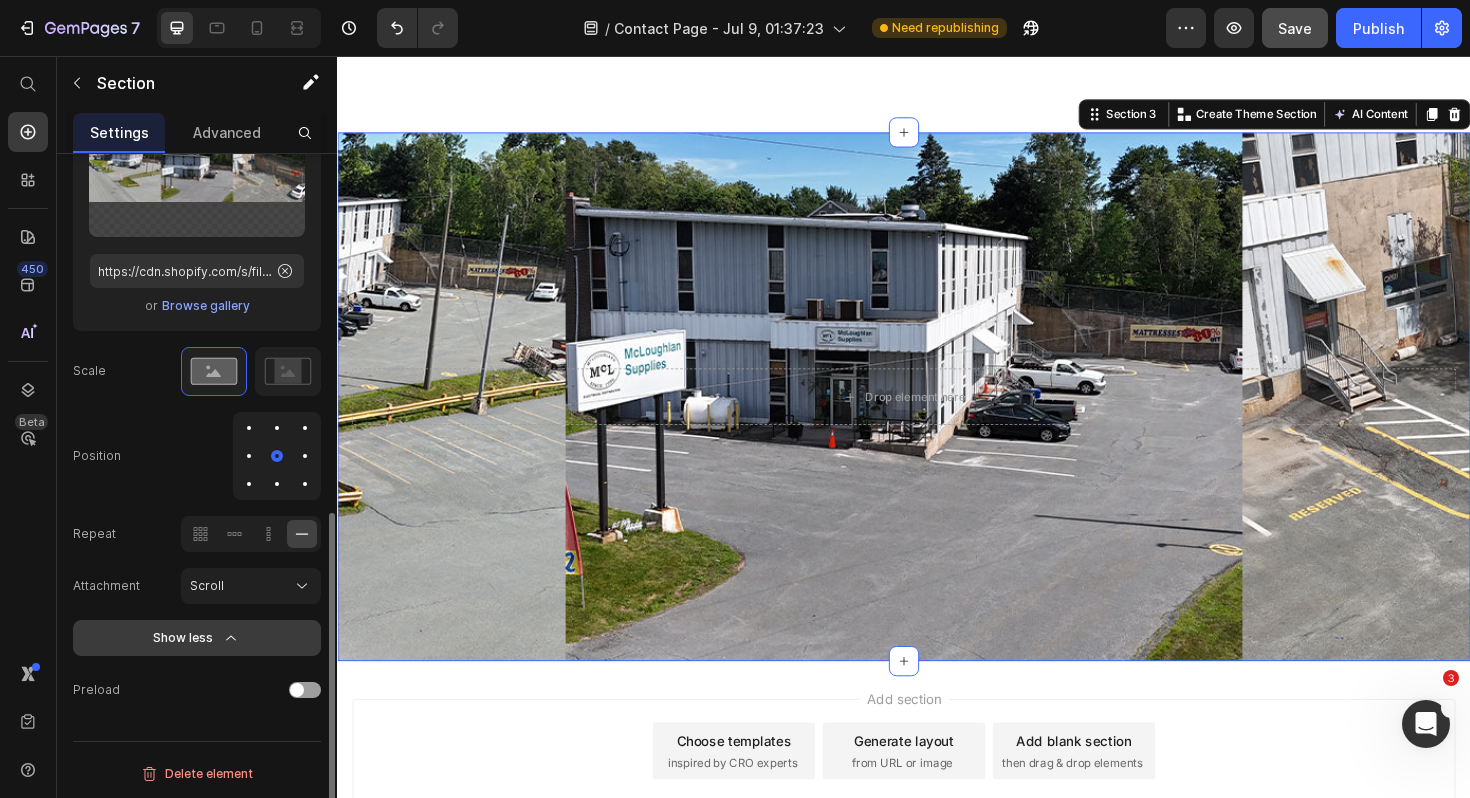 click on "Show less" at bounding box center [197, 638] 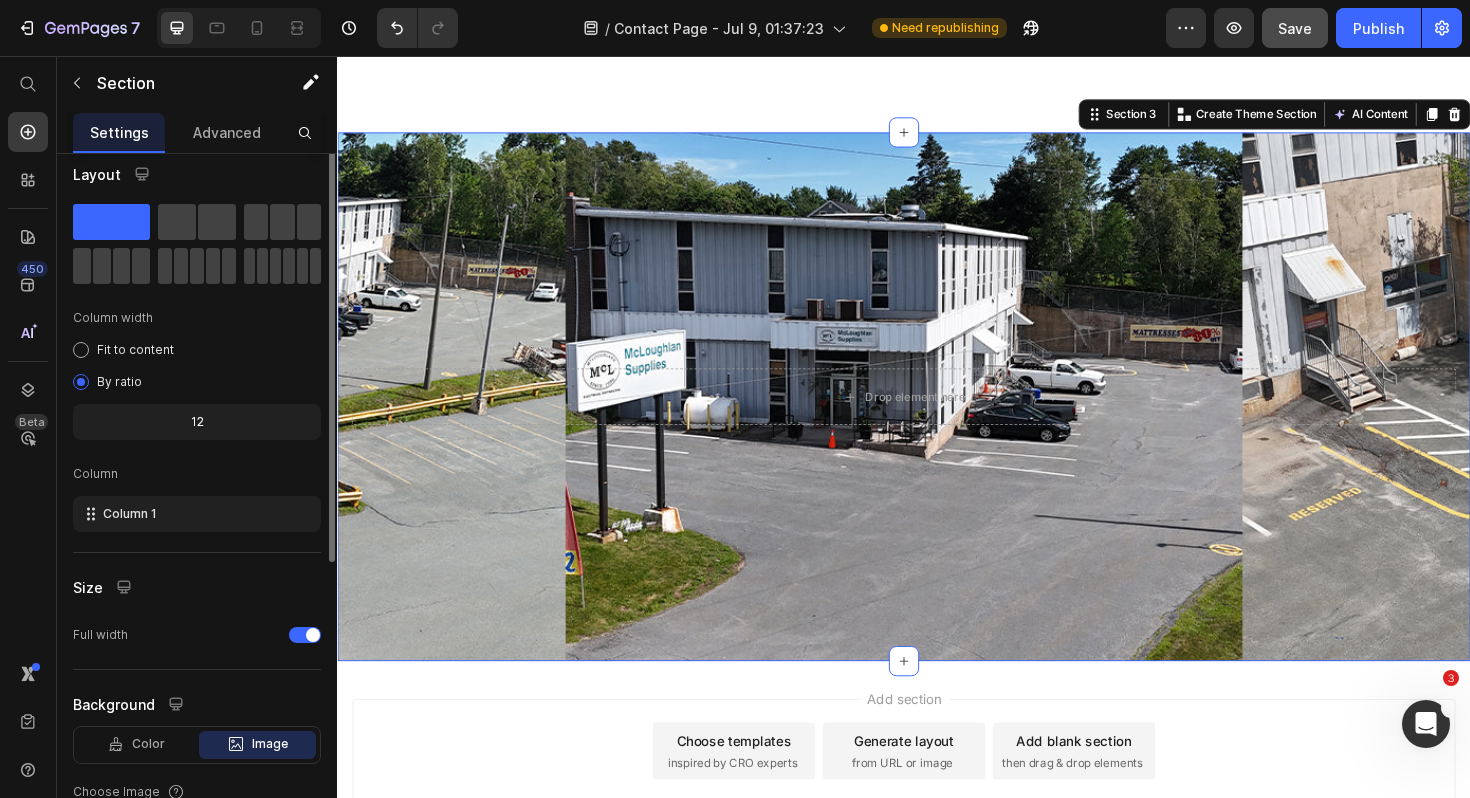 scroll, scrollTop: 0, scrollLeft: 0, axis: both 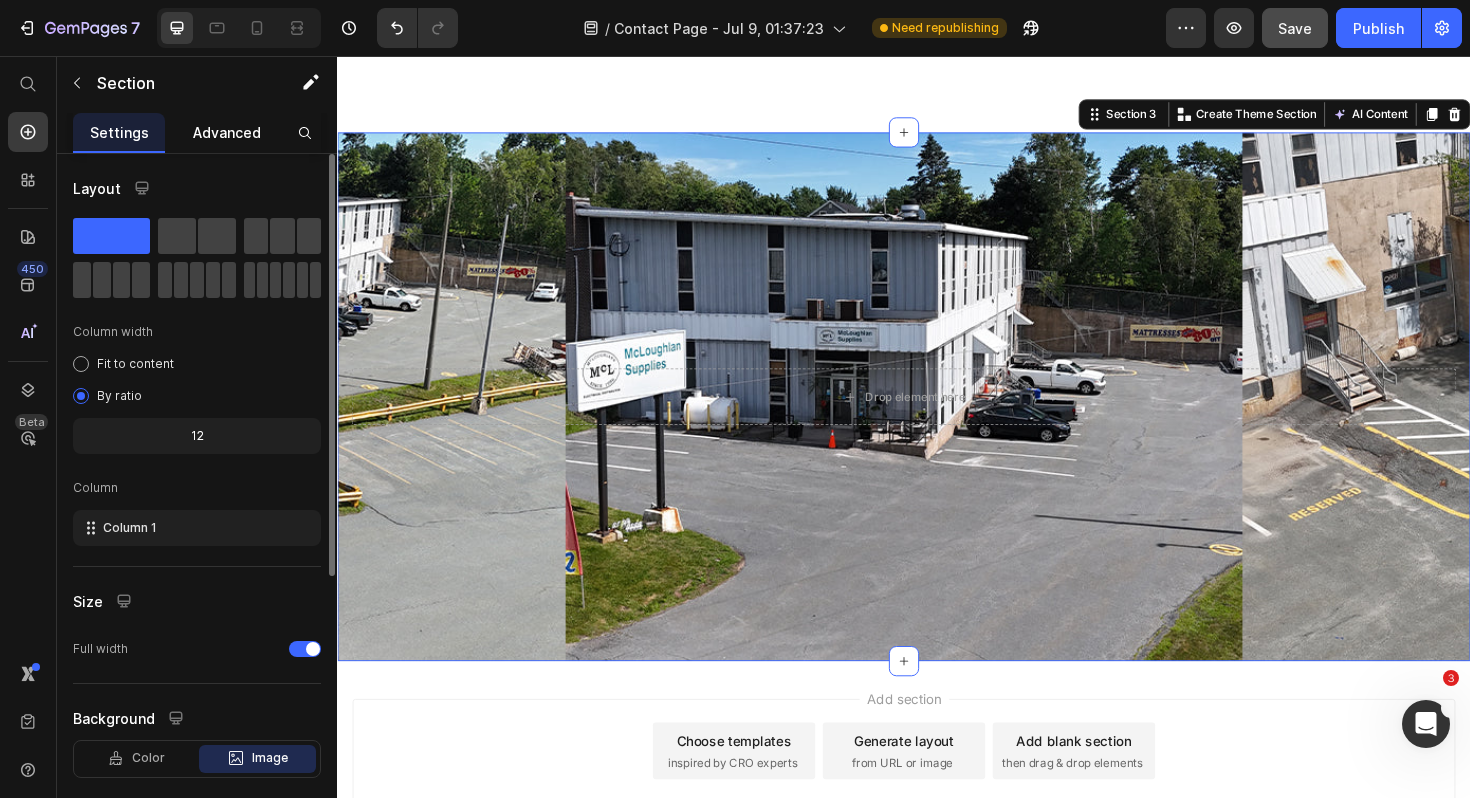 click on "Advanced" 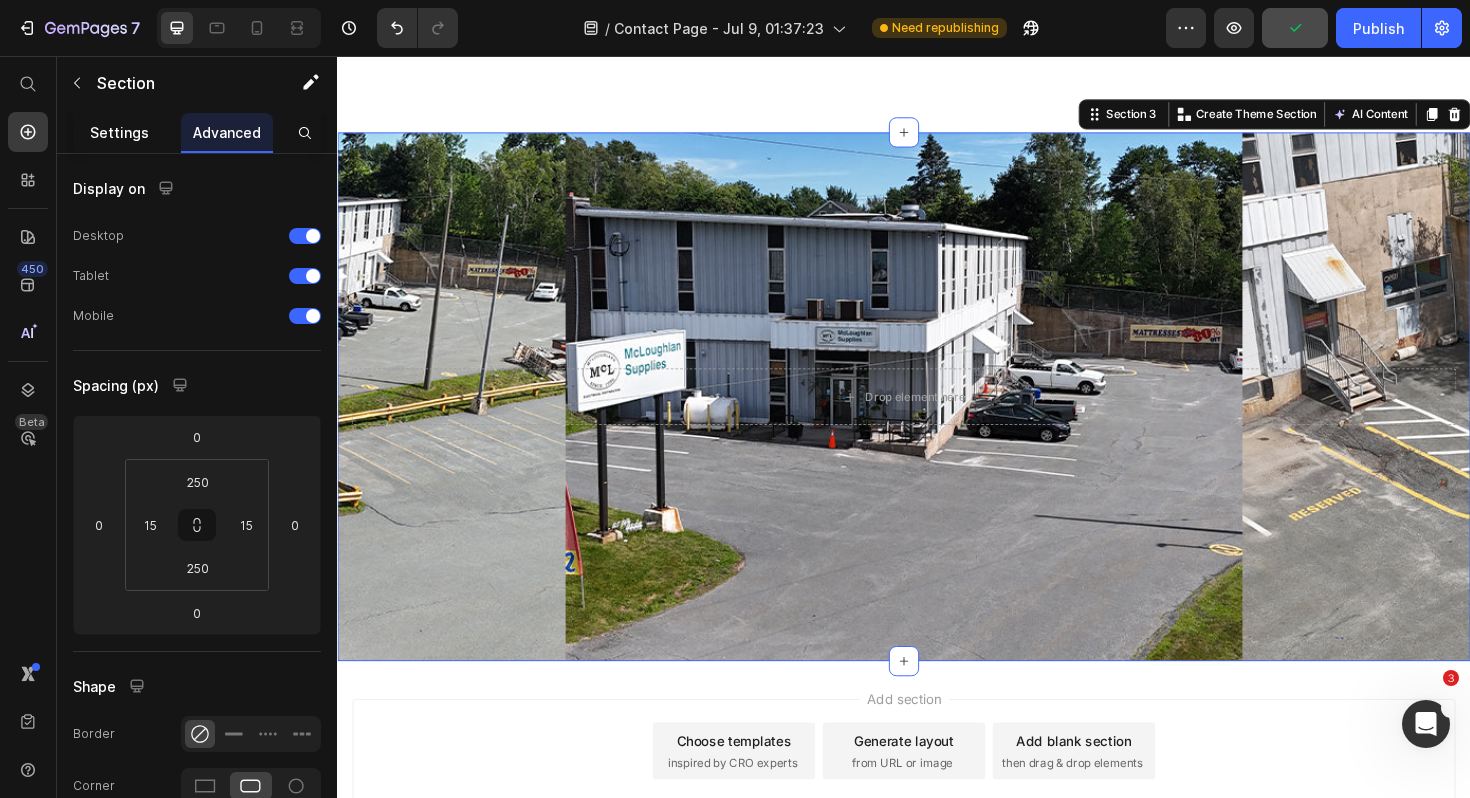 click on "Settings" at bounding box center (119, 132) 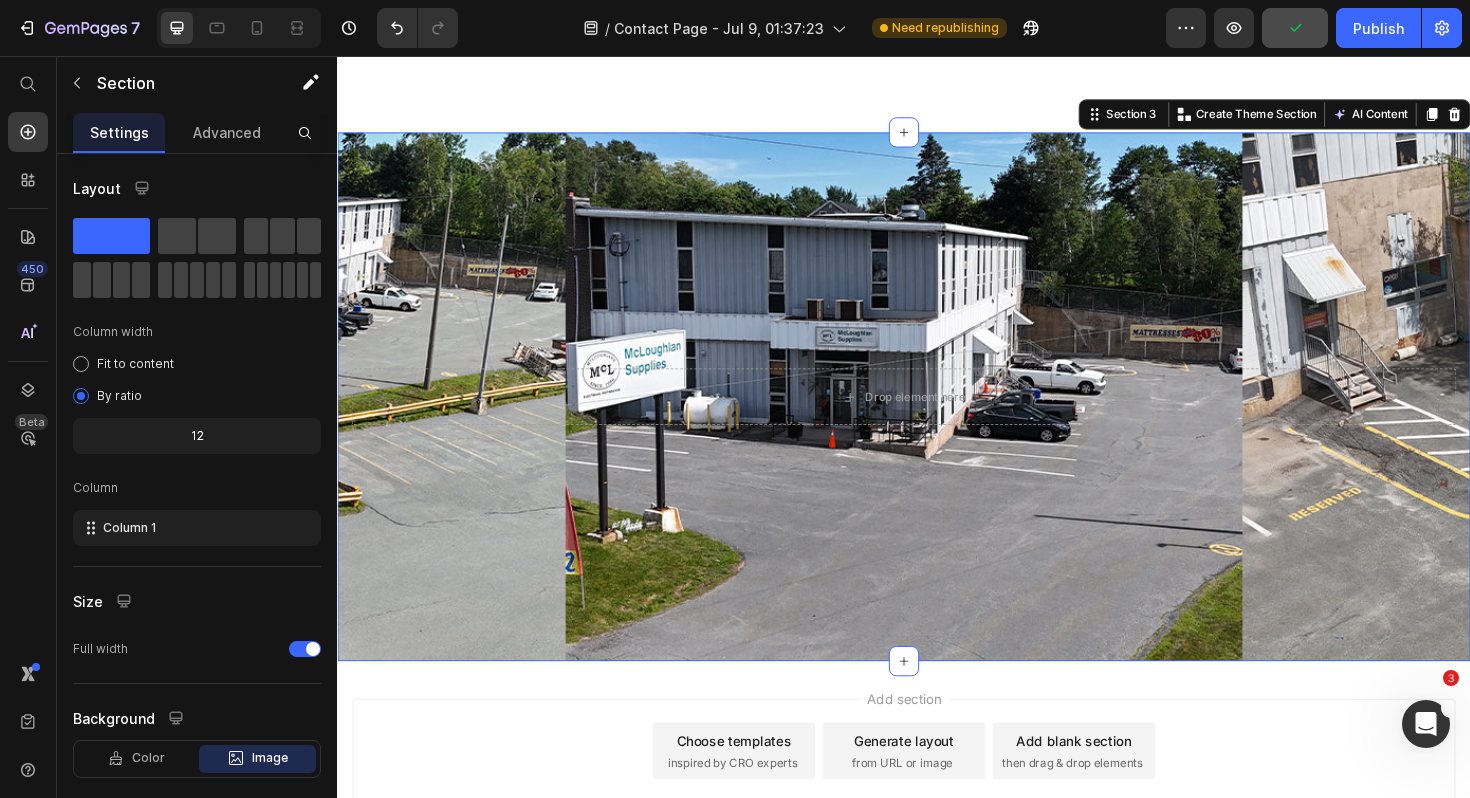 click on "Drop element here Row Section 3   You can create reusable sections Create Theme Section AI Content Write with GemAI What would you like to describe here? Tone and Voice Persuasive Product Elite 5 year Warranty with installation #299.95 Show more Generate" at bounding box center (937, 417) 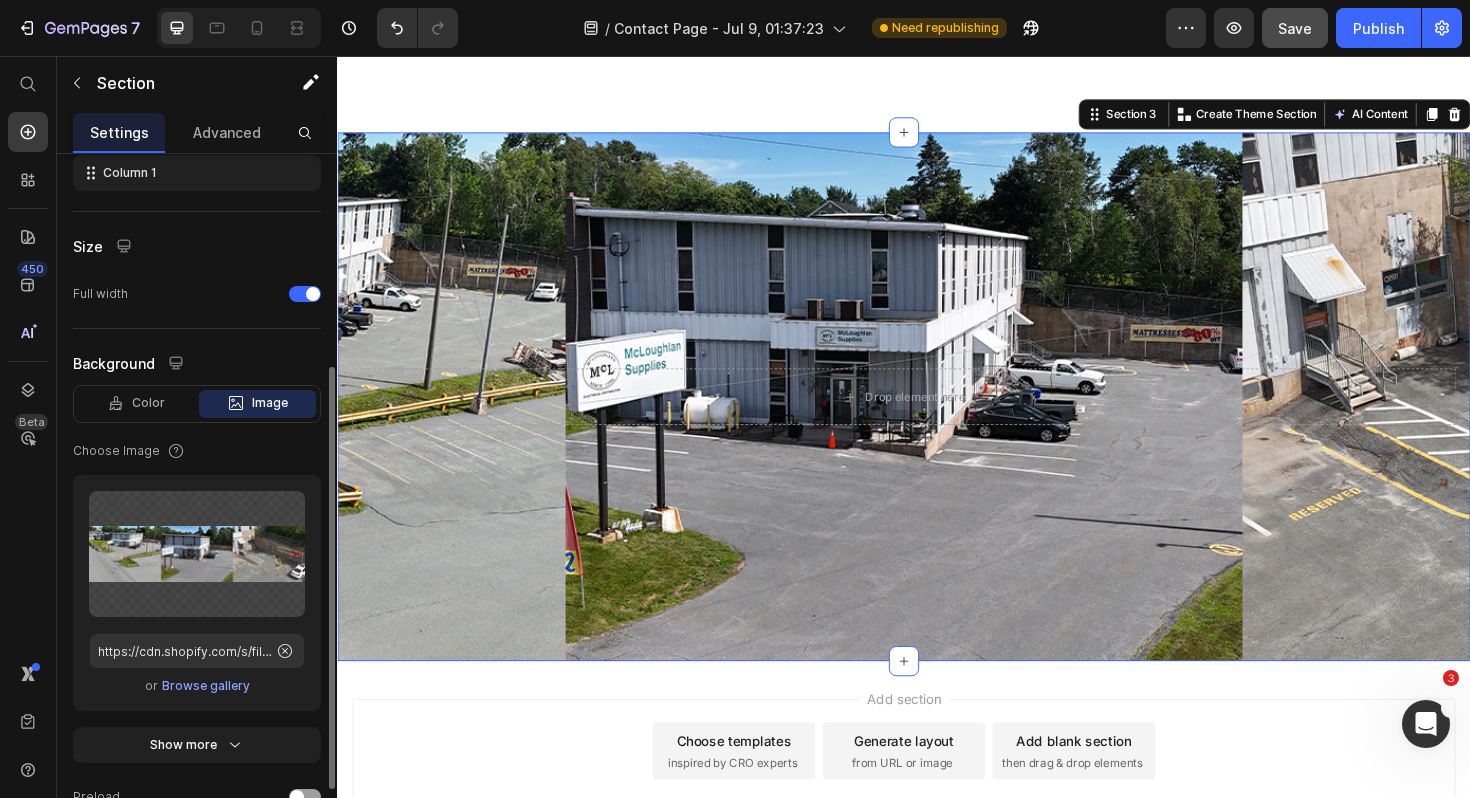 scroll, scrollTop: 114, scrollLeft: 0, axis: vertical 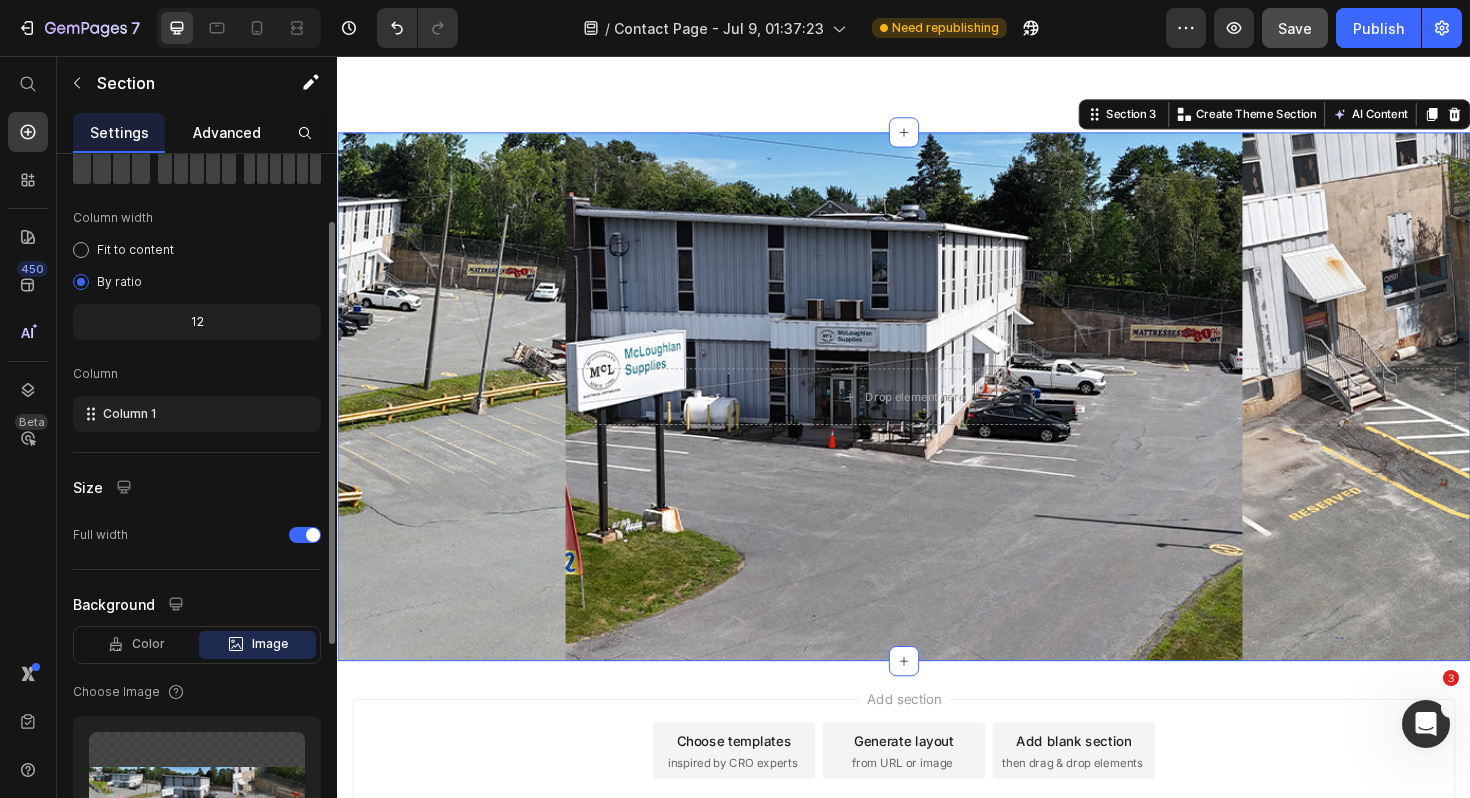 click on "Advanced" at bounding box center (227, 132) 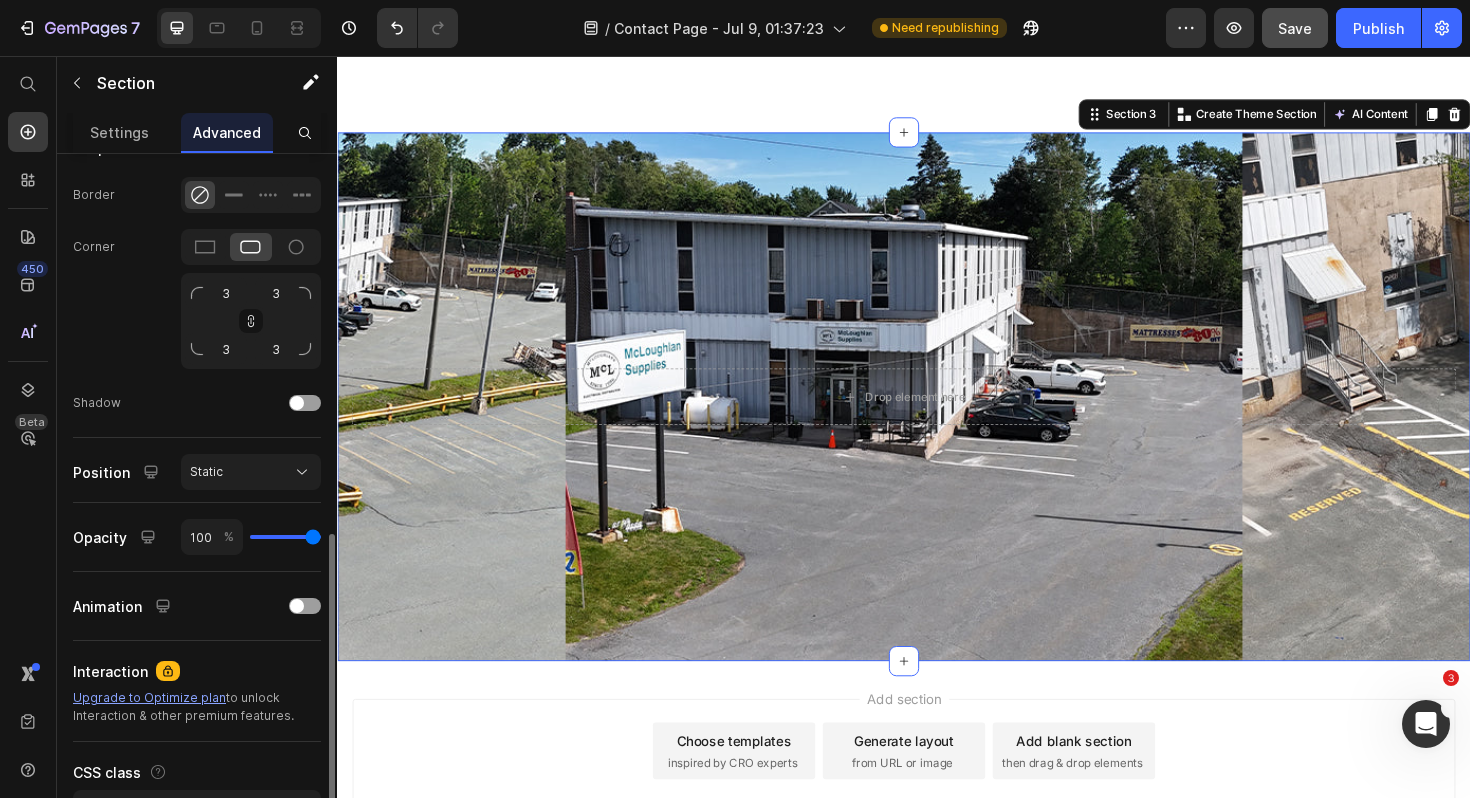scroll, scrollTop: 608, scrollLeft: 0, axis: vertical 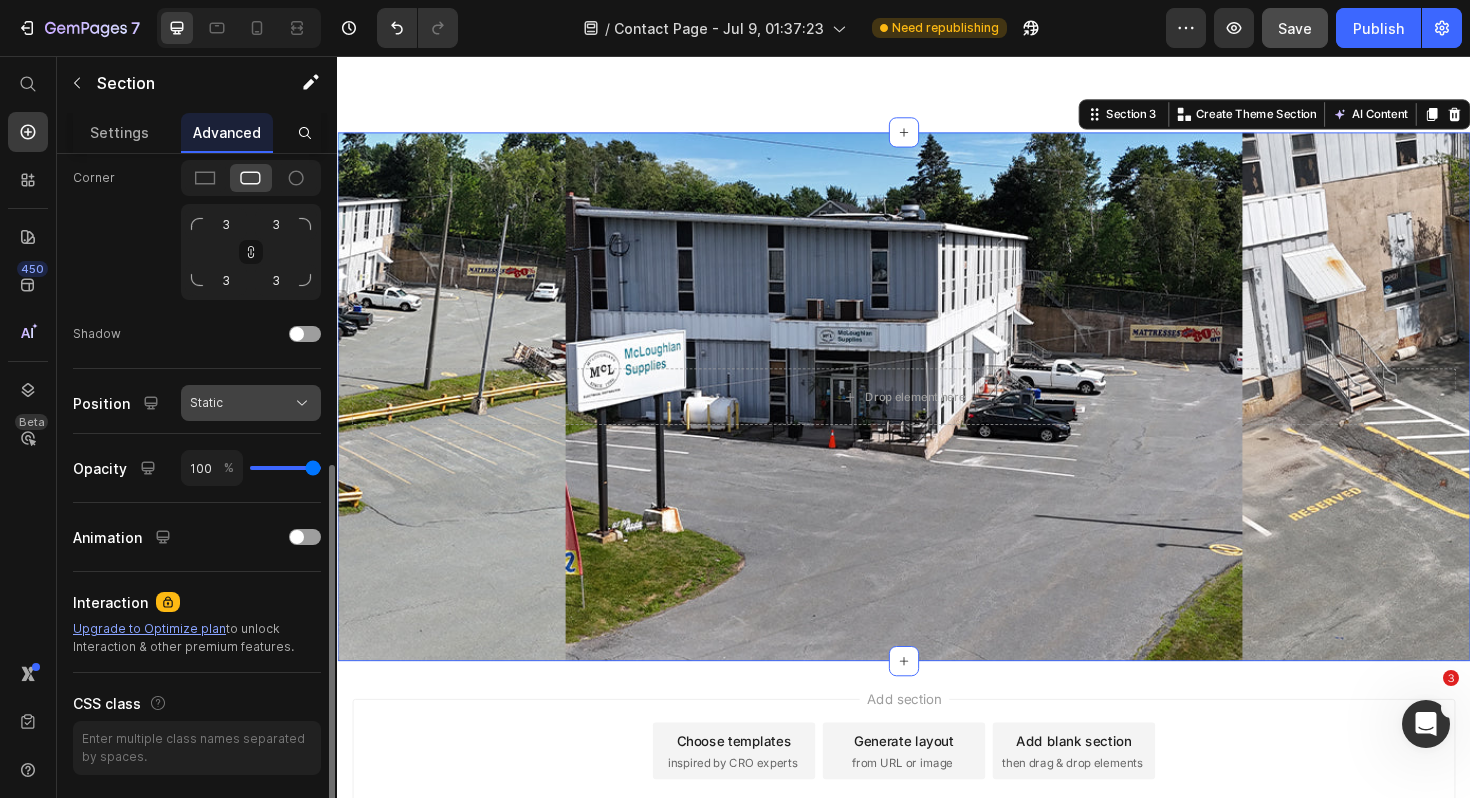 click on "Static" 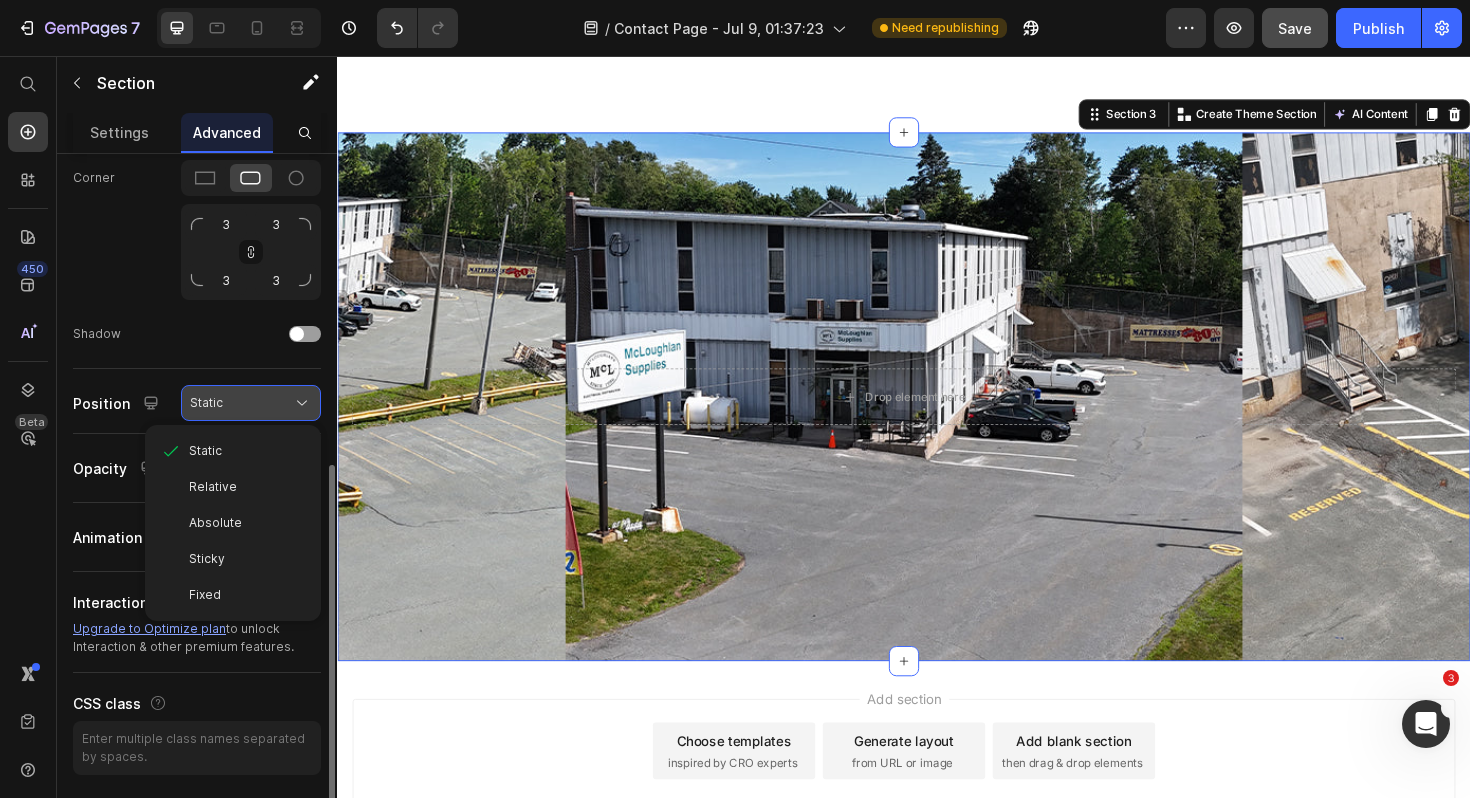 click on "Static" 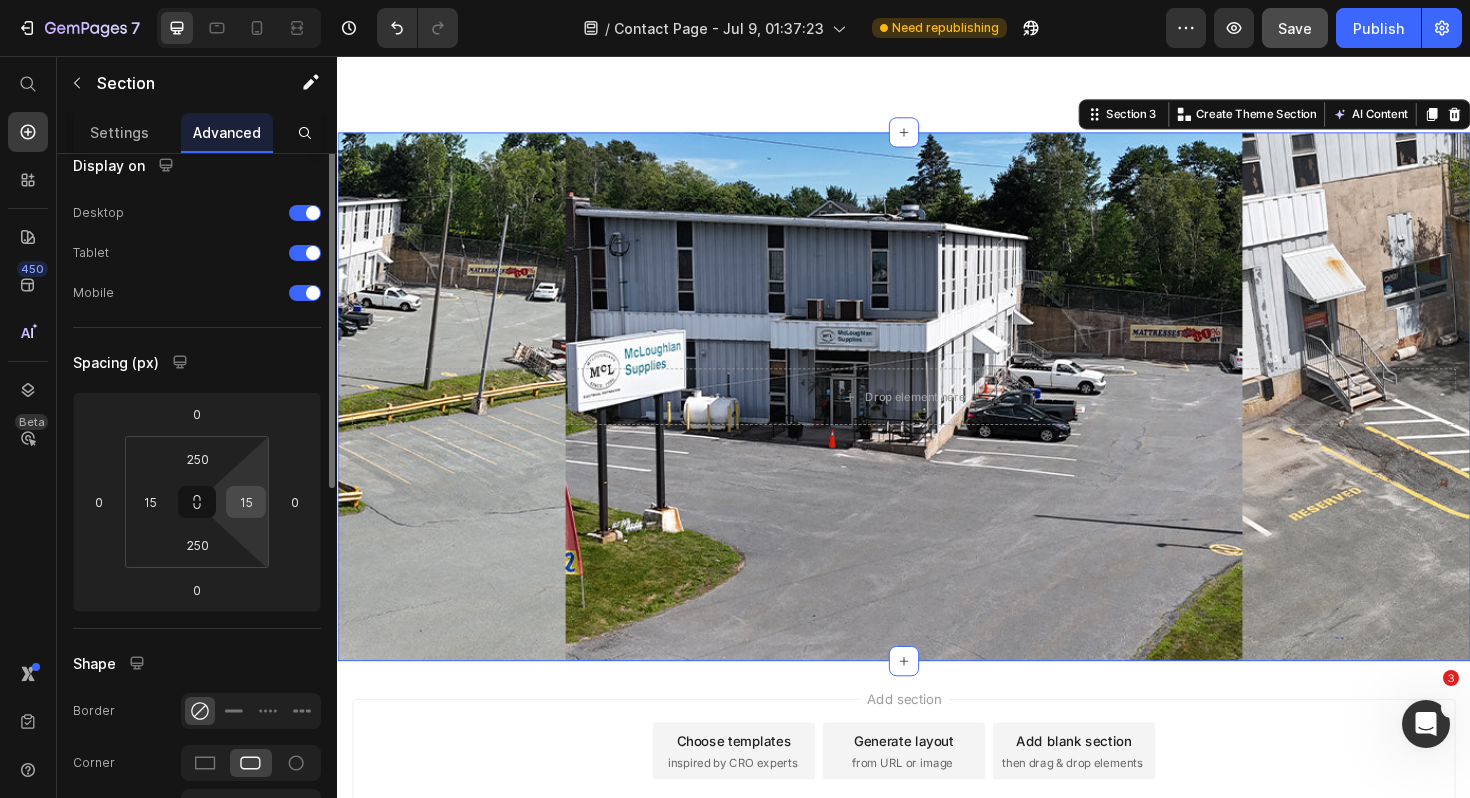 scroll, scrollTop: 0, scrollLeft: 0, axis: both 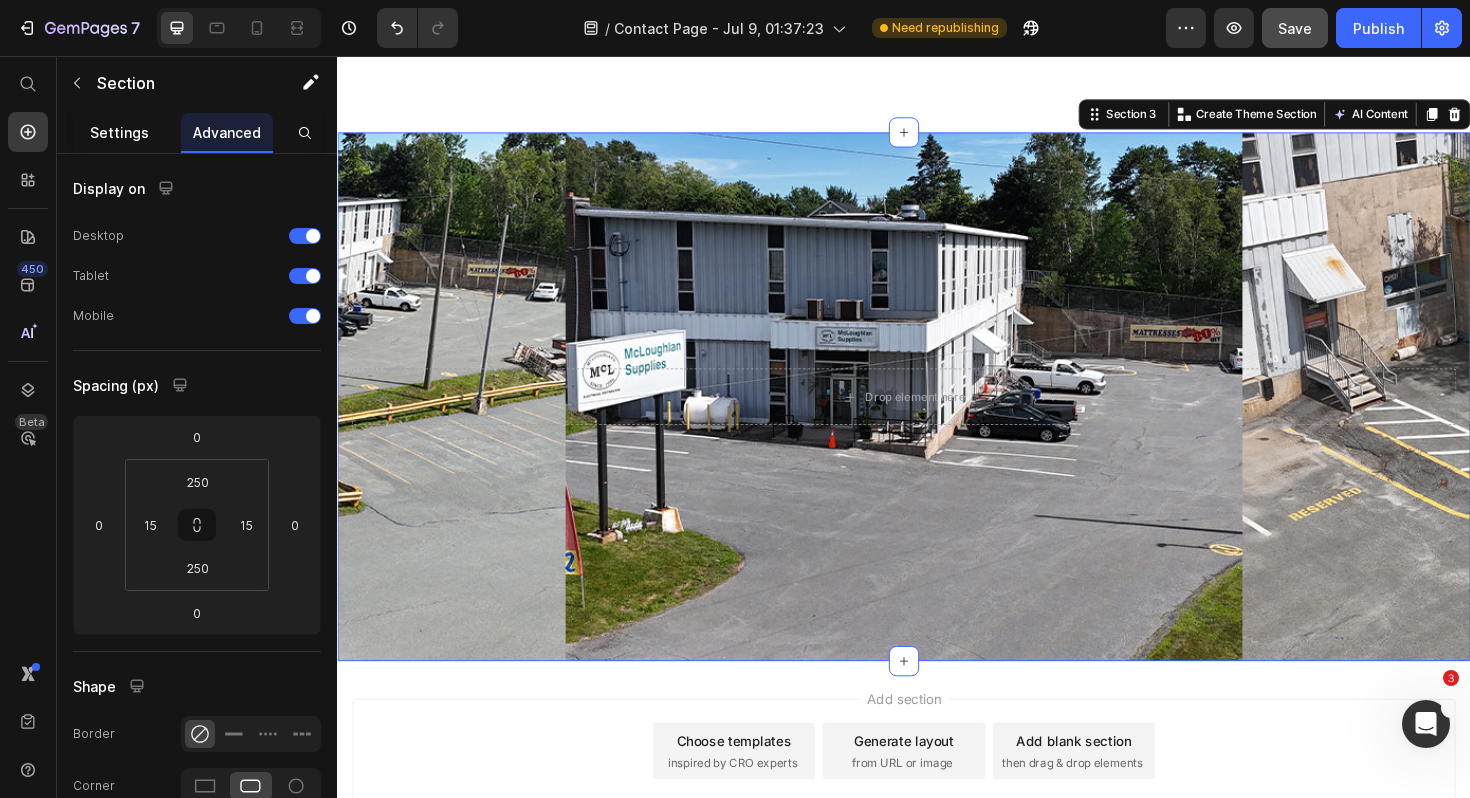 click on "Settings" 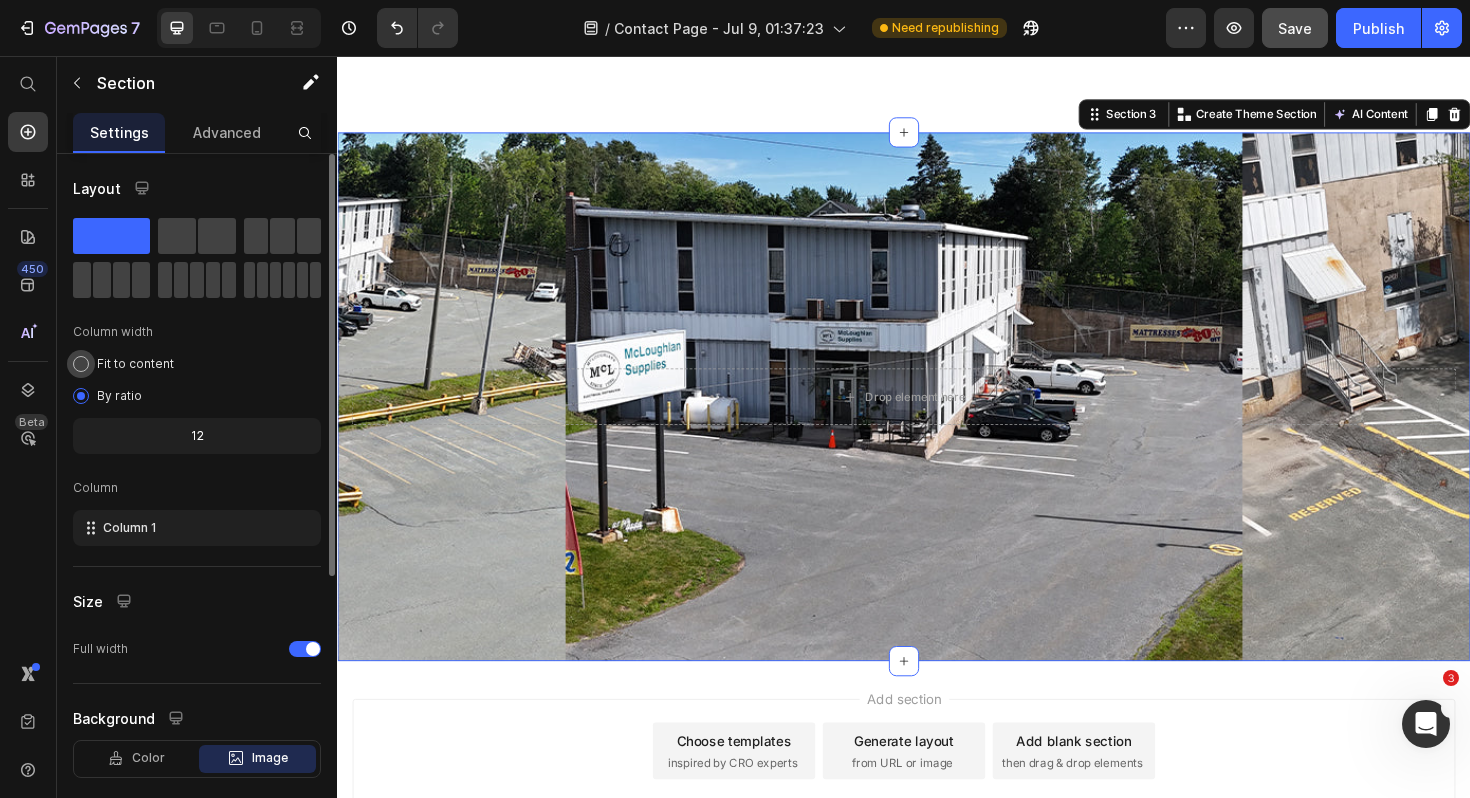 click on "Fit to content" at bounding box center (135, 364) 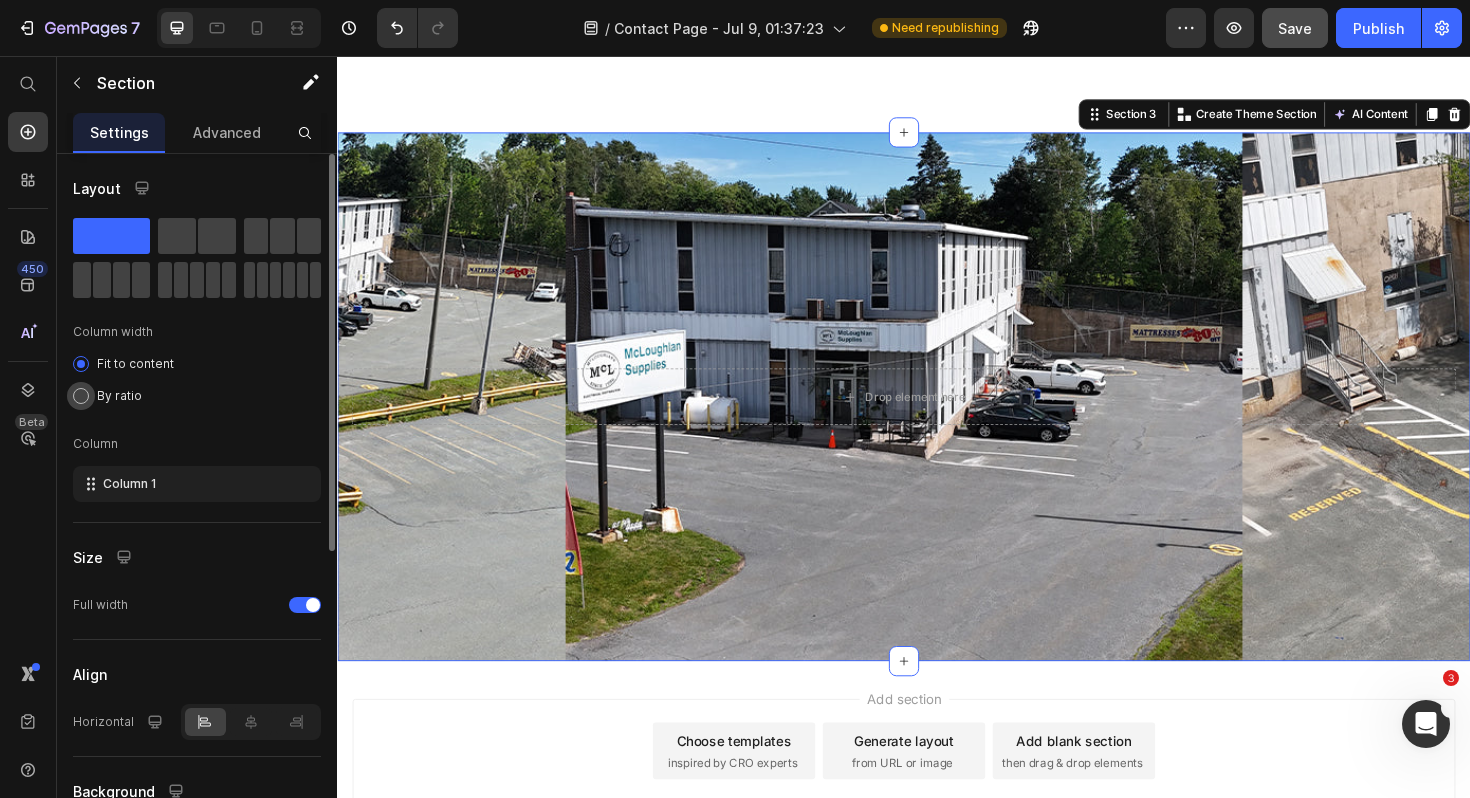 click on "By ratio" at bounding box center [119, 396] 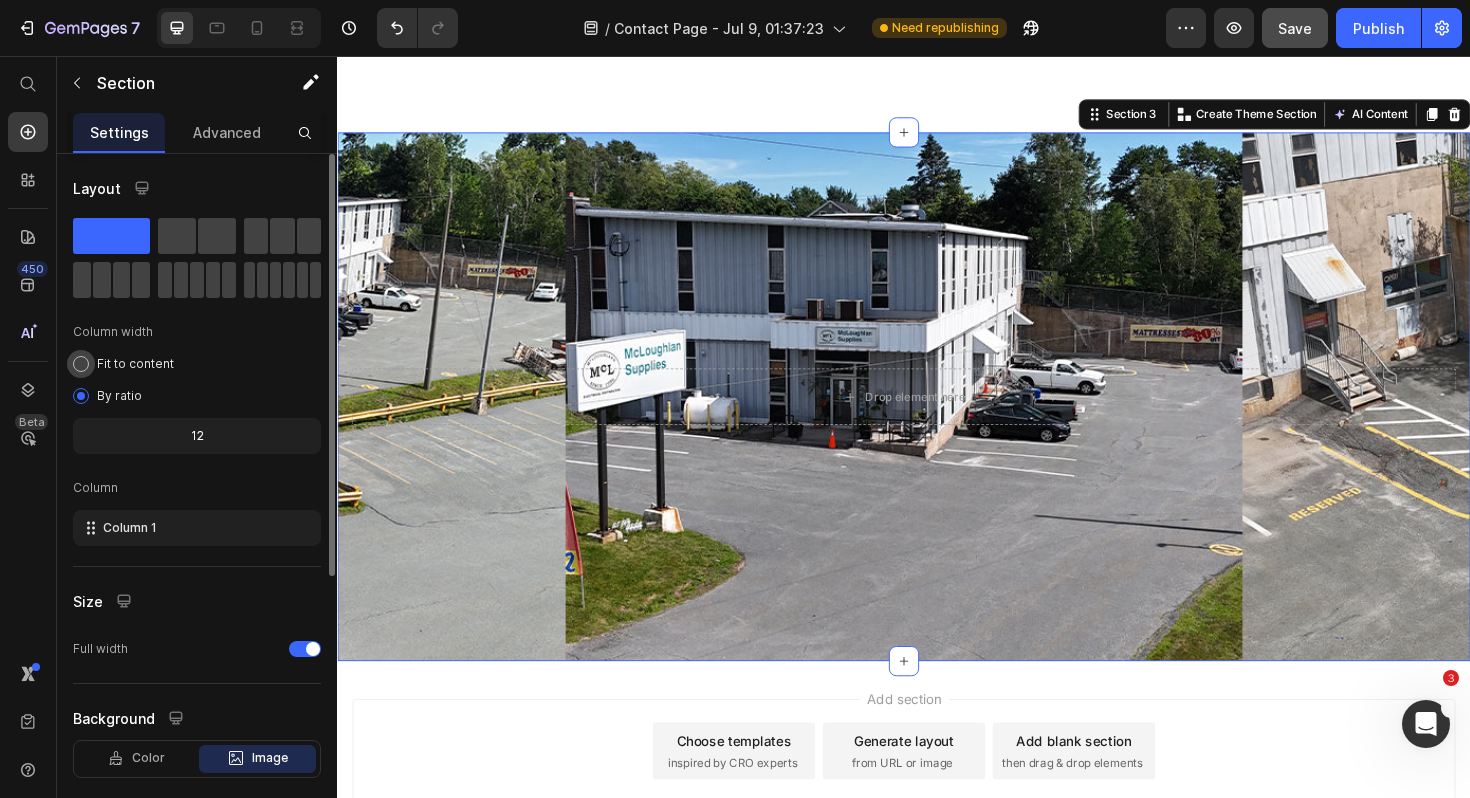 click on "Fit to content" 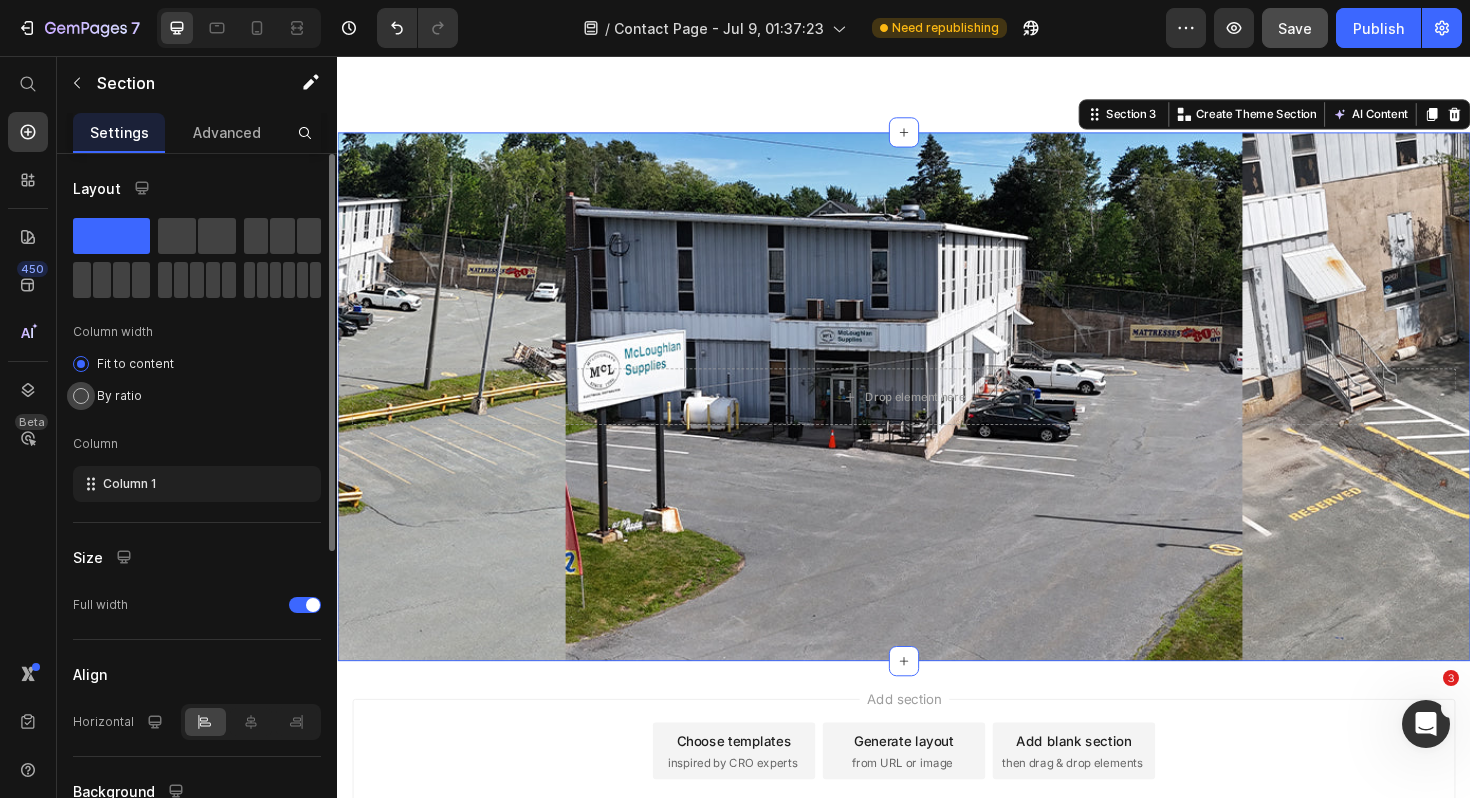 click on "By ratio" at bounding box center [119, 396] 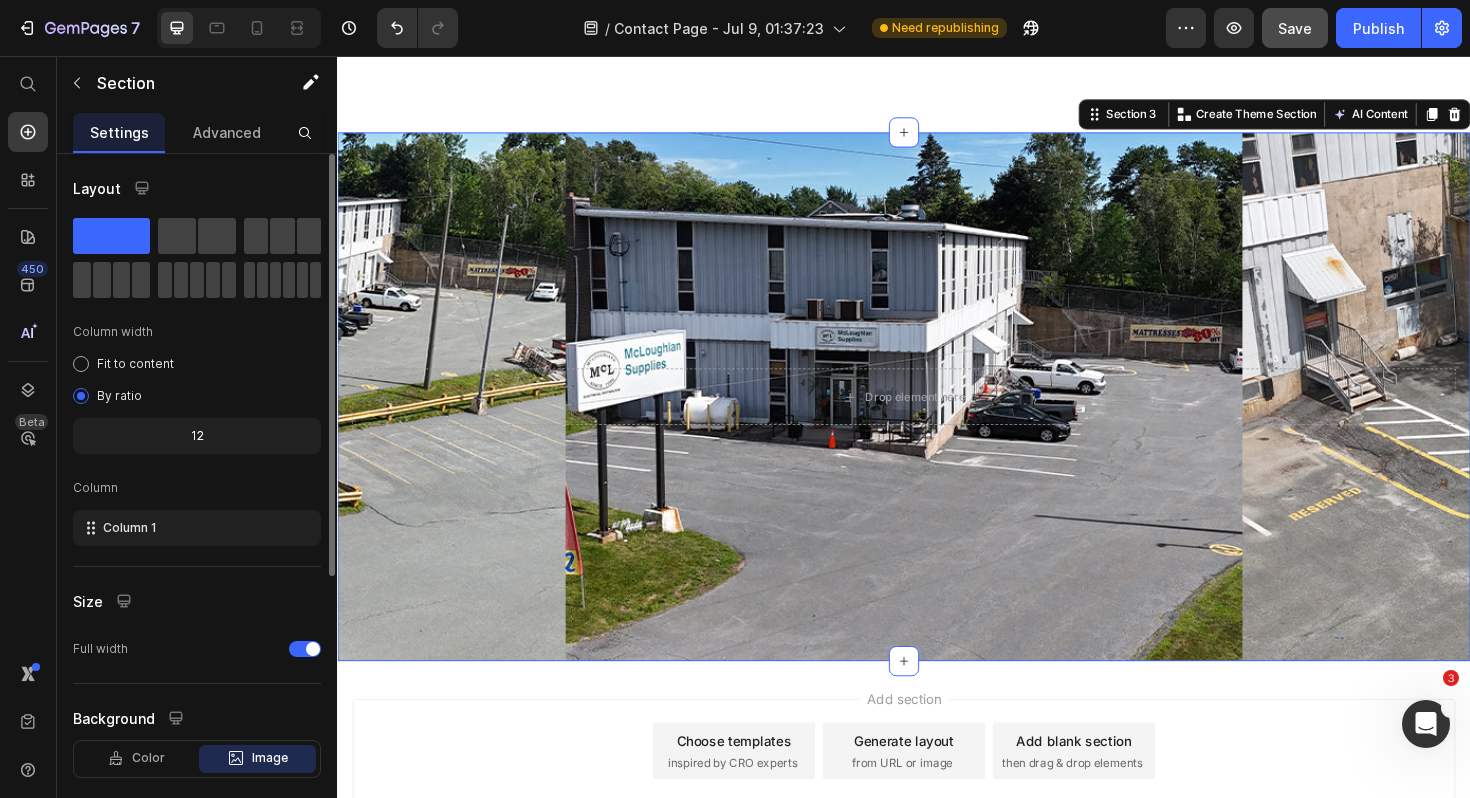 scroll, scrollTop: 59, scrollLeft: 0, axis: vertical 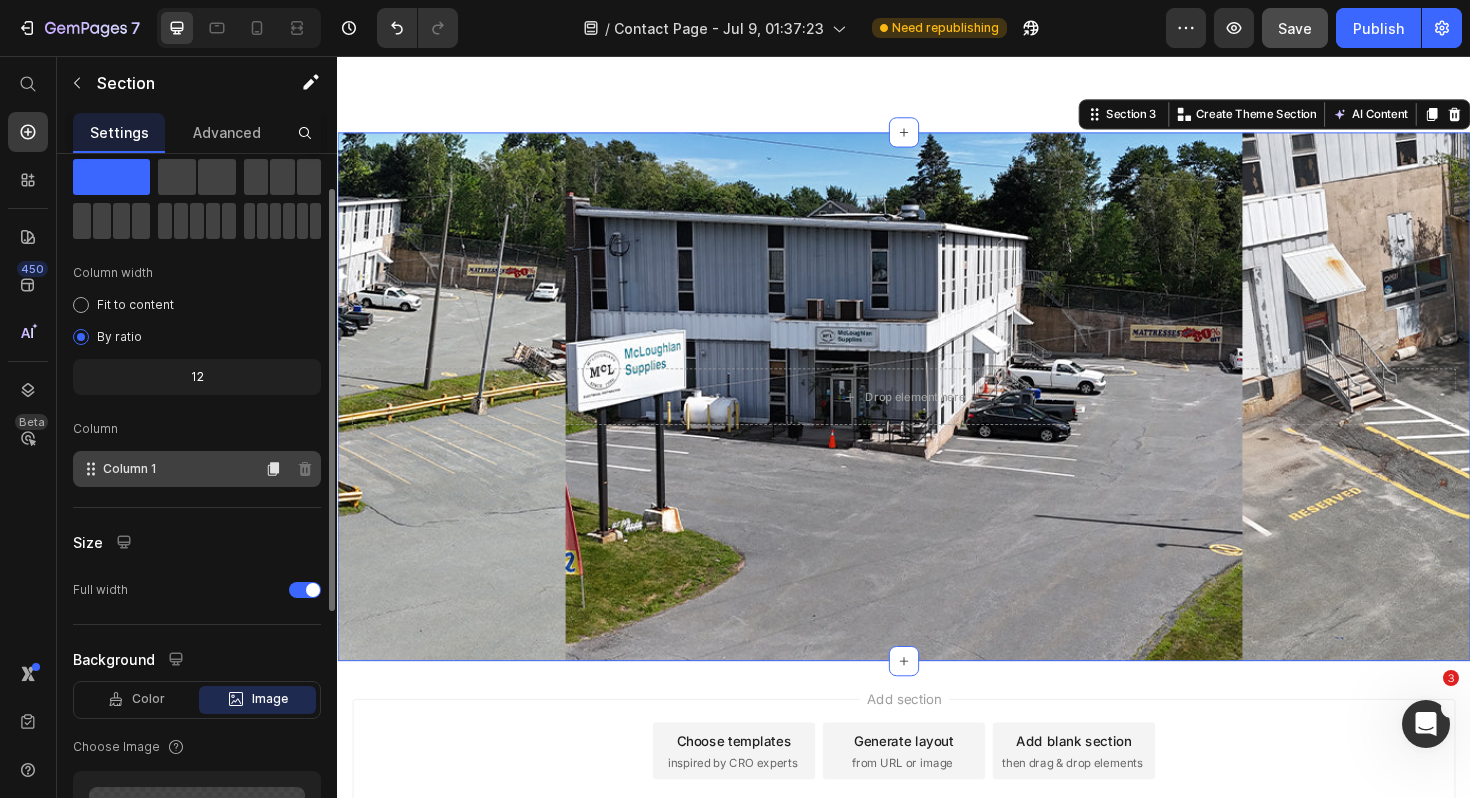 click on "Column 1" 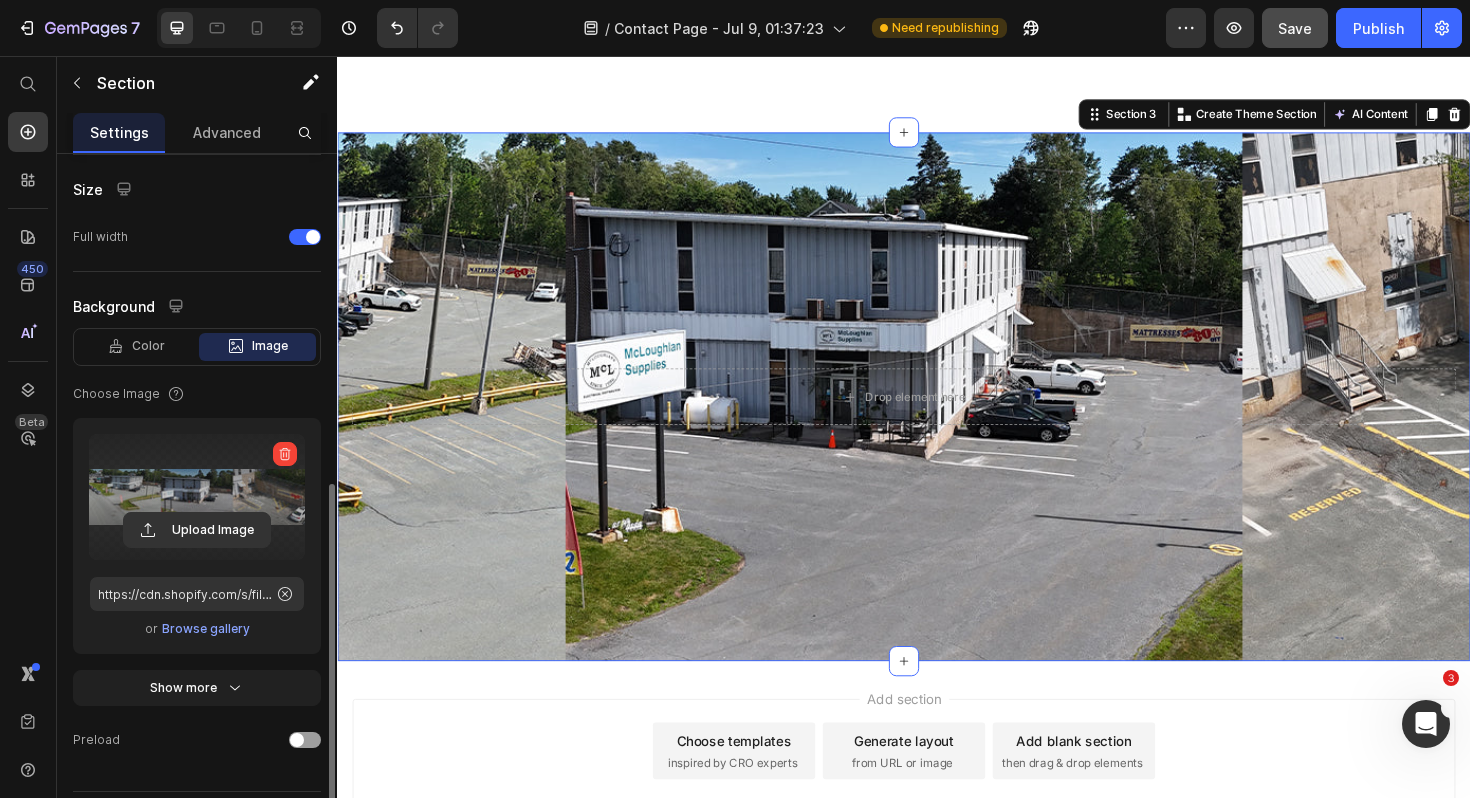 scroll, scrollTop: 463, scrollLeft: 0, axis: vertical 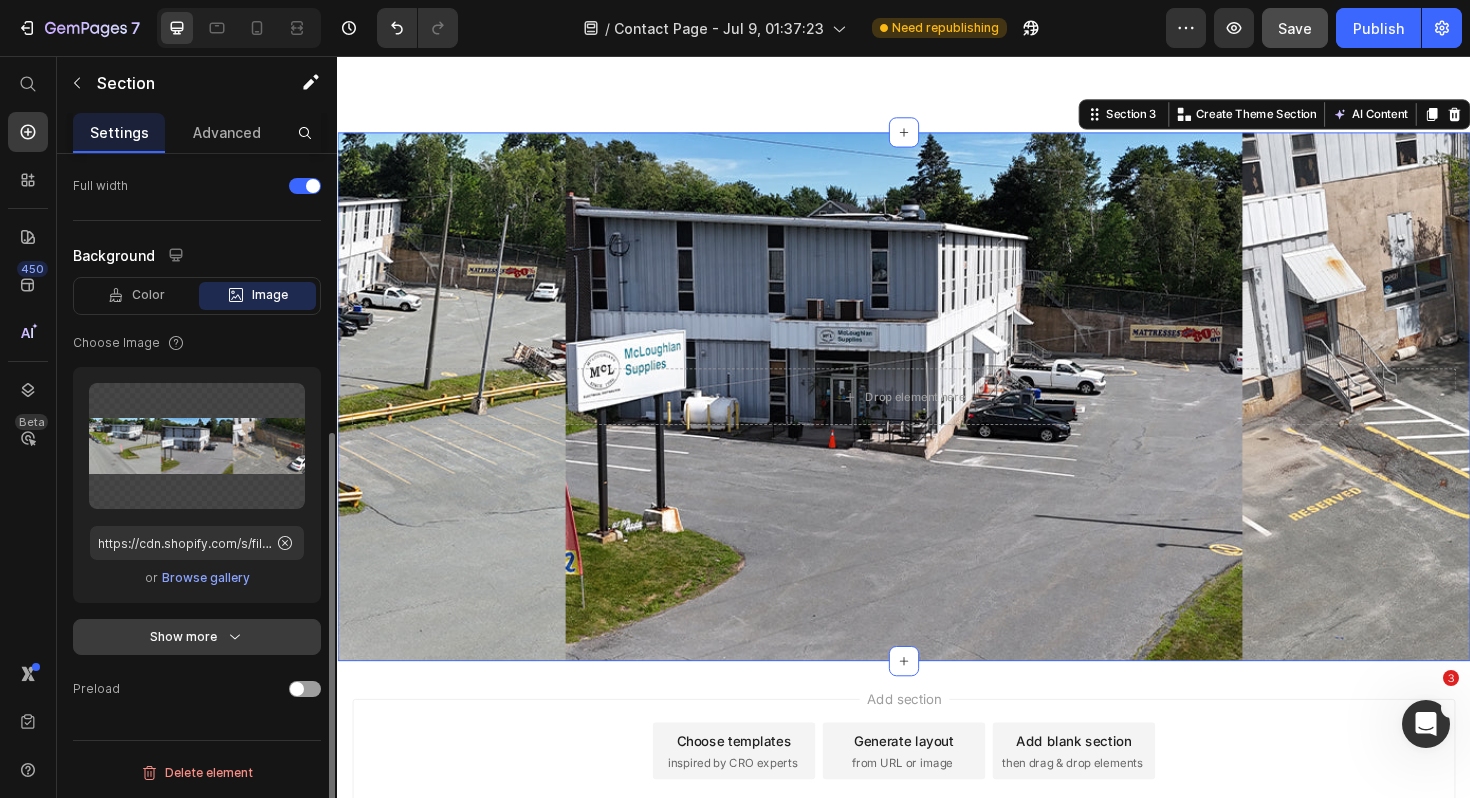 click on "Show more" at bounding box center [197, 637] 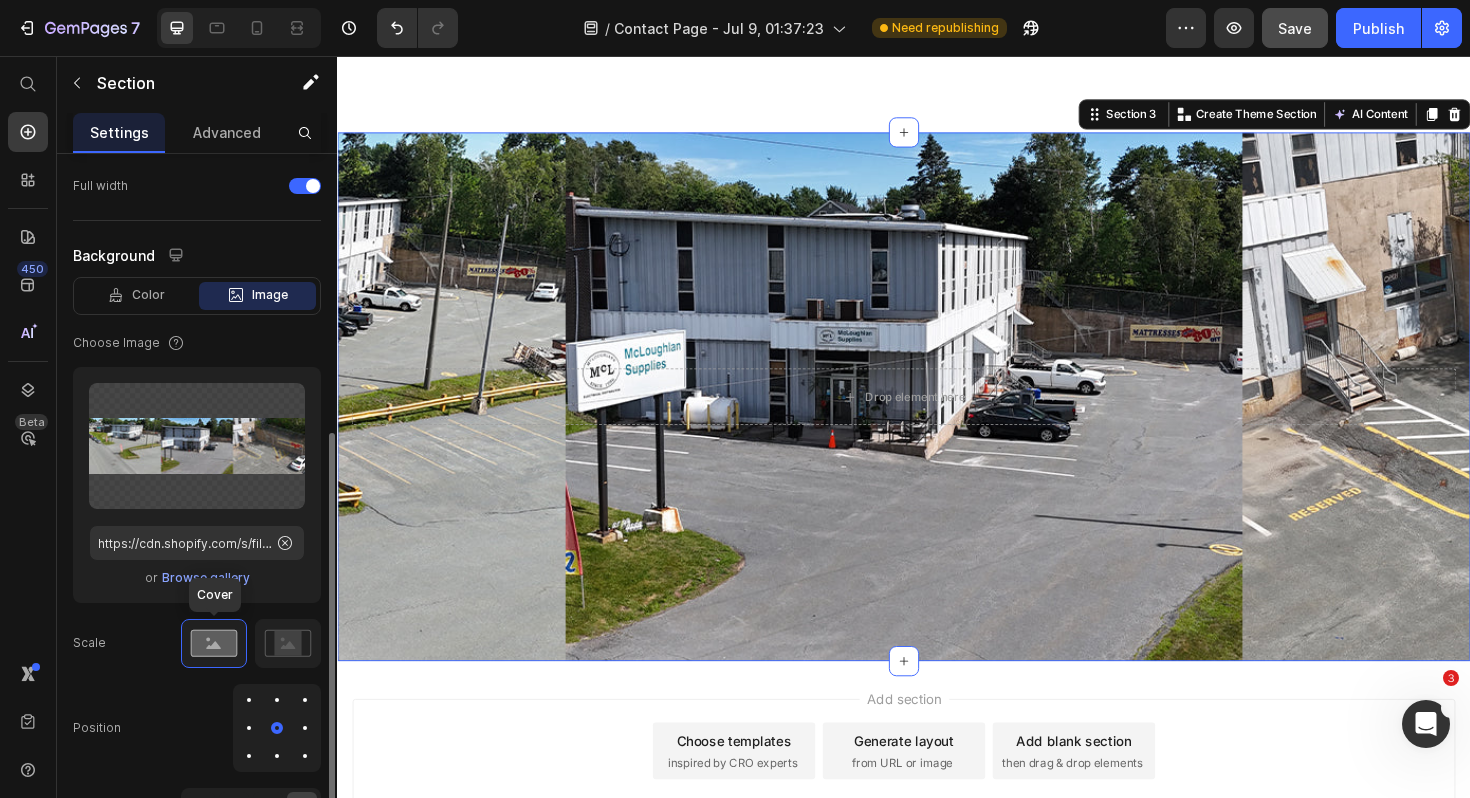 scroll, scrollTop: 615, scrollLeft: 0, axis: vertical 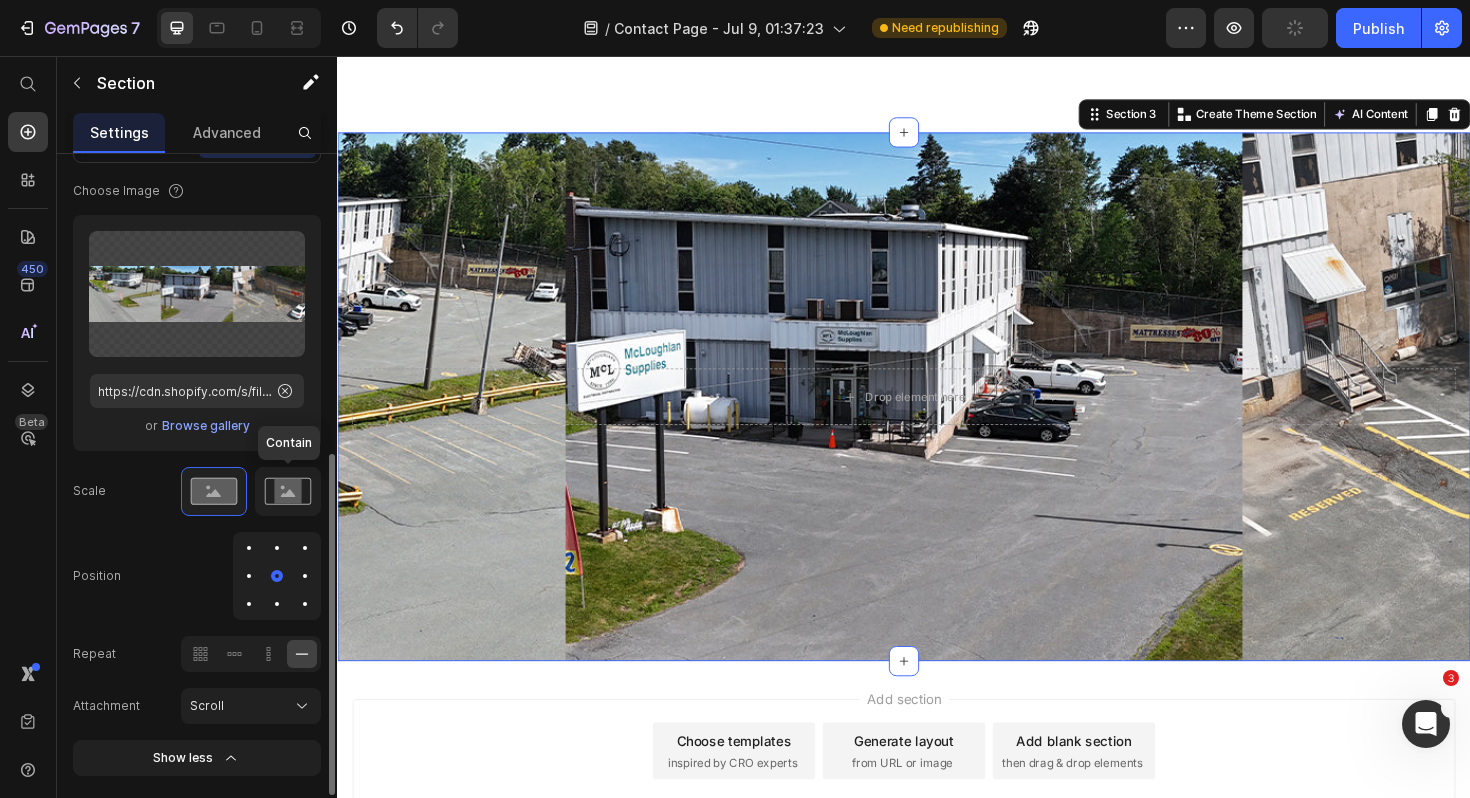 click 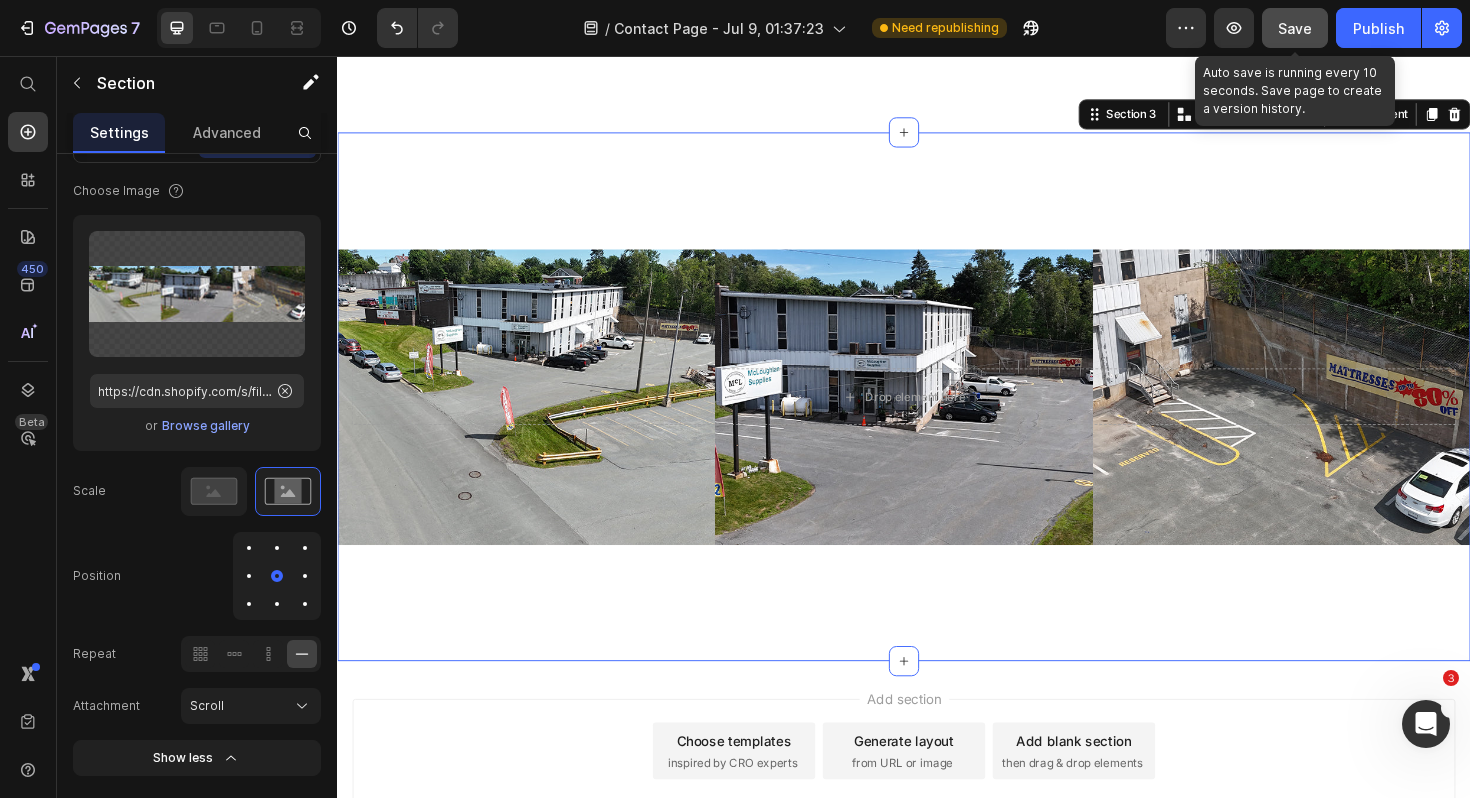 click on "Save" 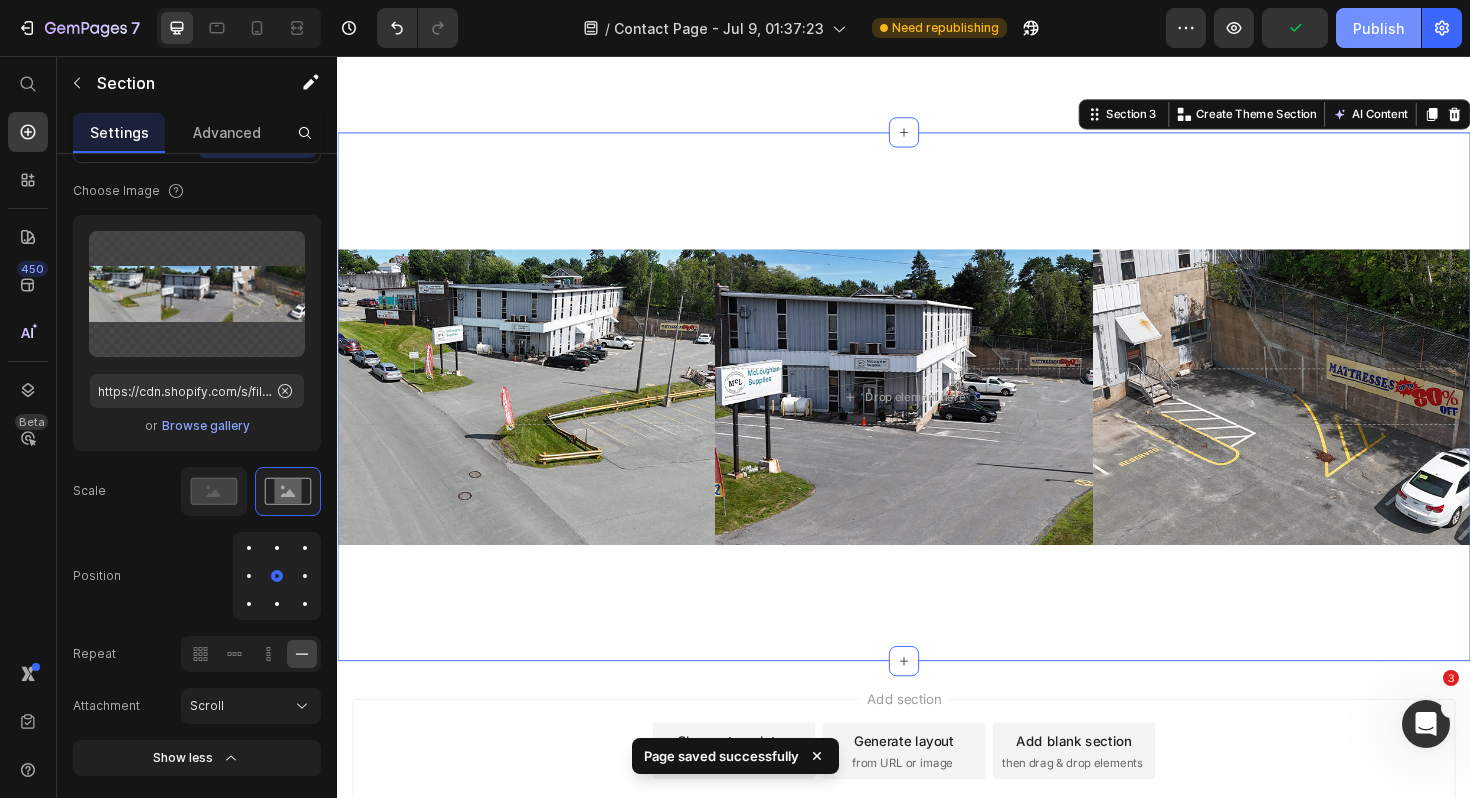 click on "Publish" at bounding box center (1378, 28) 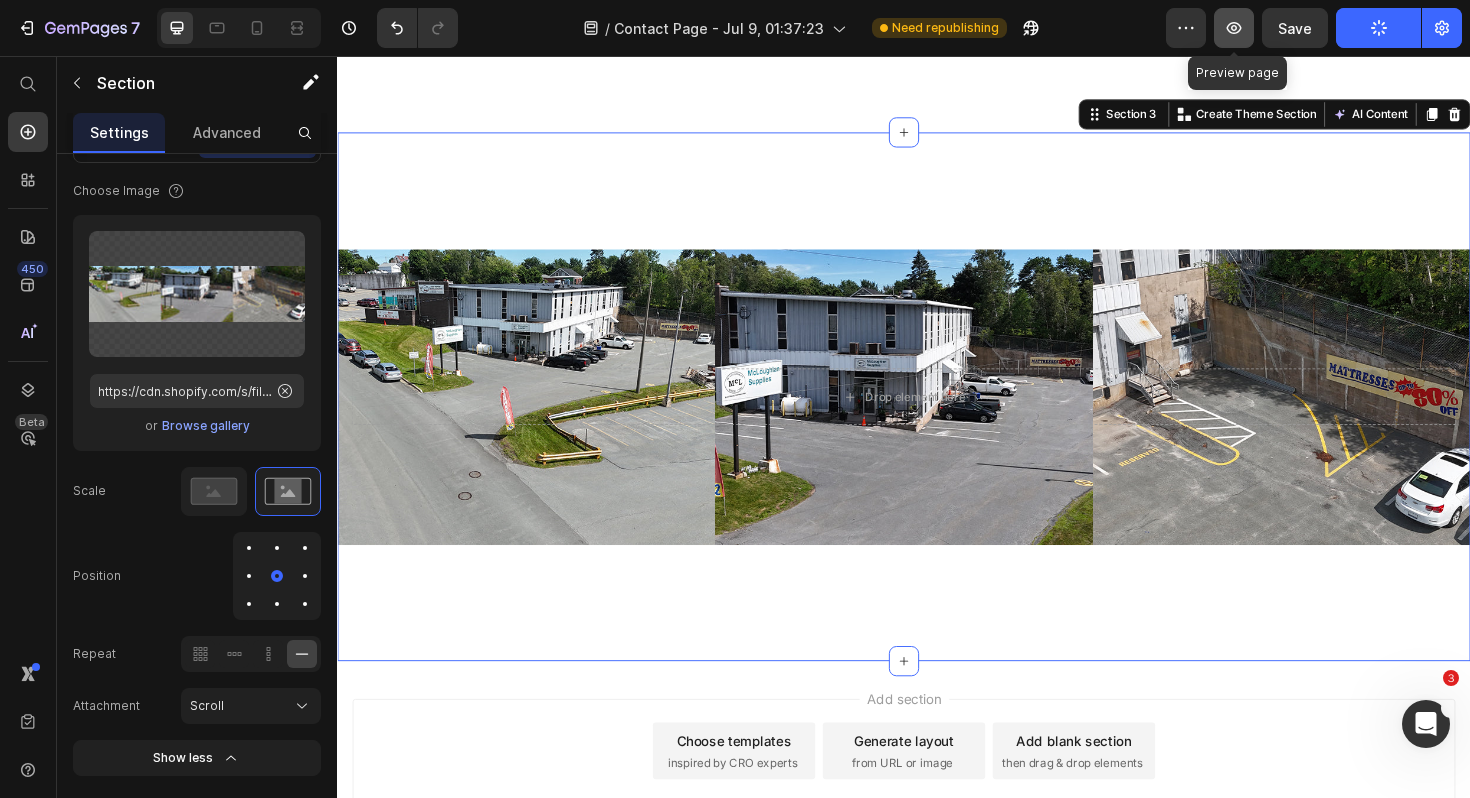 click 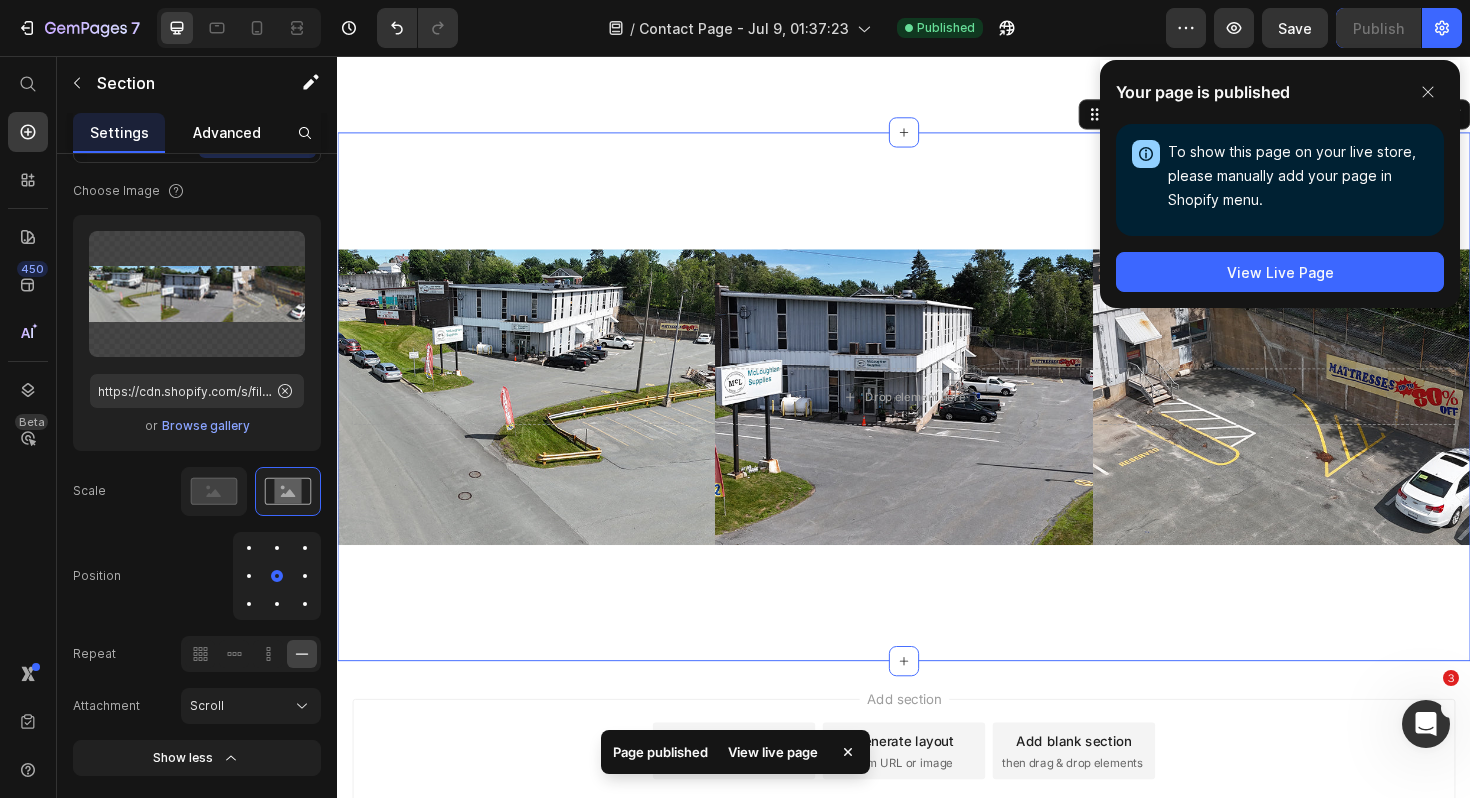 click on "Advanced" 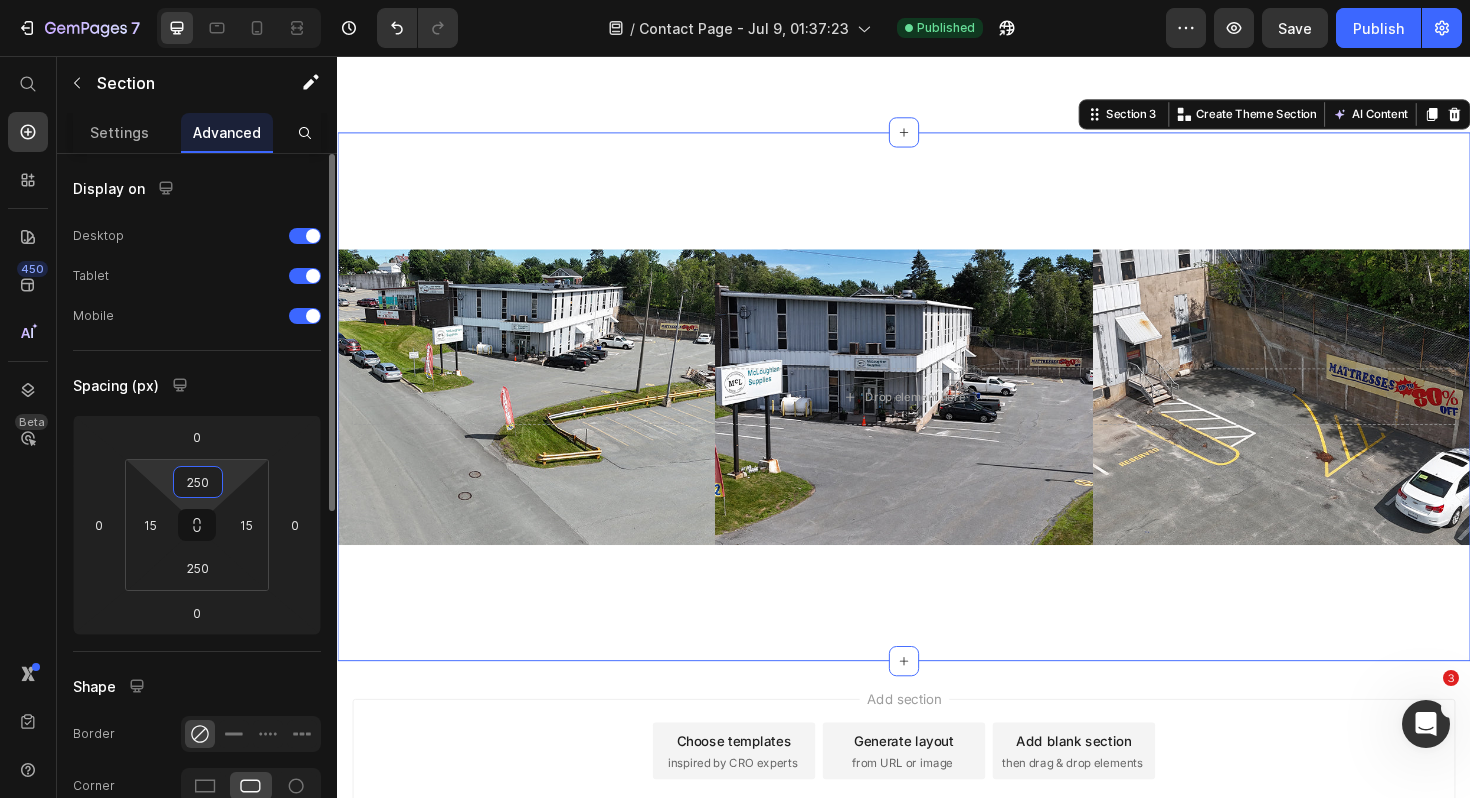 click on "250" at bounding box center (198, 482) 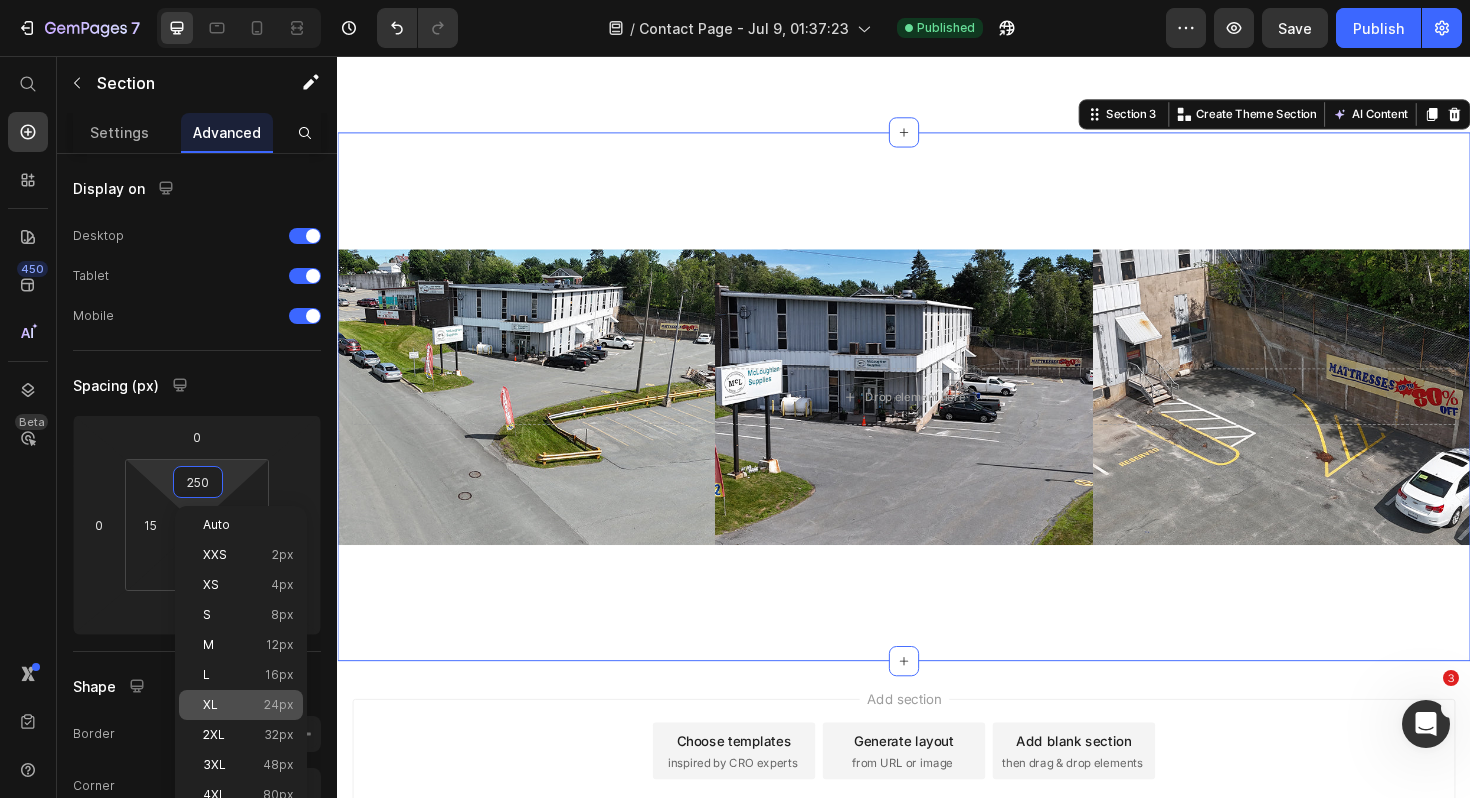 click on "24px" at bounding box center [278, 705] 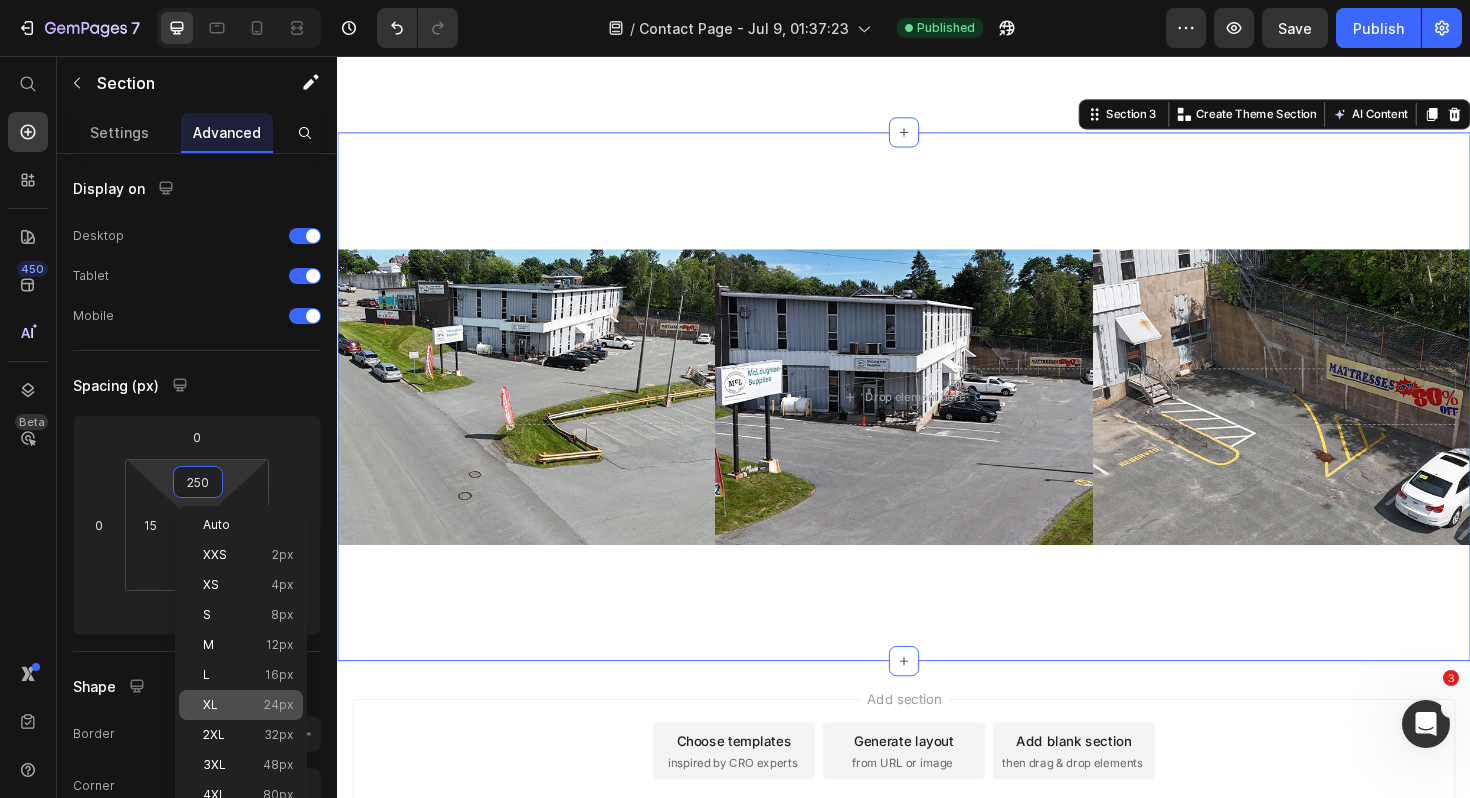 type on "24" 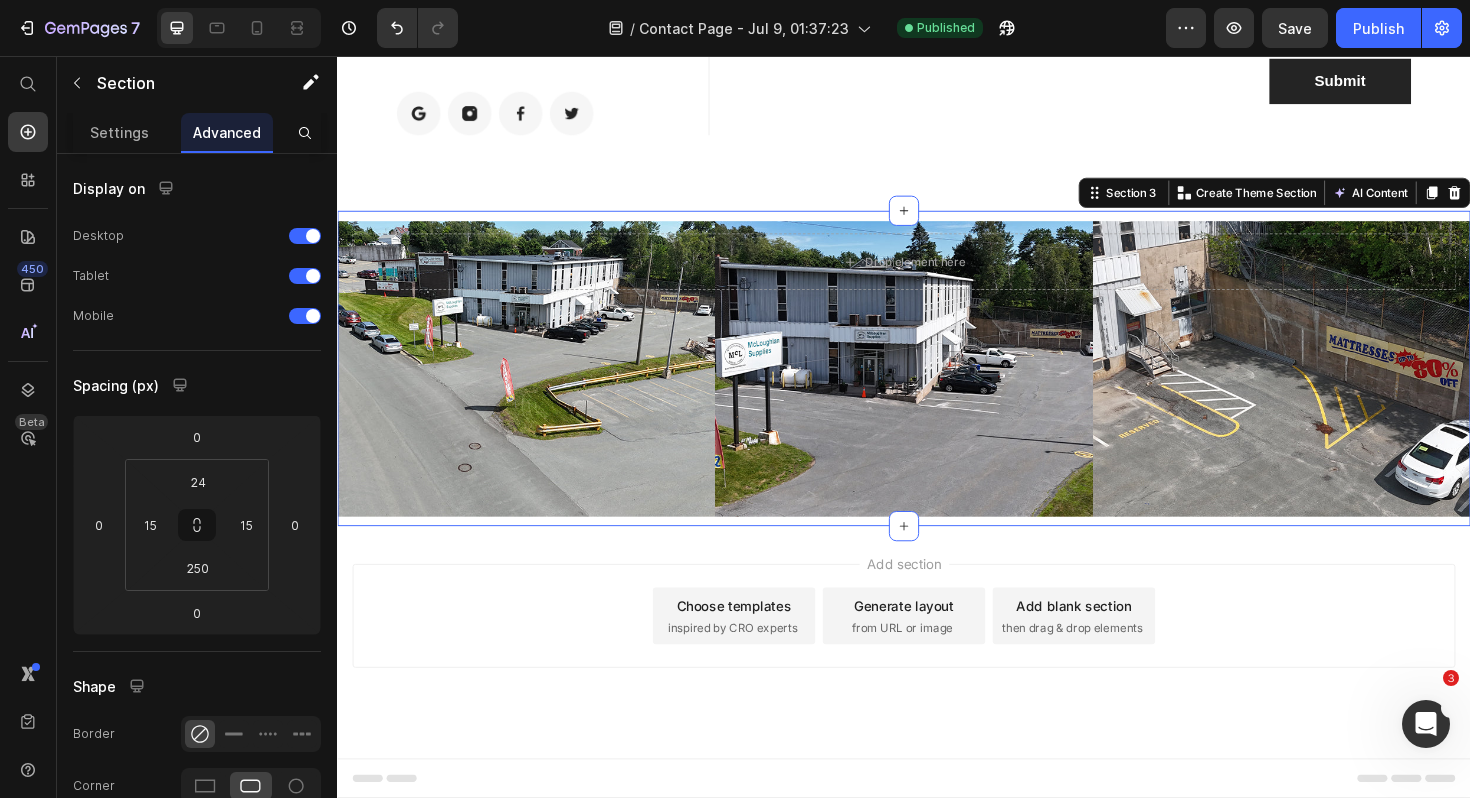 scroll, scrollTop: 399, scrollLeft: 0, axis: vertical 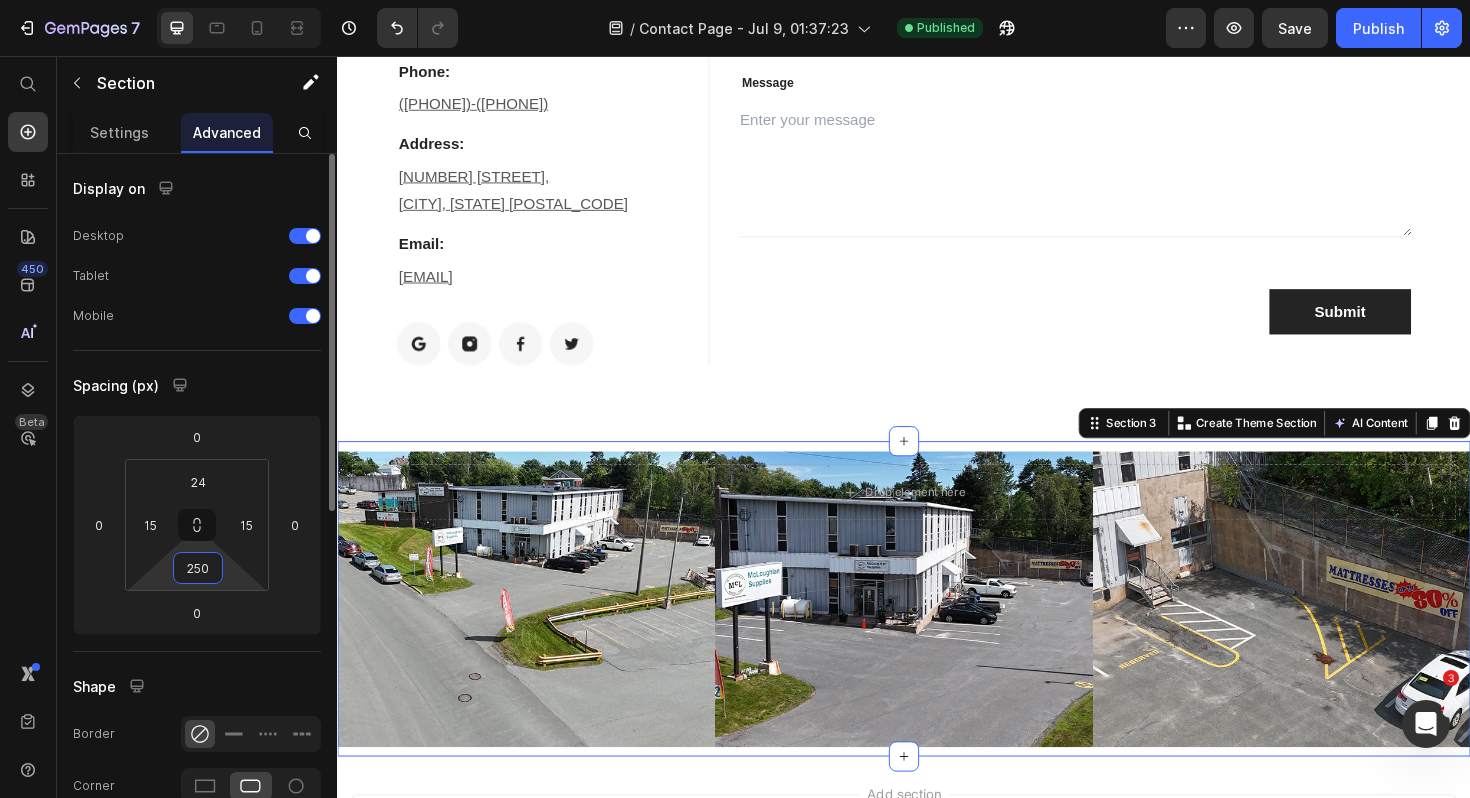 click on "250" at bounding box center [198, 568] 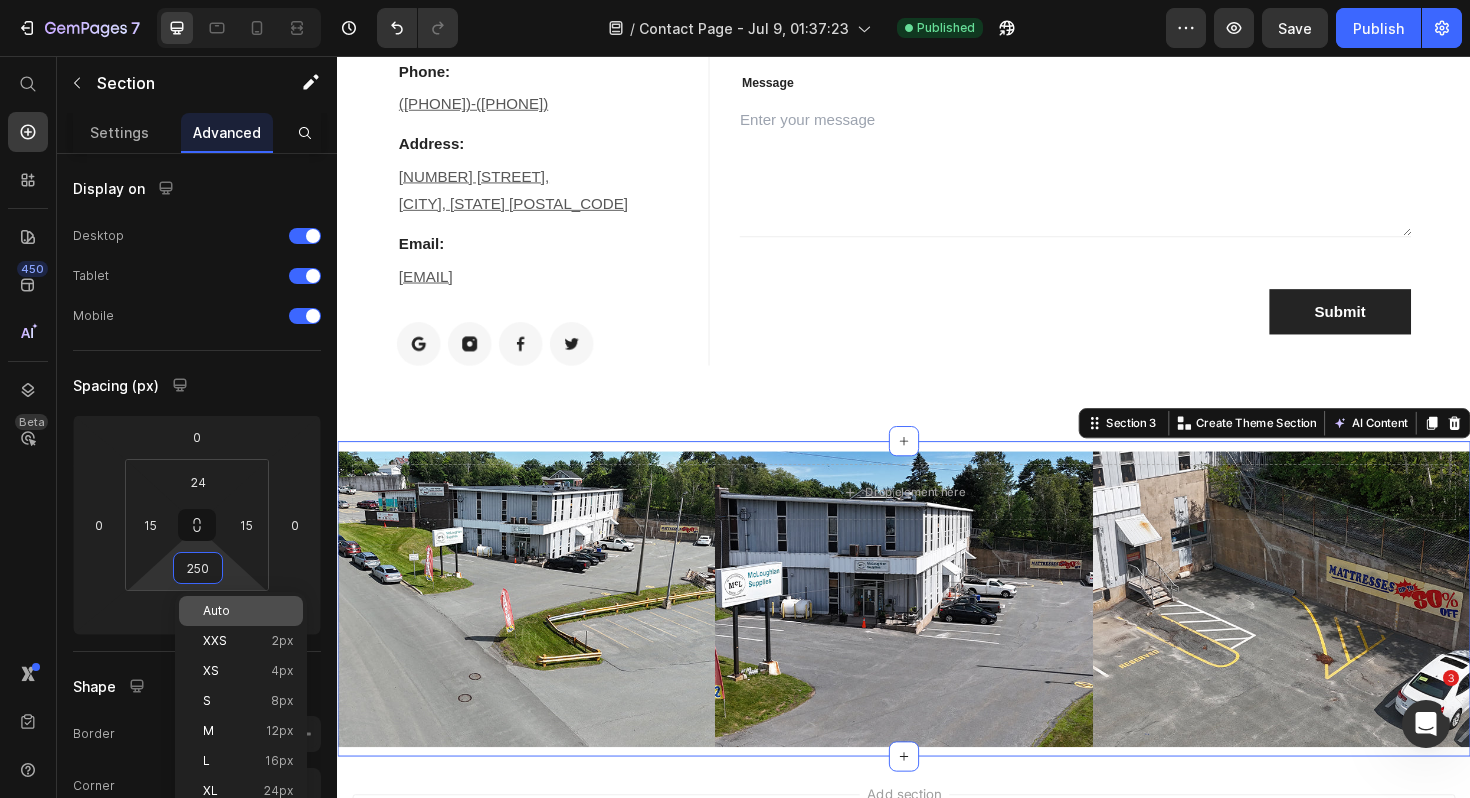 click on "Auto" 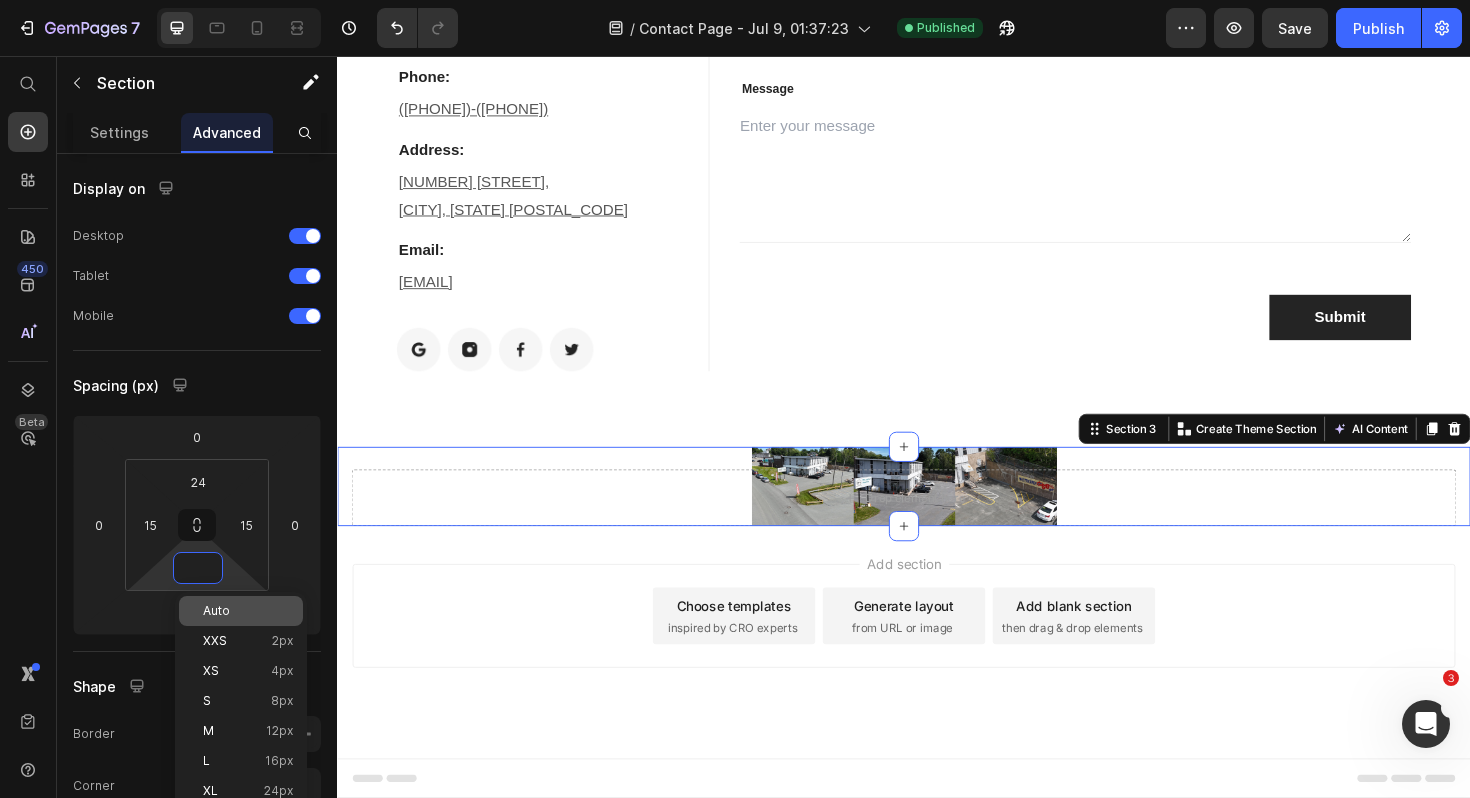 scroll, scrollTop: 393, scrollLeft: 0, axis: vertical 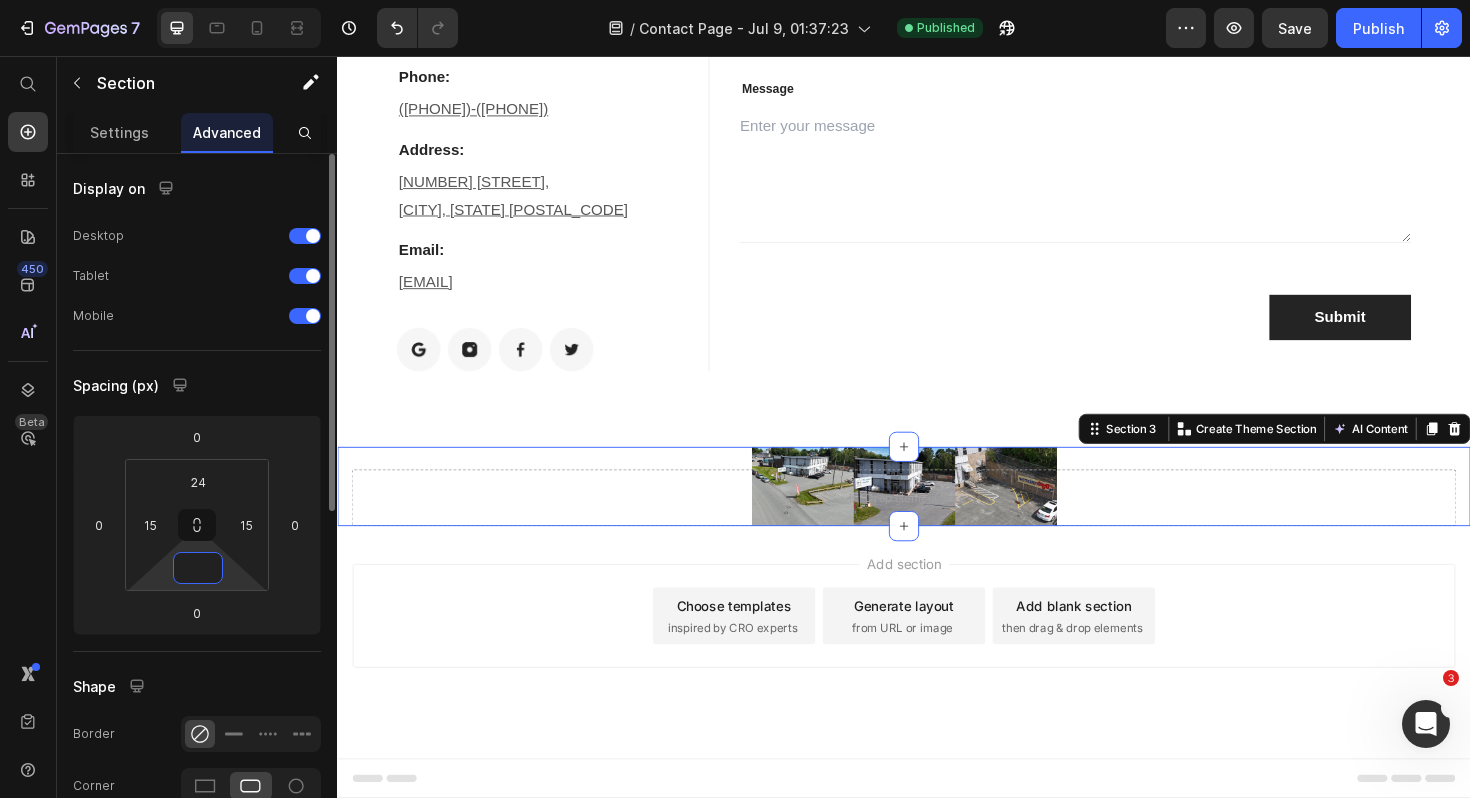 click at bounding box center (198, 568) 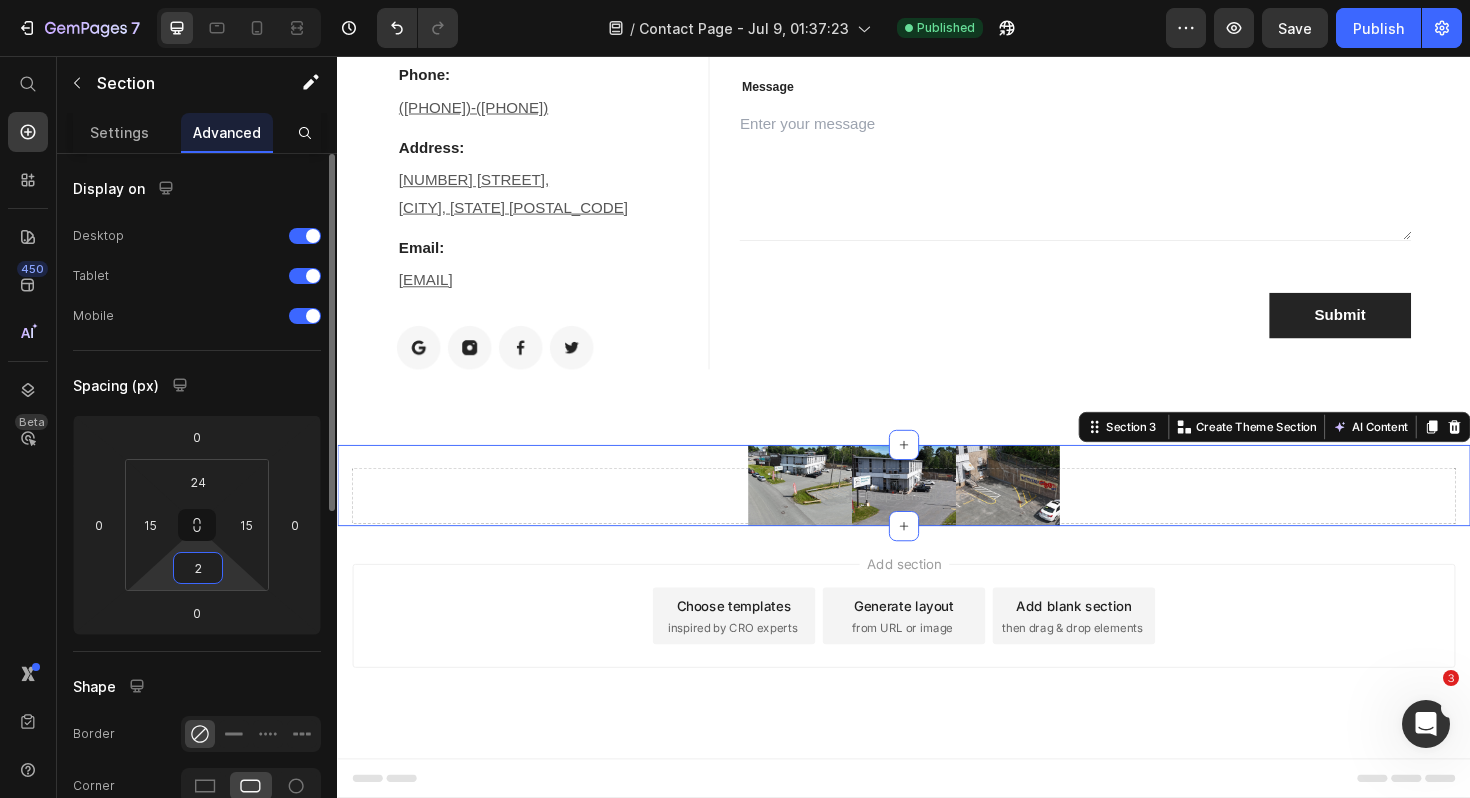 type on "24" 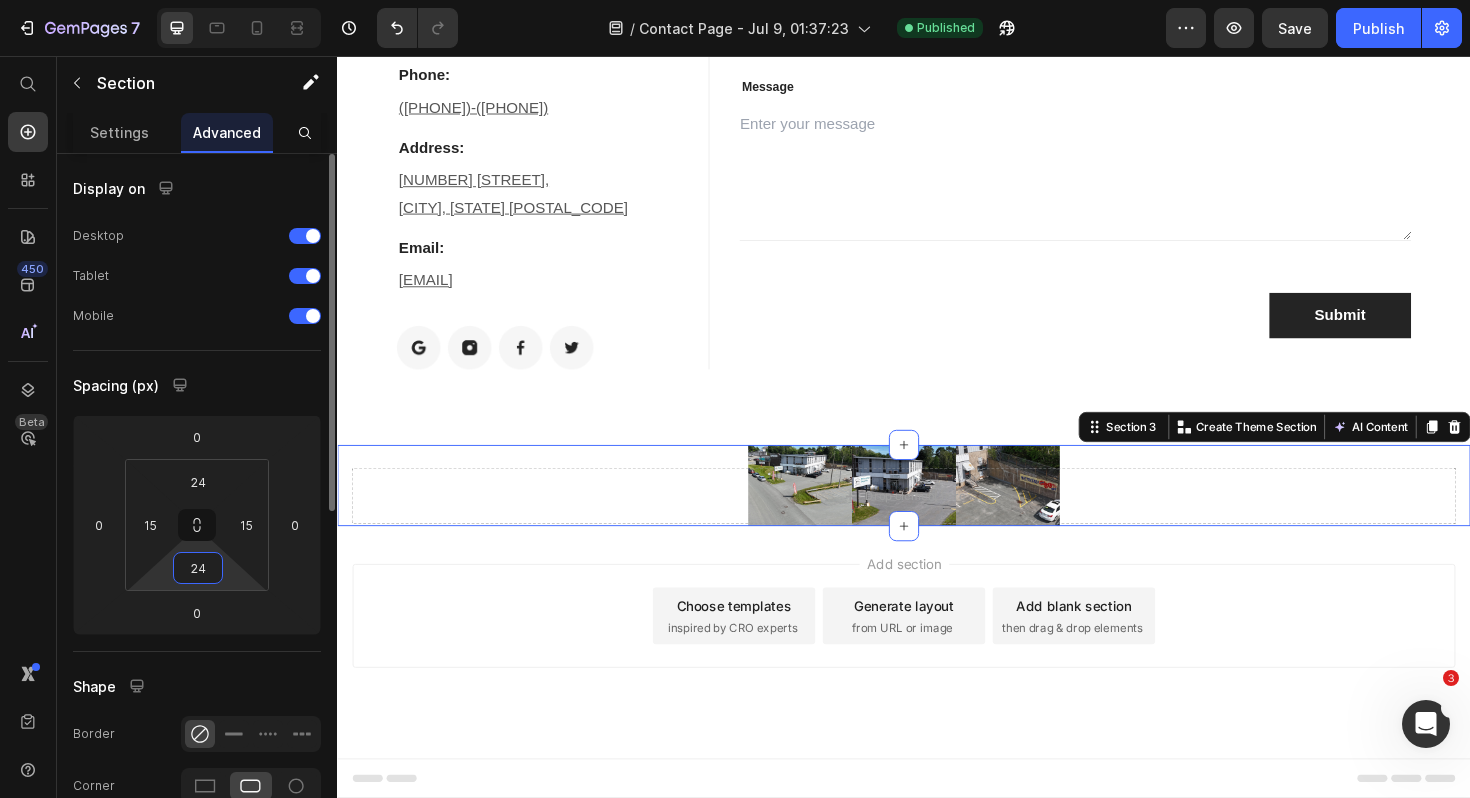 scroll, scrollTop: 399, scrollLeft: 0, axis: vertical 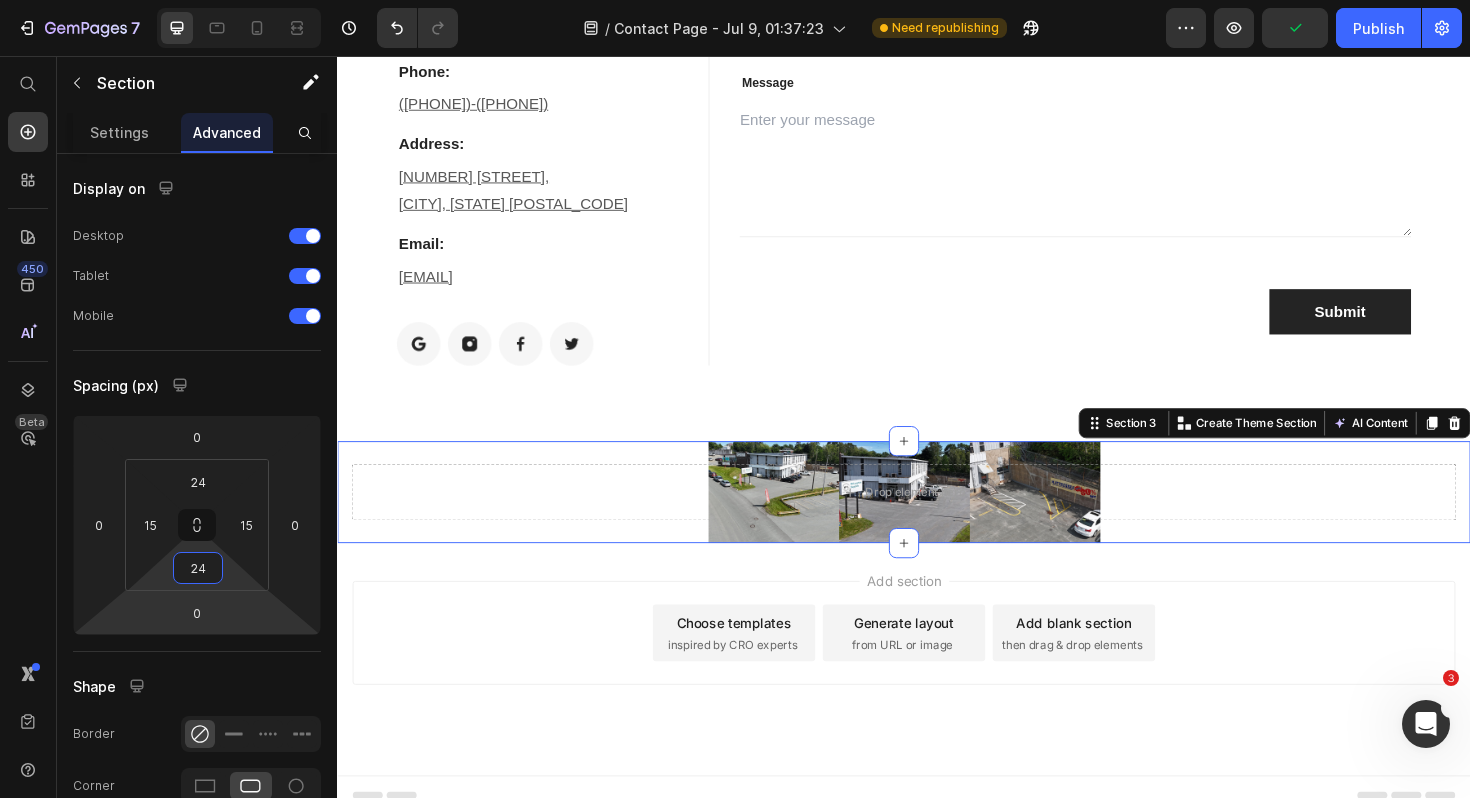 click on "Add section Choose templates inspired by CRO experts Generate layout from URL or image Add blank section then drag & drop elements" at bounding box center [937, 667] 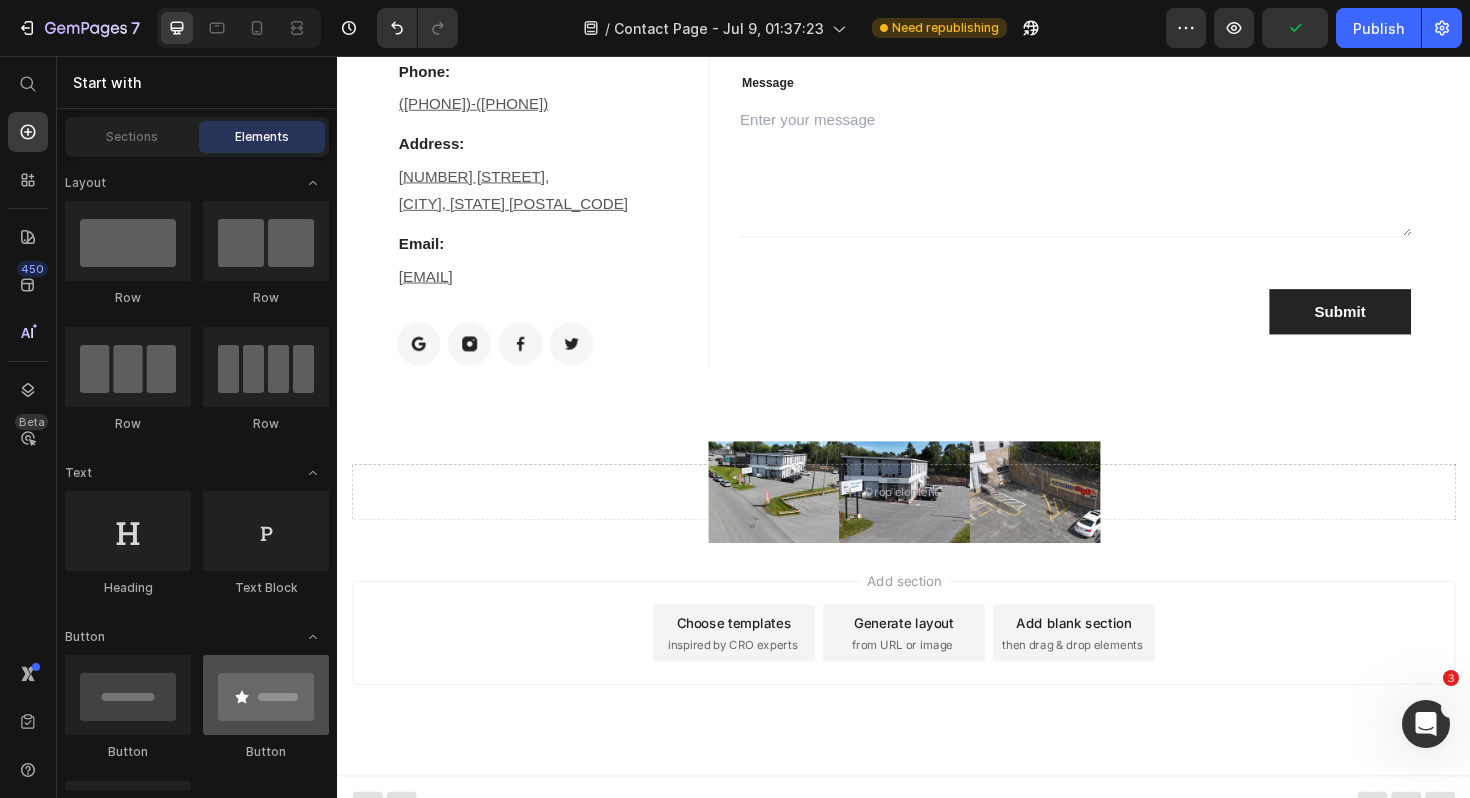 scroll, scrollTop: 12, scrollLeft: 0, axis: vertical 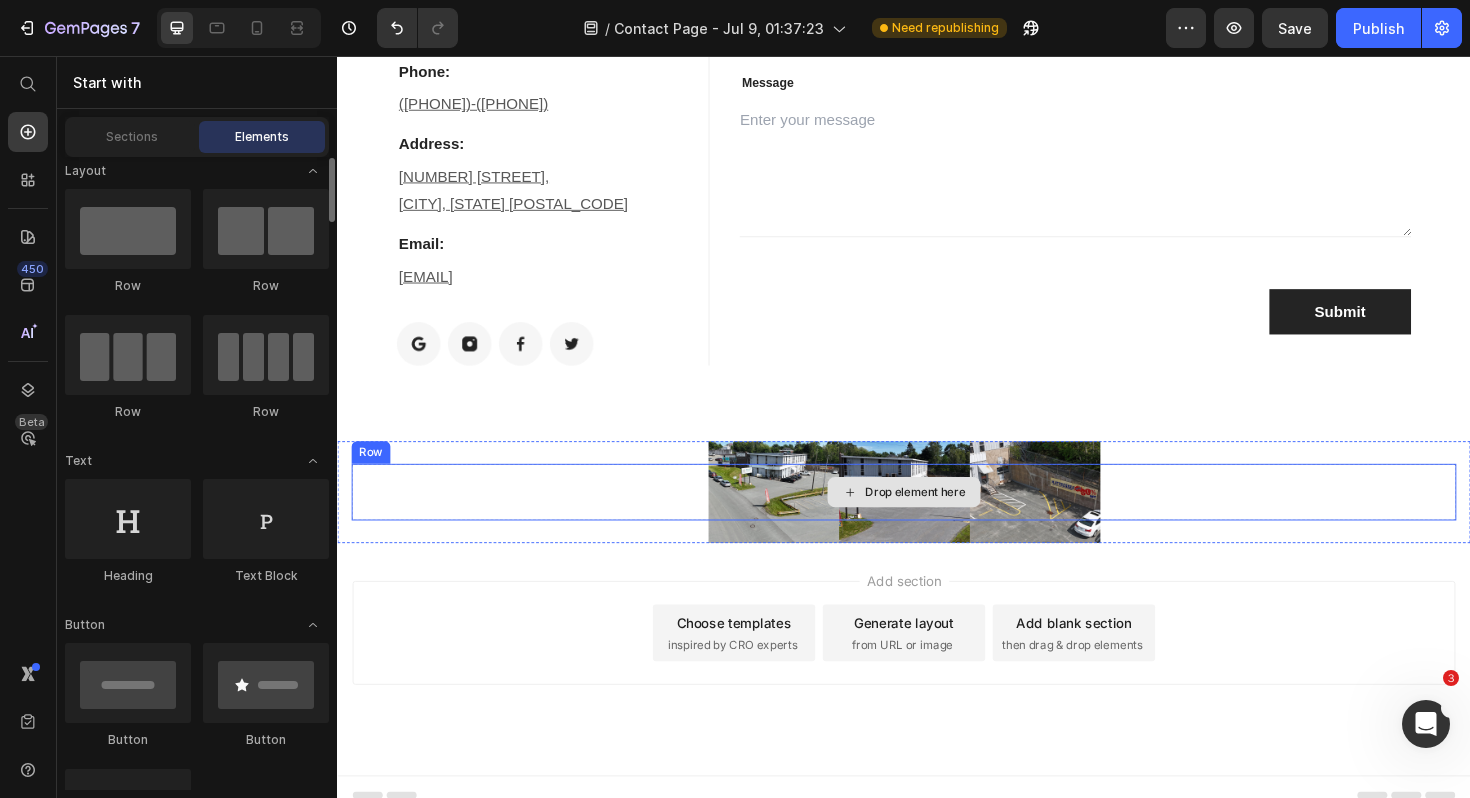 click on "Drop element here" at bounding box center [937, 518] 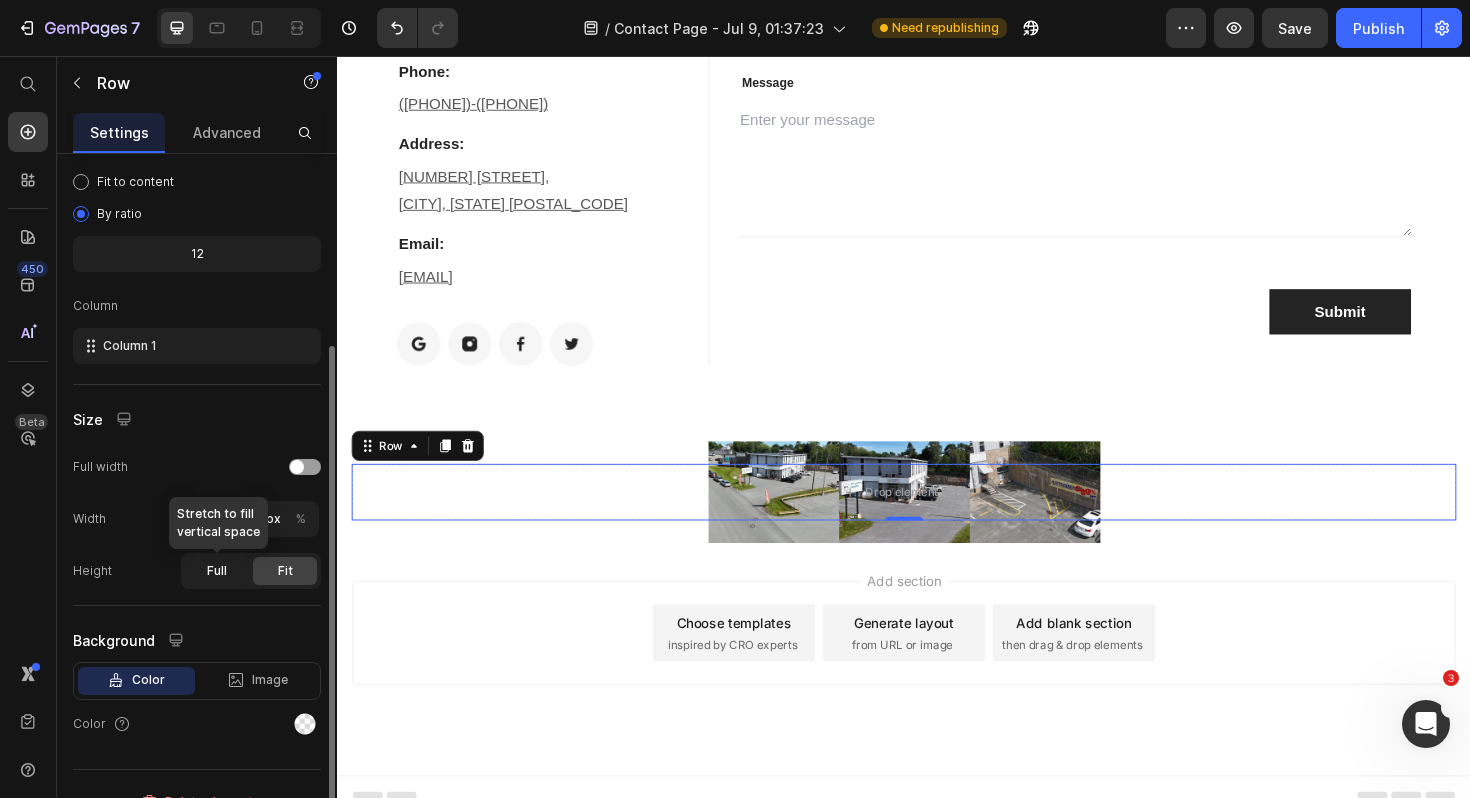 scroll, scrollTop: 211, scrollLeft: 0, axis: vertical 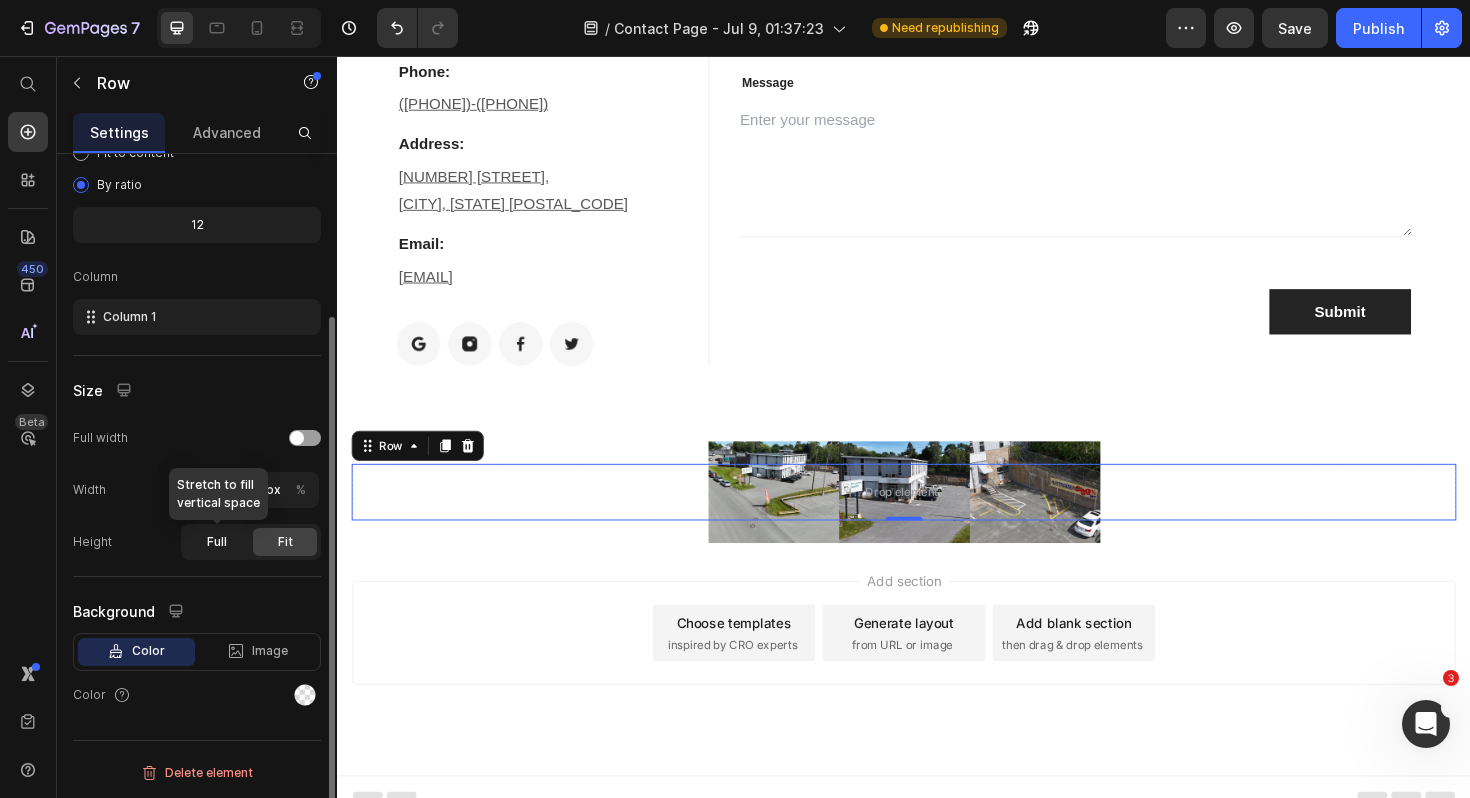 click on "Full" 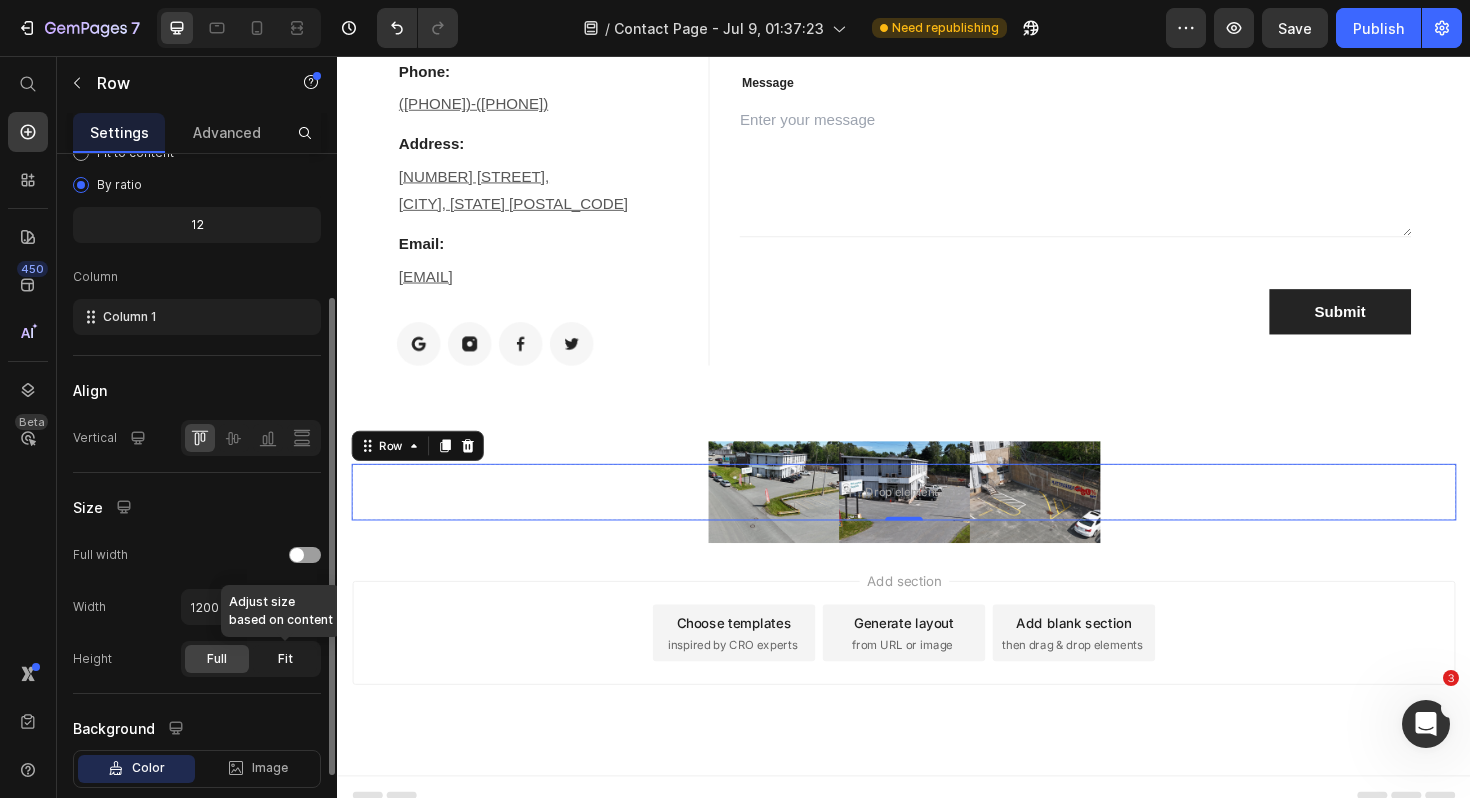 click on "Fit" 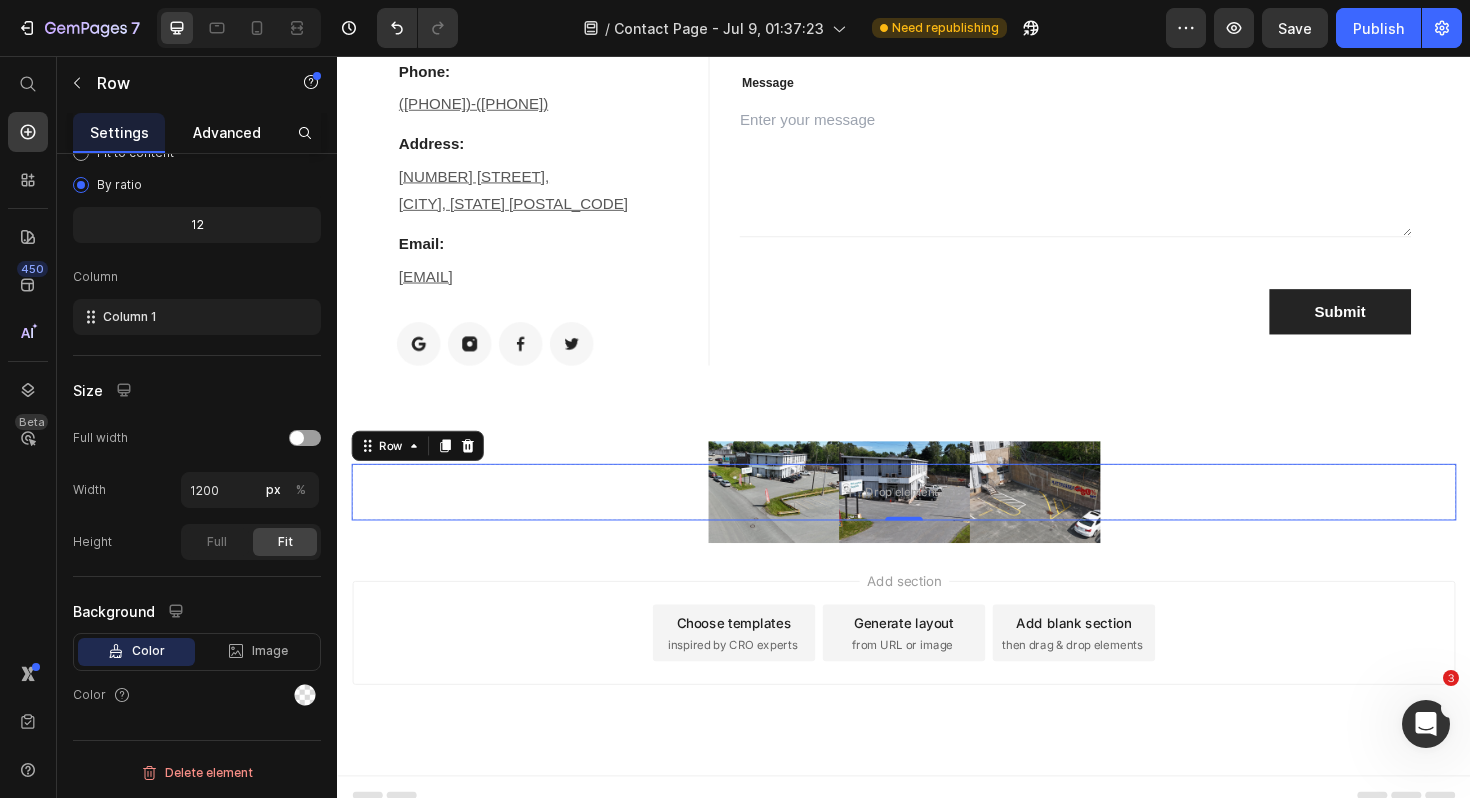 click on "Advanced" at bounding box center (227, 132) 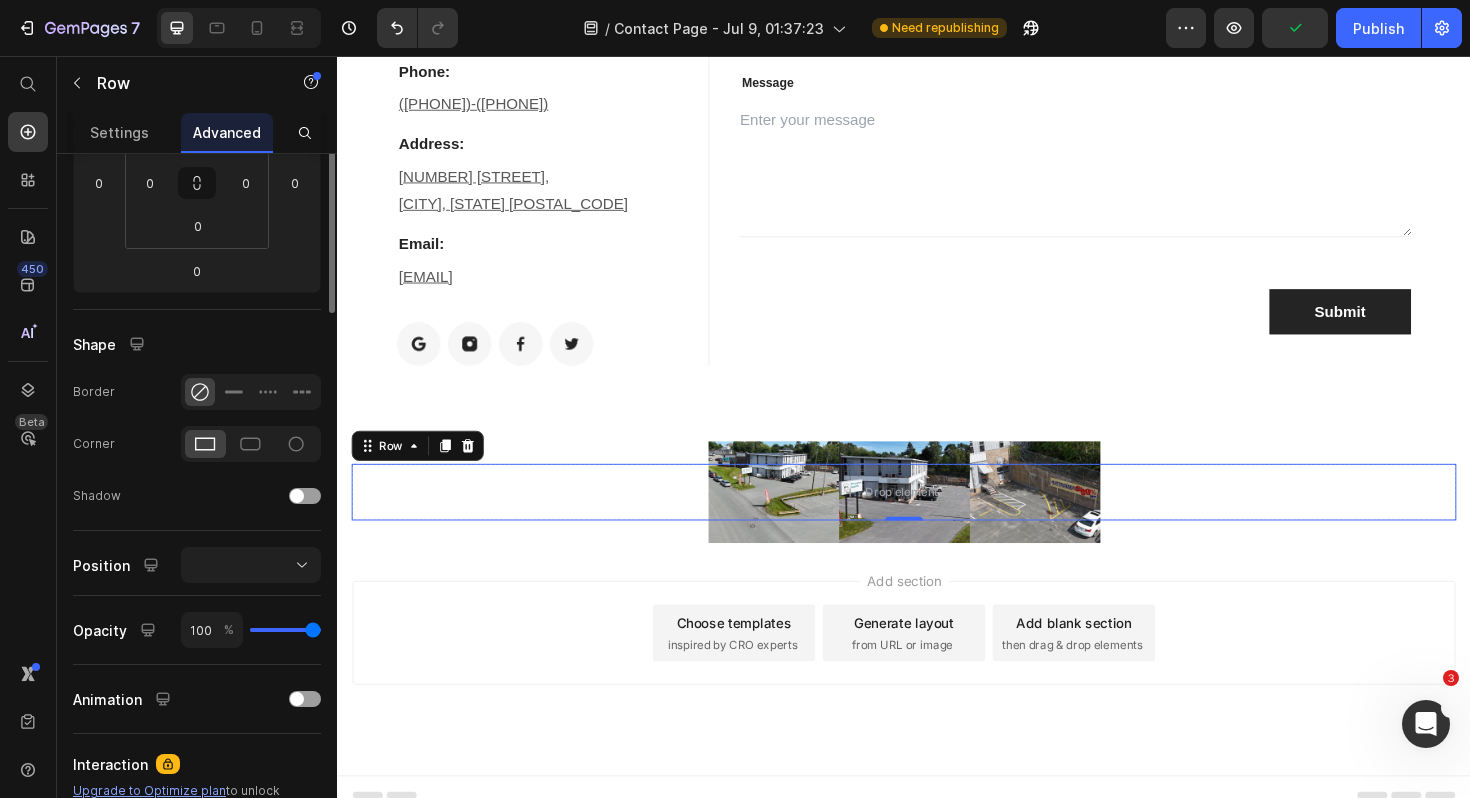 scroll, scrollTop: 458, scrollLeft: 0, axis: vertical 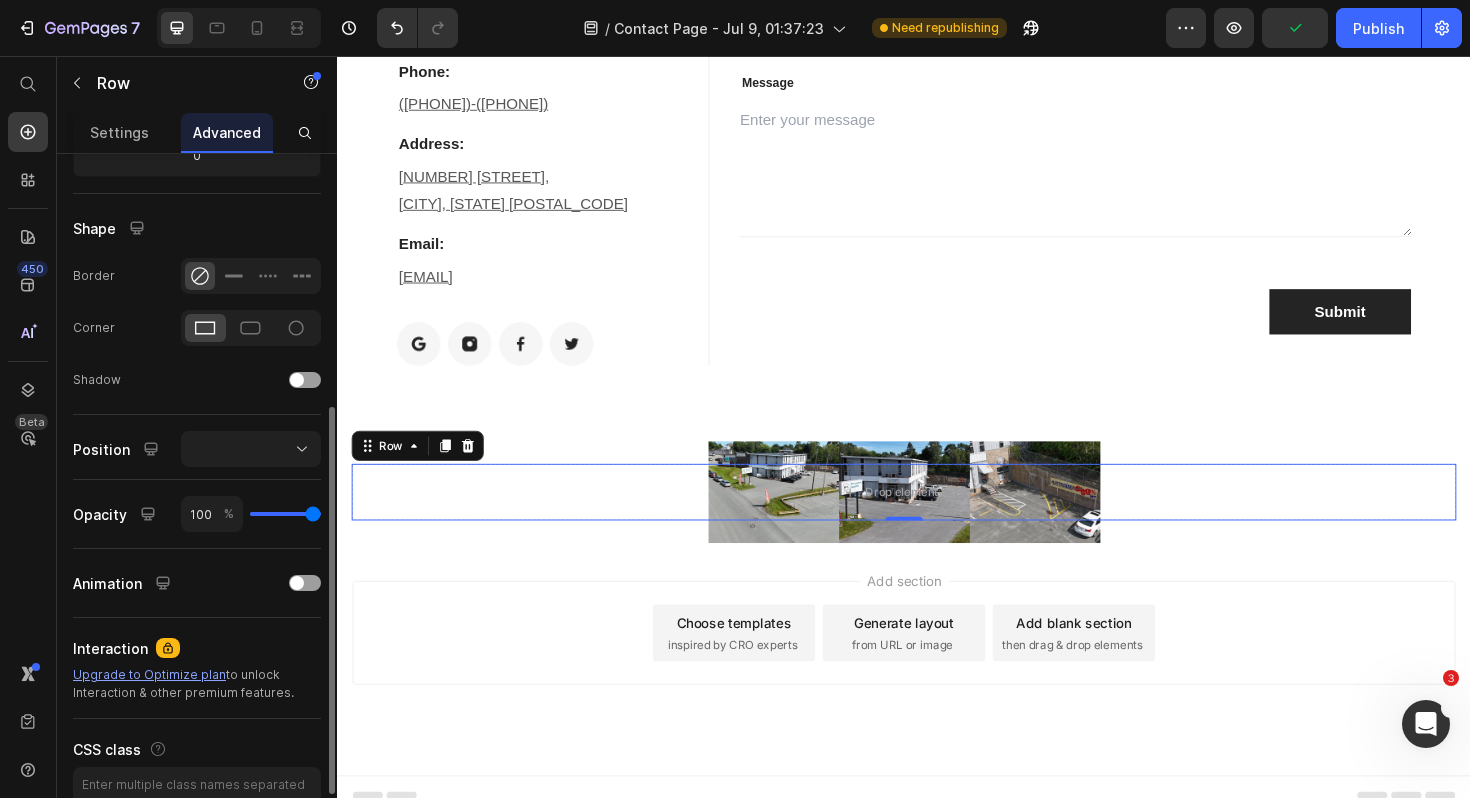 click on "Position" 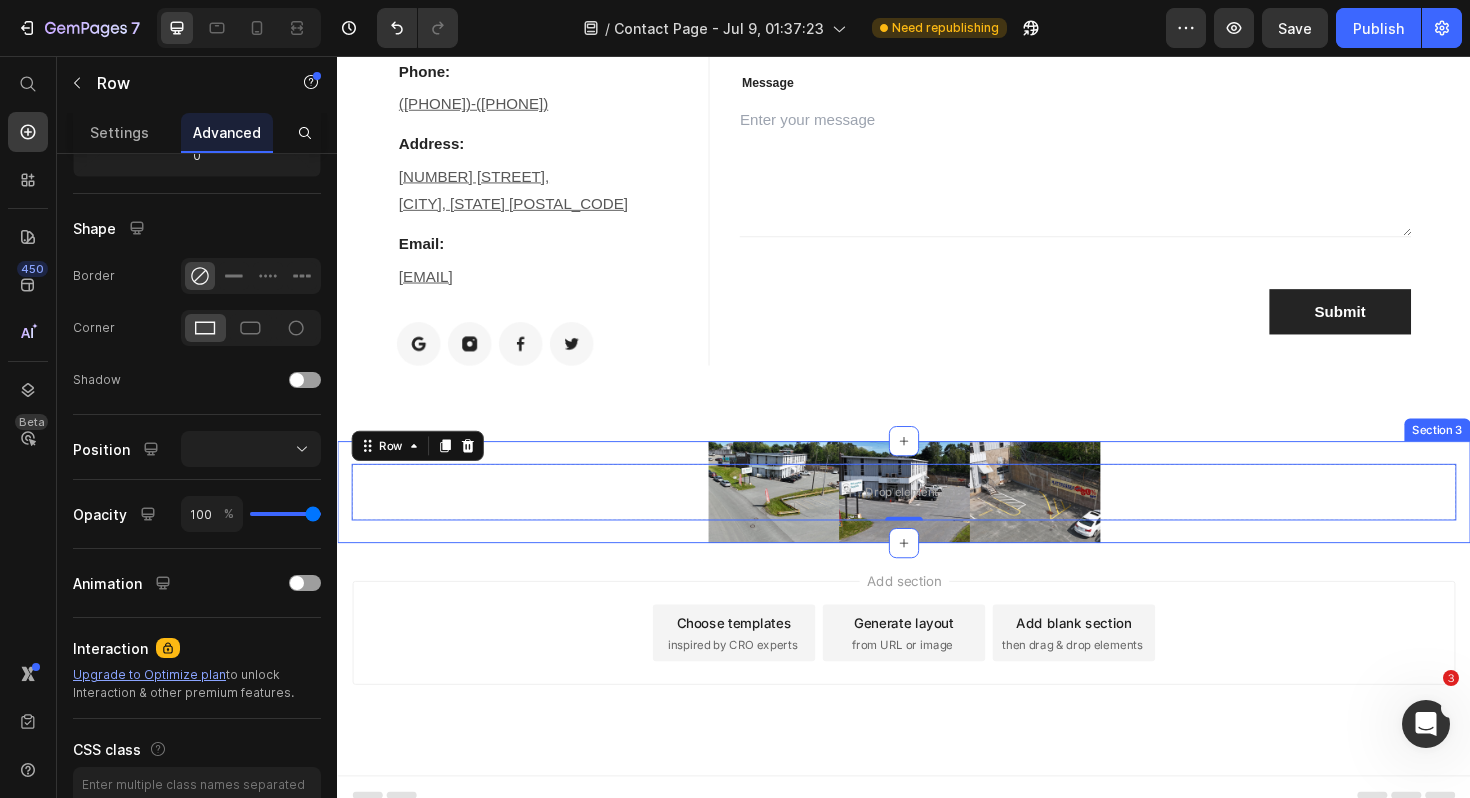 click on "Drop element here Row   0 Section 3" at bounding box center [937, 518] 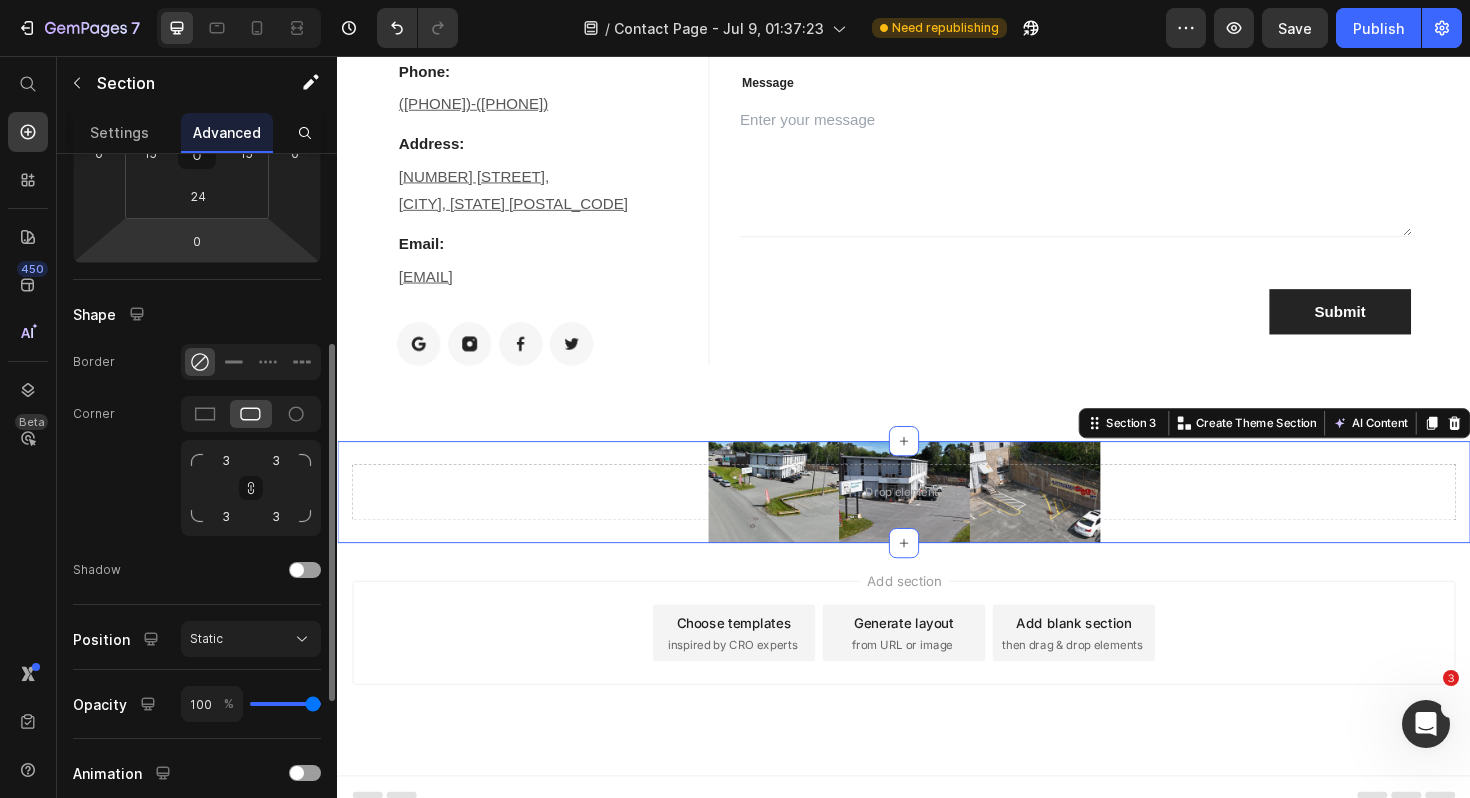 scroll, scrollTop: 571, scrollLeft: 0, axis: vertical 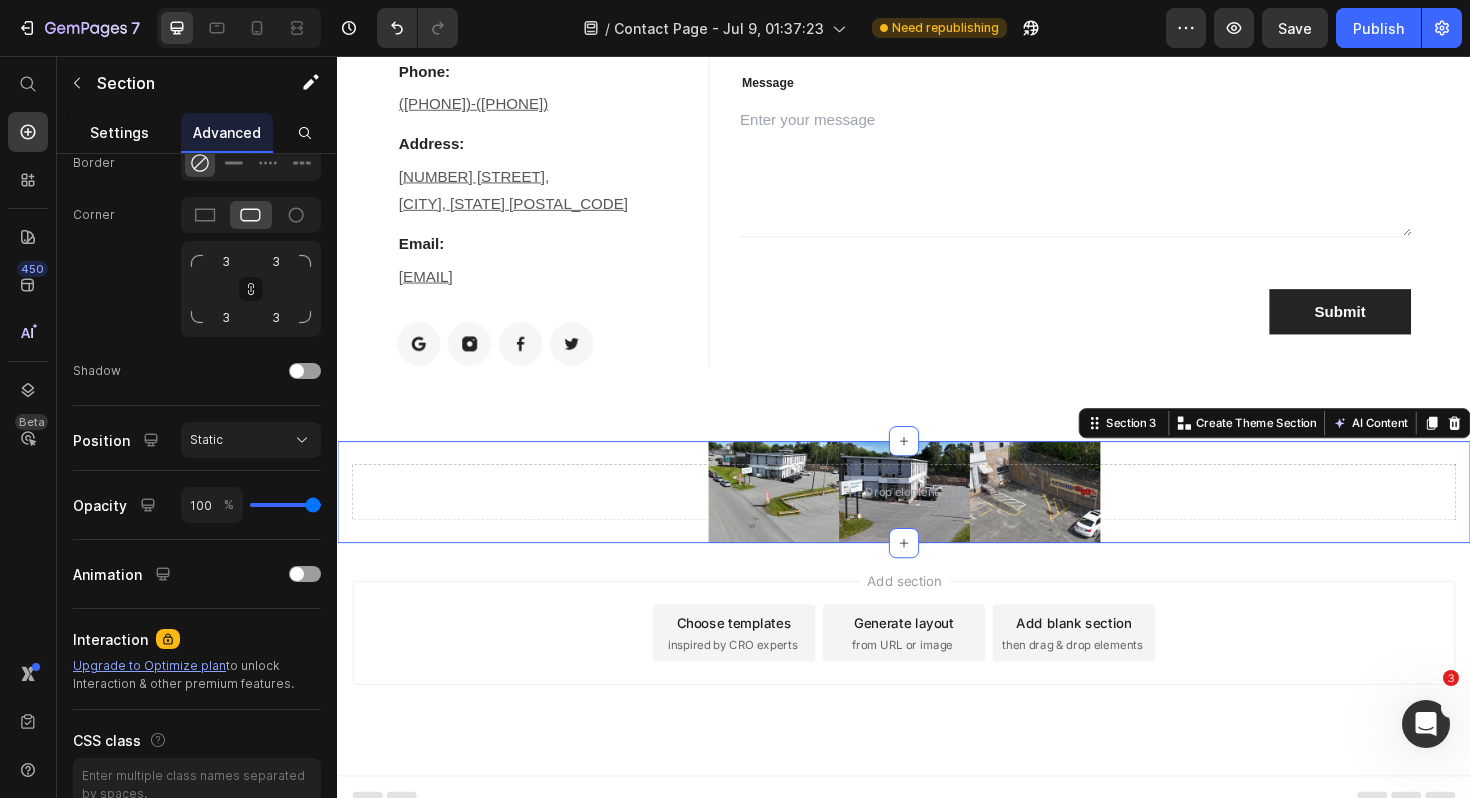 click on "Settings" 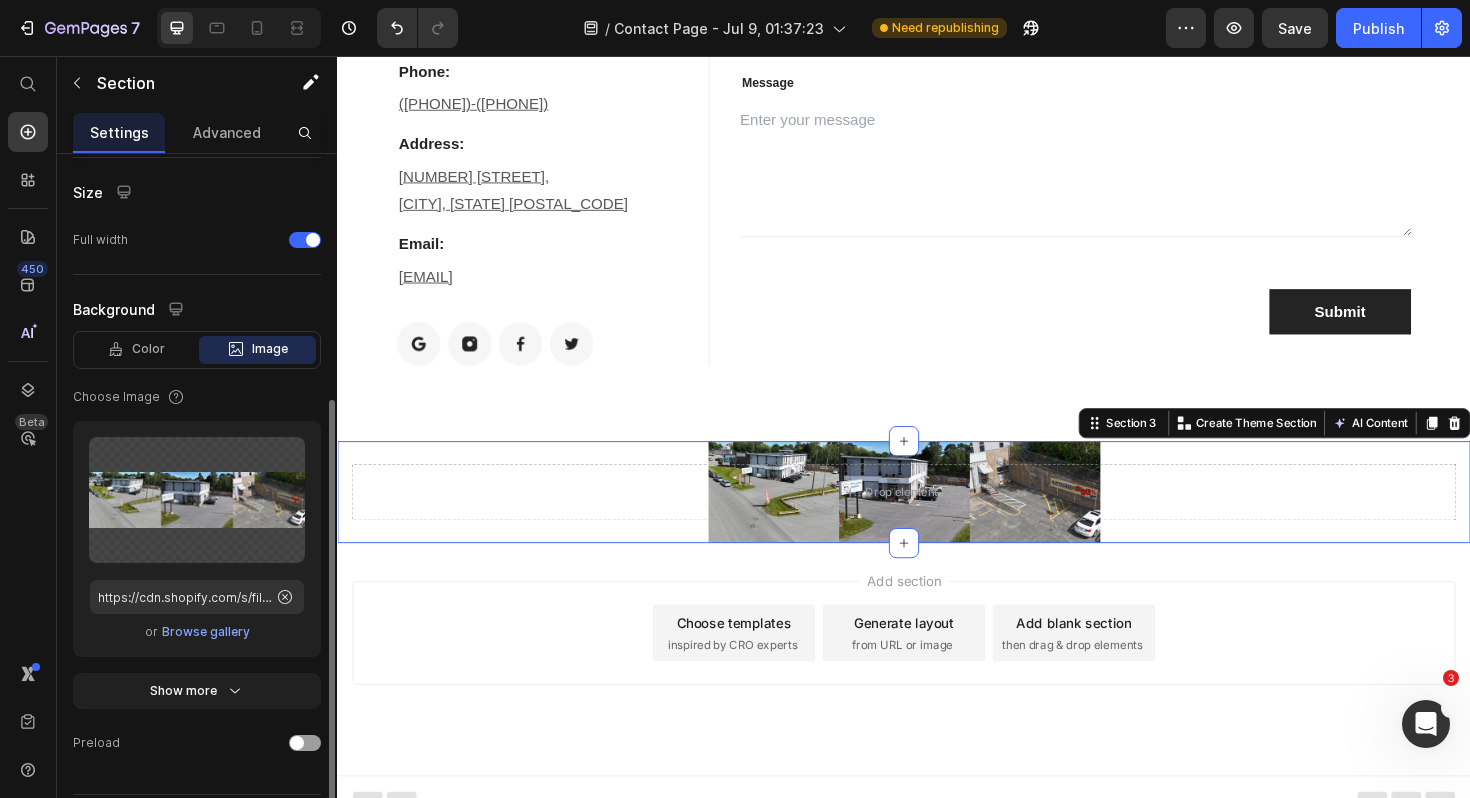 scroll, scrollTop: 463, scrollLeft: 0, axis: vertical 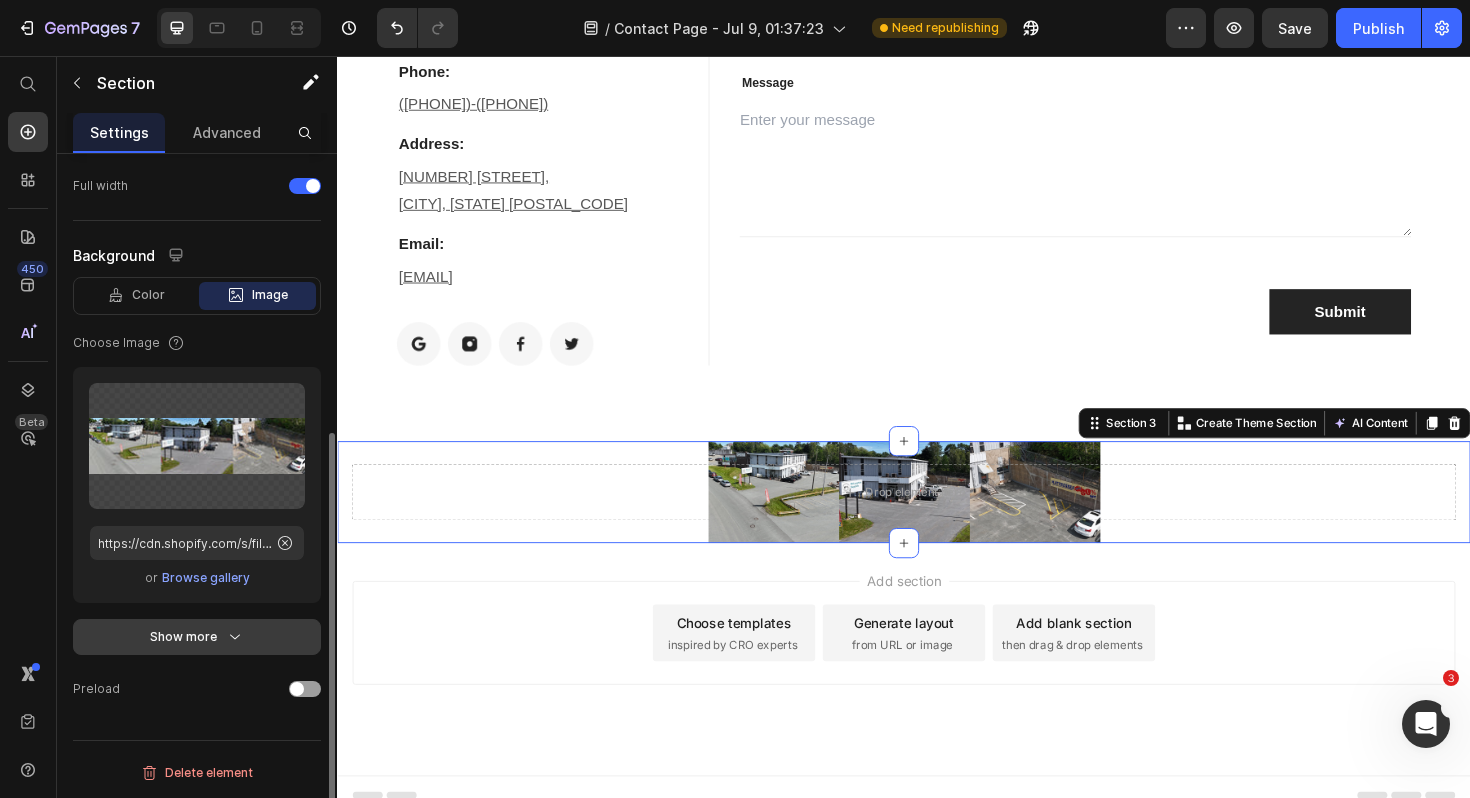 click on "Show more" at bounding box center [197, 637] 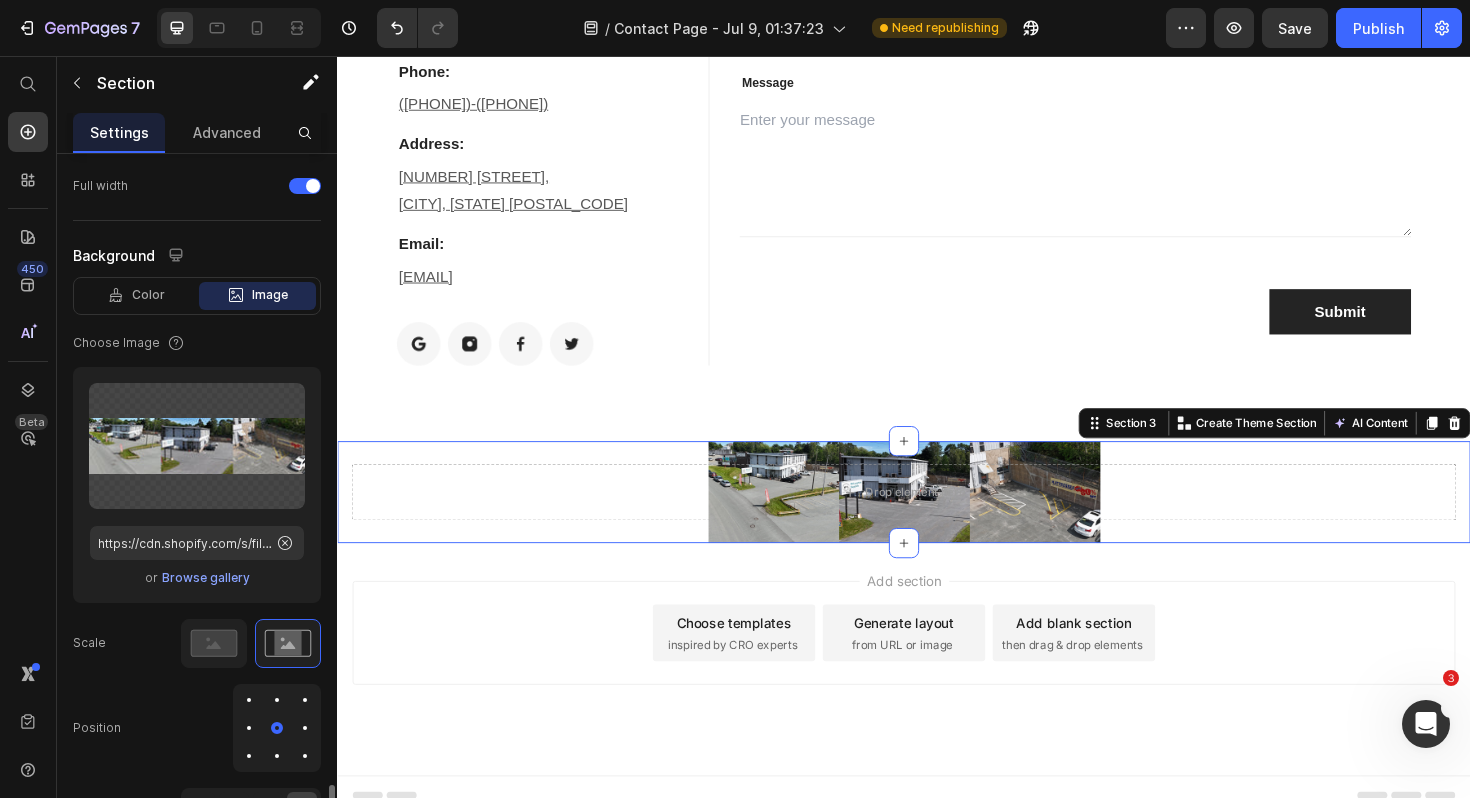 scroll, scrollTop: 735, scrollLeft: 0, axis: vertical 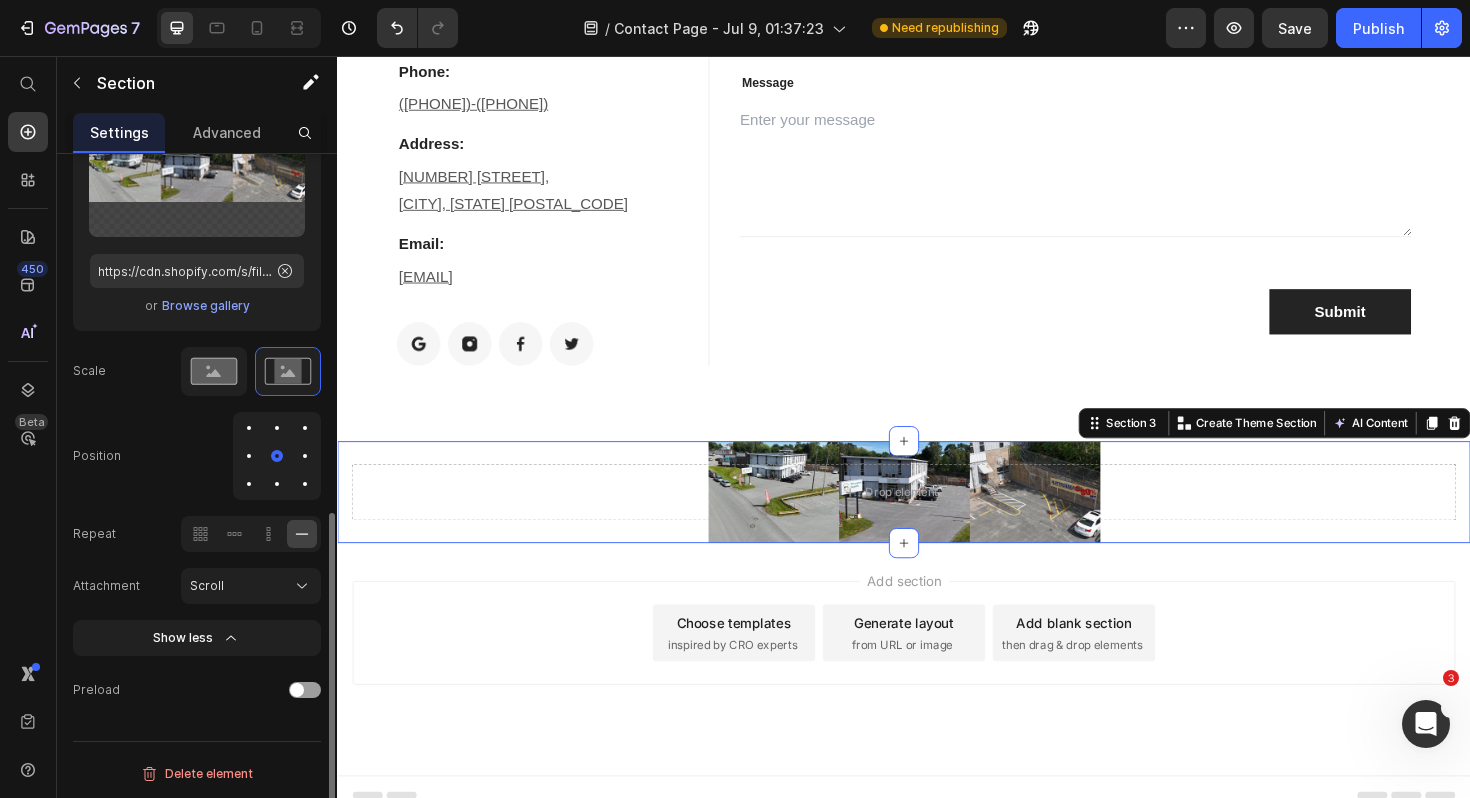 click 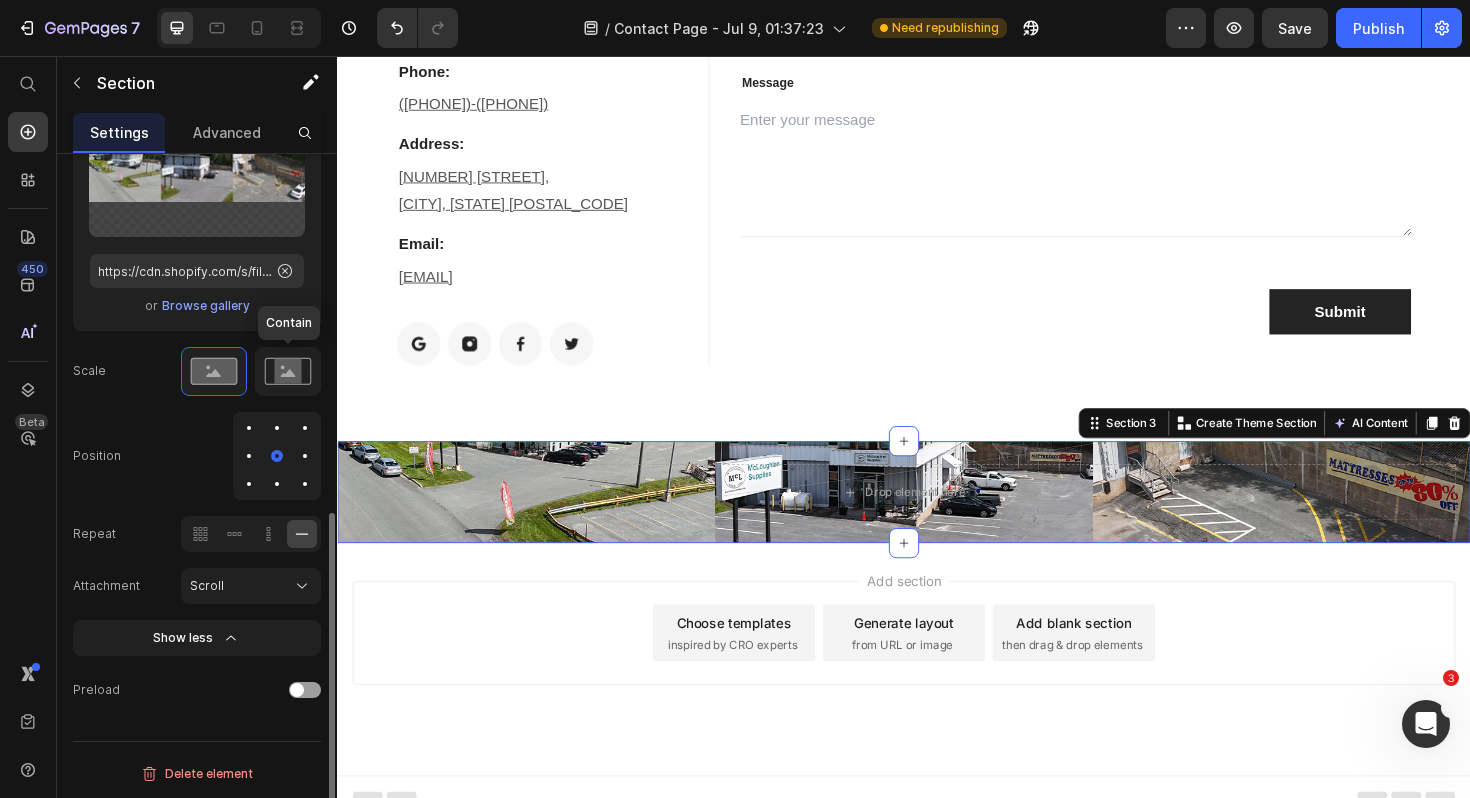 click 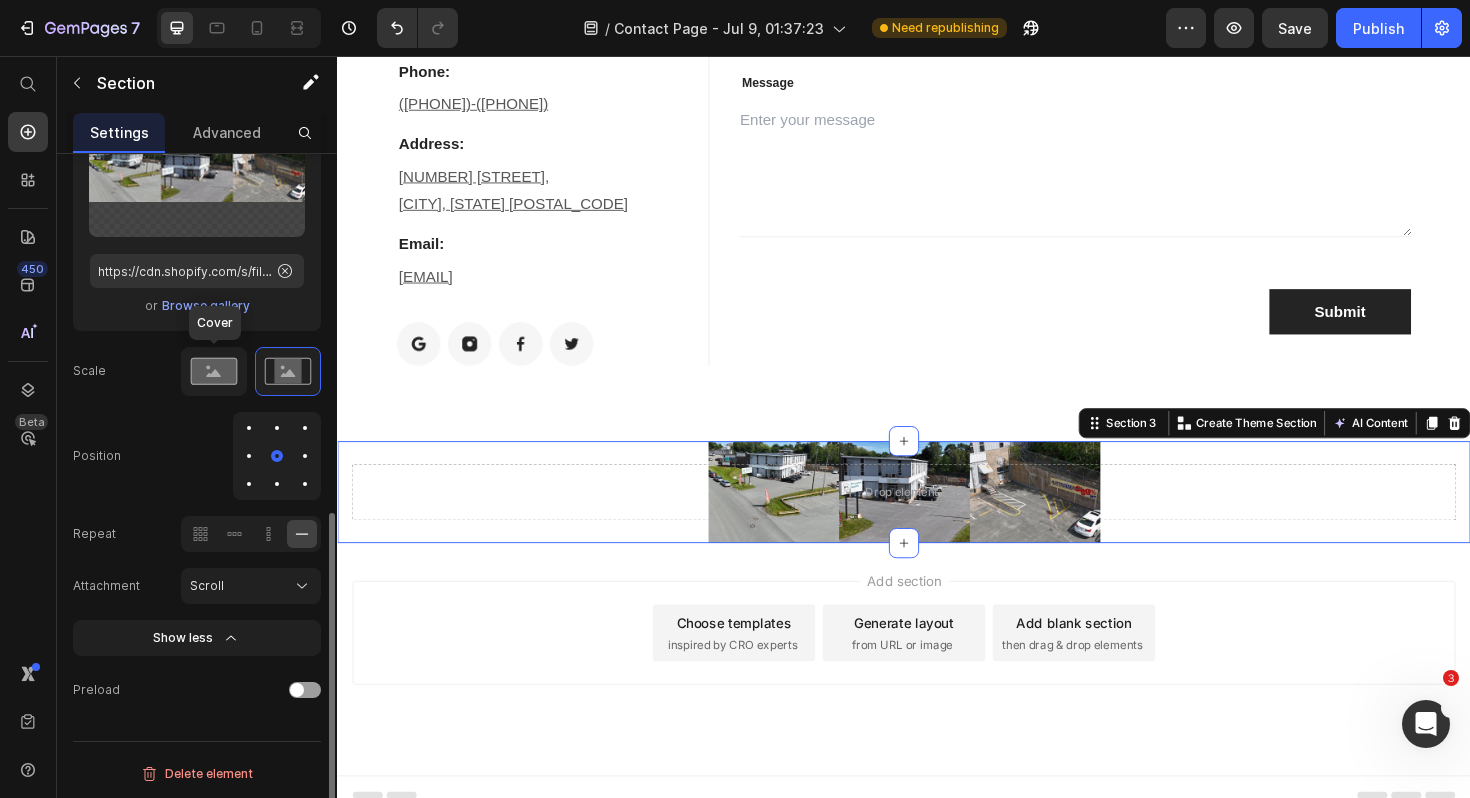 click 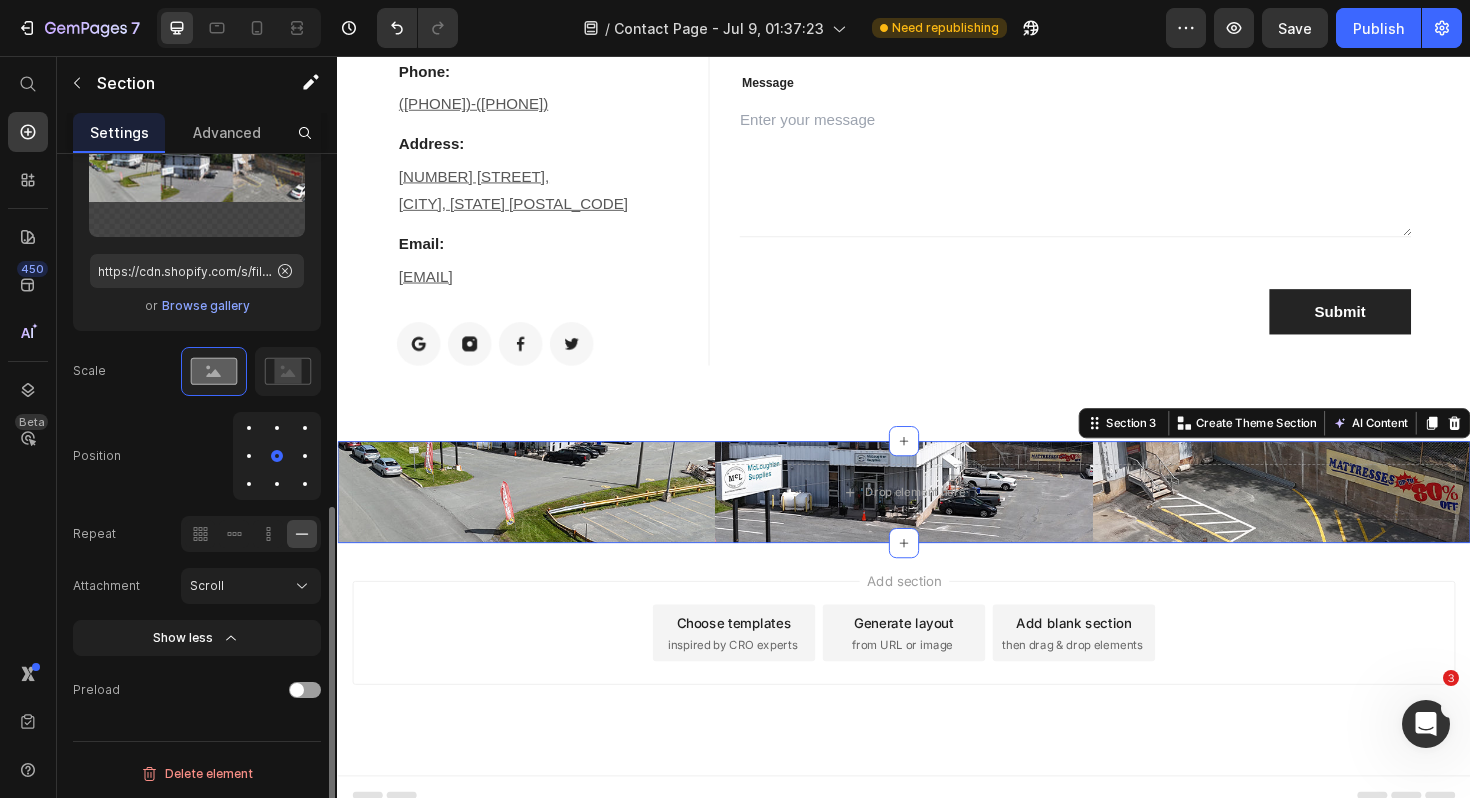 scroll, scrollTop: 697, scrollLeft: 0, axis: vertical 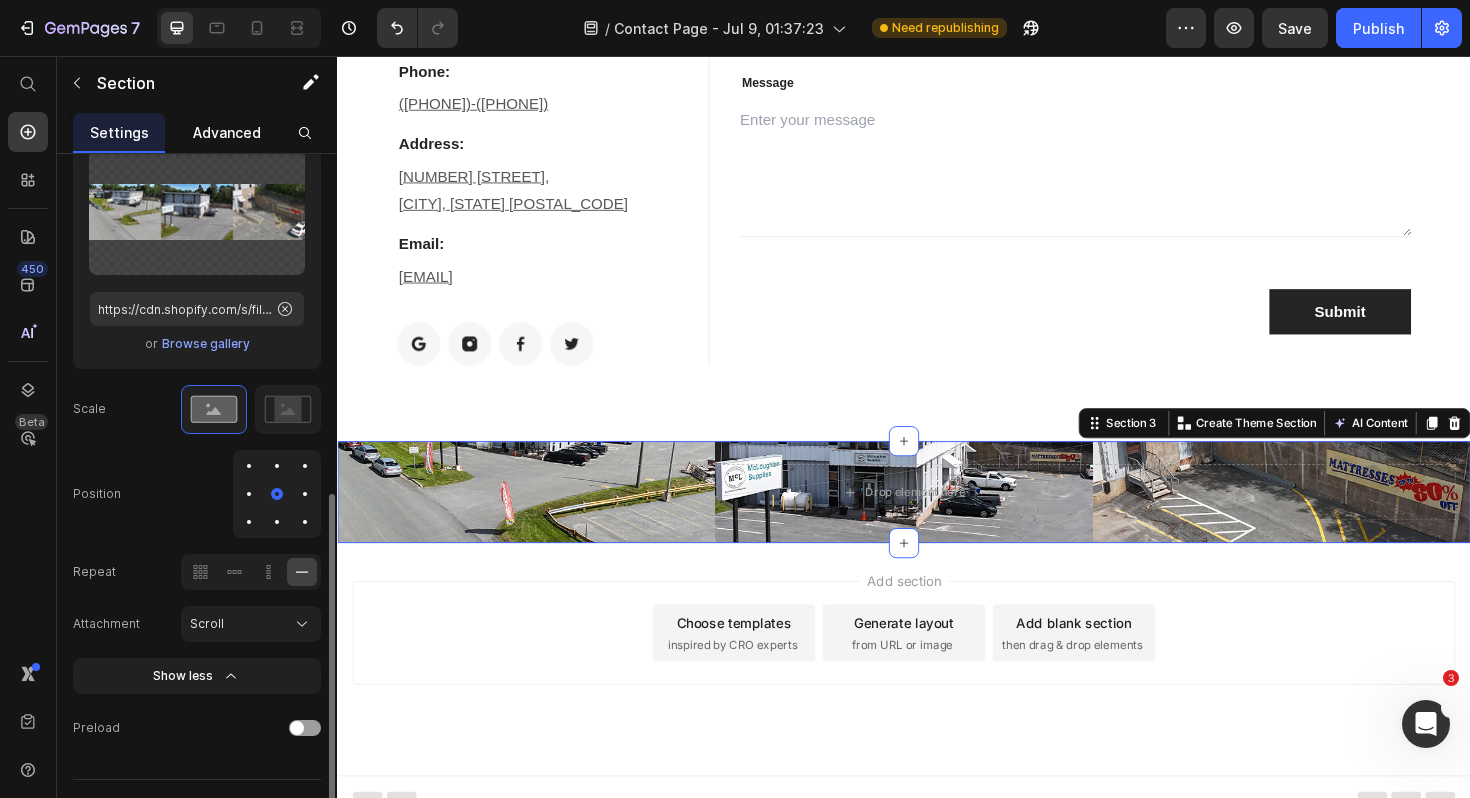 click on "Advanced" 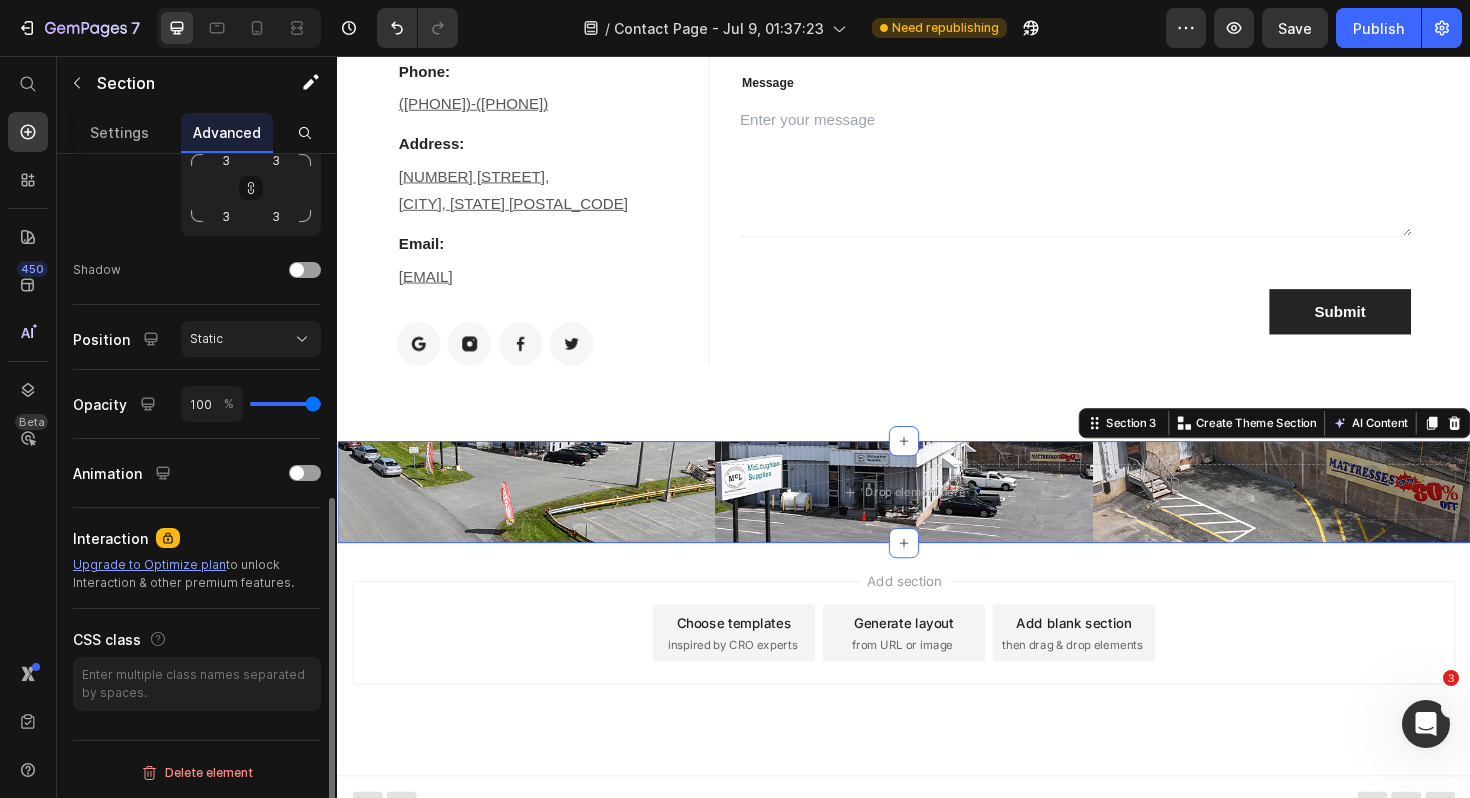 scroll, scrollTop: 0, scrollLeft: 0, axis: both 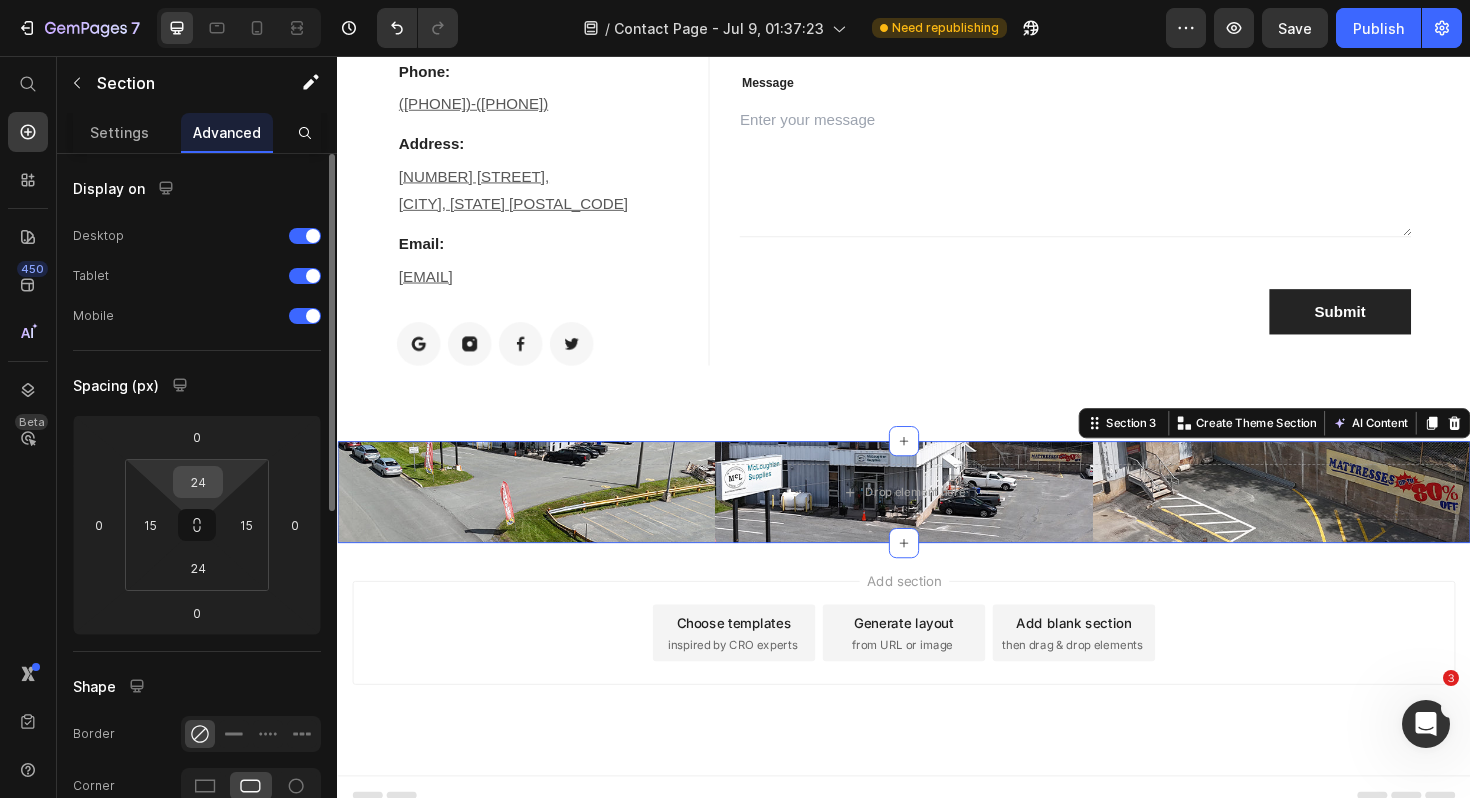 click on "24" at bounding box center (198, 482) 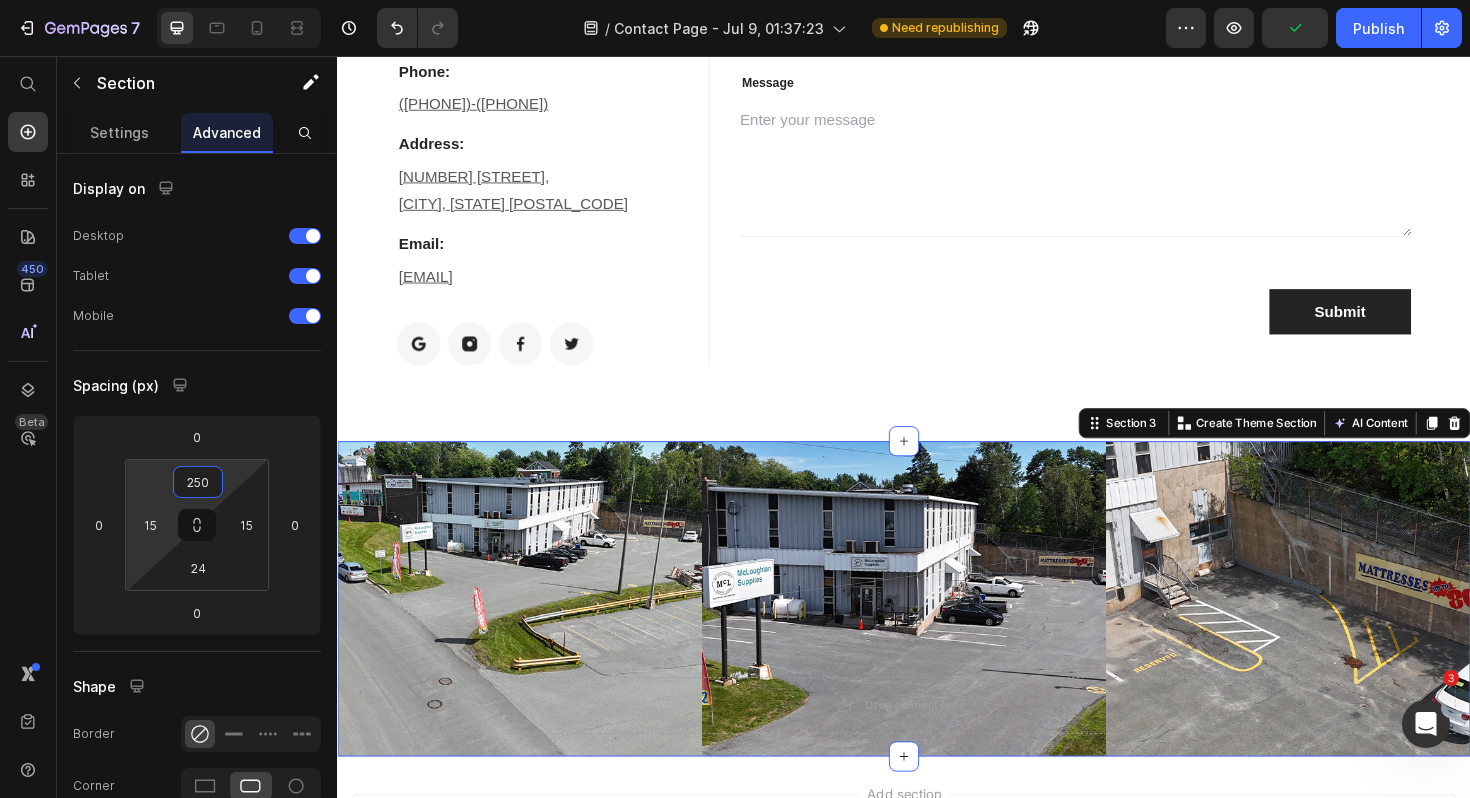 type on "250" 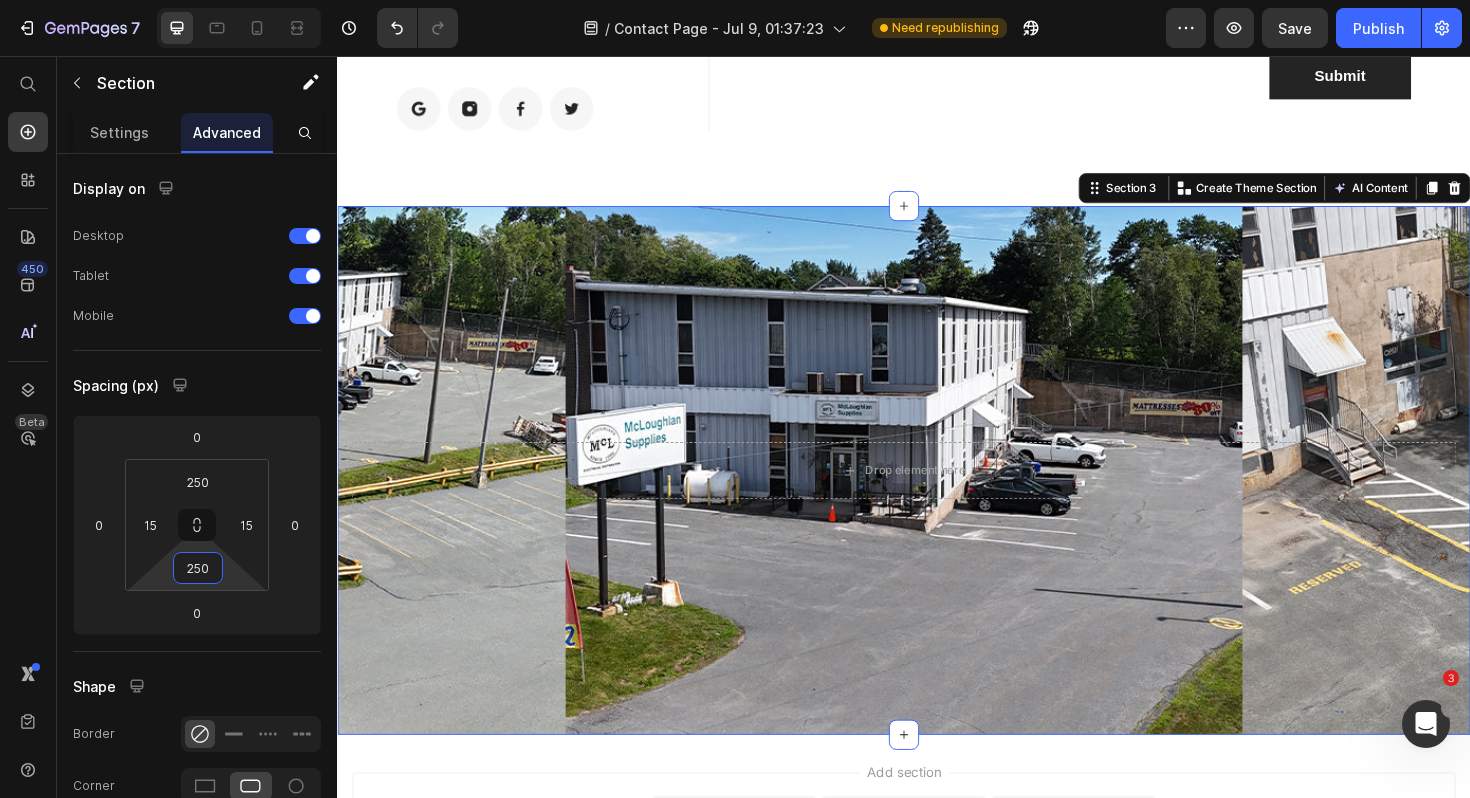 scroll, scrollTop: 749, scrollLeft: 0, axis: vertical 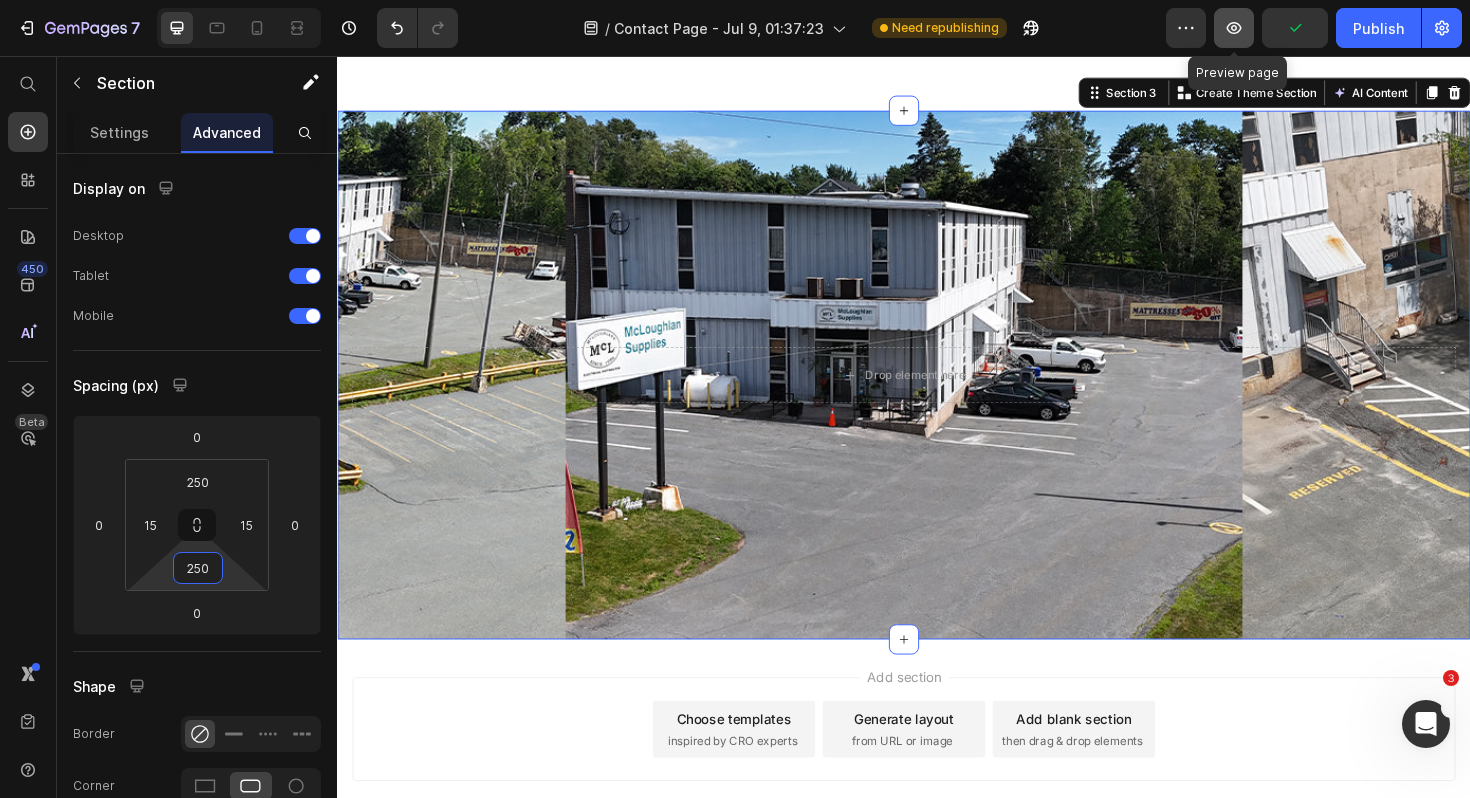 type on "250" 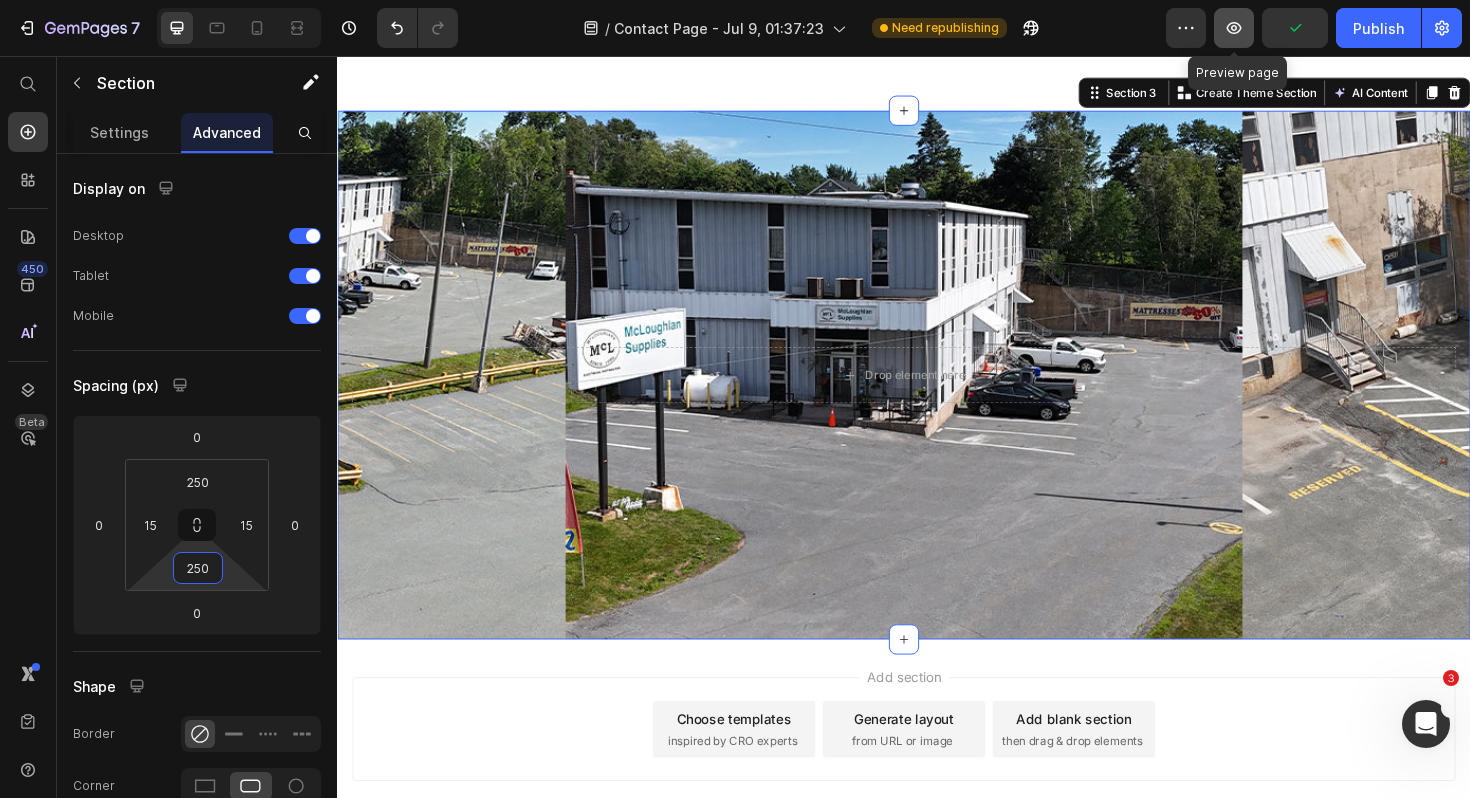 click 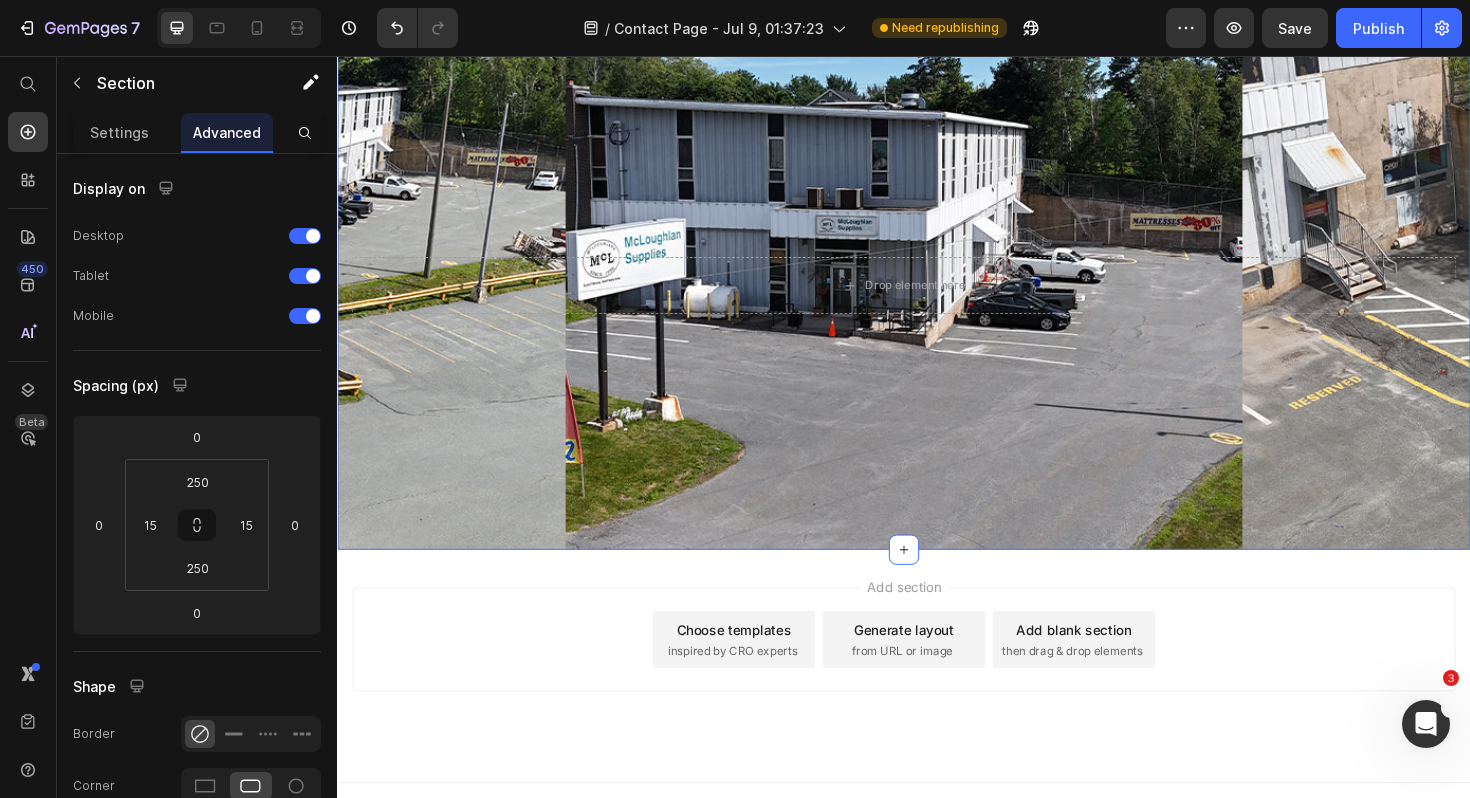 scroll, scrollTop: 869, scrollLeft: 0, axis: vertical 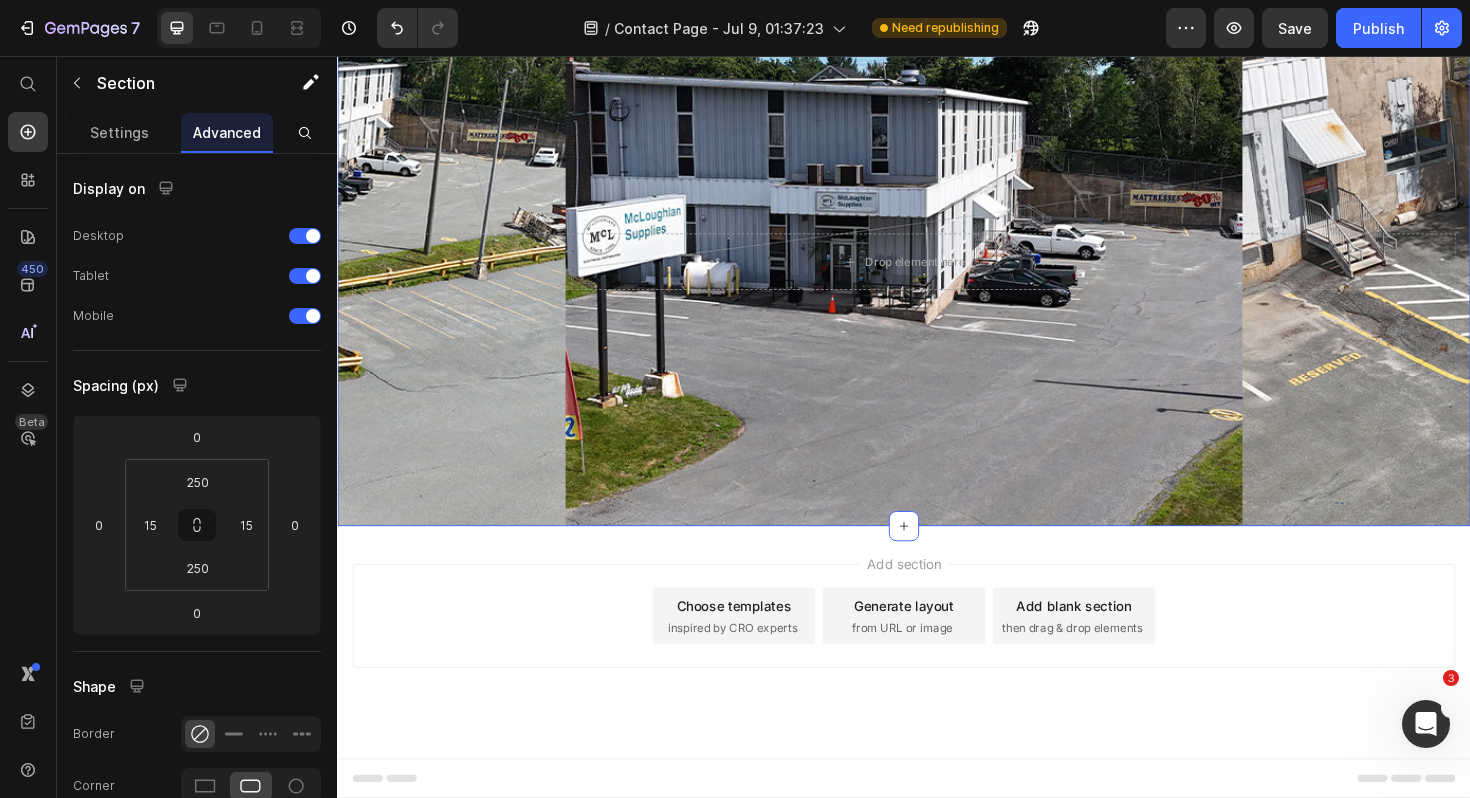 click on "Drop element here" at bounding box center (937, 274) 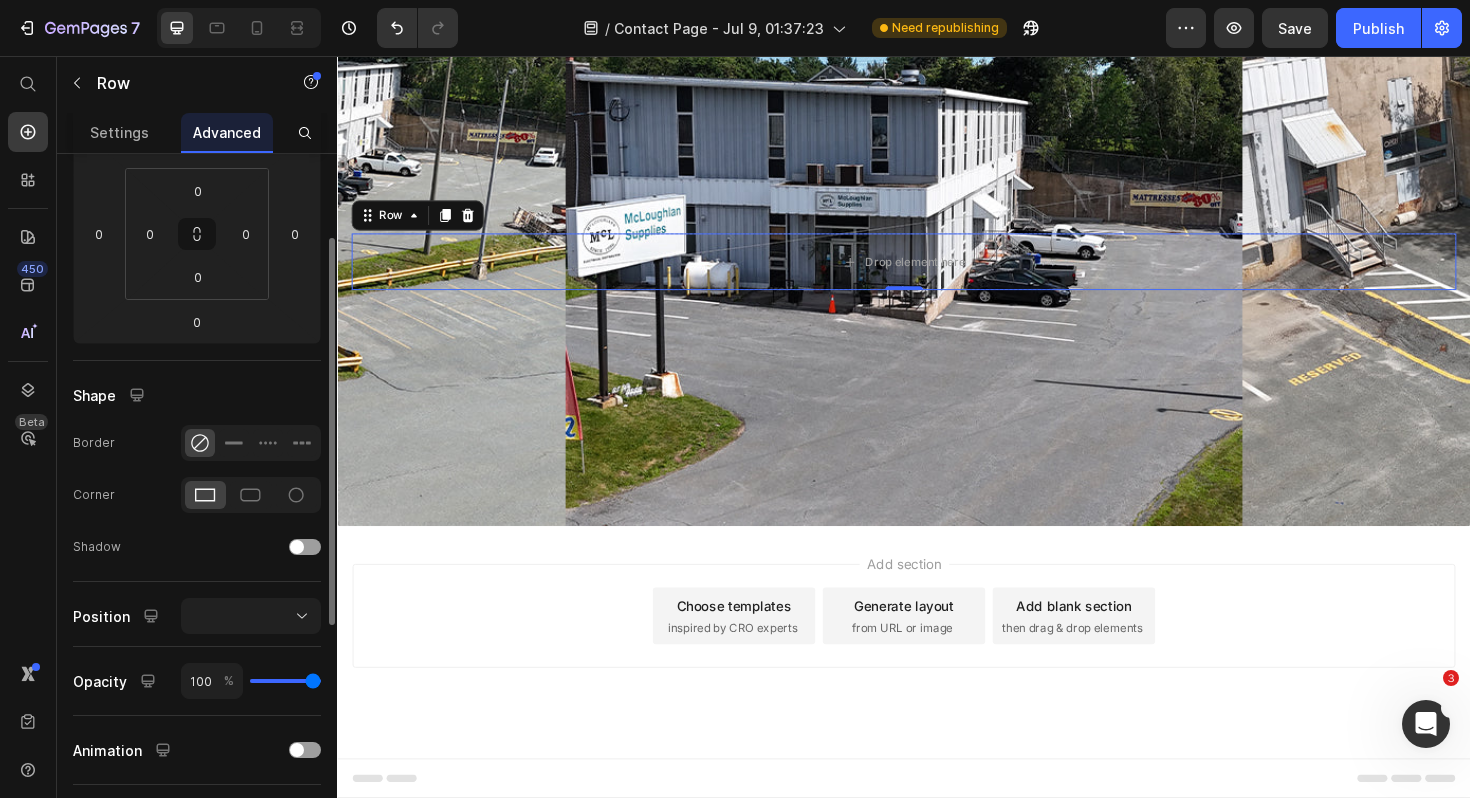 scroll, scrollTop: 349, scrollLeft: 0, axis: vertical 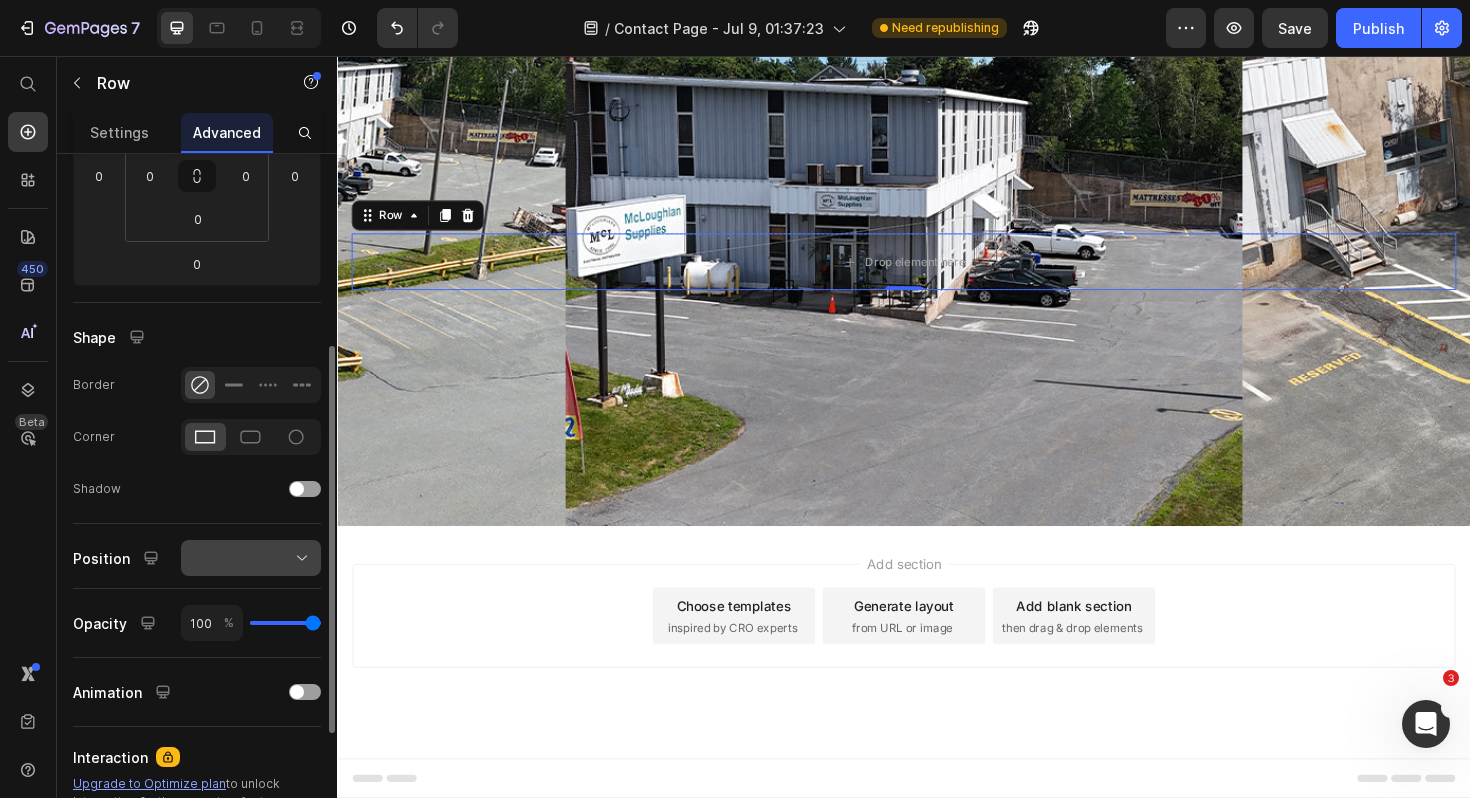 click at bounding box center [251, 558] 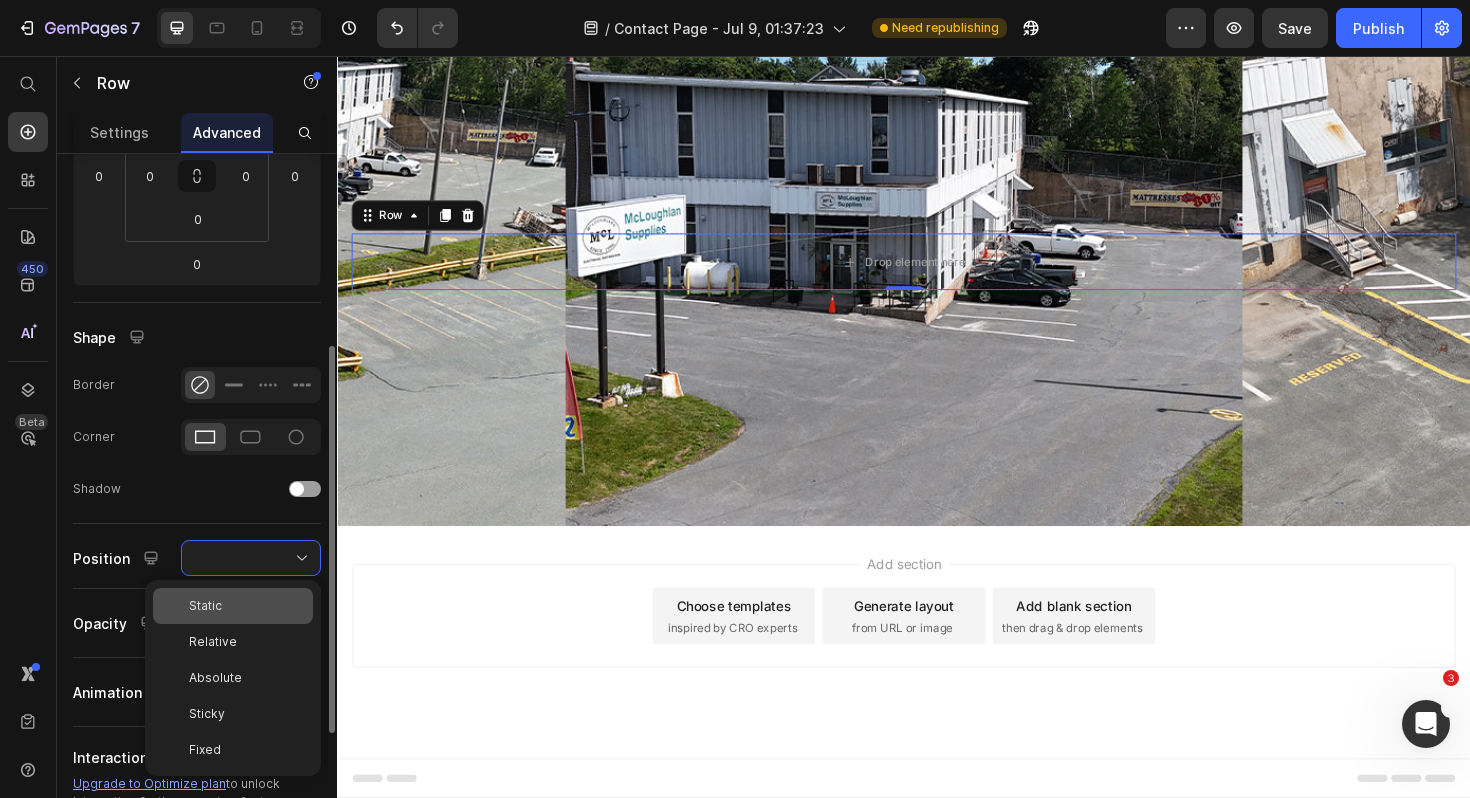 click on "Static" at bounding box center [247, 606] 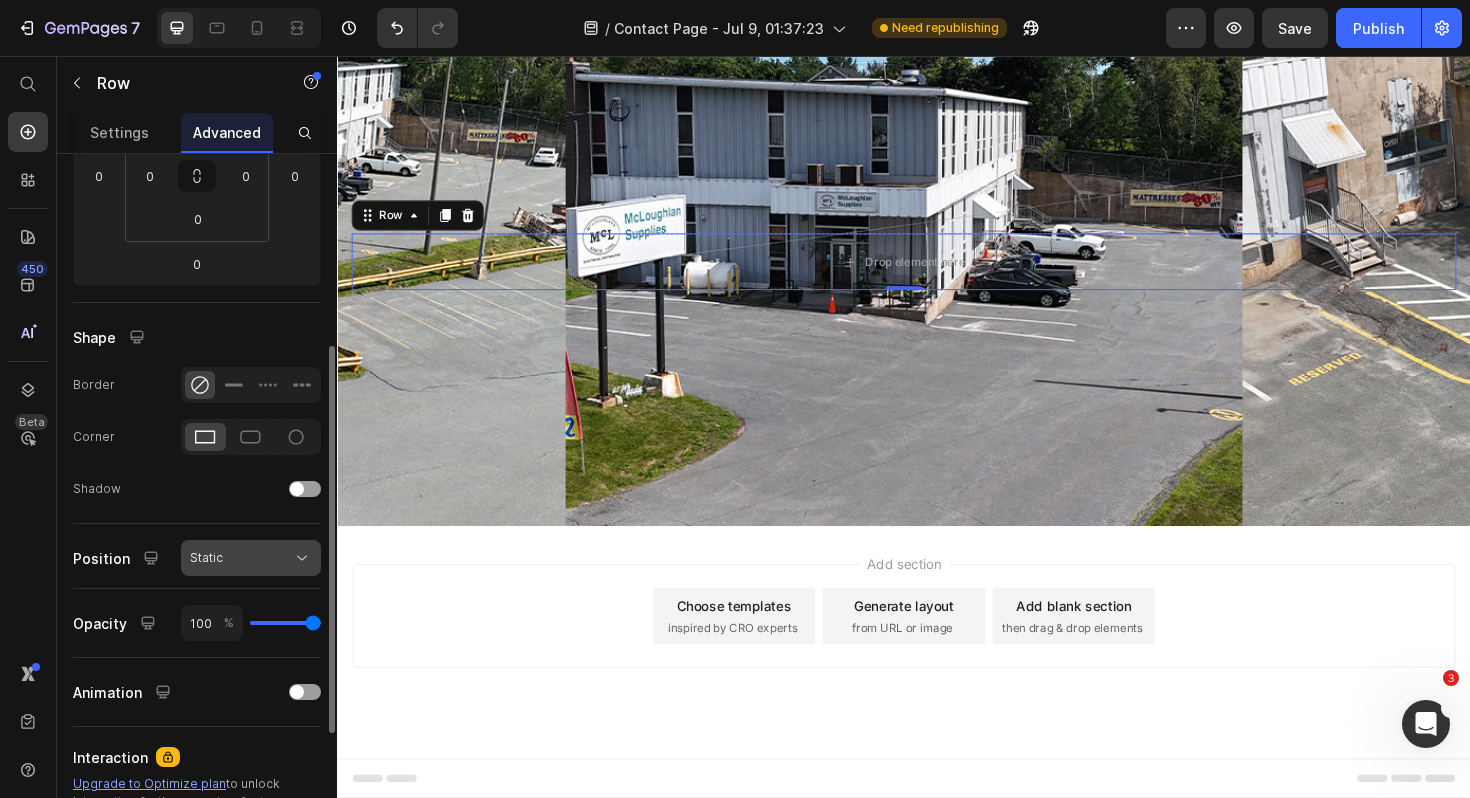 click on "Static" at bounding box center (251, 558) 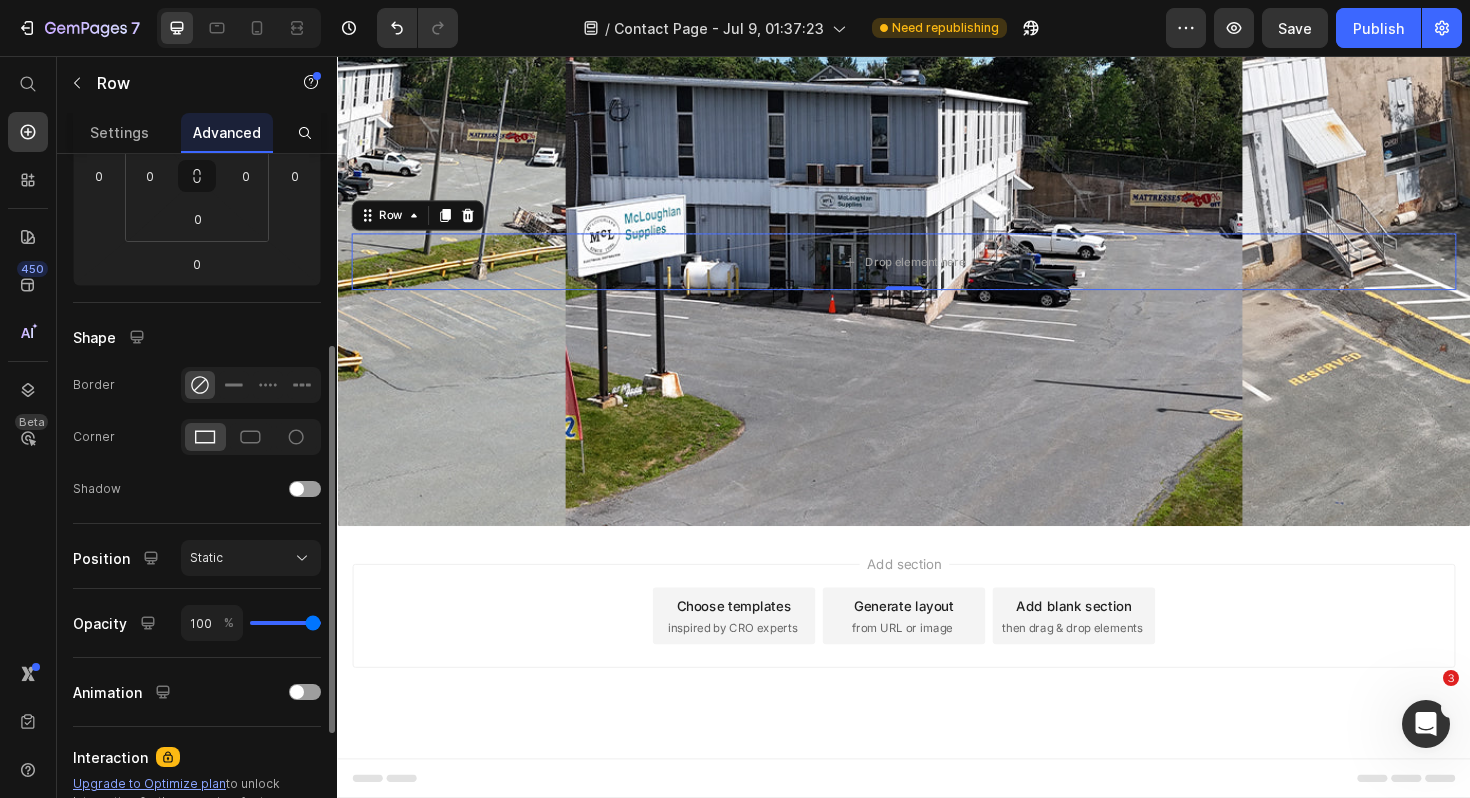 click on "Shape Border Corner Shadow" 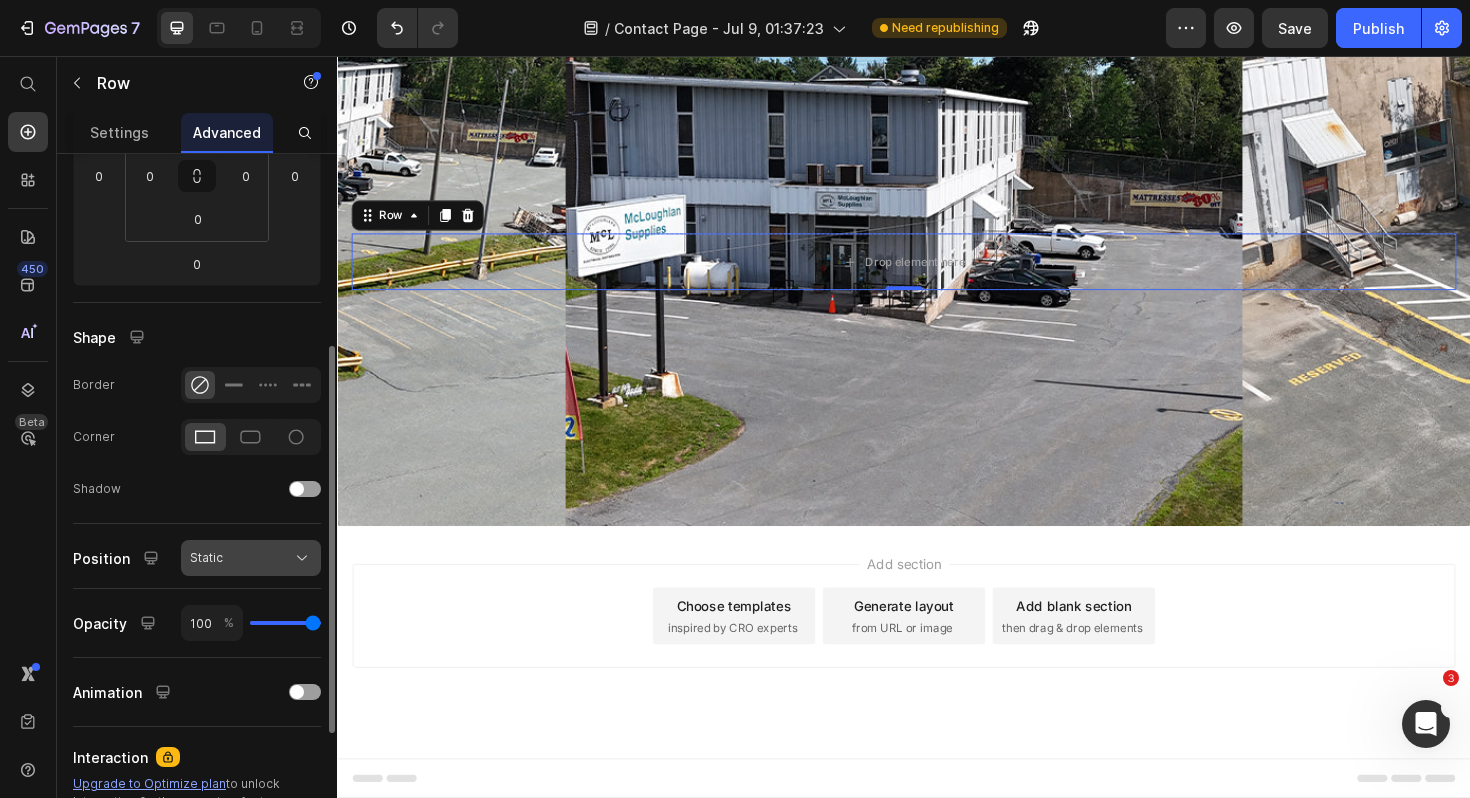 click on "Static" at bounding box center (251, 558) 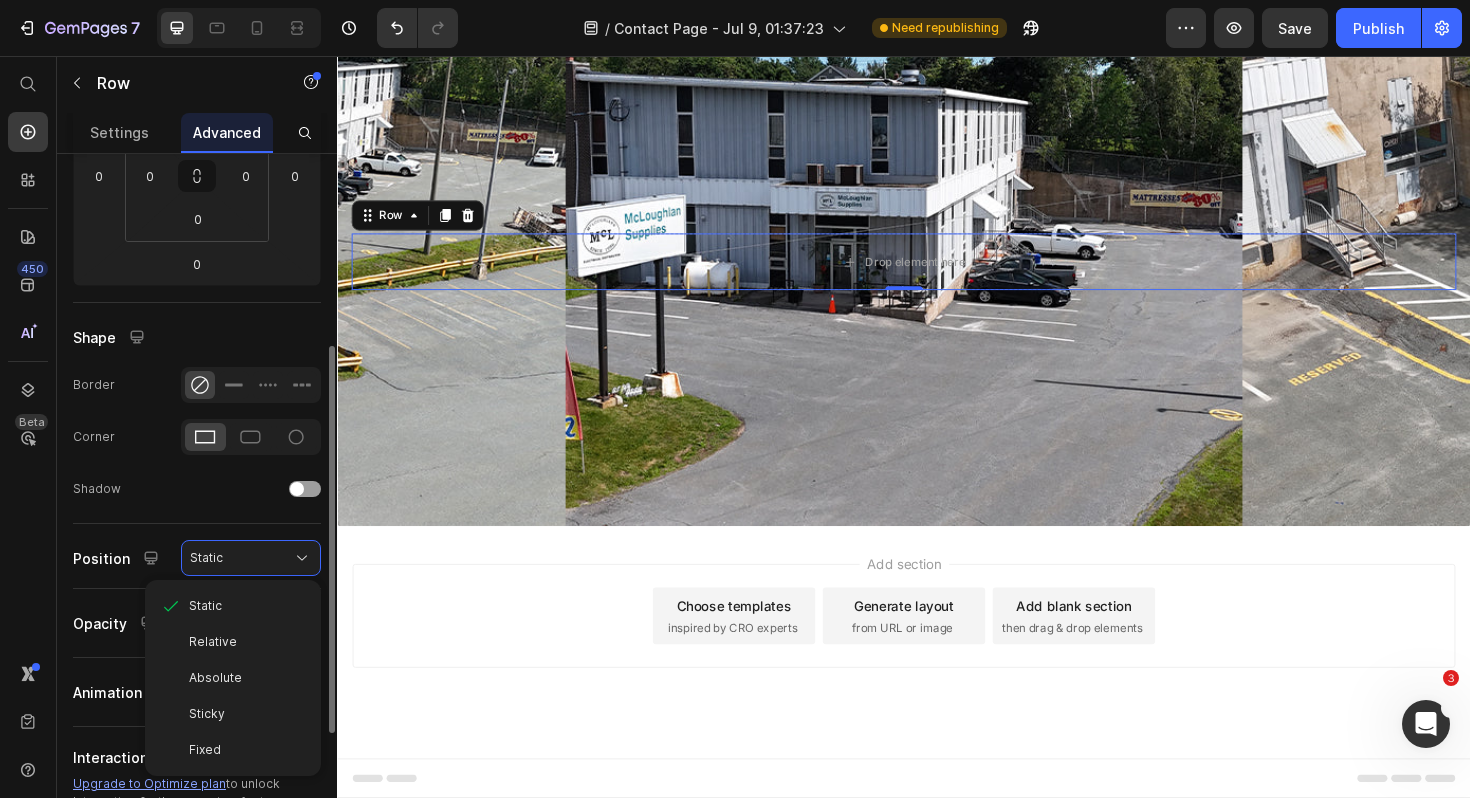 click on "Fixed" at bounding box center [247, 750] 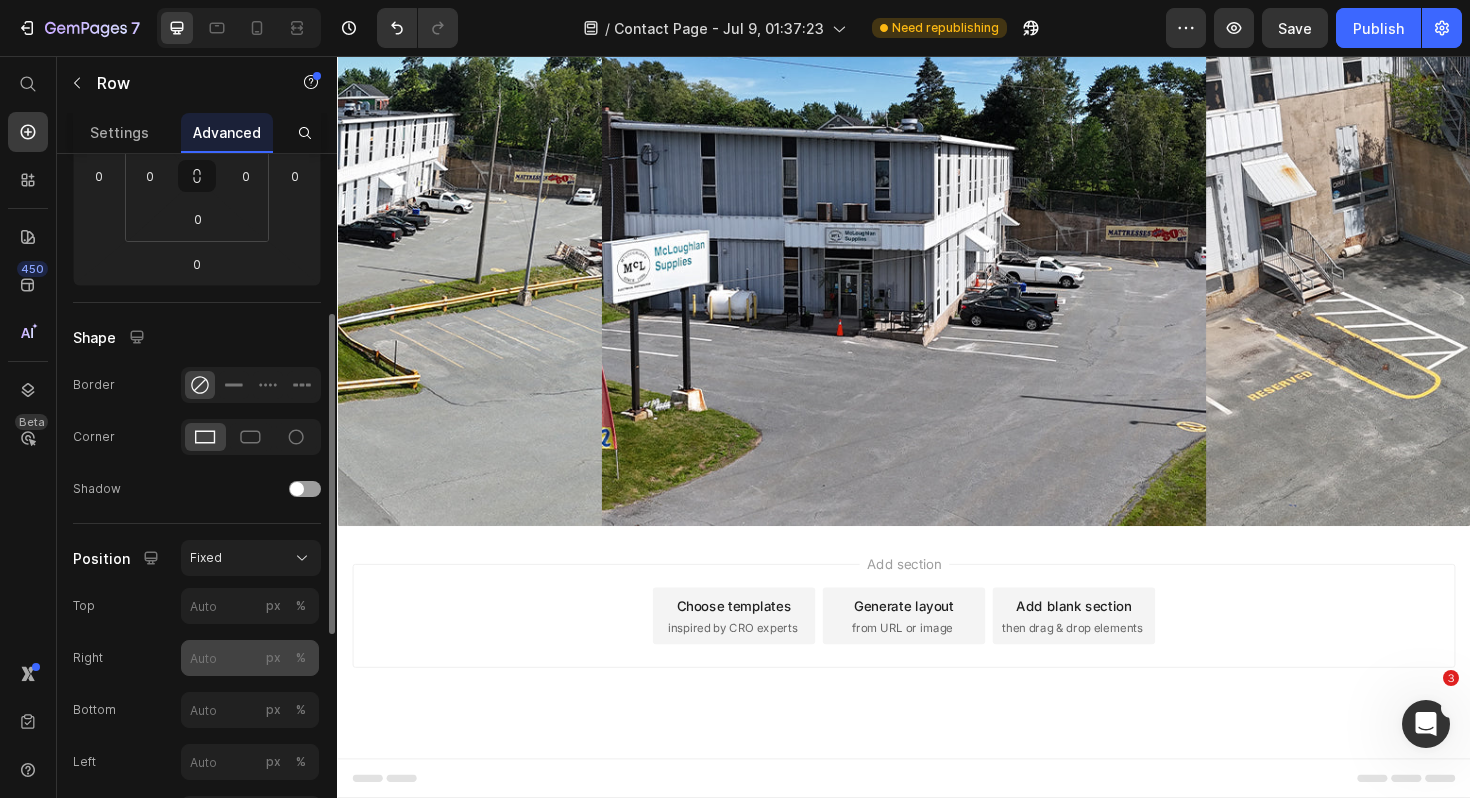 scroll, scrollTop: 809, scrollLeft: 0, axis: vertical 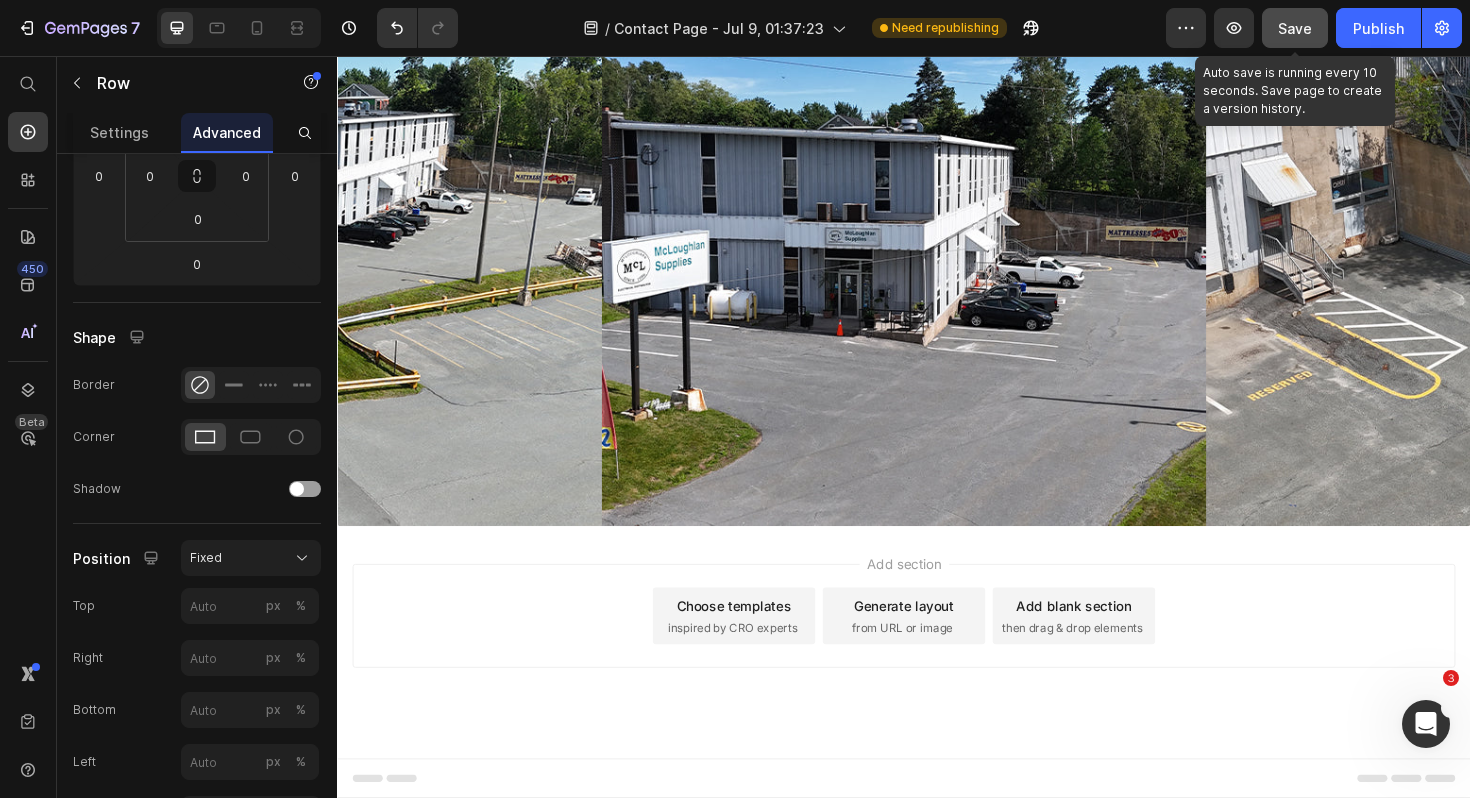 click on "Save" 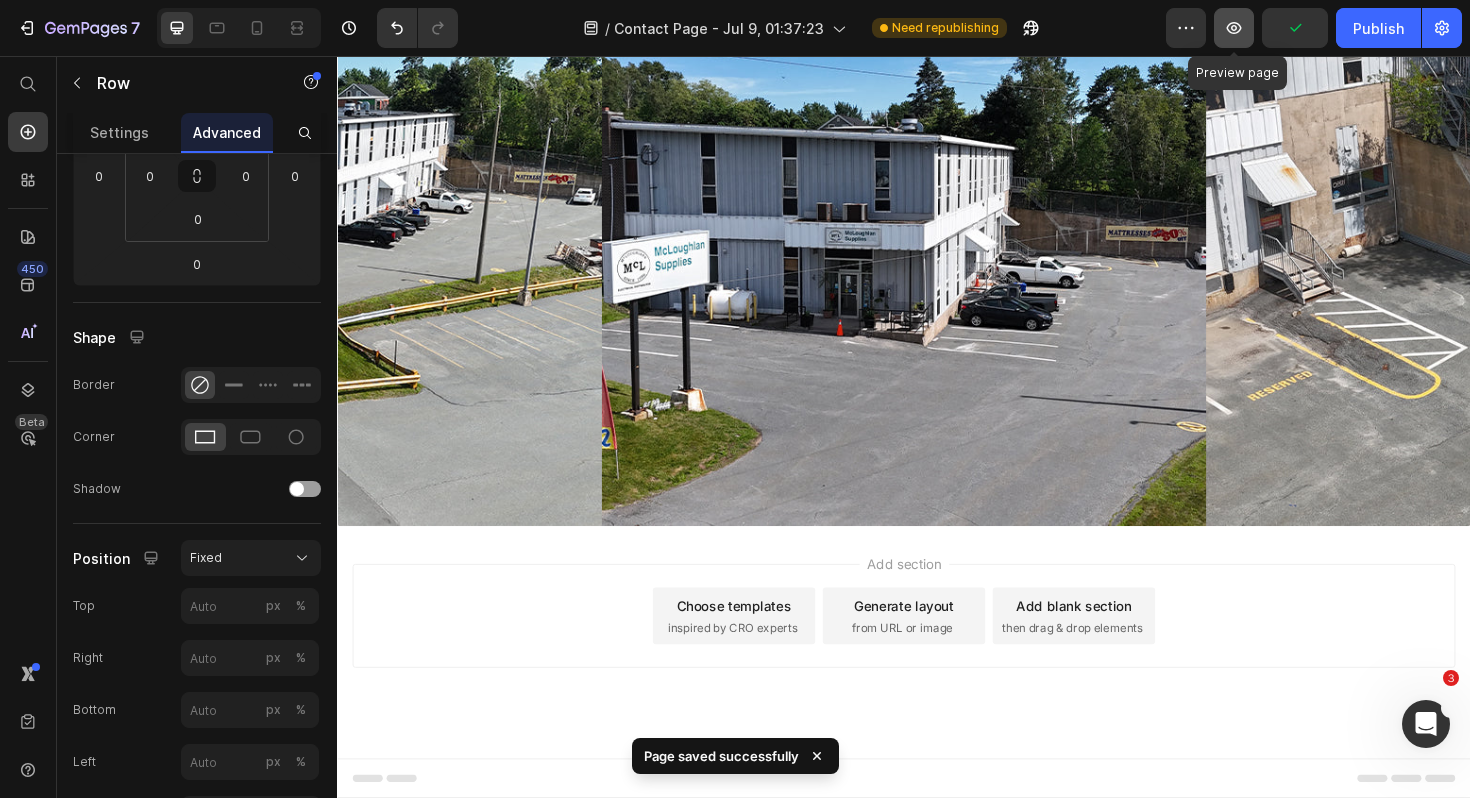 click 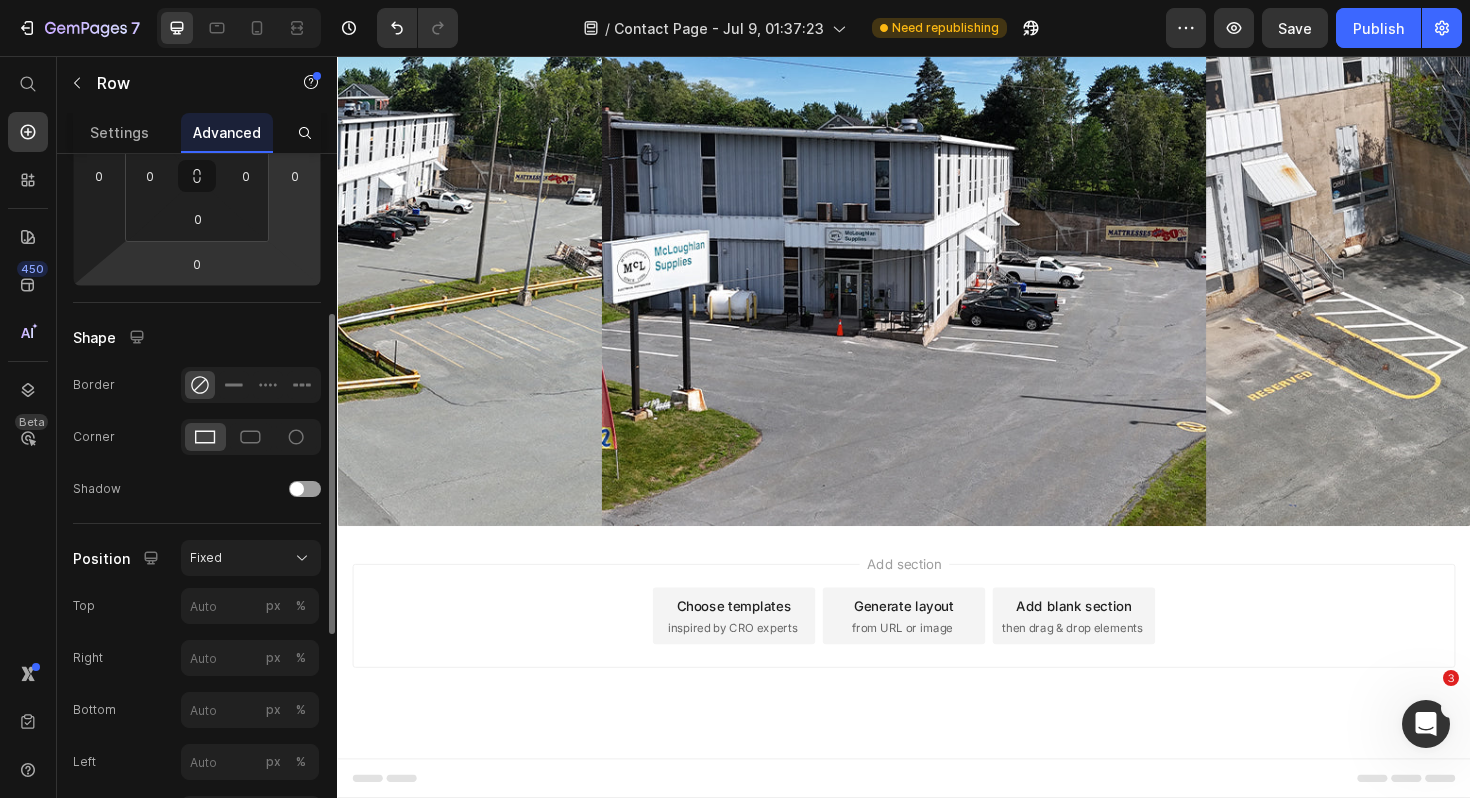 scroll, scrollTop: 405, scrollLeft: 0, axis: vertical 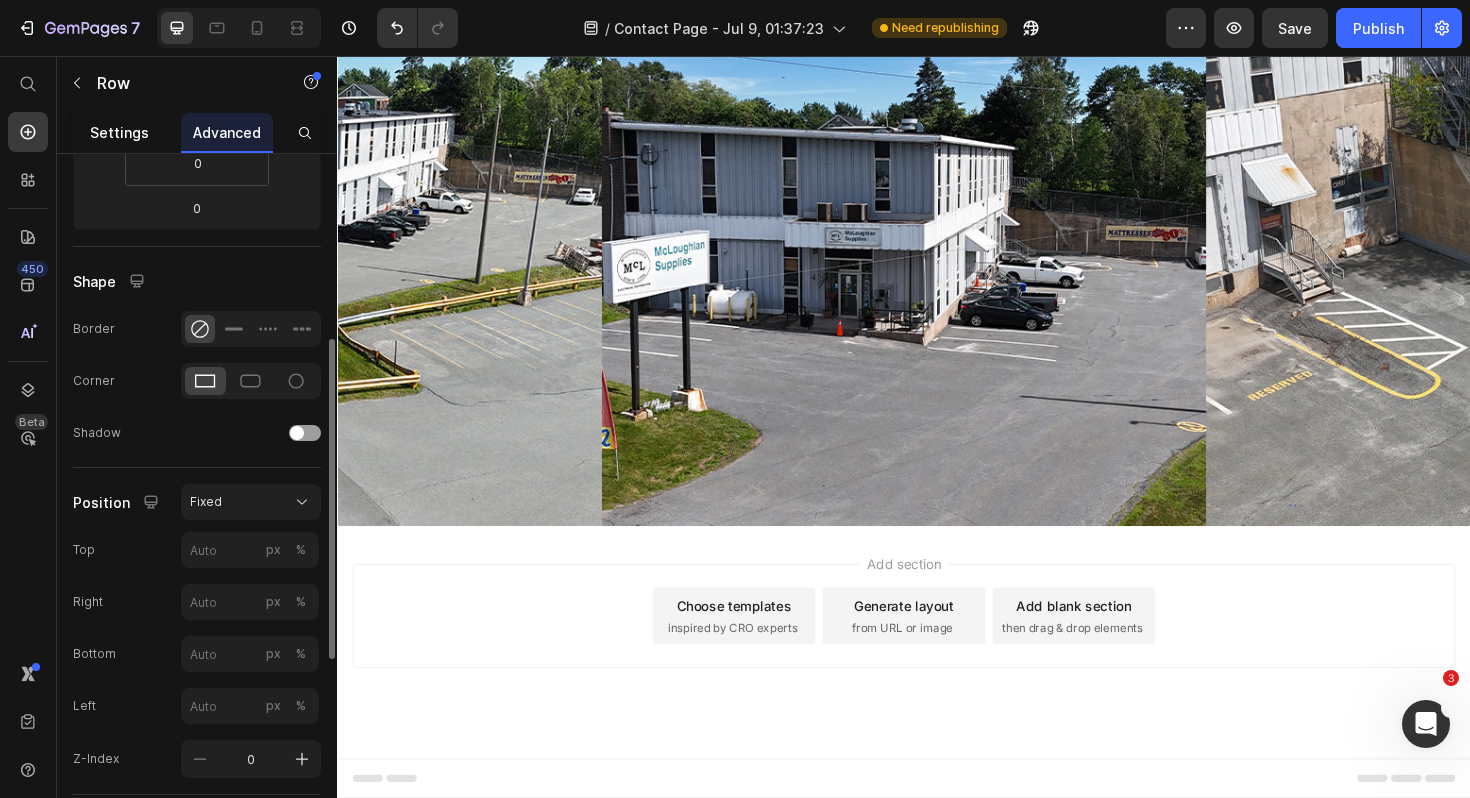 click on "Settings" at bounding box center [119, 132] 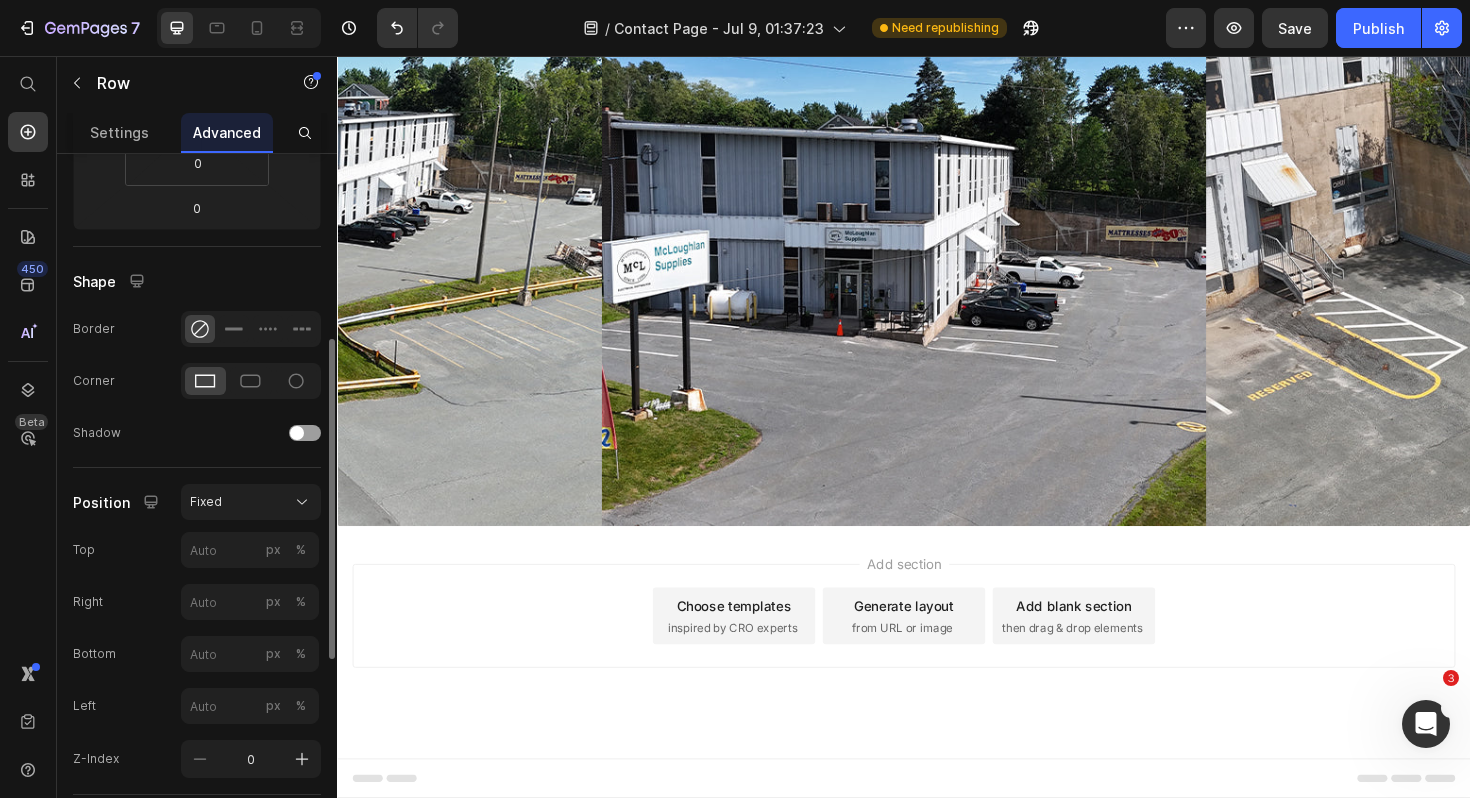 scroll, scrollTop: 0, scrollLeft: 0, axis: both 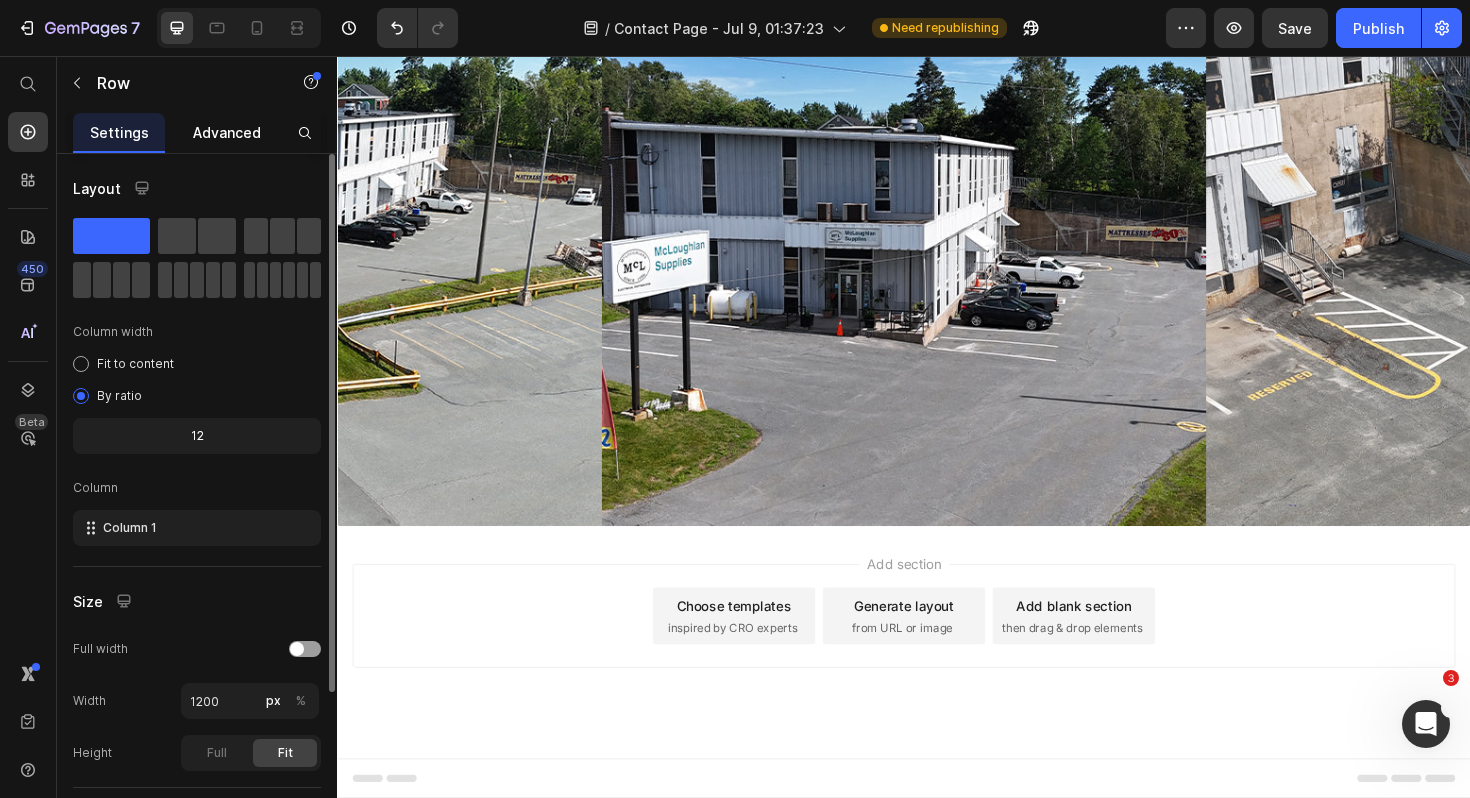 click on "Advanced" at bounding box center [227, 132] 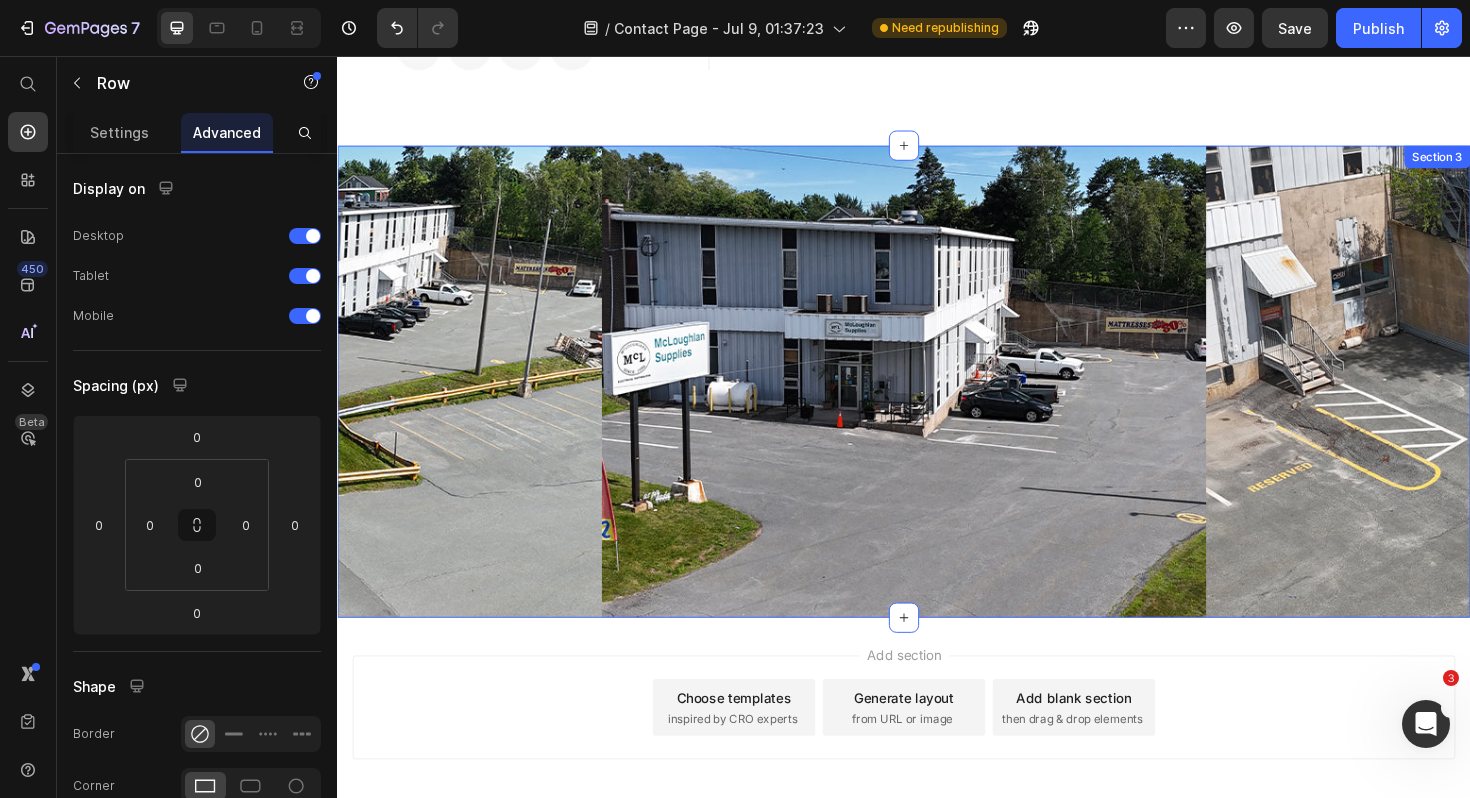 scroll, scrollTop: 606, scrollLeft: 0, axis: vertical 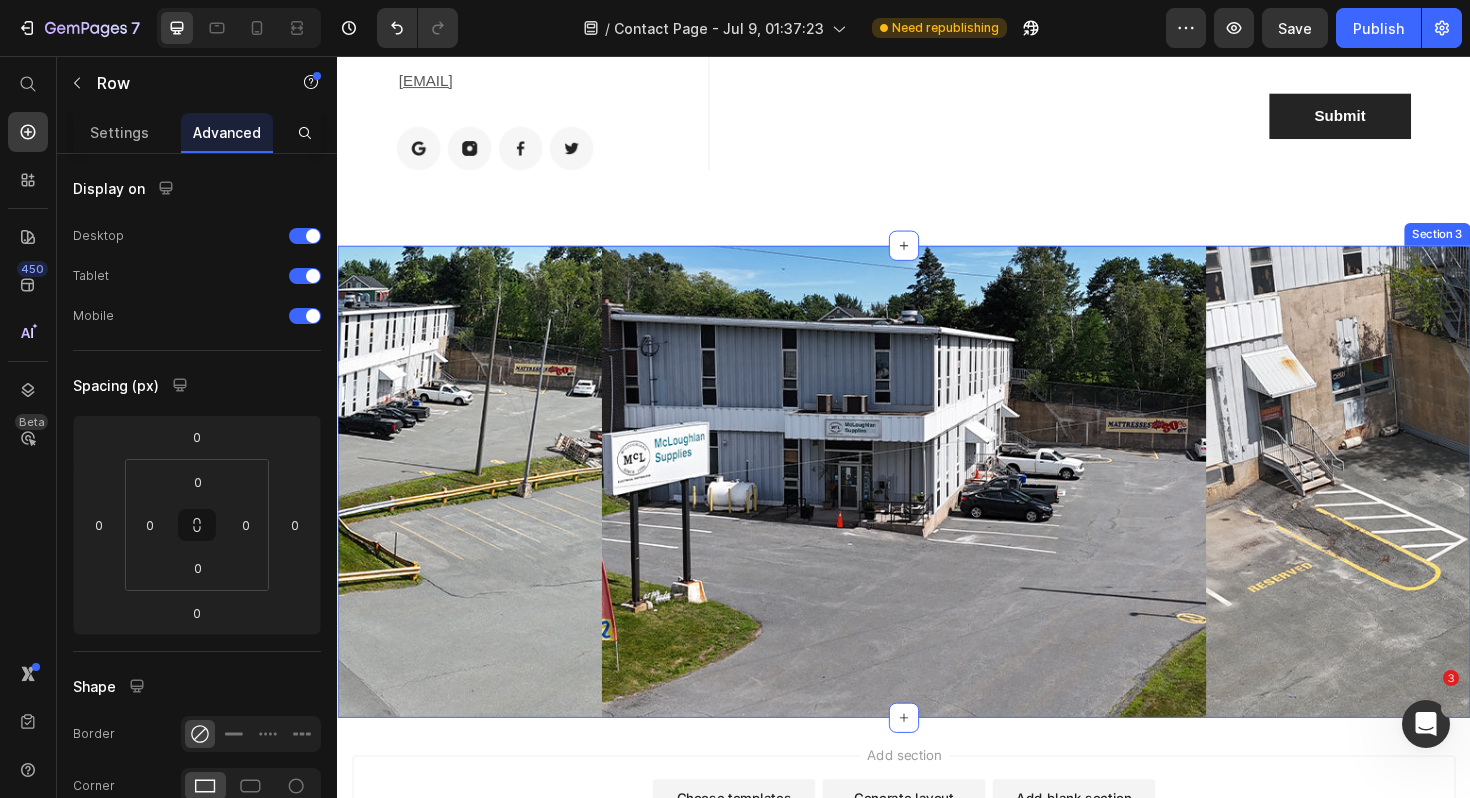 click on "Drop element here Row   0 Section 3" at bounding box center (937, 507) 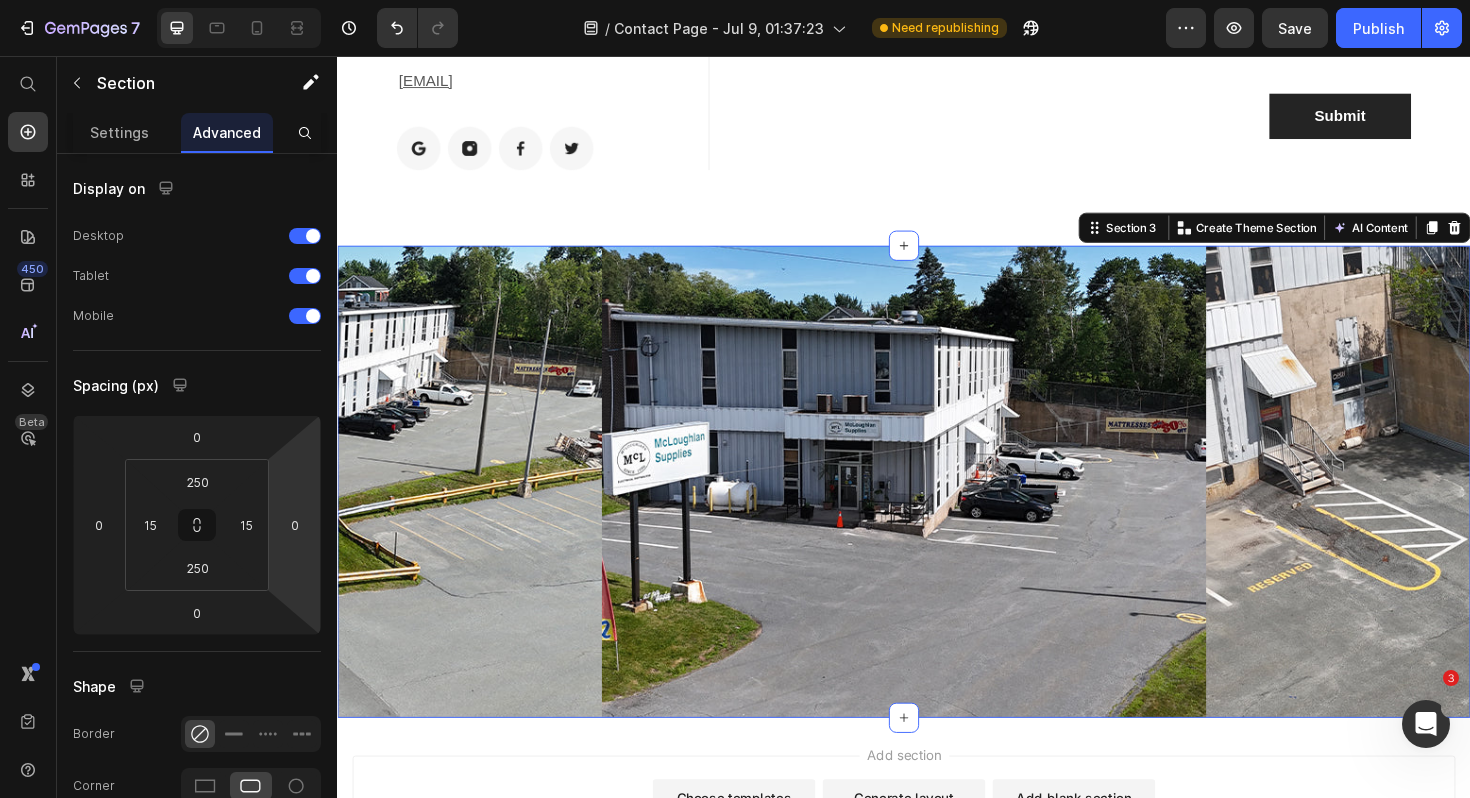 click on "Section 3   You can create reusable sections Create Theme Section AI Content Write with GemAI What would you like to describe here? Tone and Voice Persuasive Product Elite 5 year Warranty with installation #299.95 Show more Generate" at bounding box center (1329, 238) 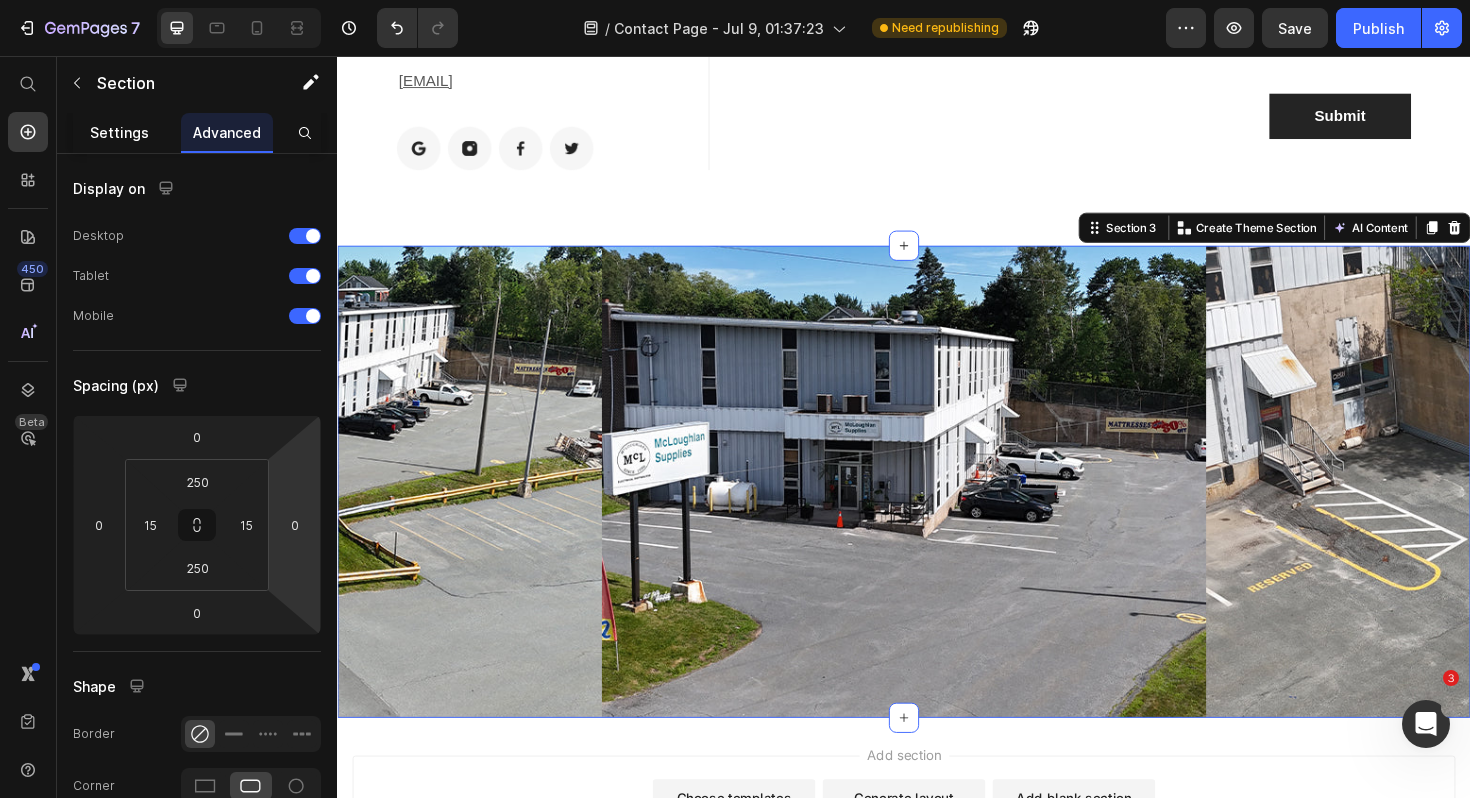 click on "Settings" at bounding box center (119, 132) 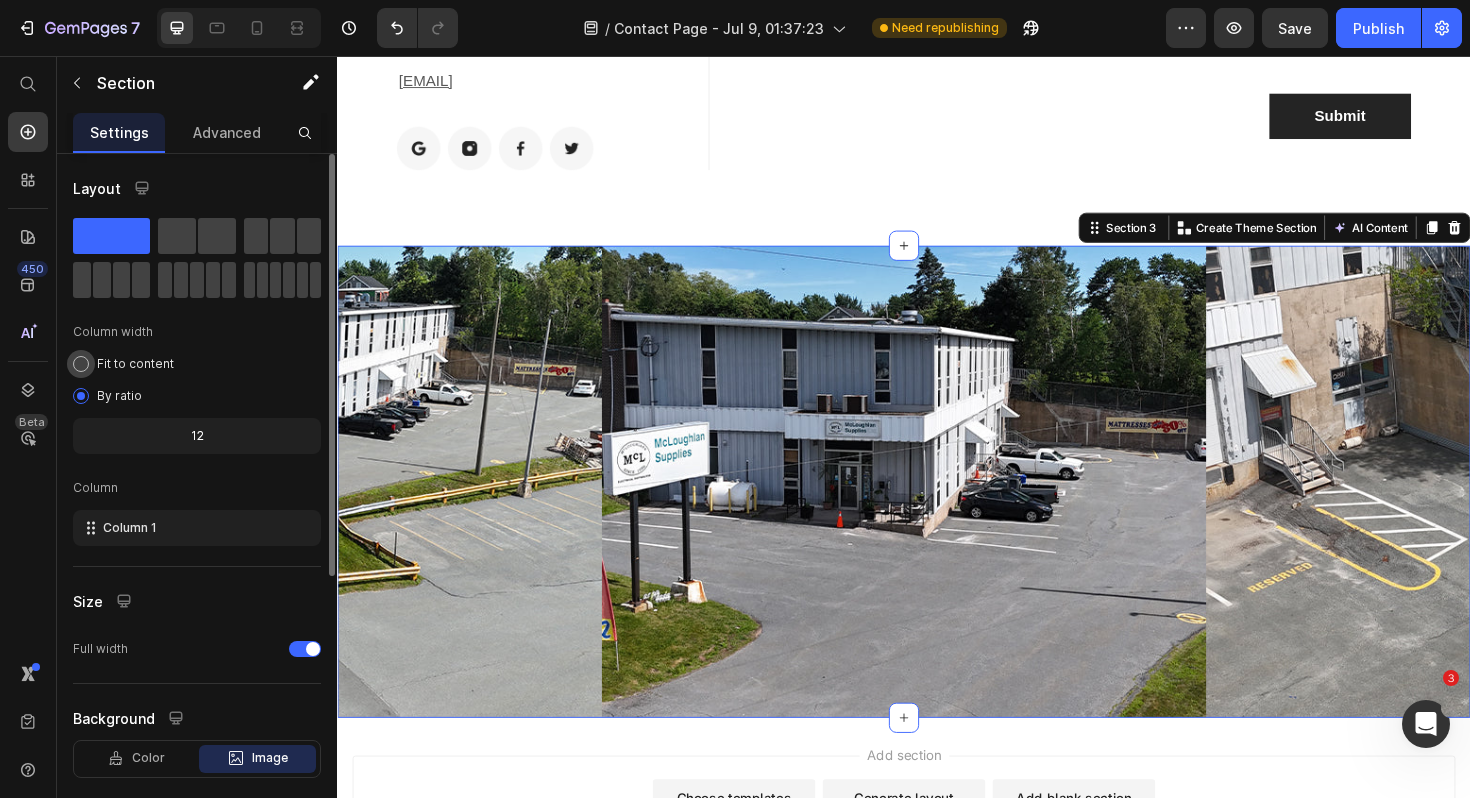 click on "Fit to content" 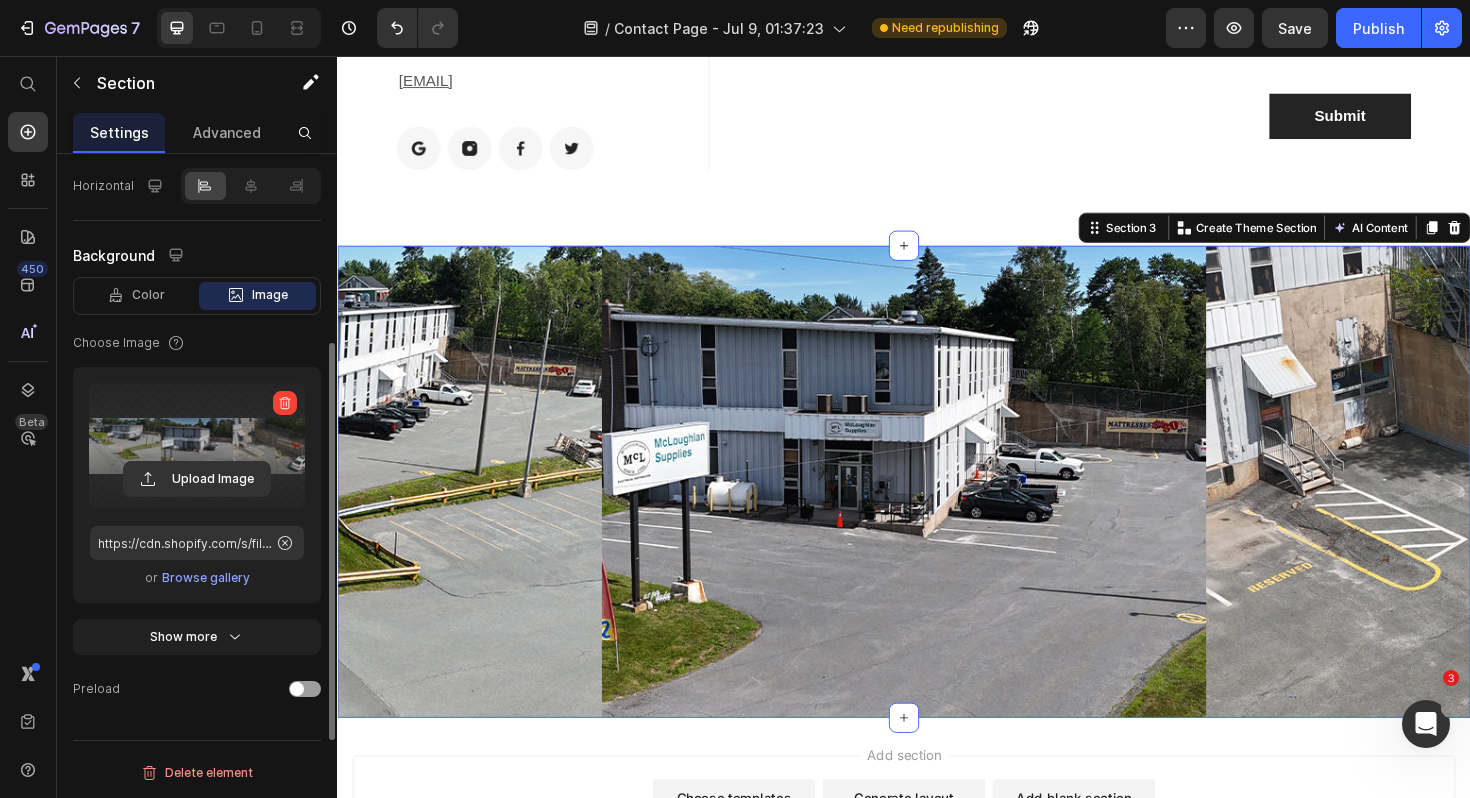 scroll, scrollTop: 405, scrollLeft: 0, axis: vertical 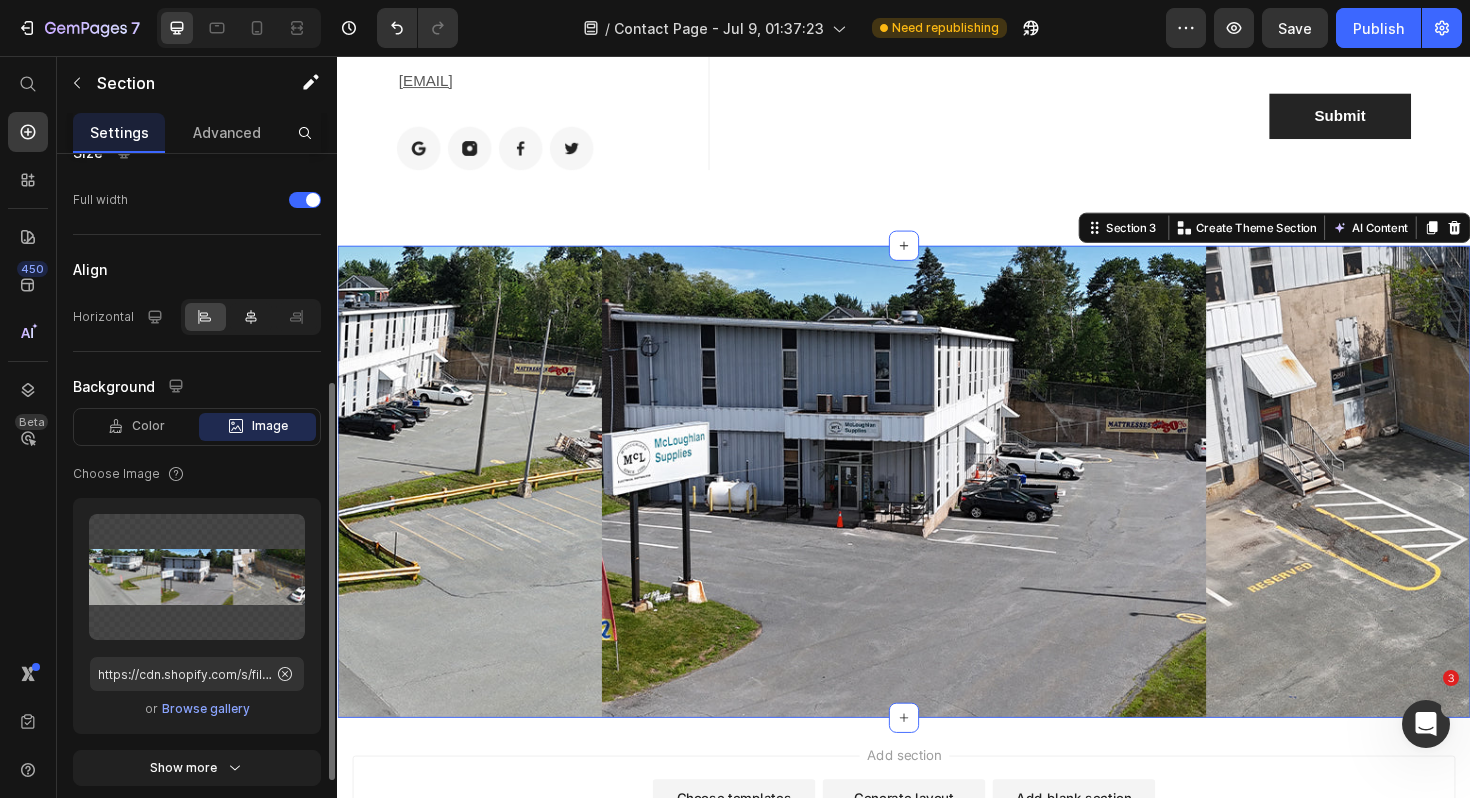 click 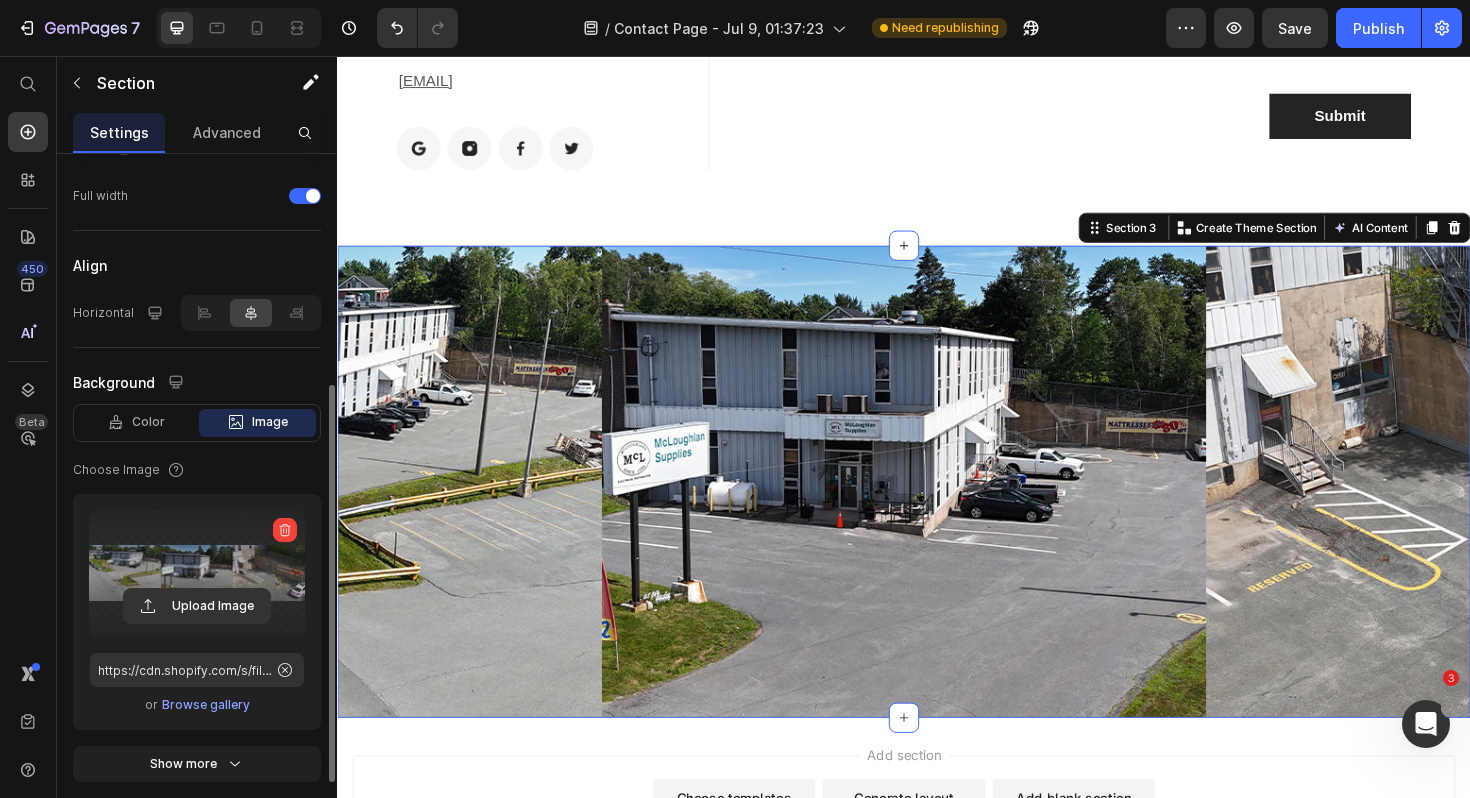 scroll, scrollTop: 536, scrollLeft: 0, axis: vertical 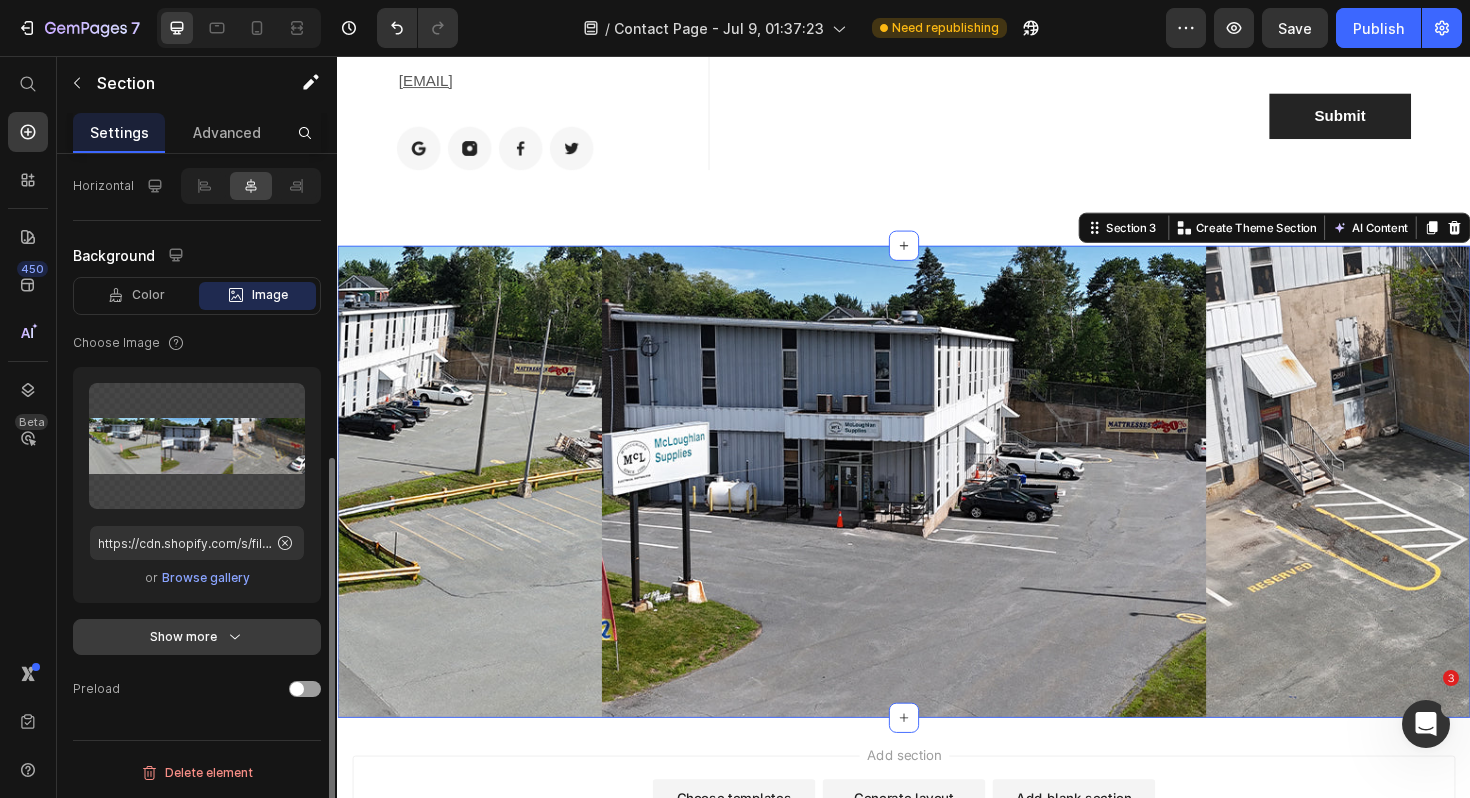 click 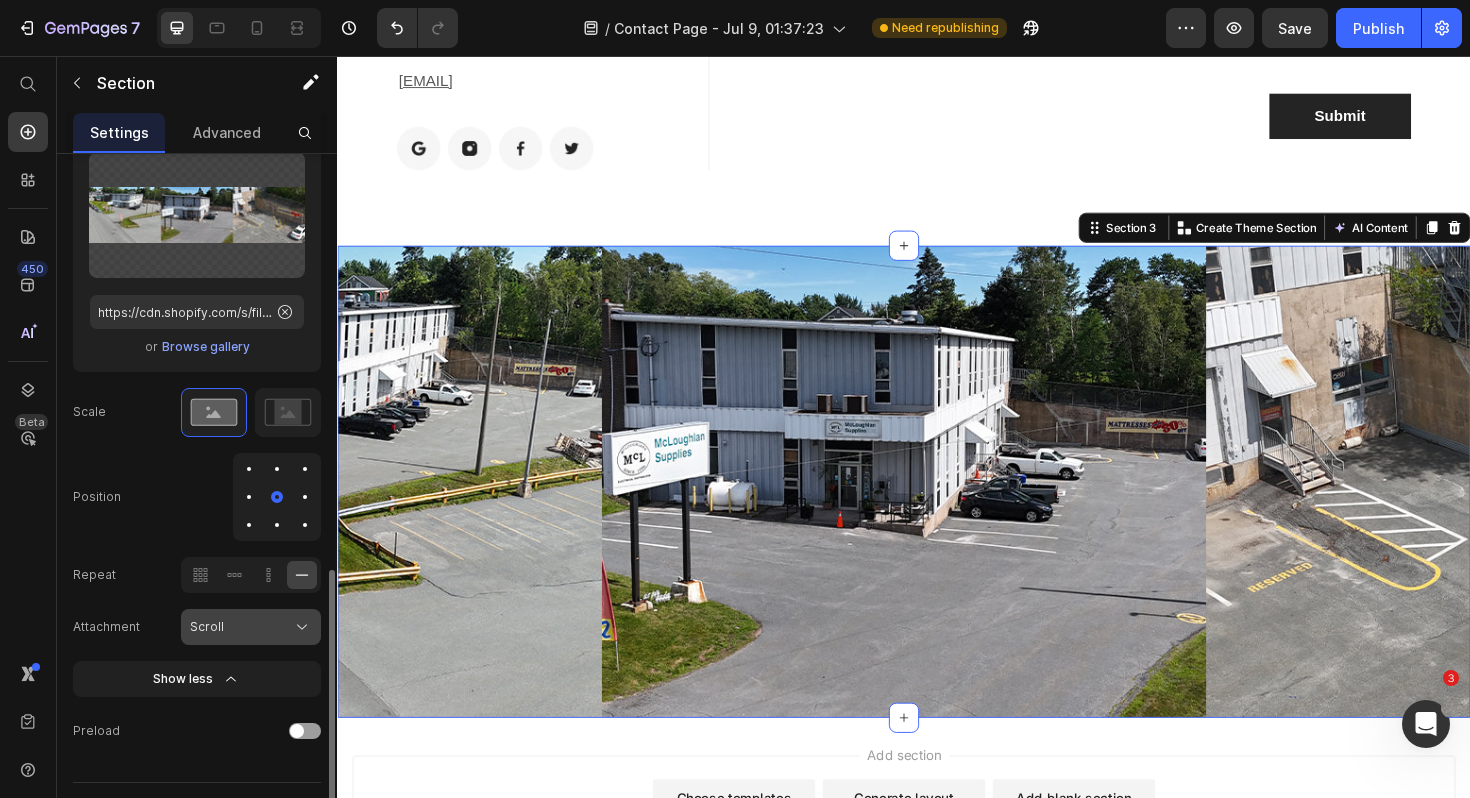 scroll, scrollTop: 808, scrollLeft: 0, axis: vertical 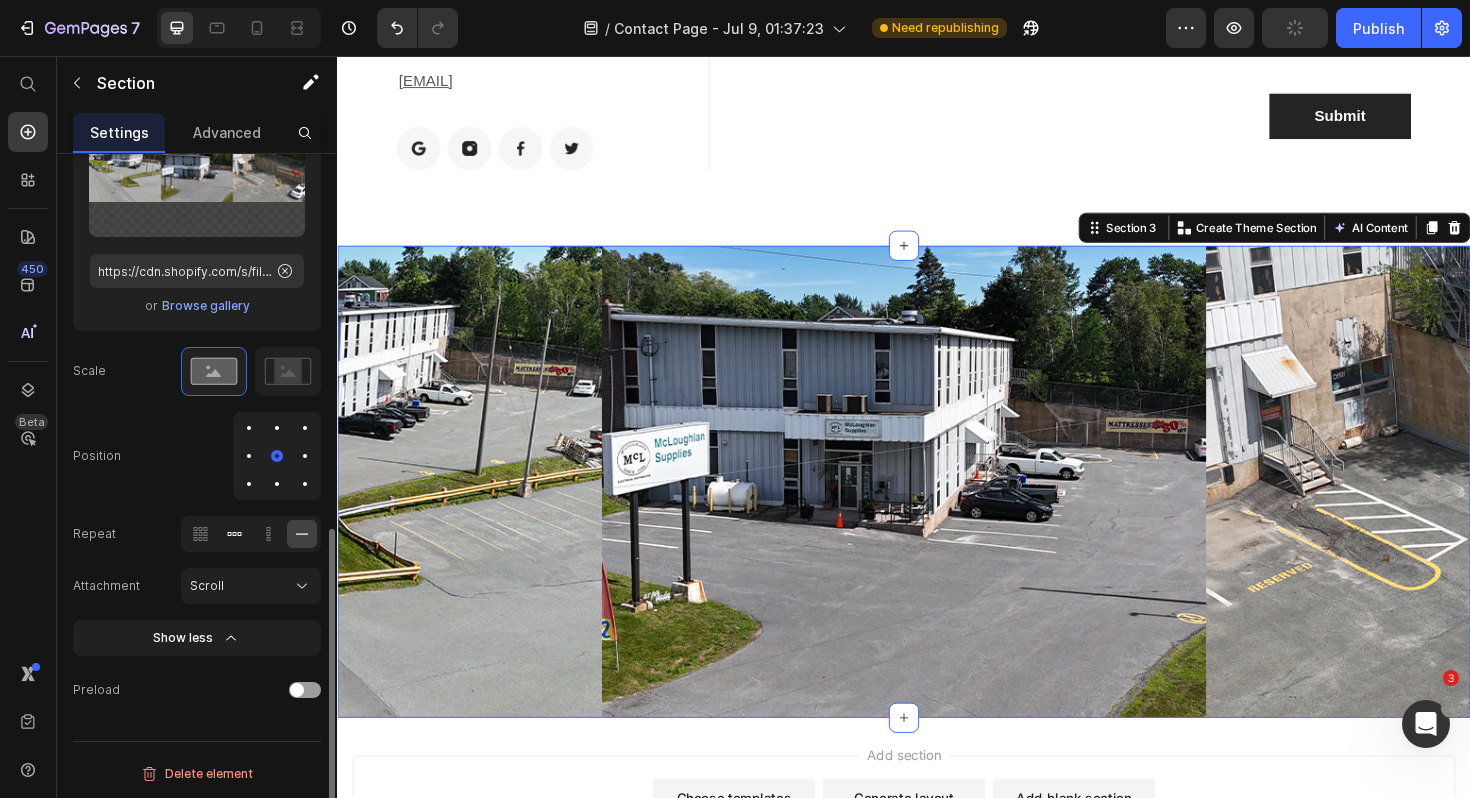 click 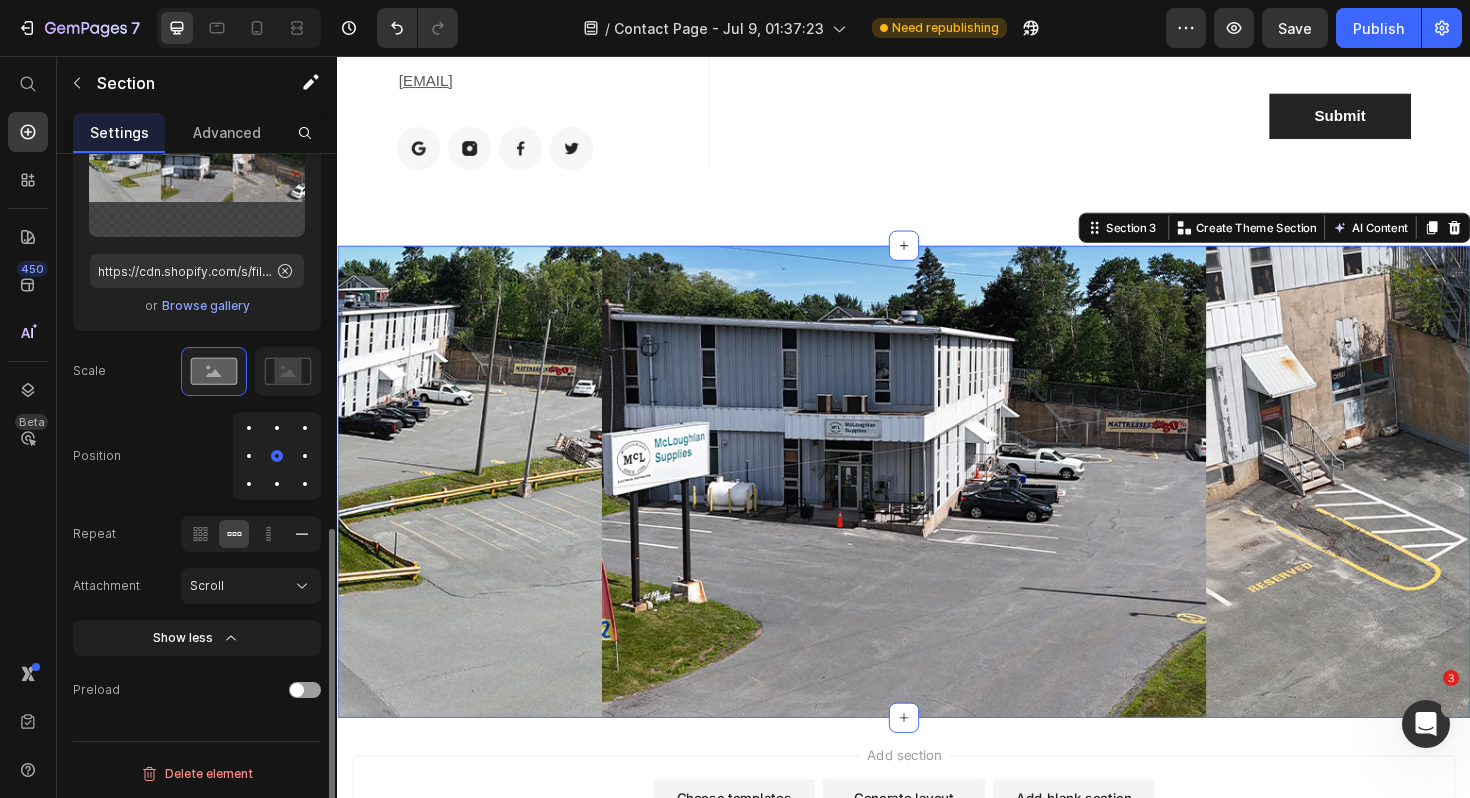 click 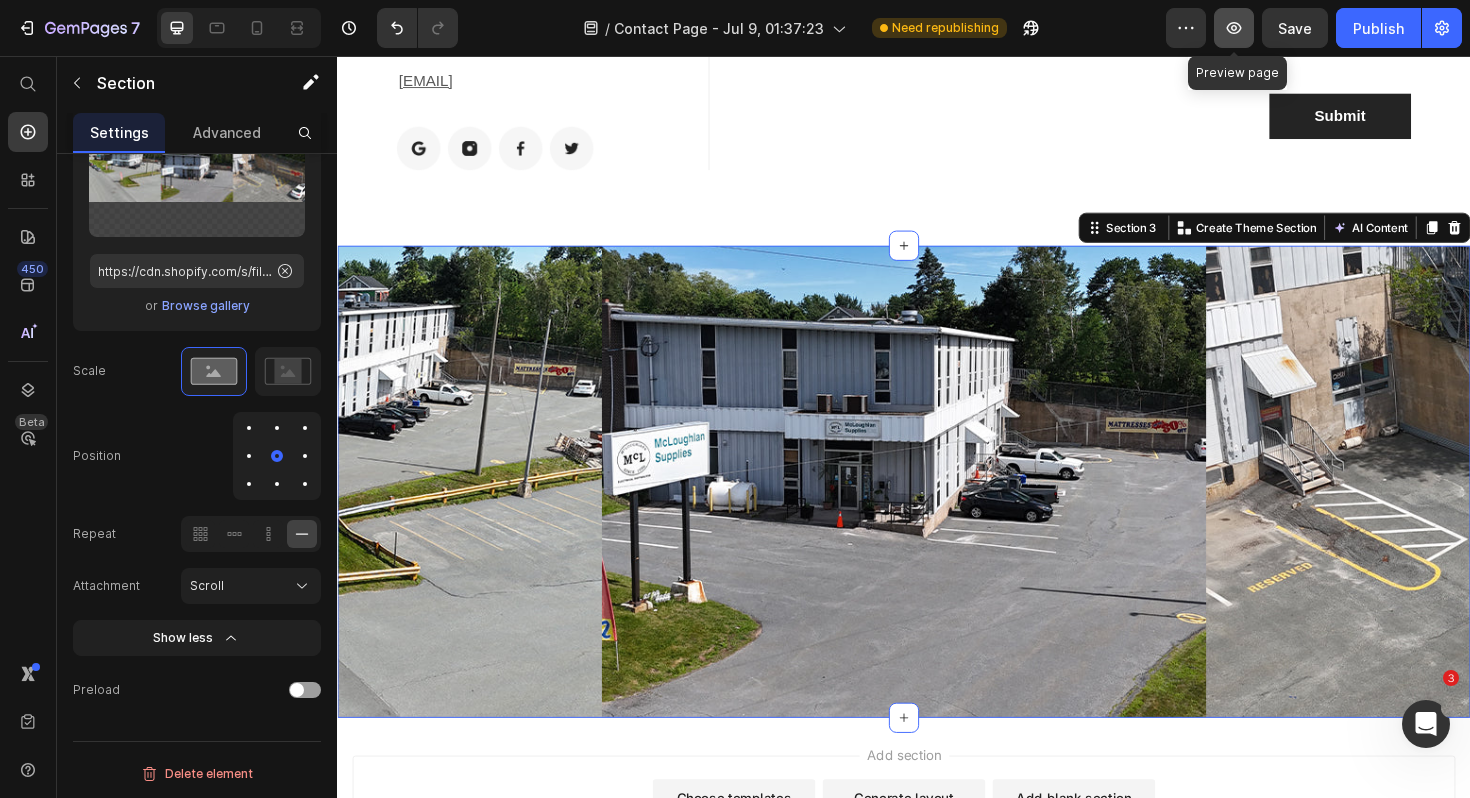 click 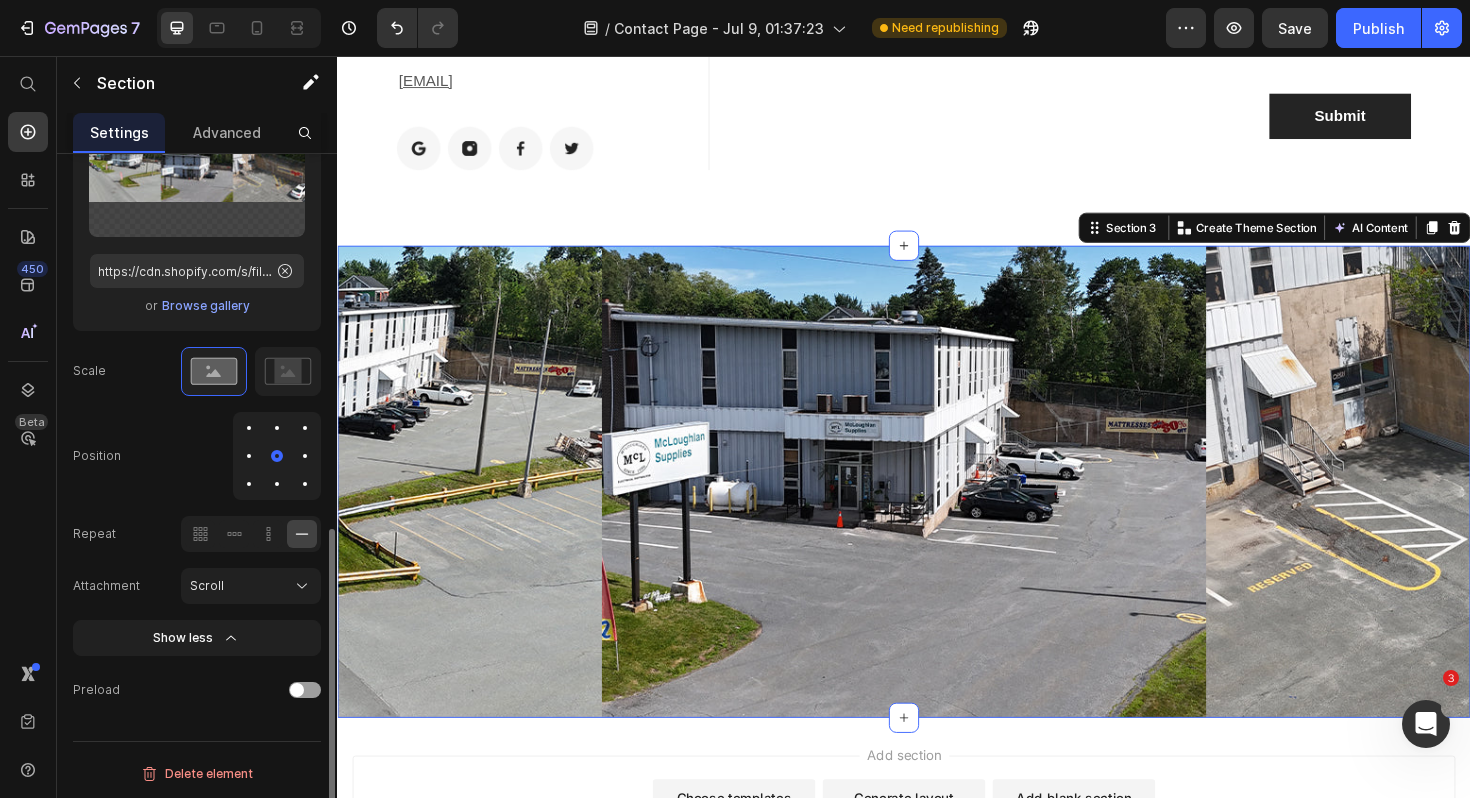 scroll, scrollTop: 737, scrollLeft: 0, axis: vertical 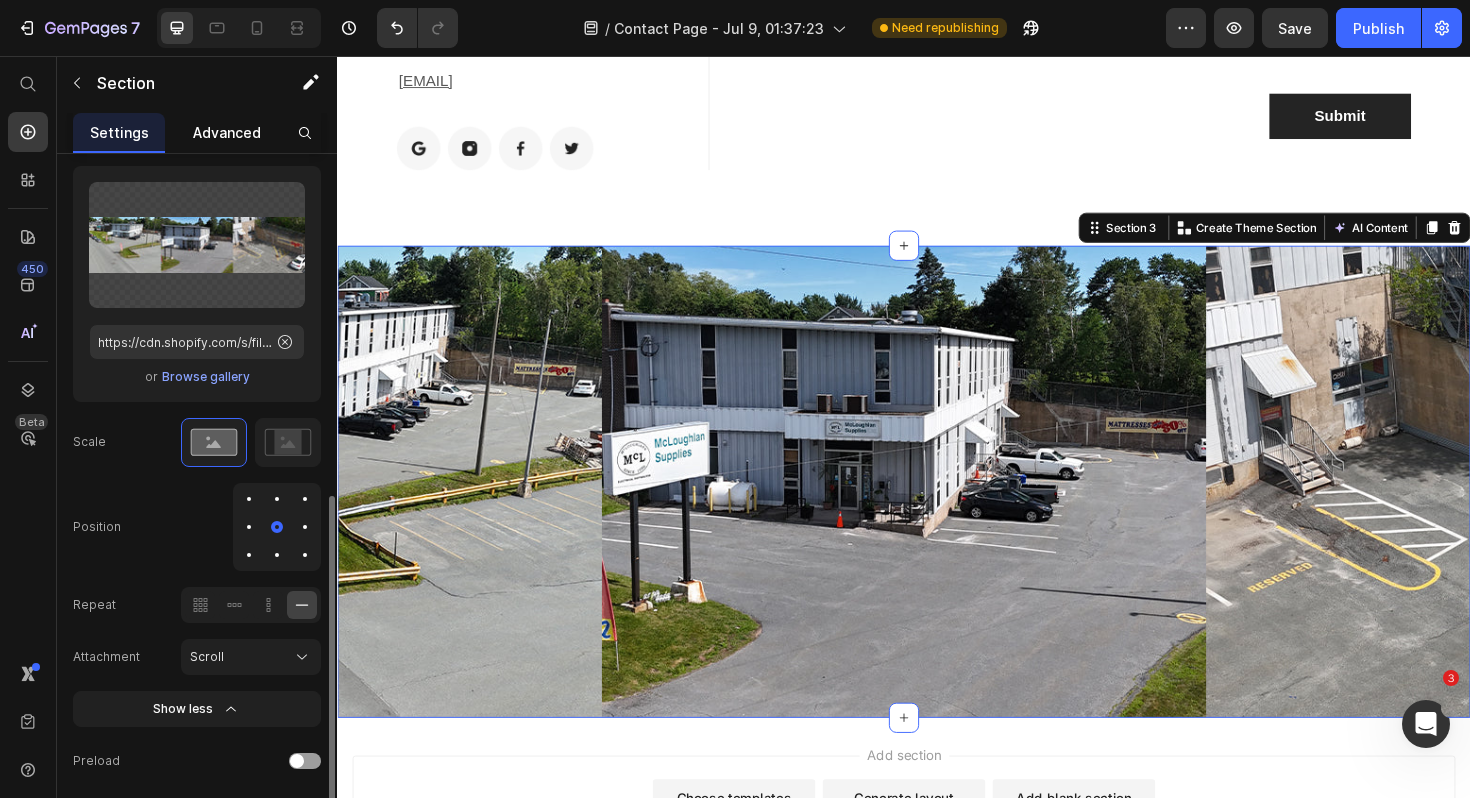 click on "Advanced" 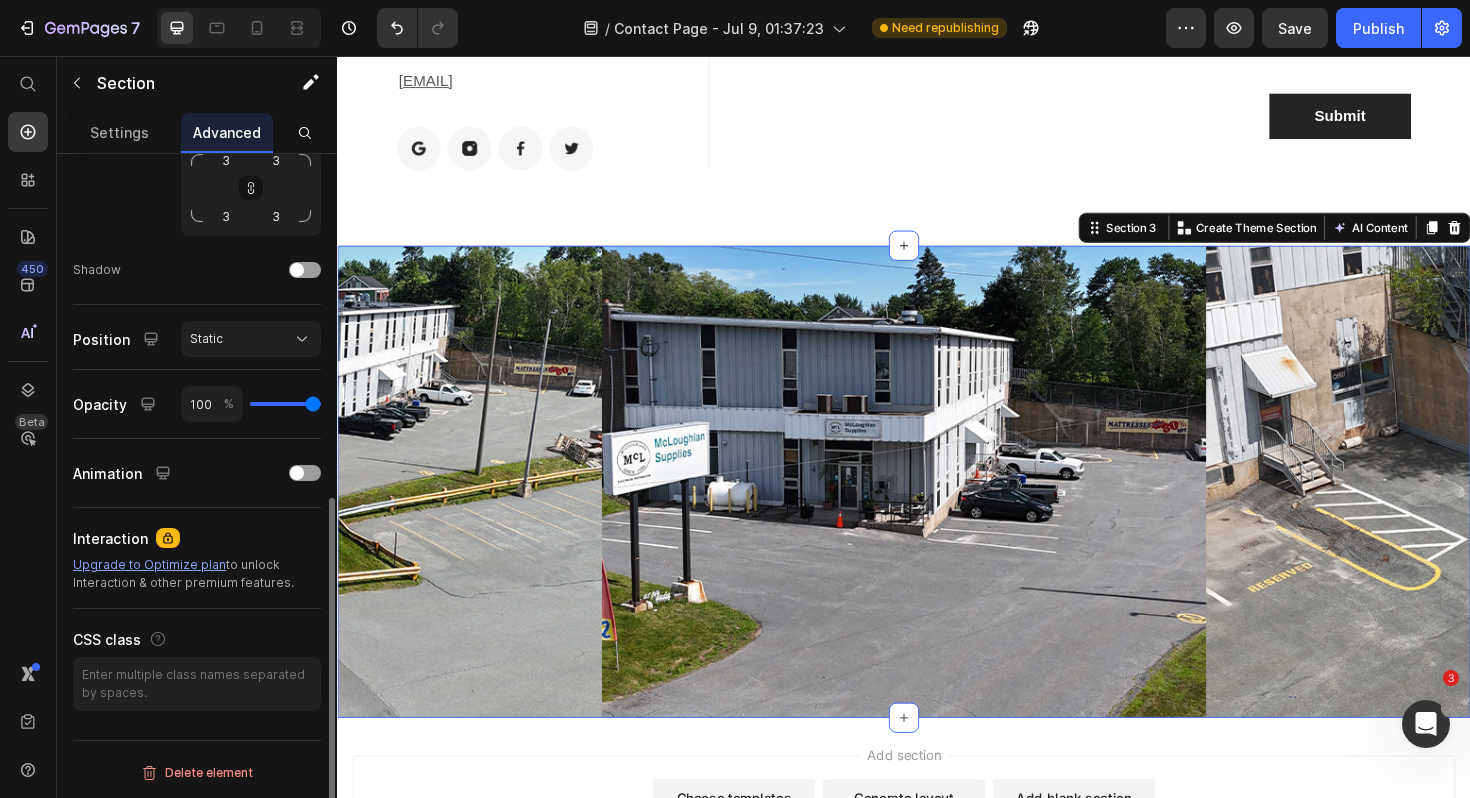 scroll, scrollTop: 0, scrollLeft: 0, axis: both 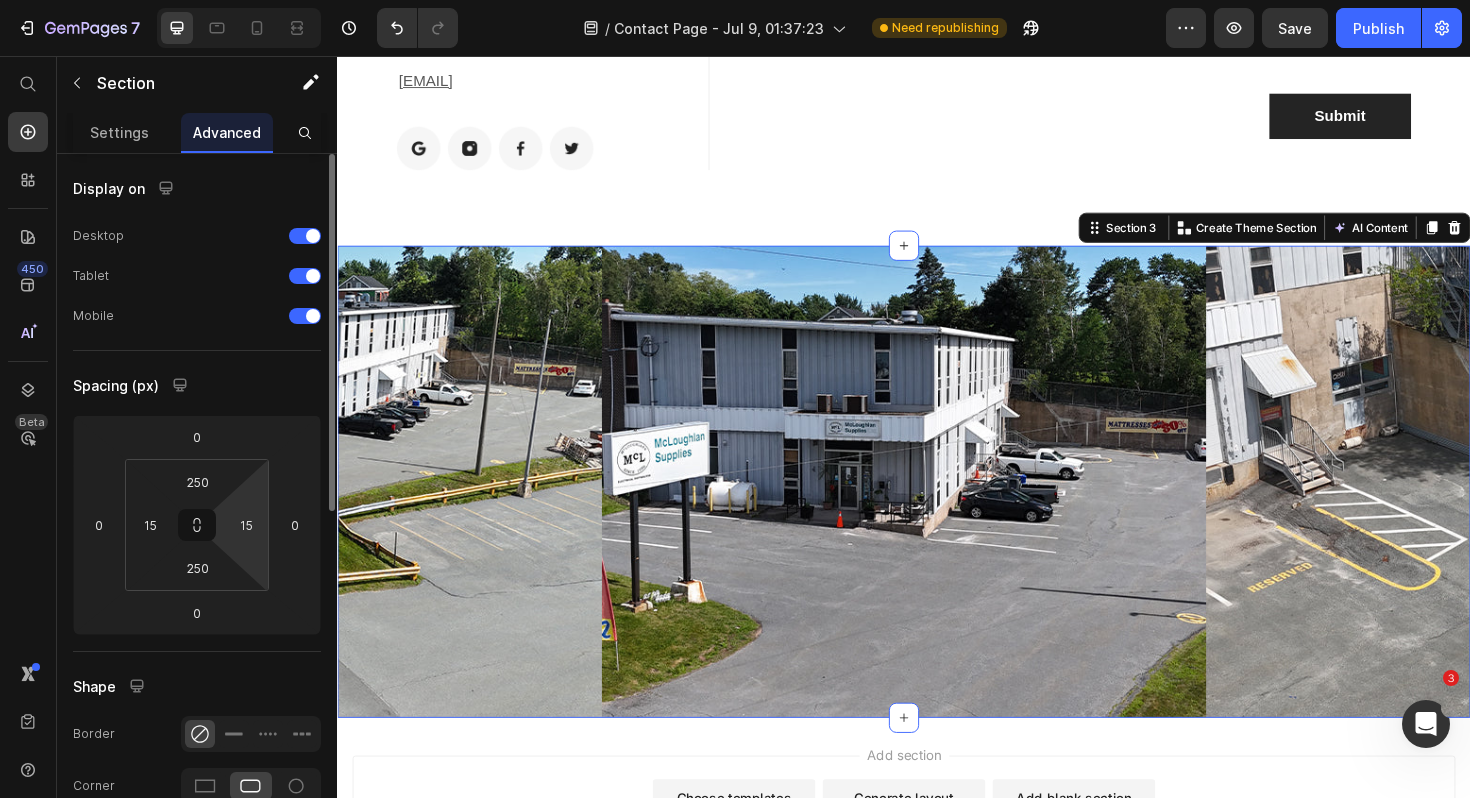 click on "7  Version history  /  Contact Page - Jul 9, 01:37:23 Need republishing Preview  Save   Publish  450 Beta Start with Sections Elements Hero Section Product Detail Brands Trusted Badges Guarantee Product Breakdown How to use Testimonials Compare Bundle FAQs Social Proof Brand Story Product List Collection Blog List Contact Sticky Add to Cart Custom Footer Browse Library 450 Layout
Row
Row
Row
Row Text
Heading
Text Block Button
Button
Button
Sticky Back to top Media" at bounding box center (735, 0) 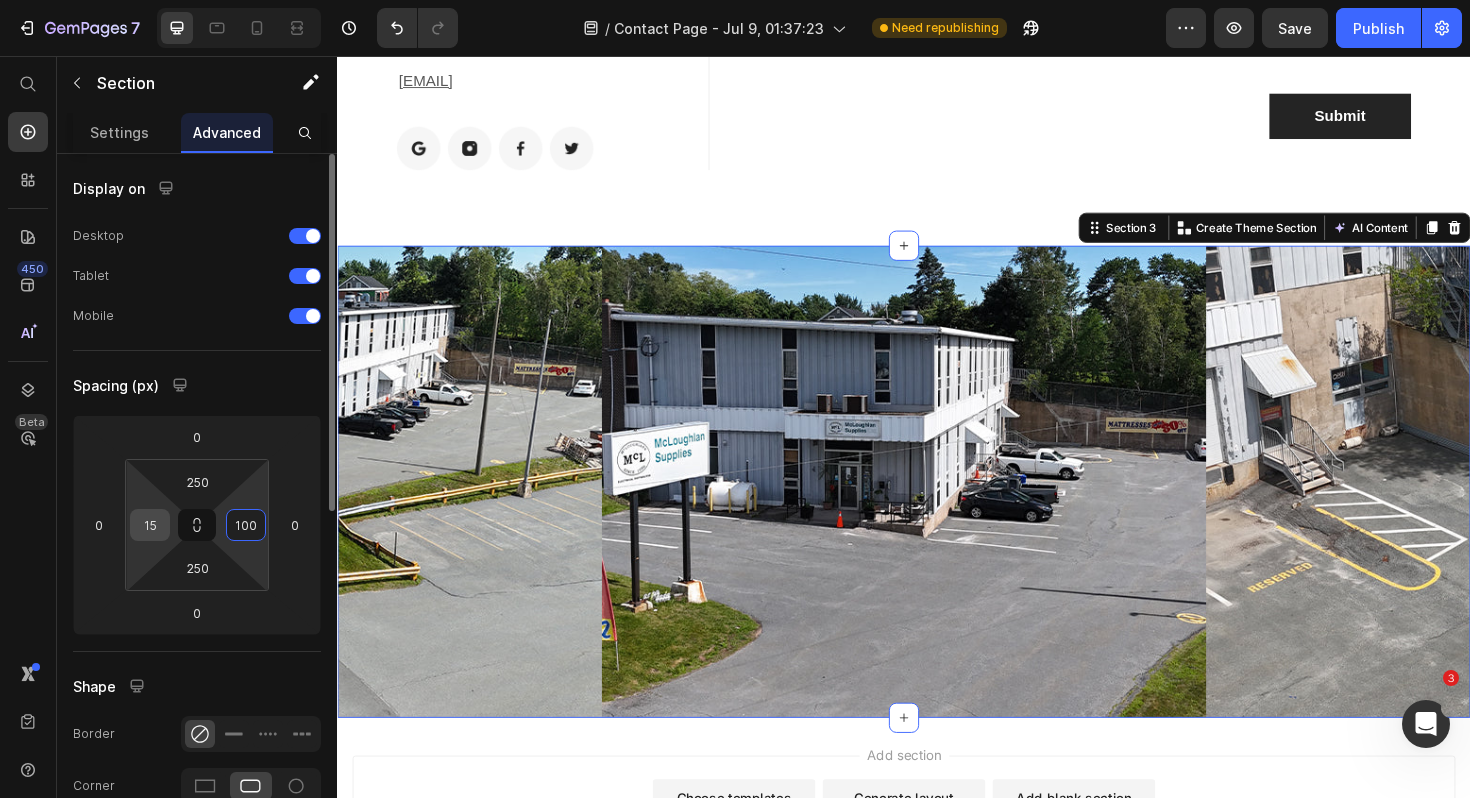 type on "100" 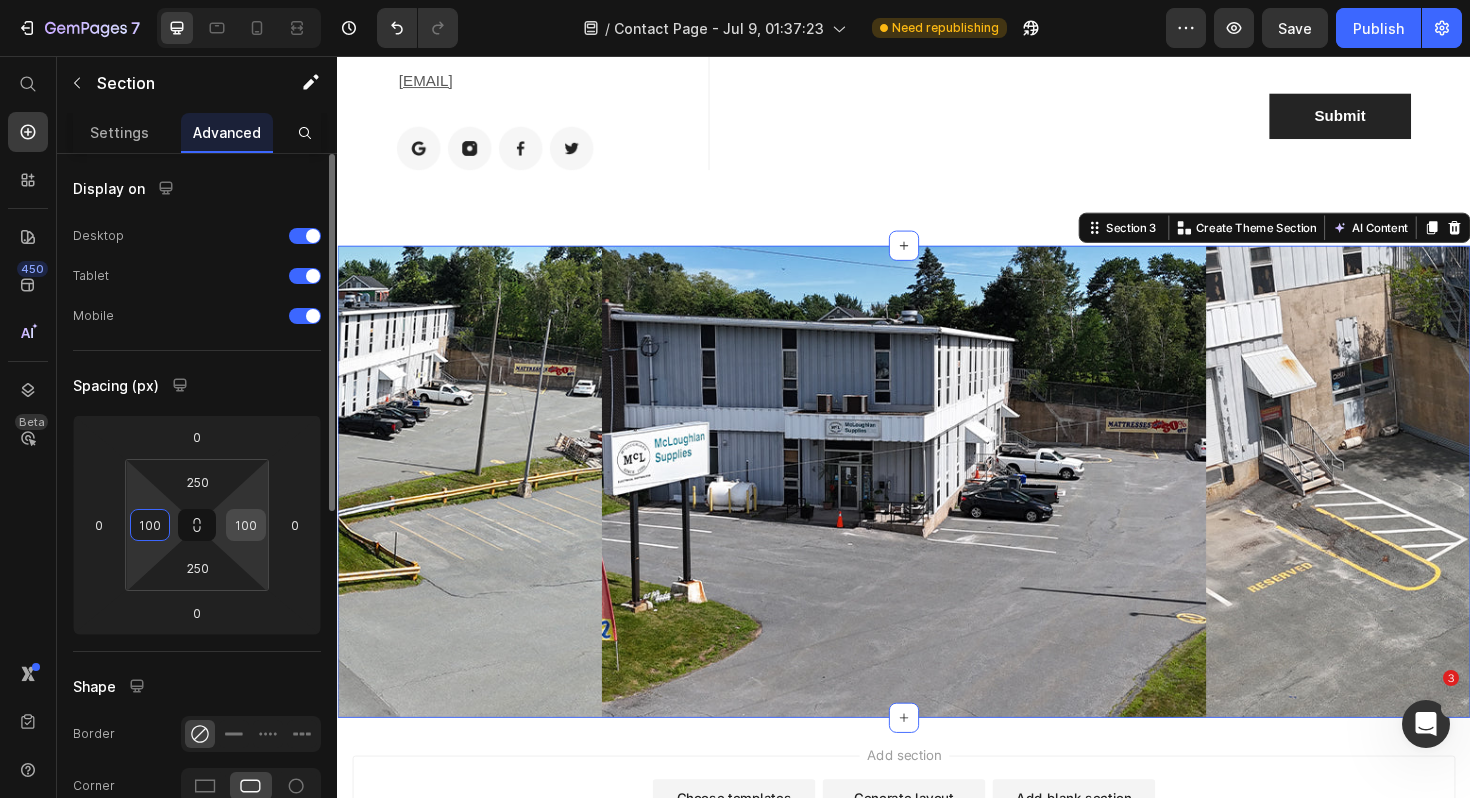 type on "100" 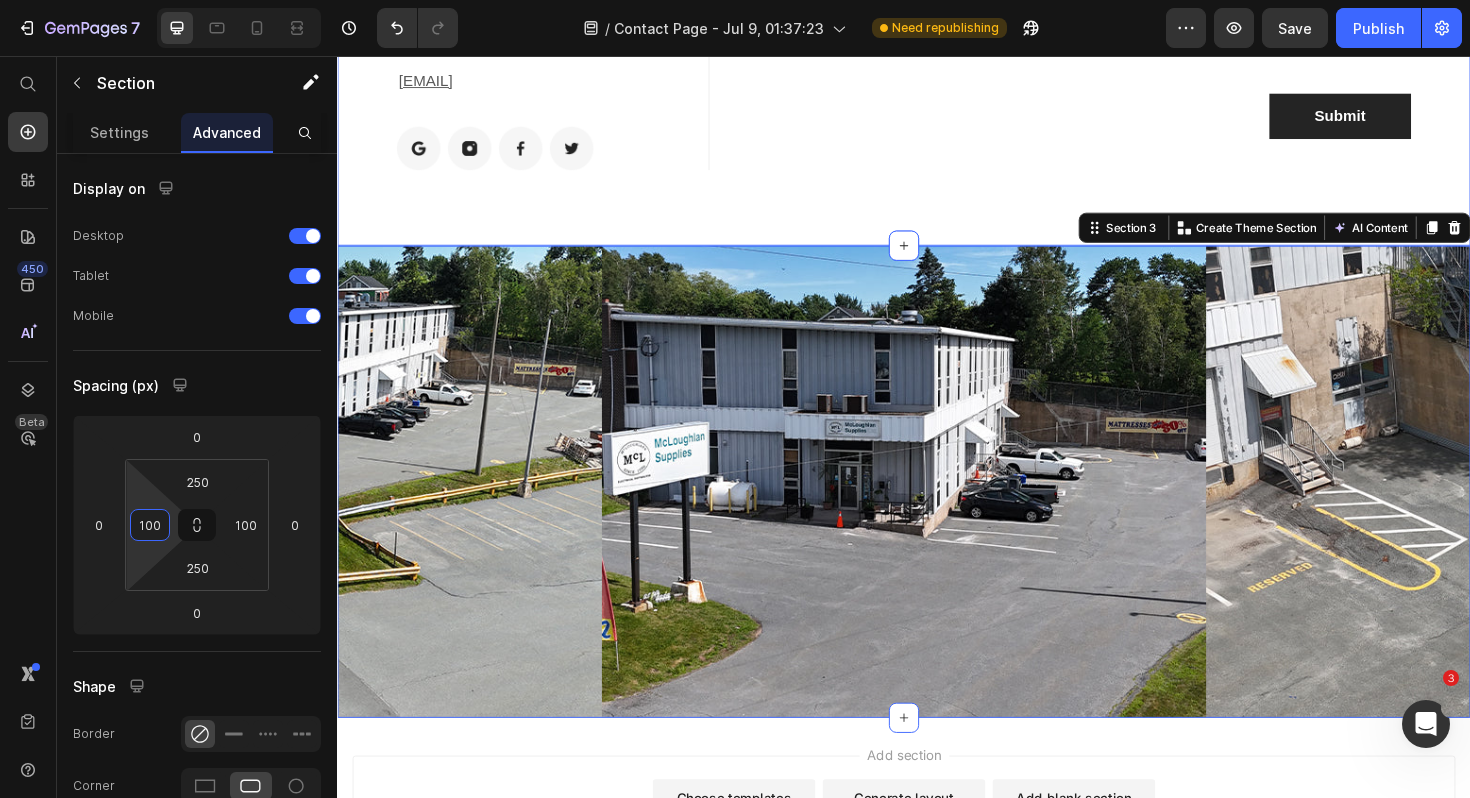 click on "Contact Info Heading We’re here to help you create the home of your dreams. Whether you have questions about our products, need help with your order, or simply want to say hello our team is ready to assist you. Text block Phone: Text block ([PHONE])-([PHONE]) Text block Address: Text block [NUMBER] [STREET], [CITY], [STATE] [POSTAL_CODE] Text block Email: Text block [EMAIL] Text block Image Image Image Image Row Row NAME Text block Text Field SUBJECT Text block Text Field EMAIL Text block Email Field Row Message Text block Text Area Submit Submit Button Contact Form Row Section 2" at bounding box center [937, -86] 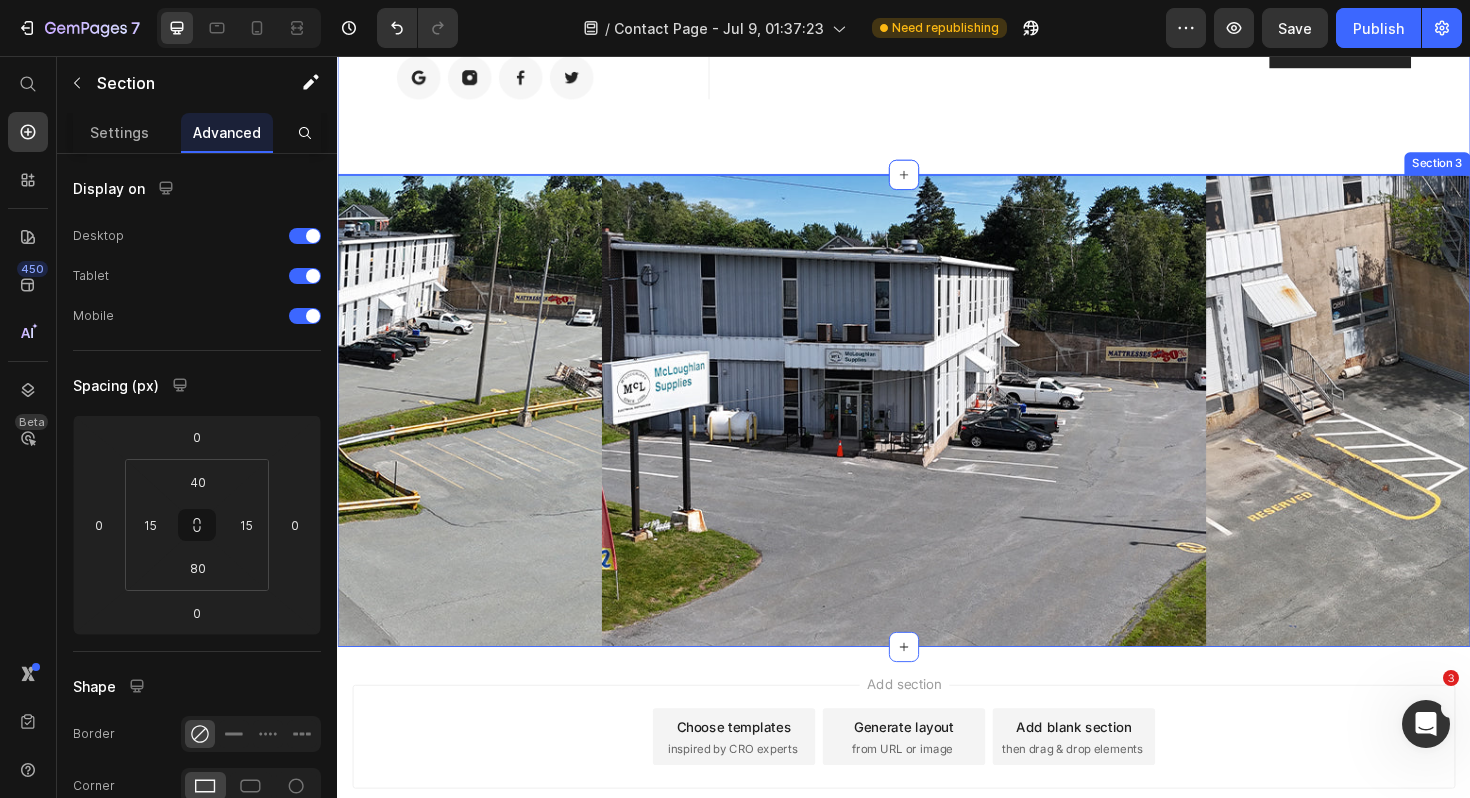 scroll, scrollTop: 781, scrollLeft: 0, axis: vertical 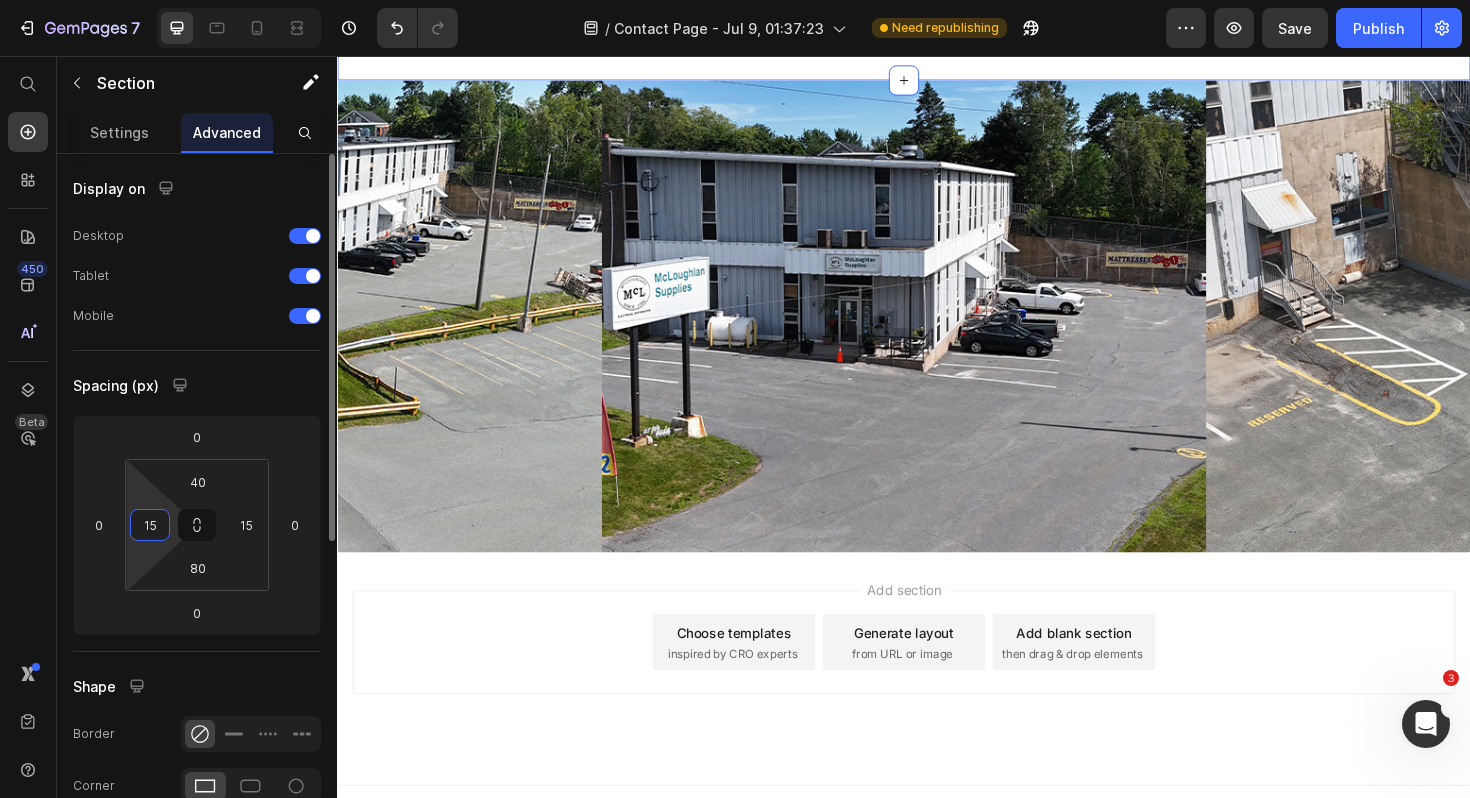 click on "15" at bounding box center (150, 525) 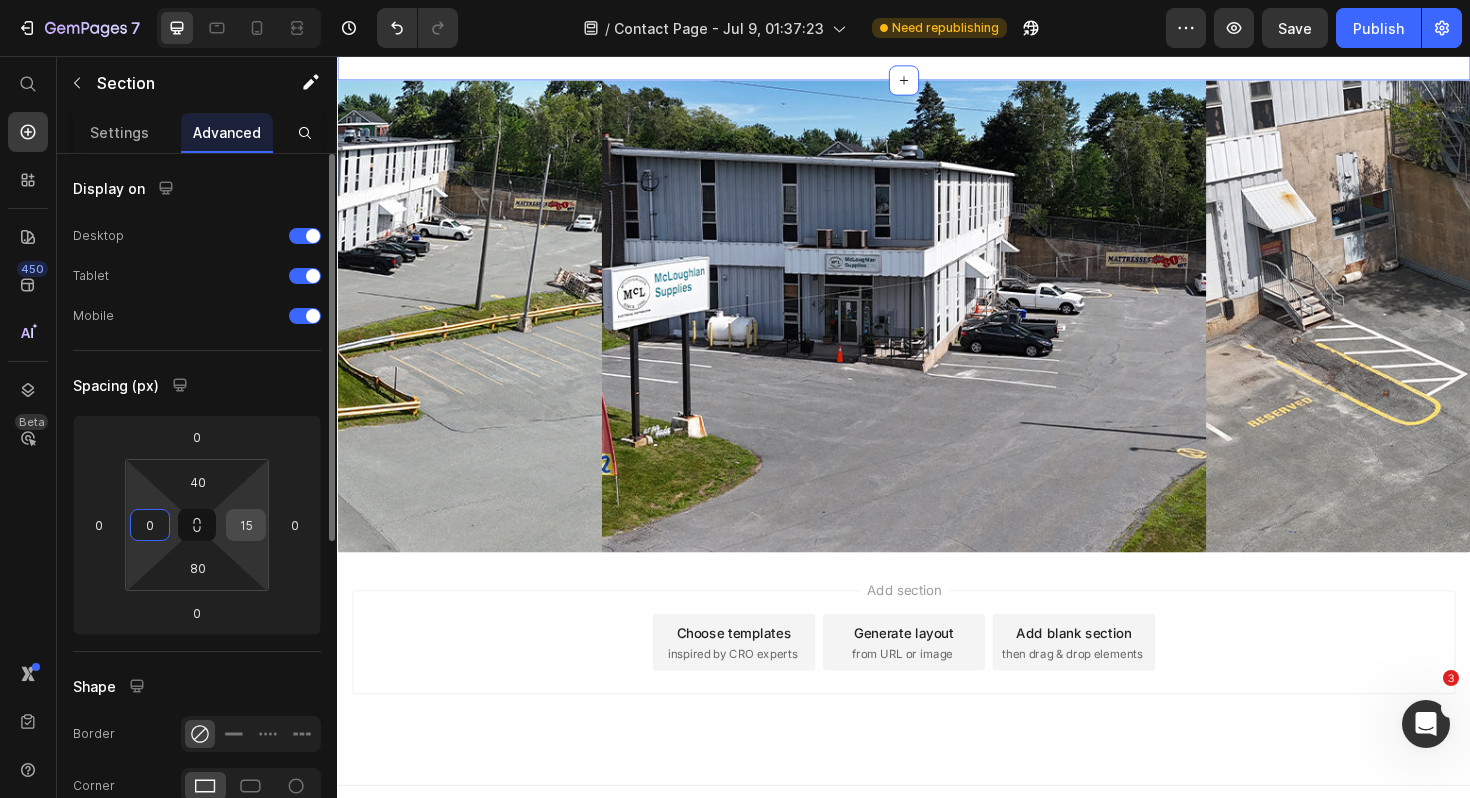 type on "0" 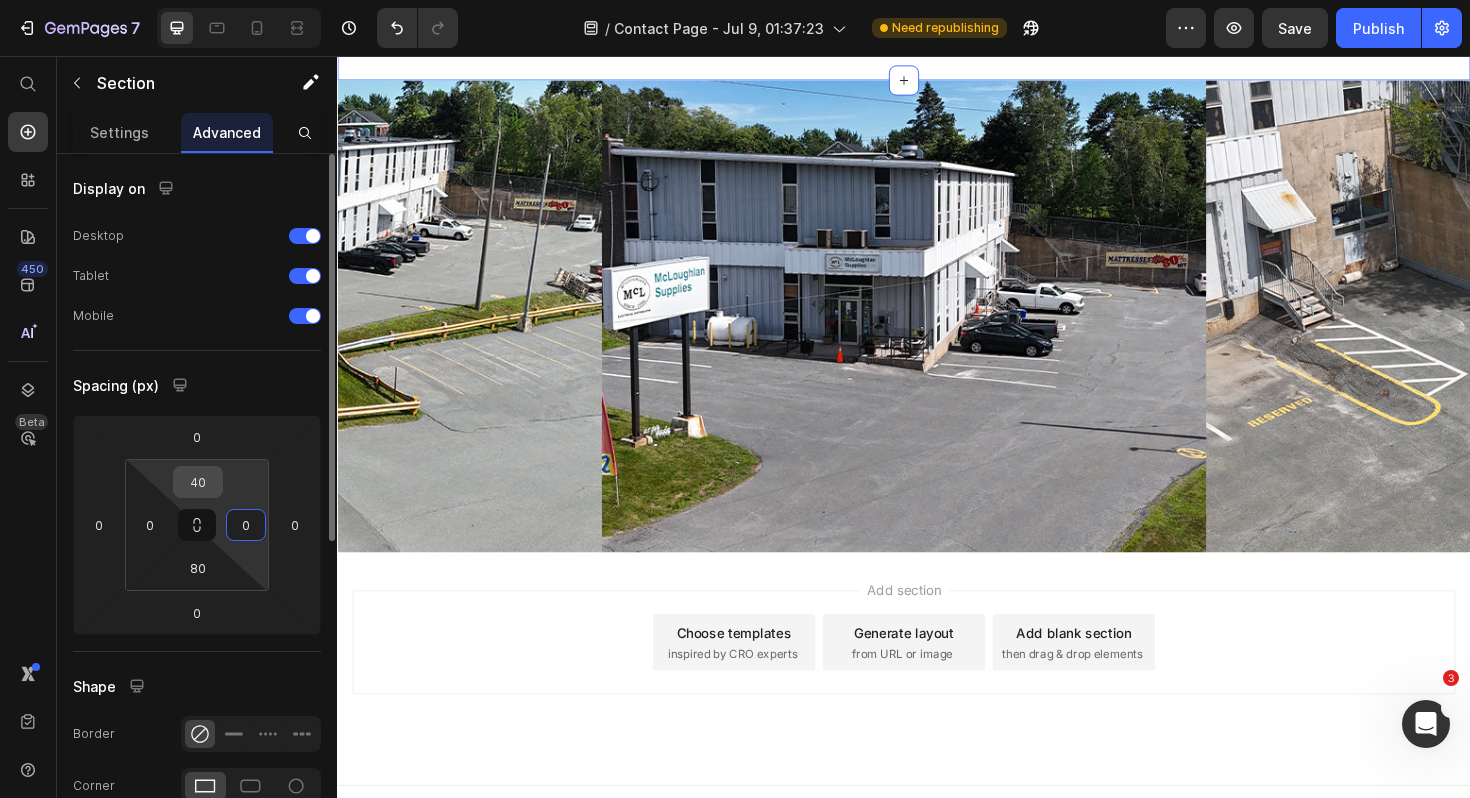 type on "0" 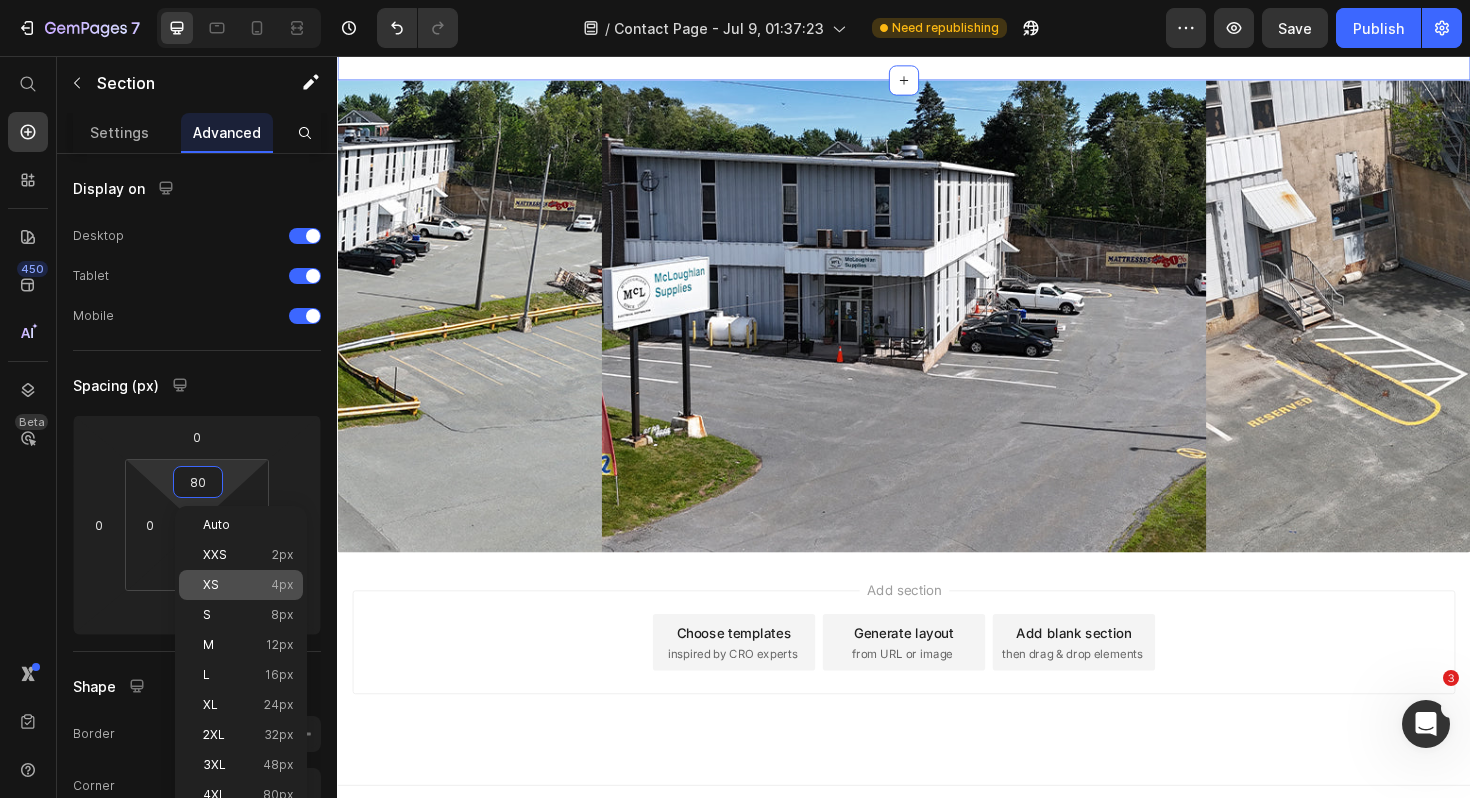 scroll, scrollTop: 777, scrollLeft: 0, axis: vertical 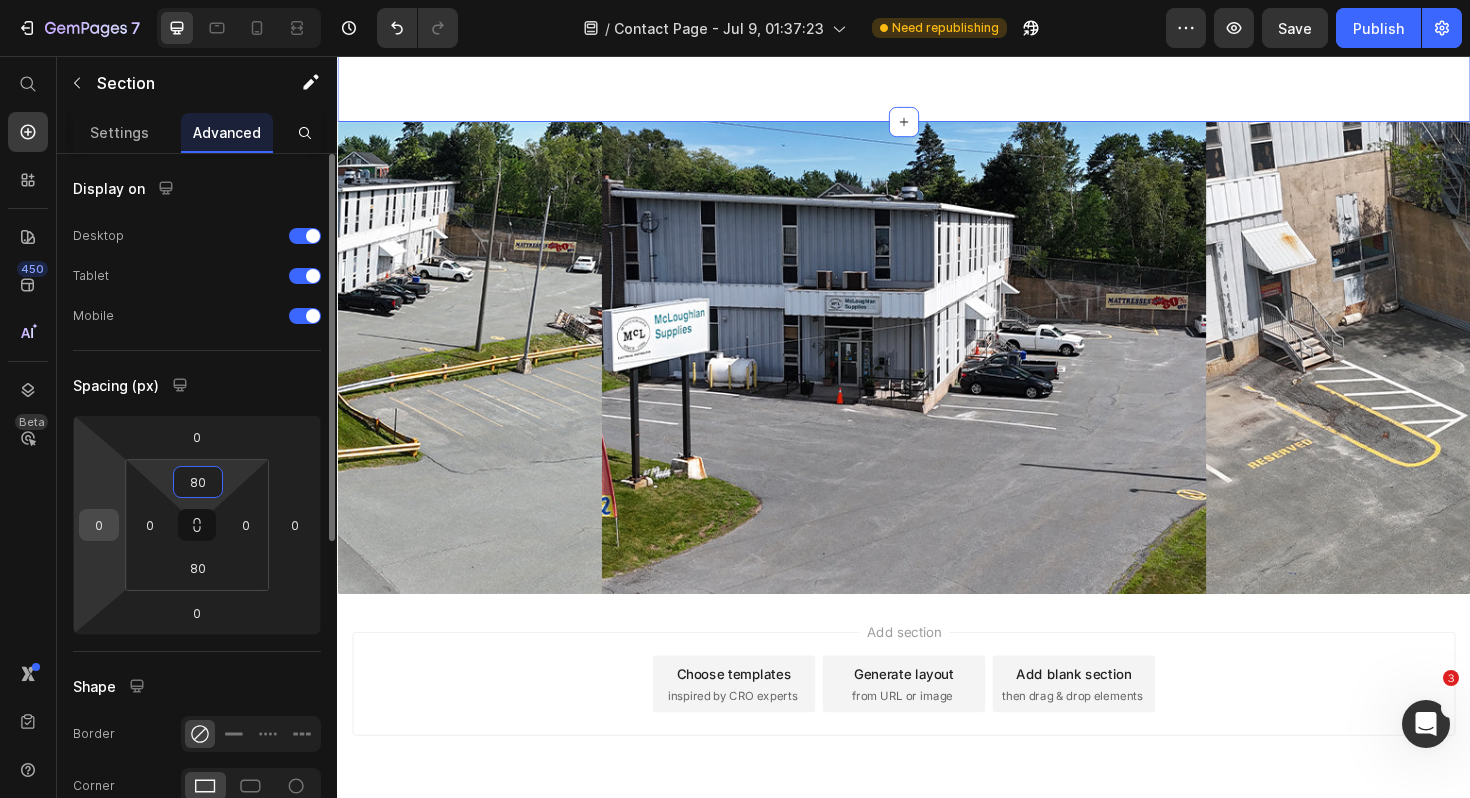 type on "80" 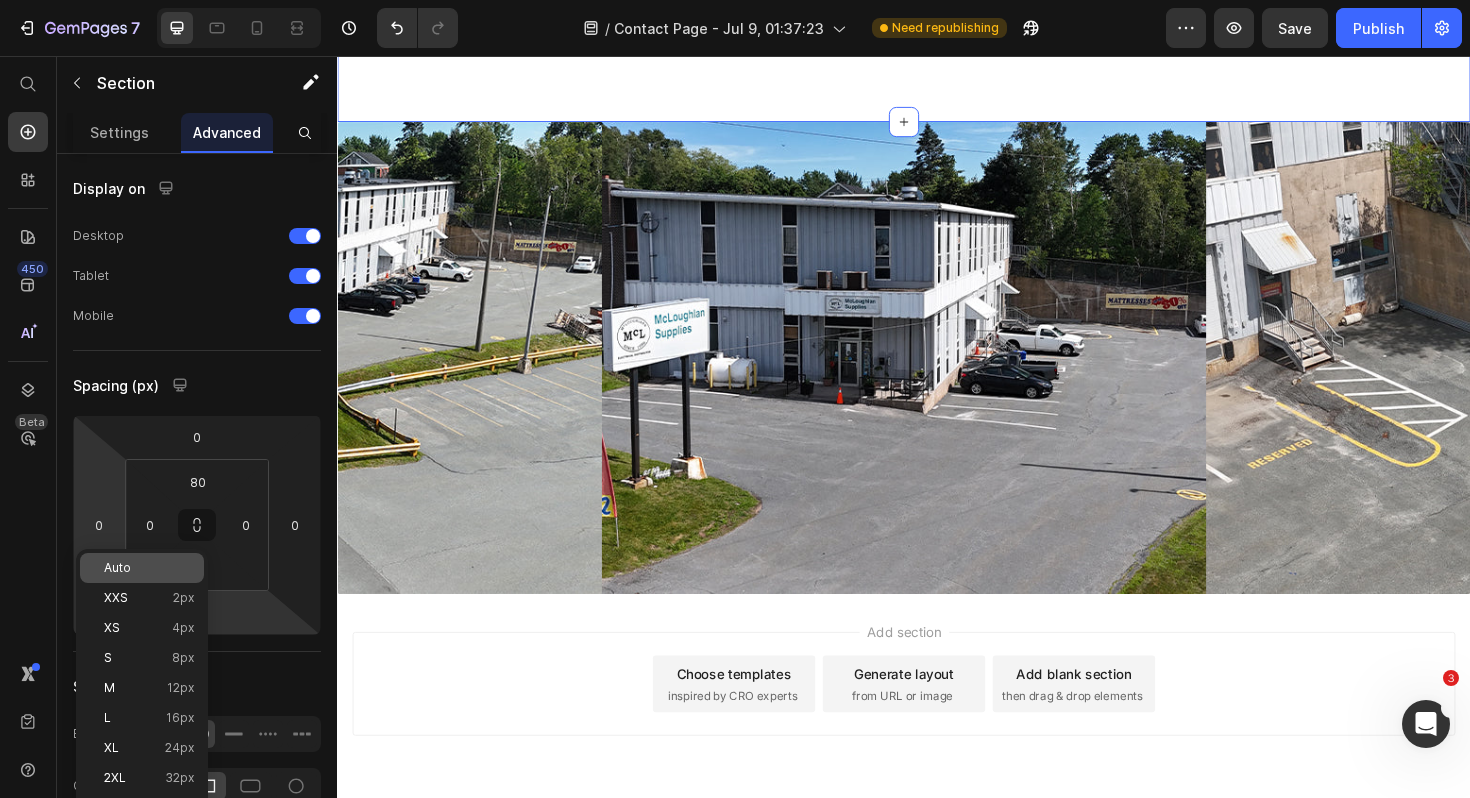 click on "Auto" 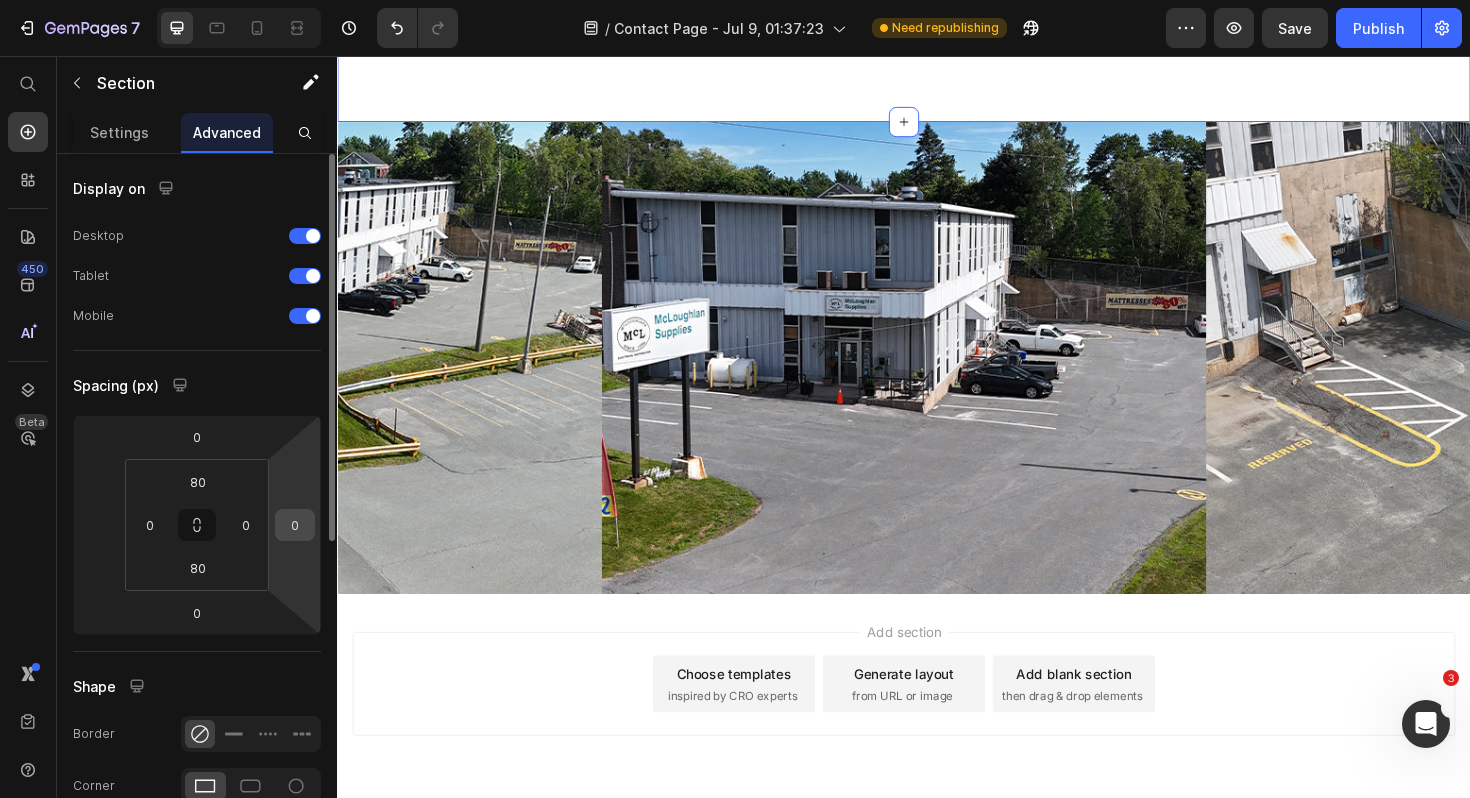 click on "0" at bounding box center (295, 525) 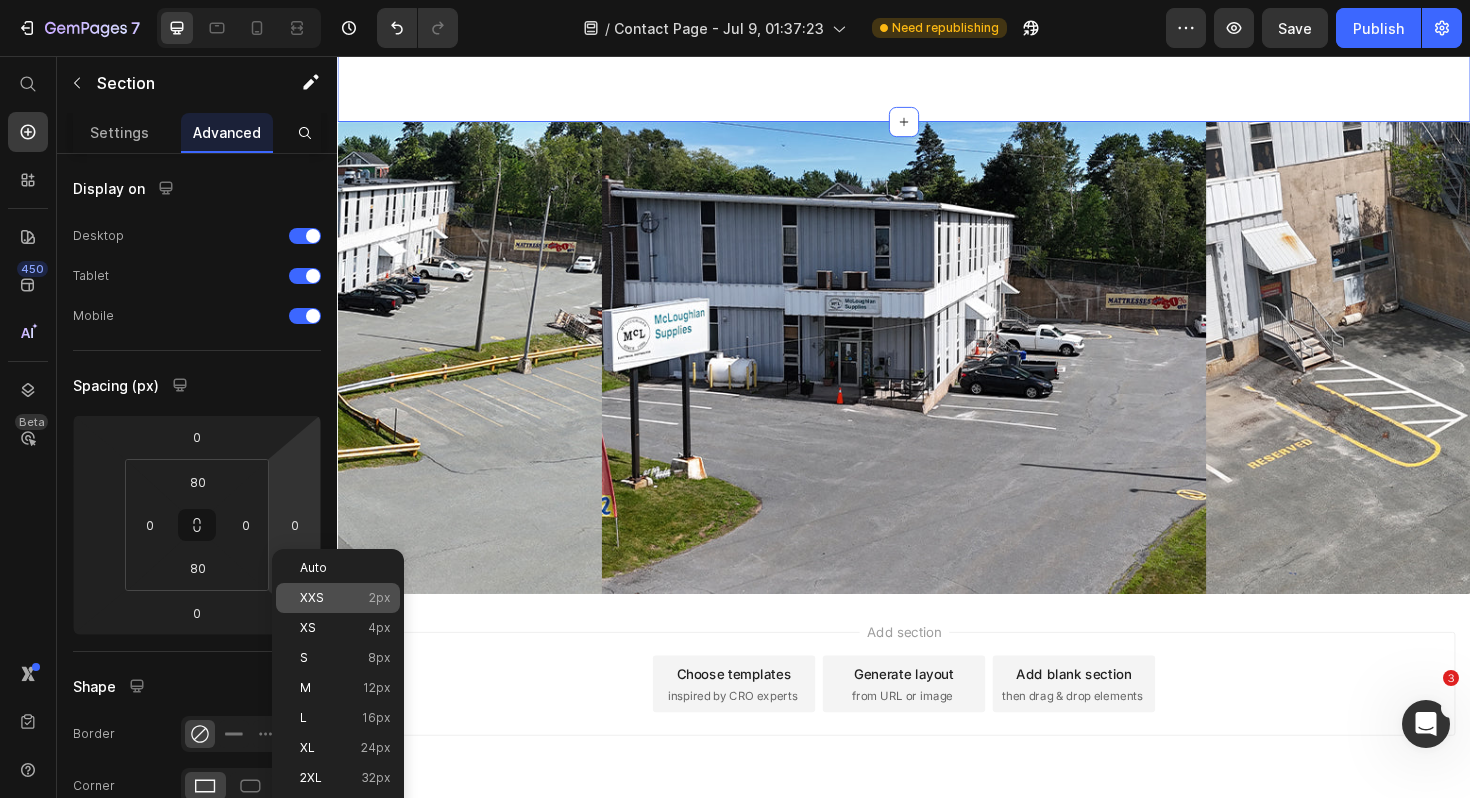 click on "XXS" at bounding box center [312, 598] 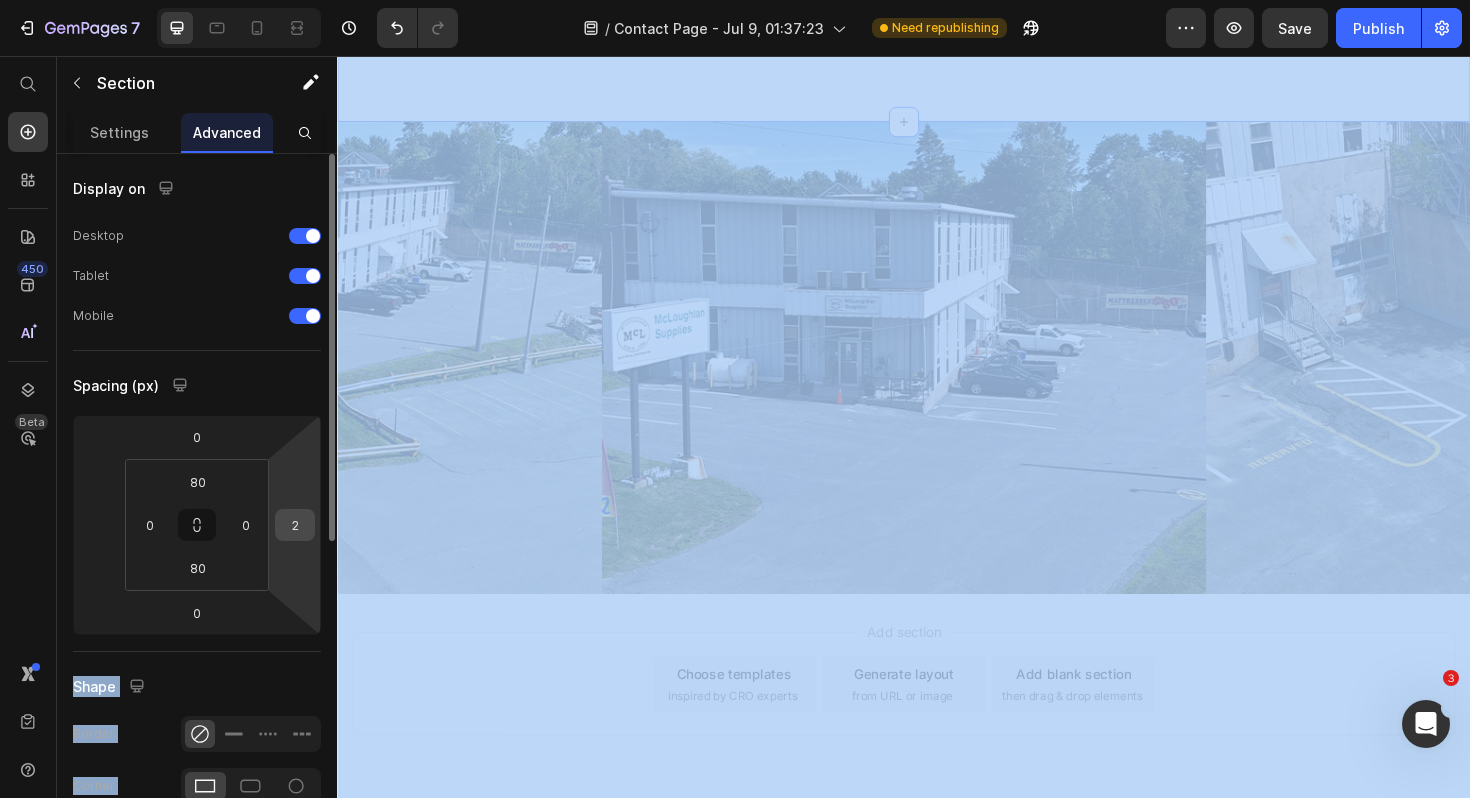 drag, startPoint x: 300, startPoint y: 594, endPoint x: 306, endPoint y: 510, distance: 84.21401 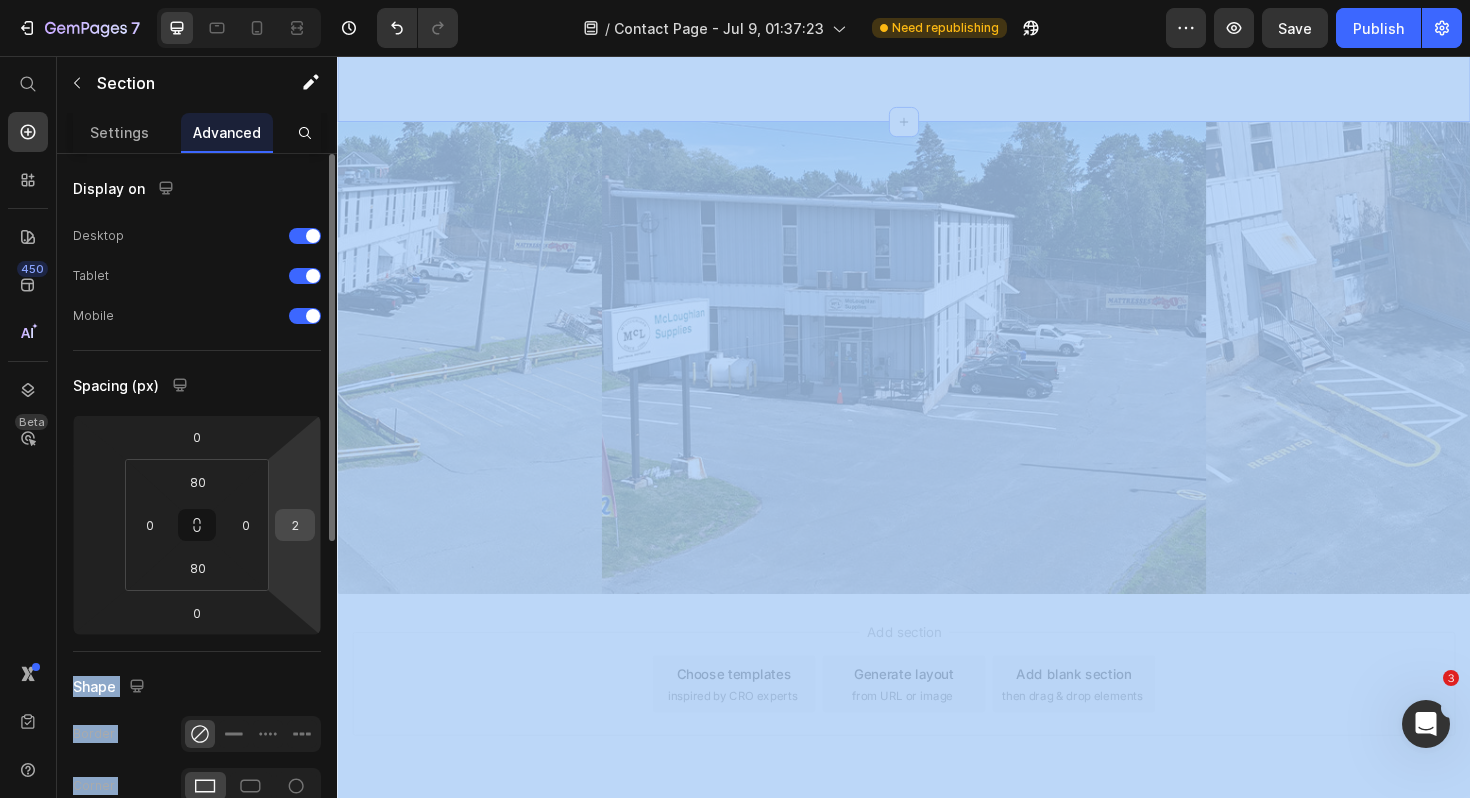 click on "7  Version history  /  Contact Page - Jul 9, 01:37:23 Need republishing Preview  Save   Publish  450 Beta Start with Sections Elements Hero Section Product Detail Brands Trusted Badges Guarantee Product Breakdown How to use Testimonials Compare Bundle FAQs Social Proof Brand Story Product List Collection Blog List Contact Sticky Add to Cart Custom Footer Browse Library 450 Layout
Row
Row
Row
Row Text
Heading
Text Block Button
Button
Button
Sticky Back to top Media
Image" at bounding box center (735, 0) 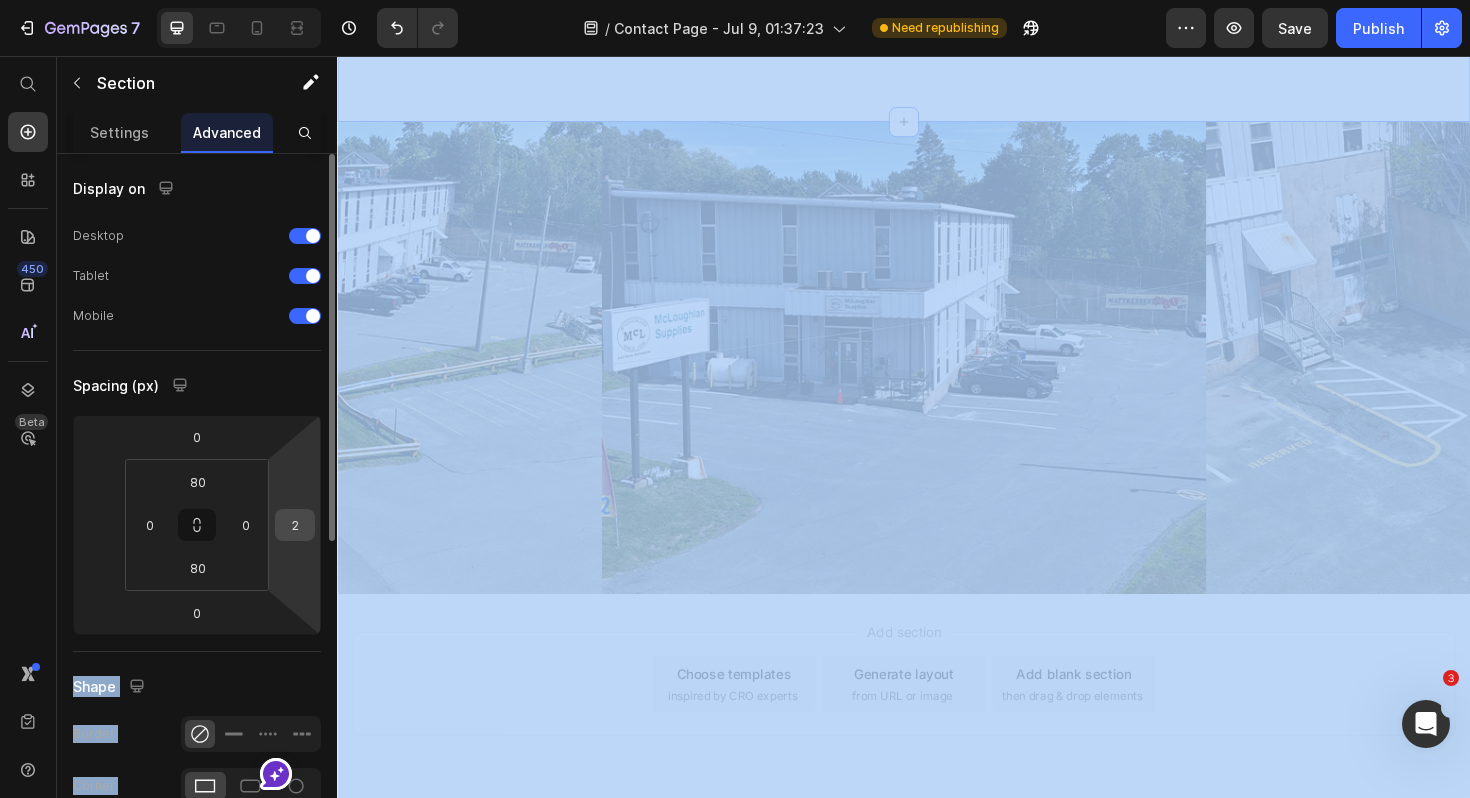 click on "2" at bounding box center [295, 525] 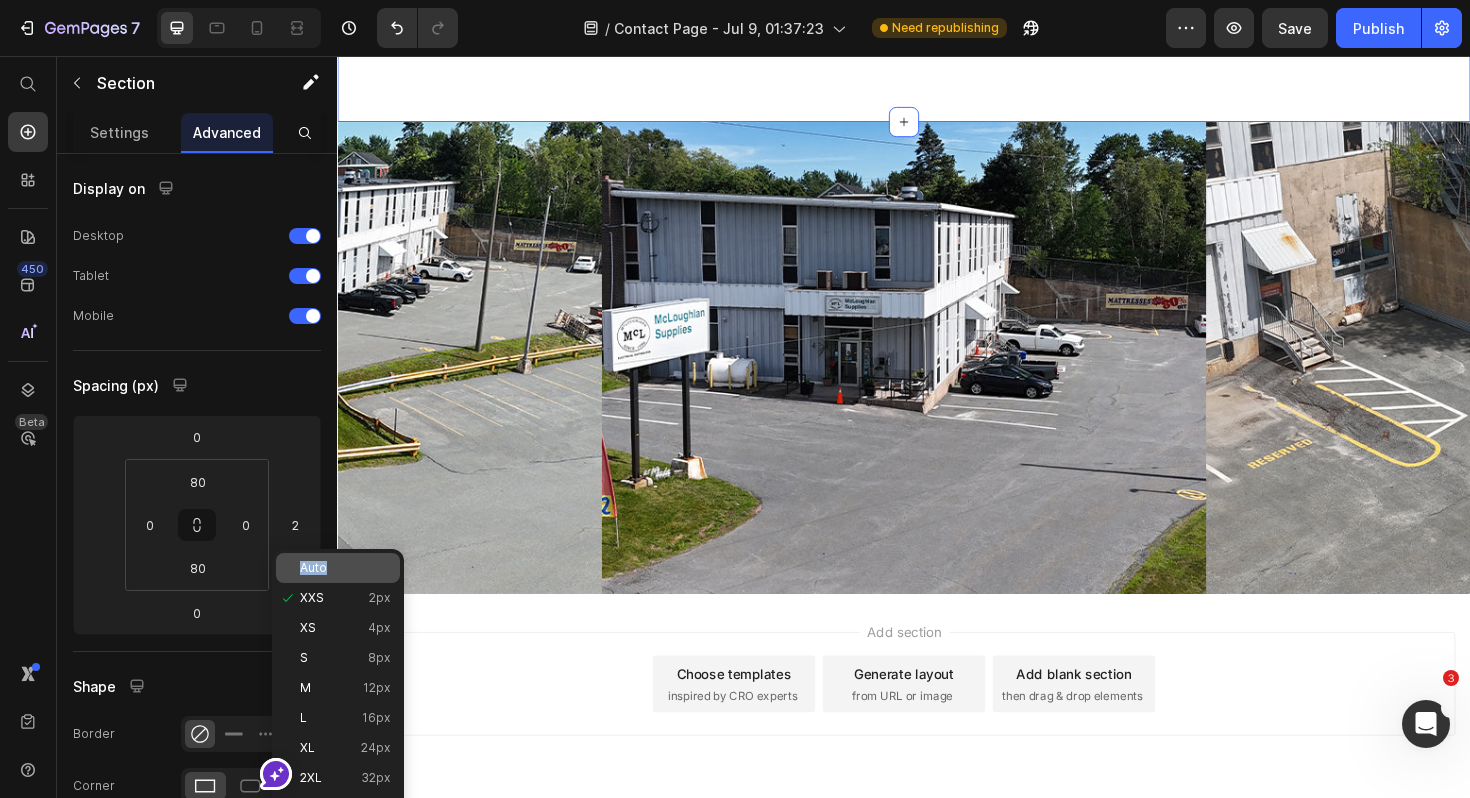 click on "Auto" 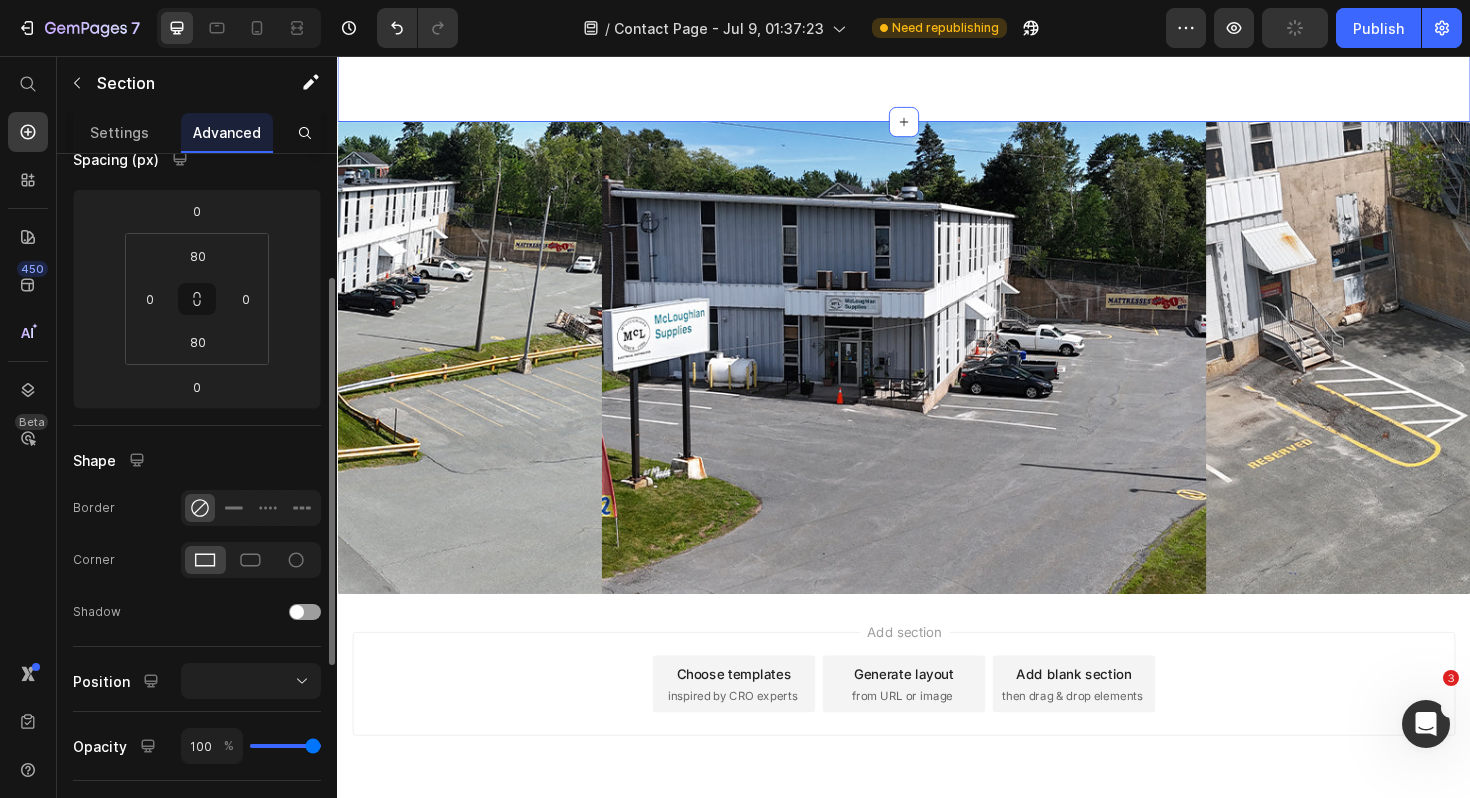 scroll, scrollTop: 0, scrollLeft: 0, axis: both 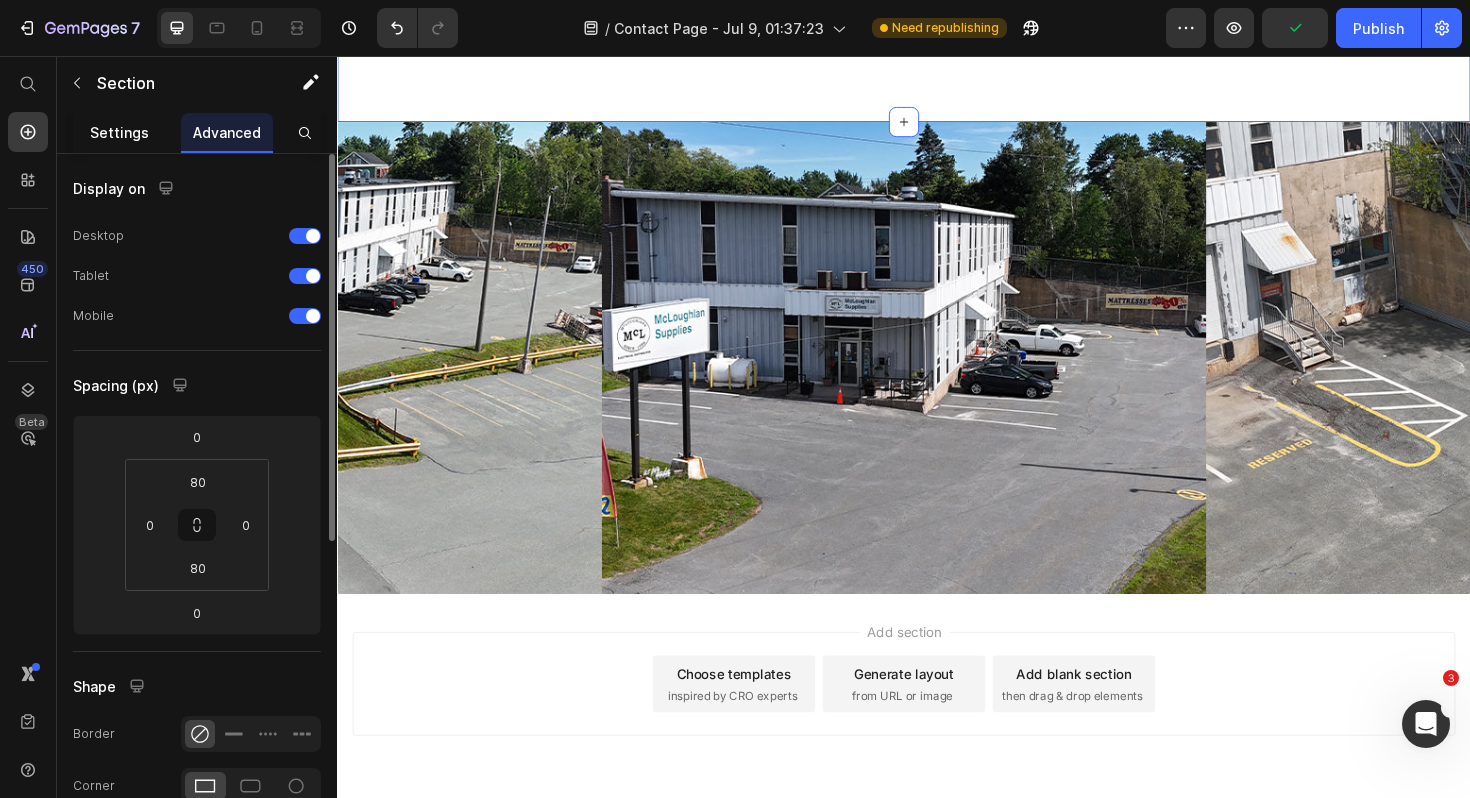 click on "Settings" 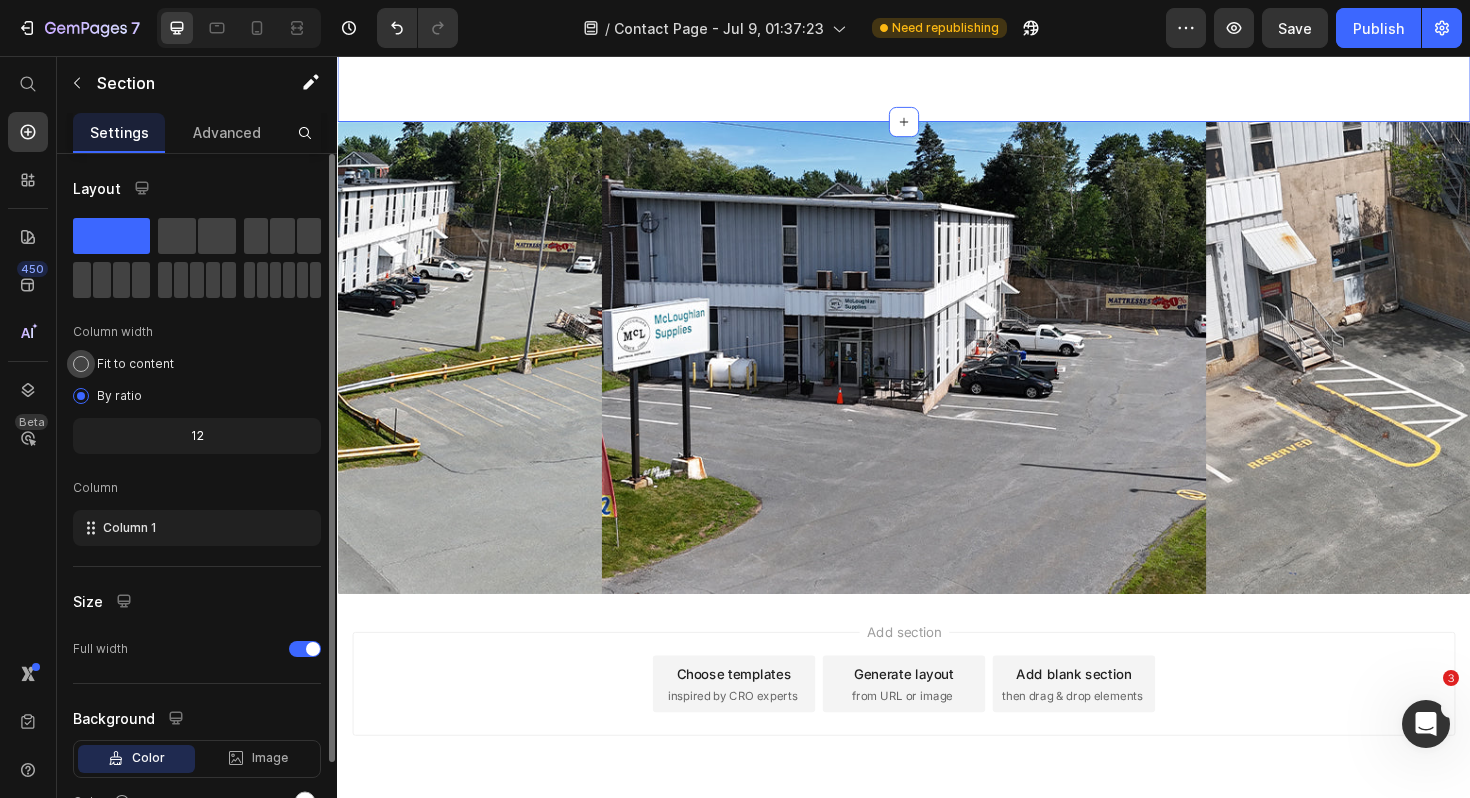 click on "Fit to content" 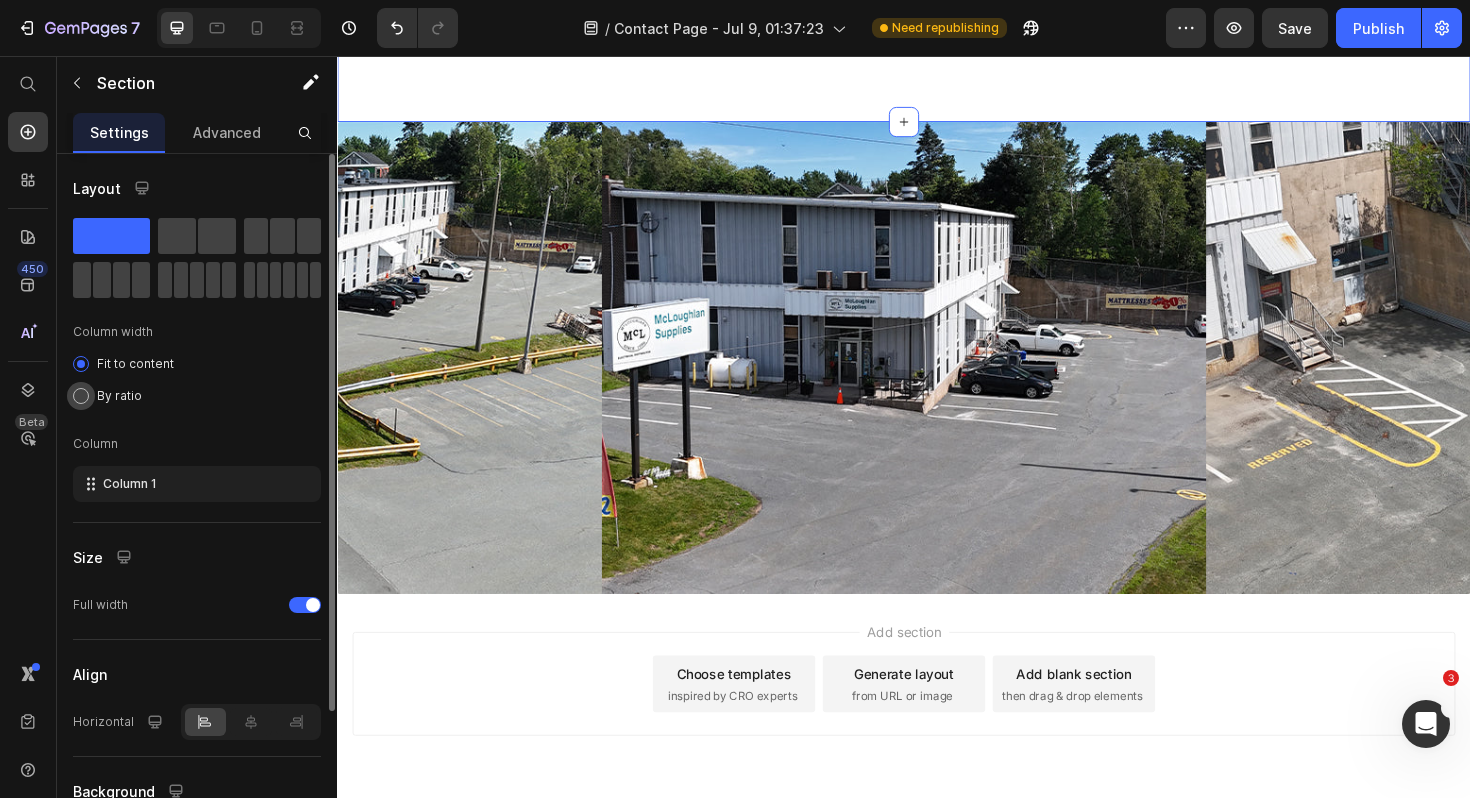 click on "By ratio" 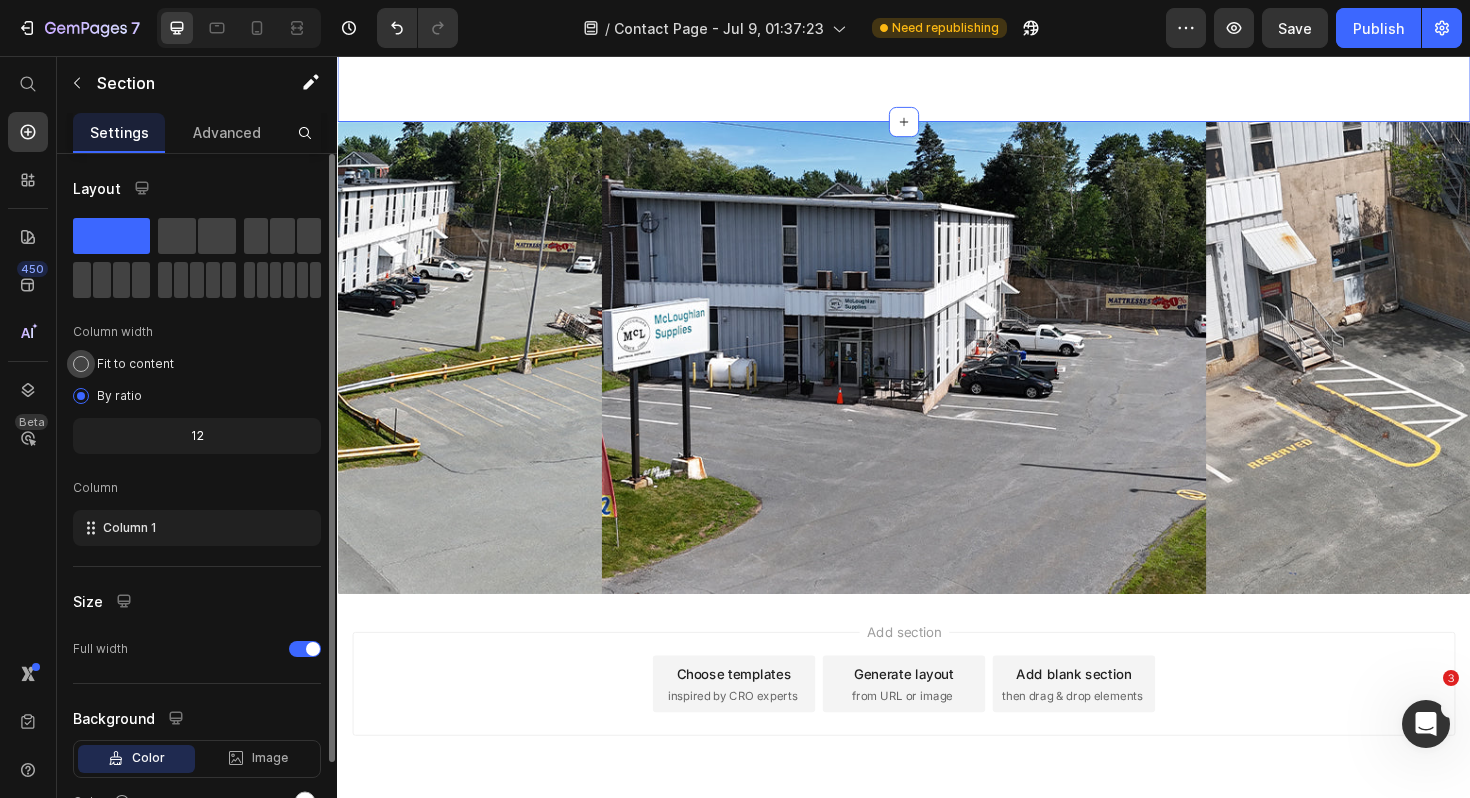 click on "Fit to content" 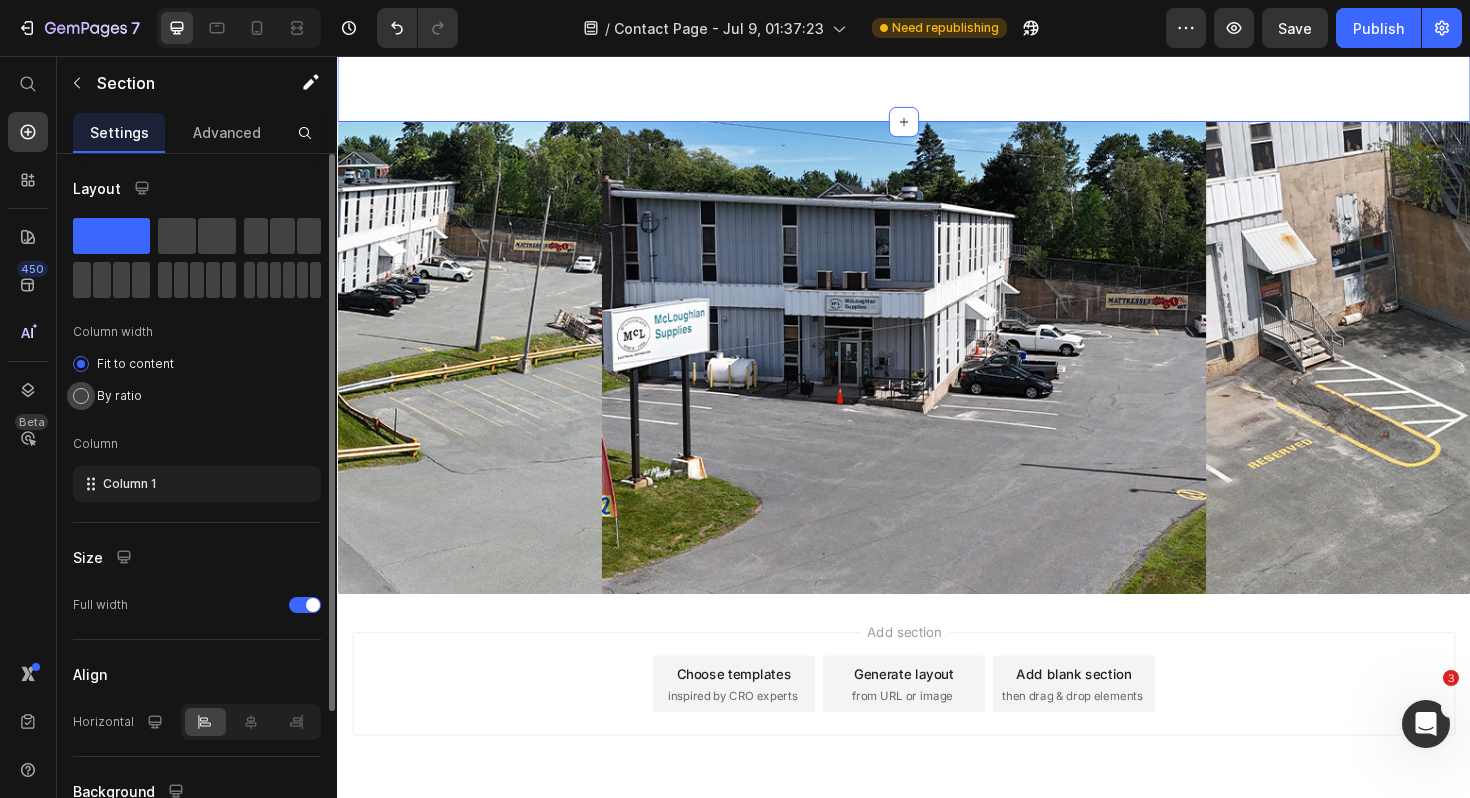 click on "By ratio" 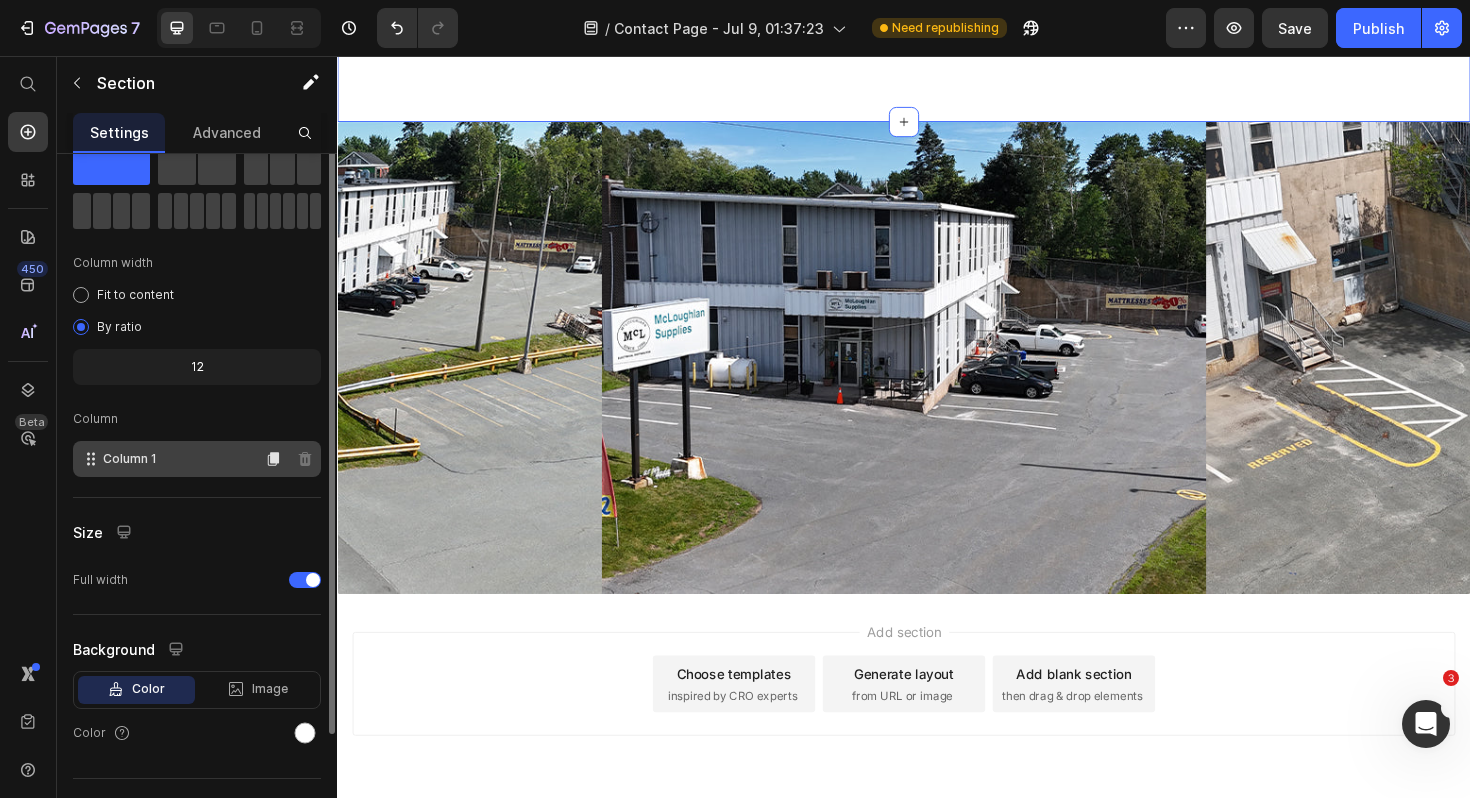 scroll, scrollTop: 107, scrollLeft: 0, axis: vertical 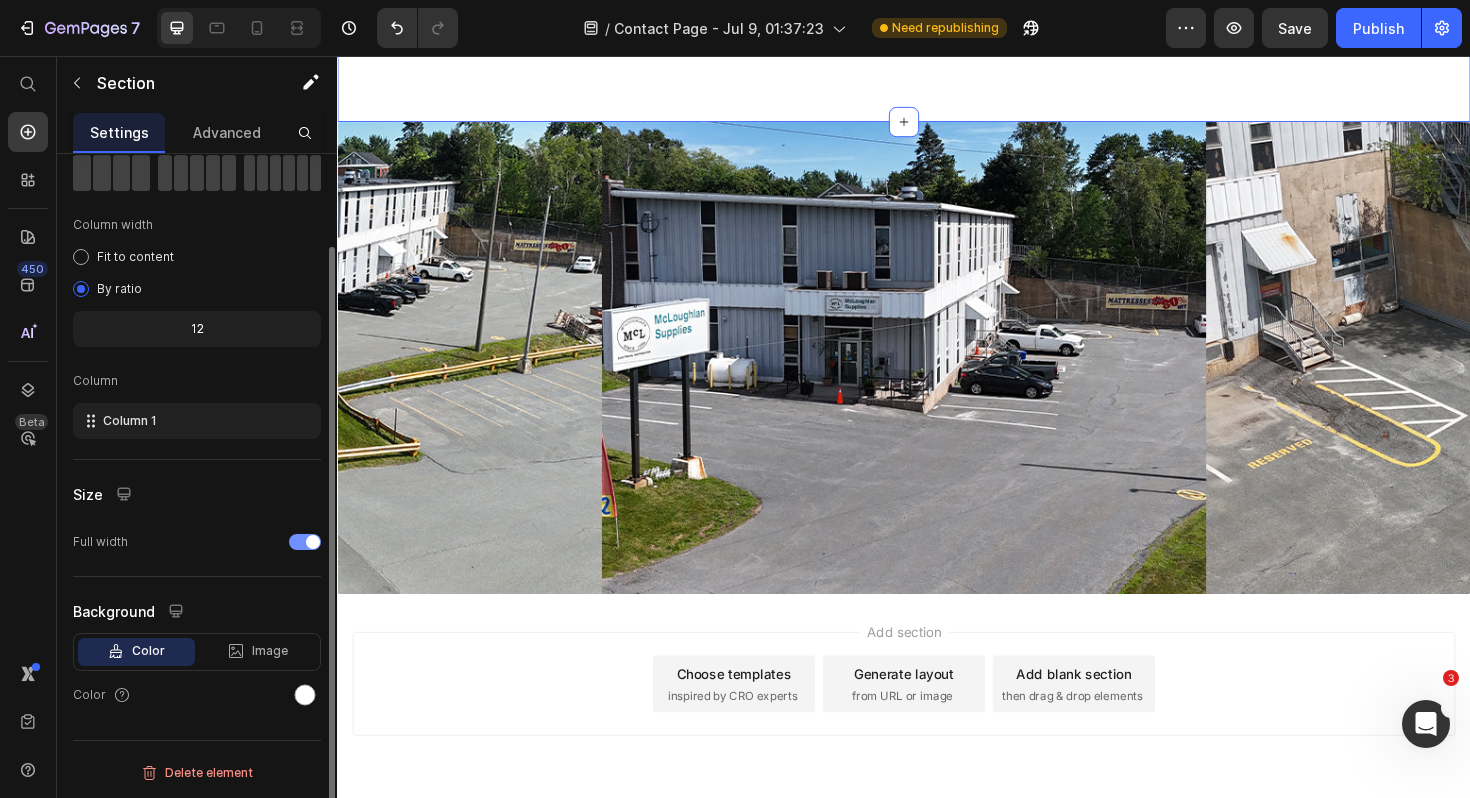 click at bounding box center (313, 542) 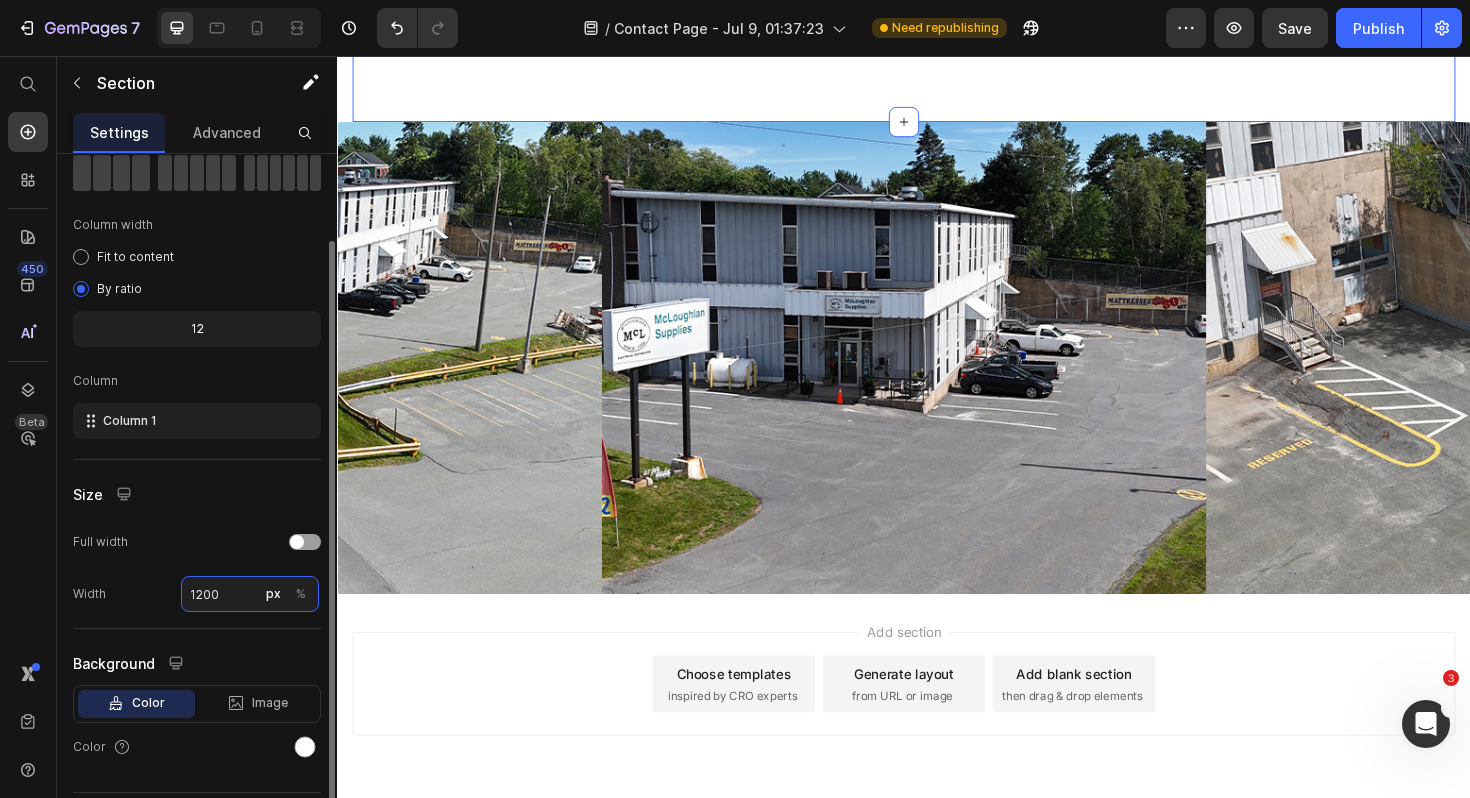 drag, startPoint x: 238, startPoint y: 591, endPoint x: 251, endPoint y: 592, distance: 13.038404 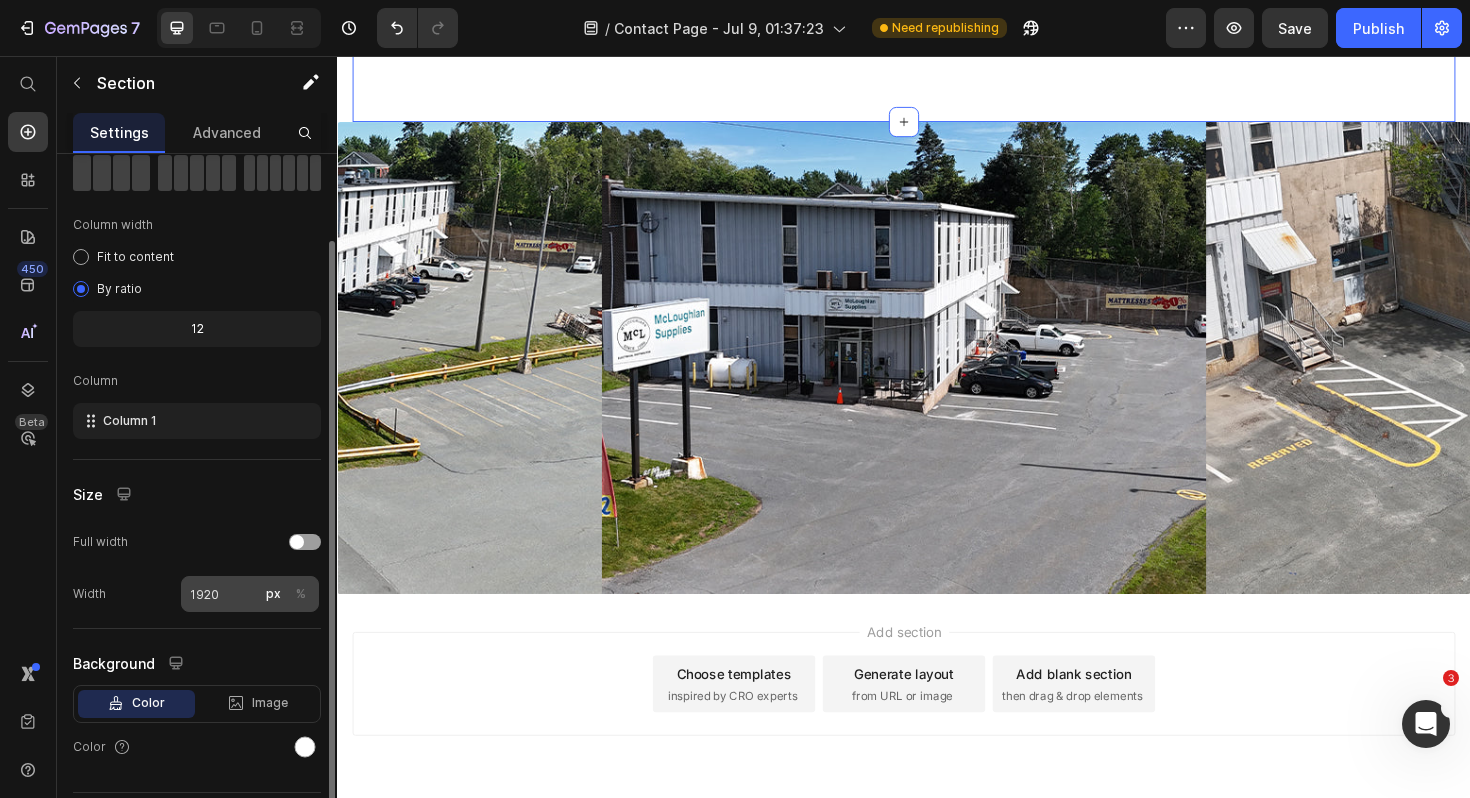 click on "%" at bounding box center [301, 594] 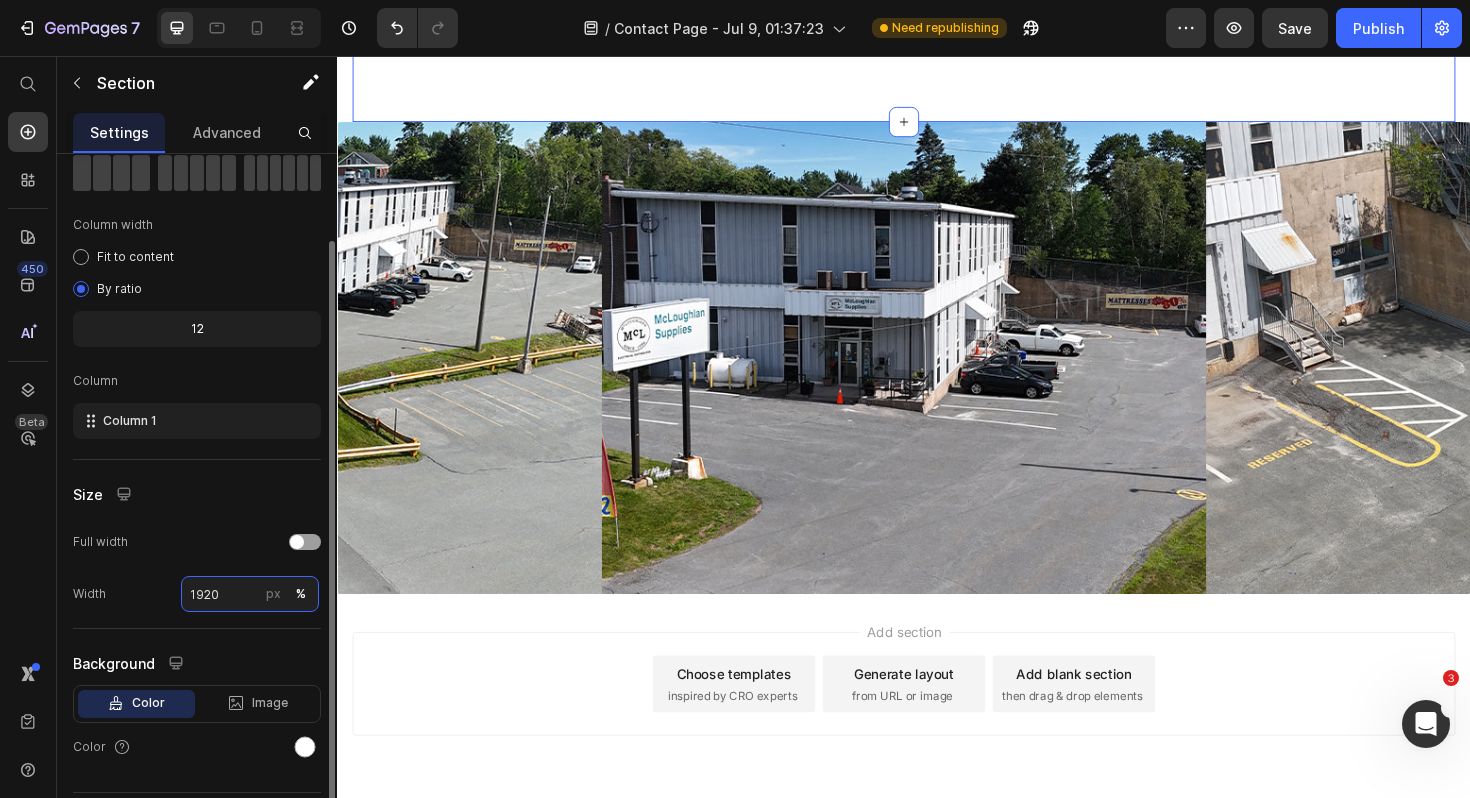click on "1920" at bounding box center [250, 594] 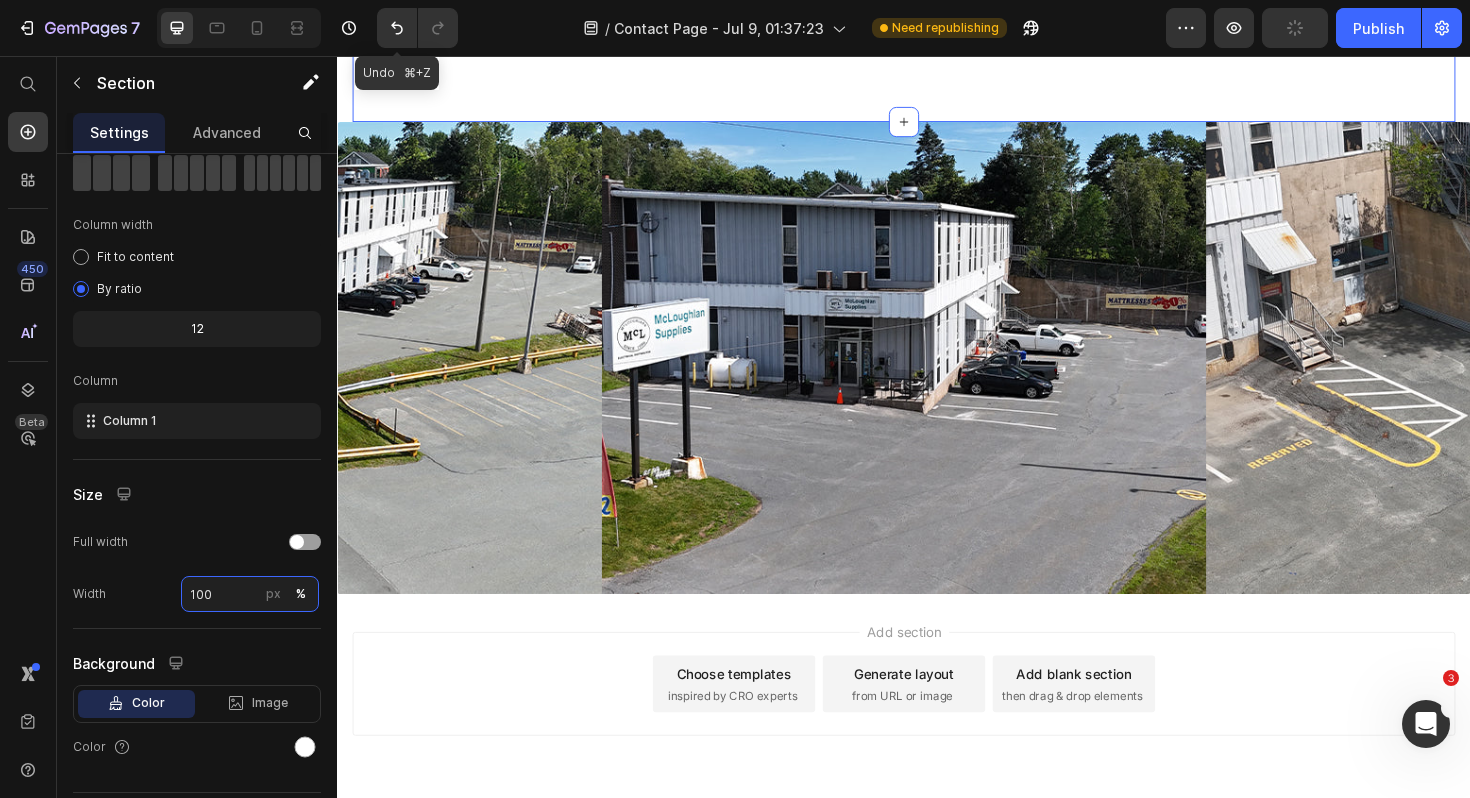 type on "1920" 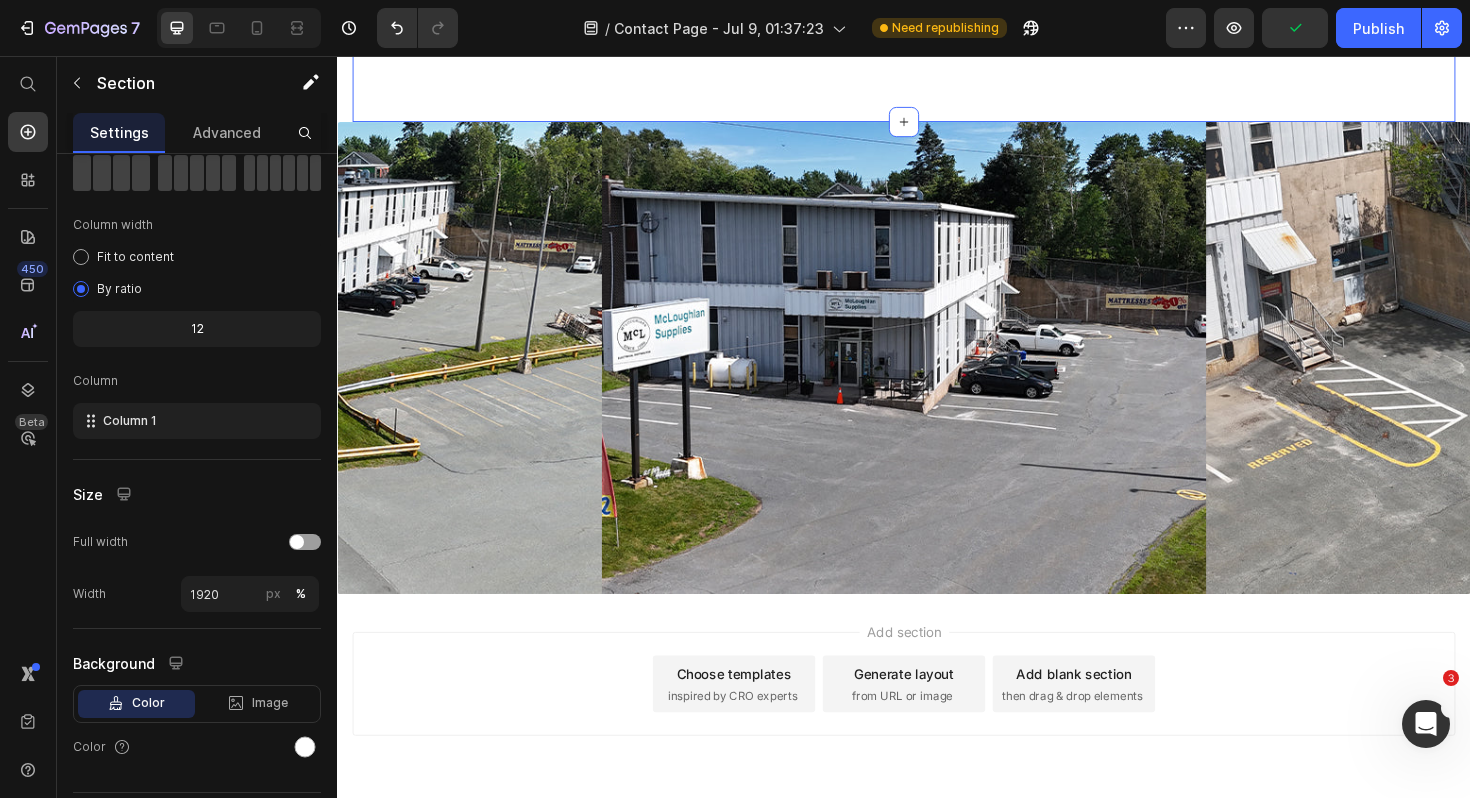 click at bounding box center [239, 28] 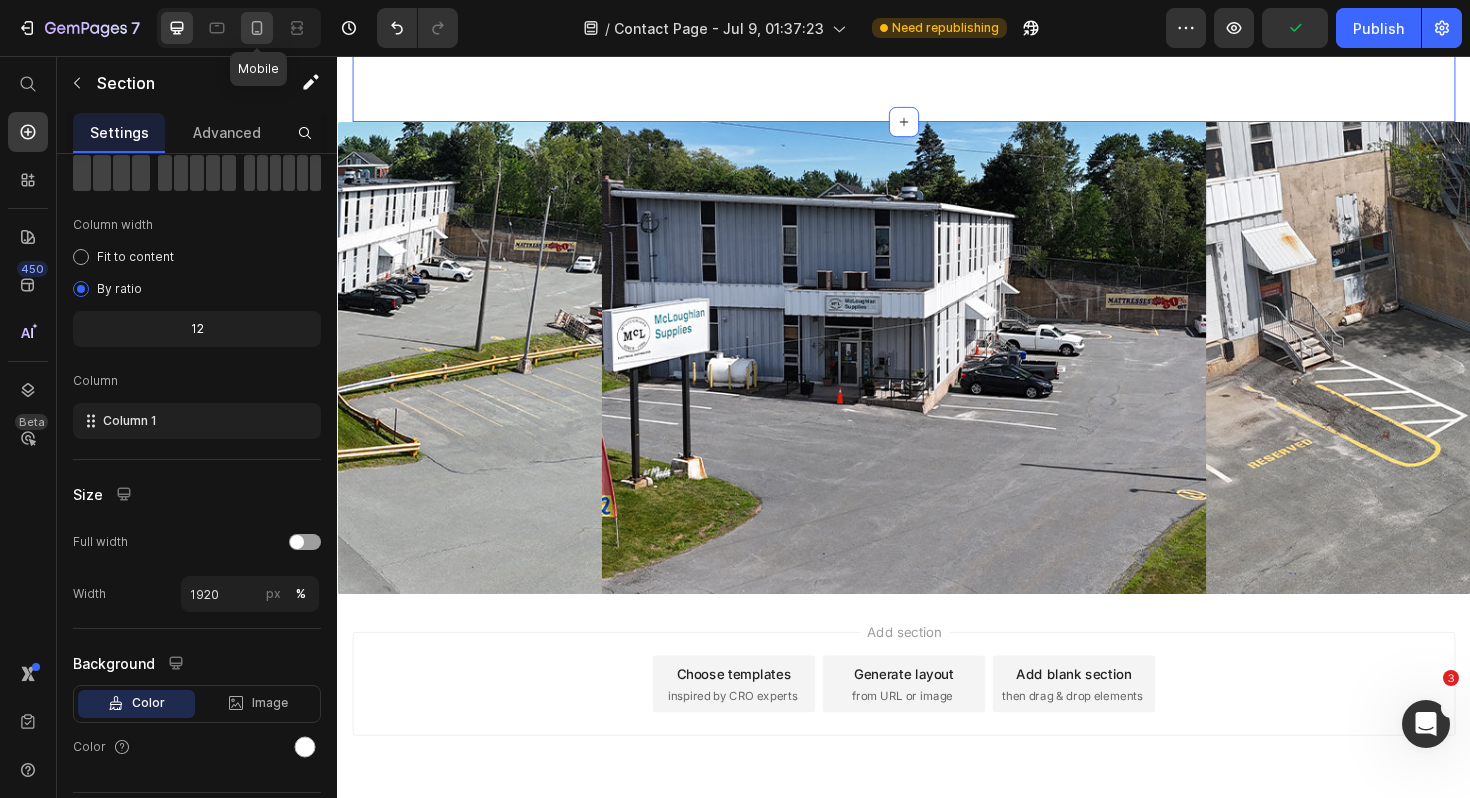 click 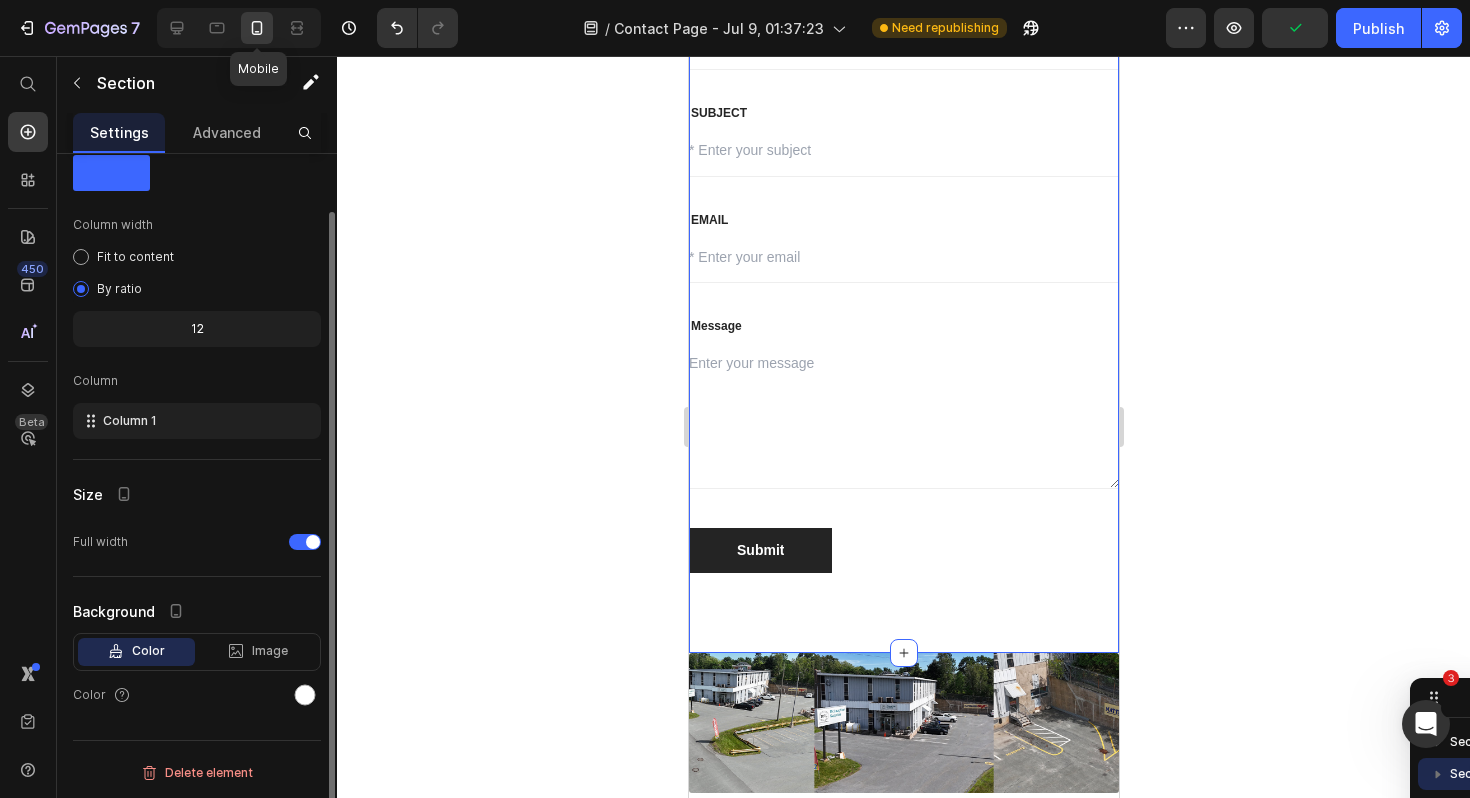 scroll, scrollTop: 63, scrollLeft: 0, axis: vertical 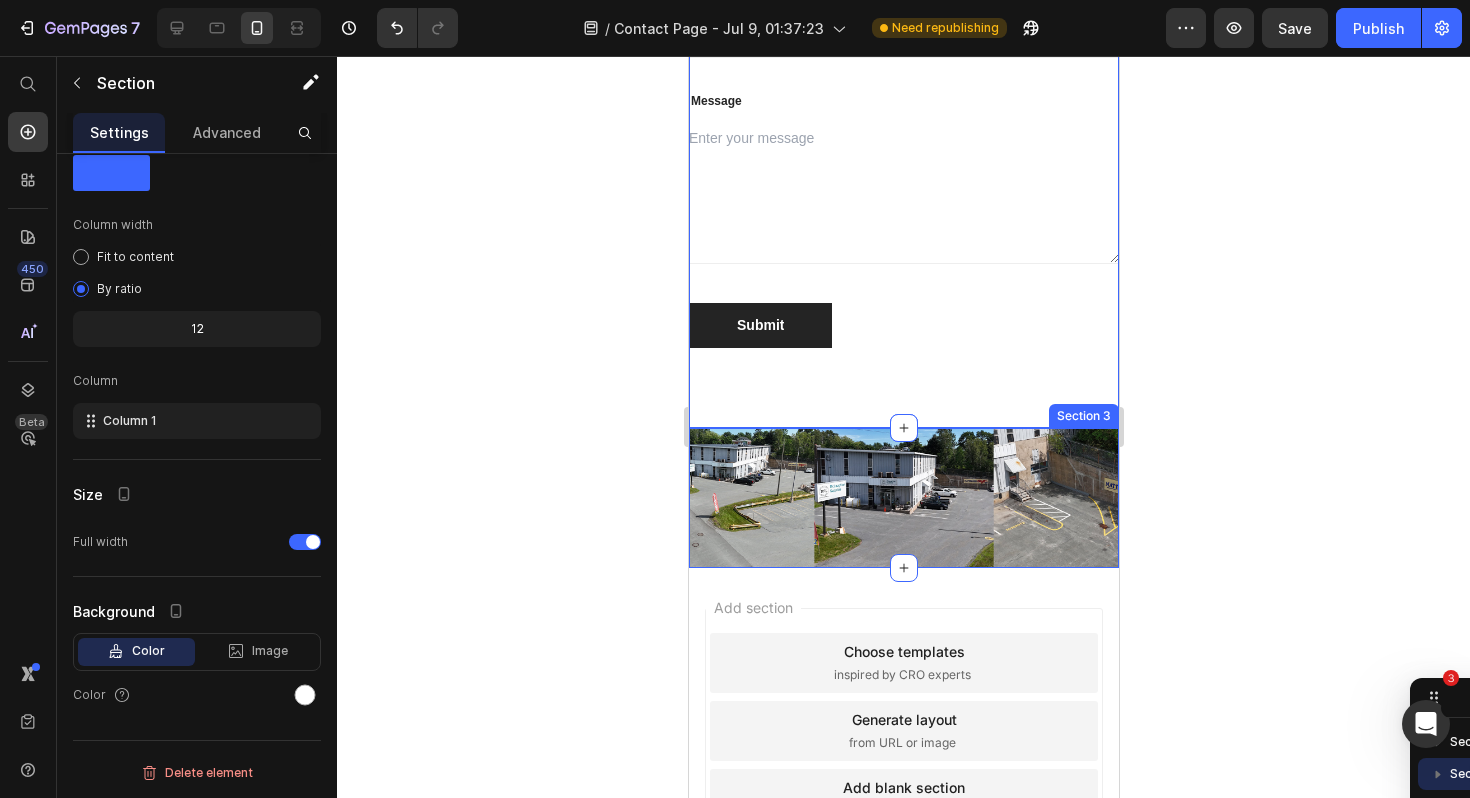 click on "Drop element here Row Section 3" at bounding box center (903, 498) 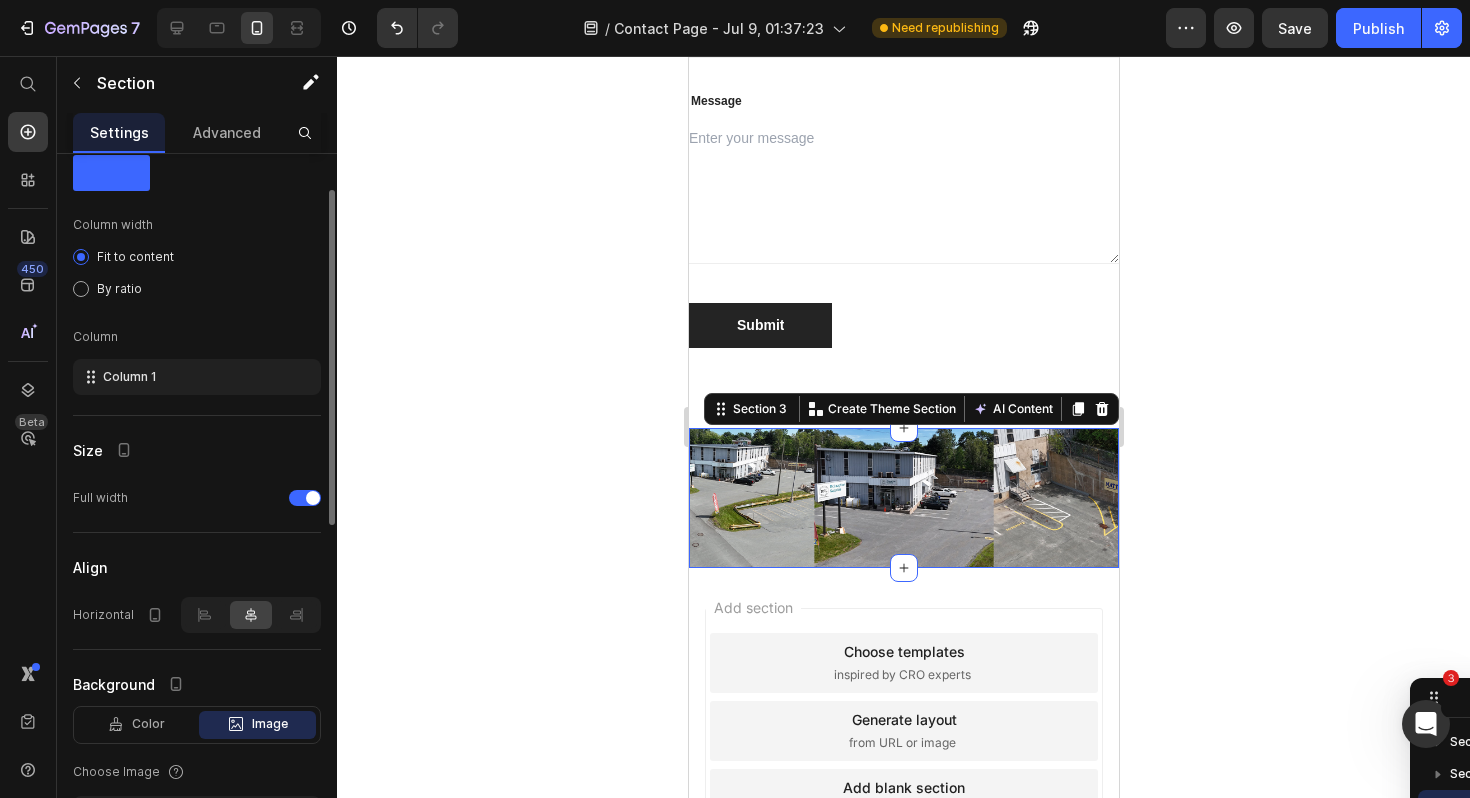 scroll, scrollTop: 106, scrollLeft: 0, axis: vertical 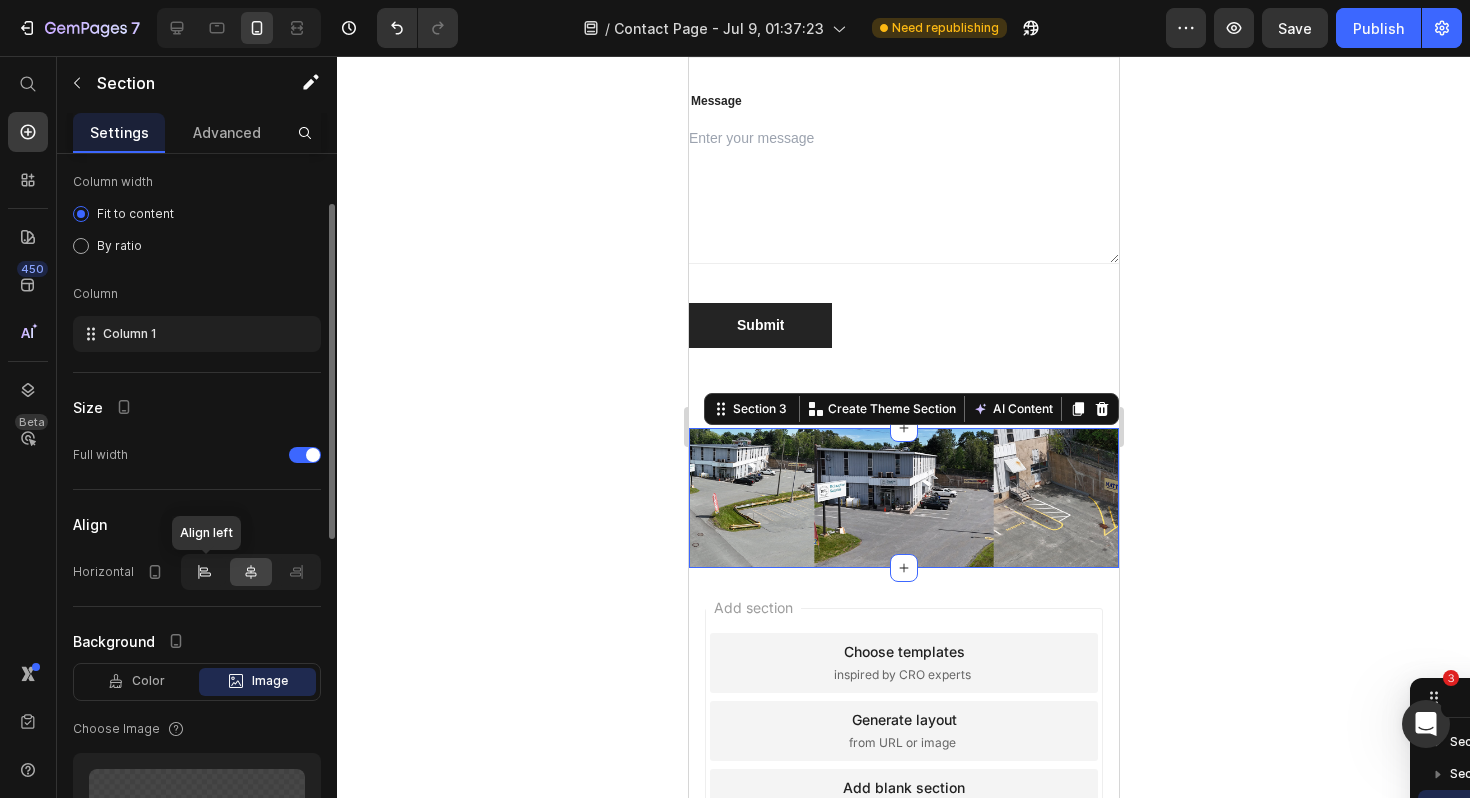 click 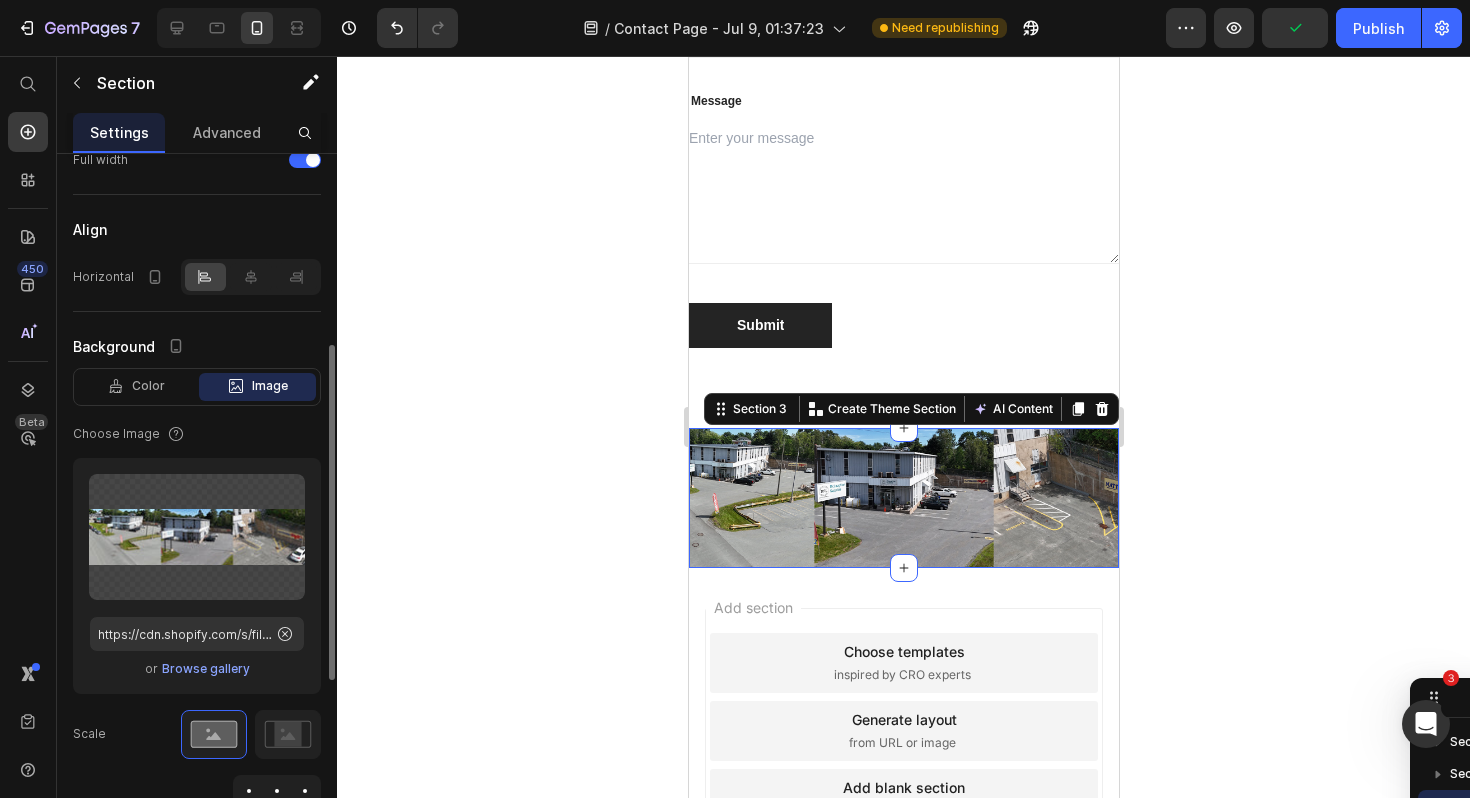 scroll, scrollTop: 537, scrollLeft: 0, axis: vertical 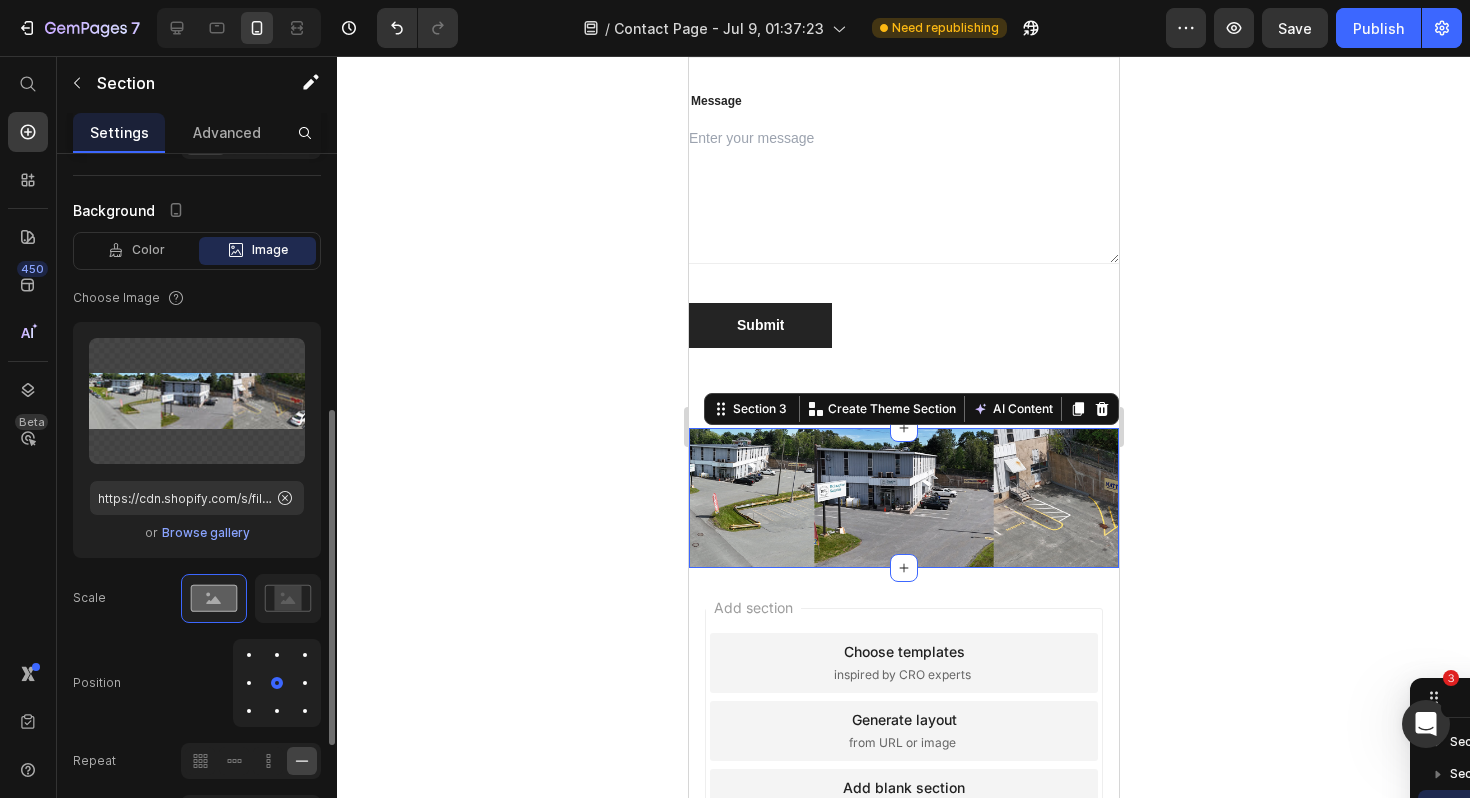 click on "Upload Image https://cdn.shopify.com/s/files/1/0580/1210/6892/files/gempages_560484120455545637-da618720-8ce5-45cc-ad9b-62f094c6e78e.jpg  or   Browse gallery" at bounding box center (197, 440) 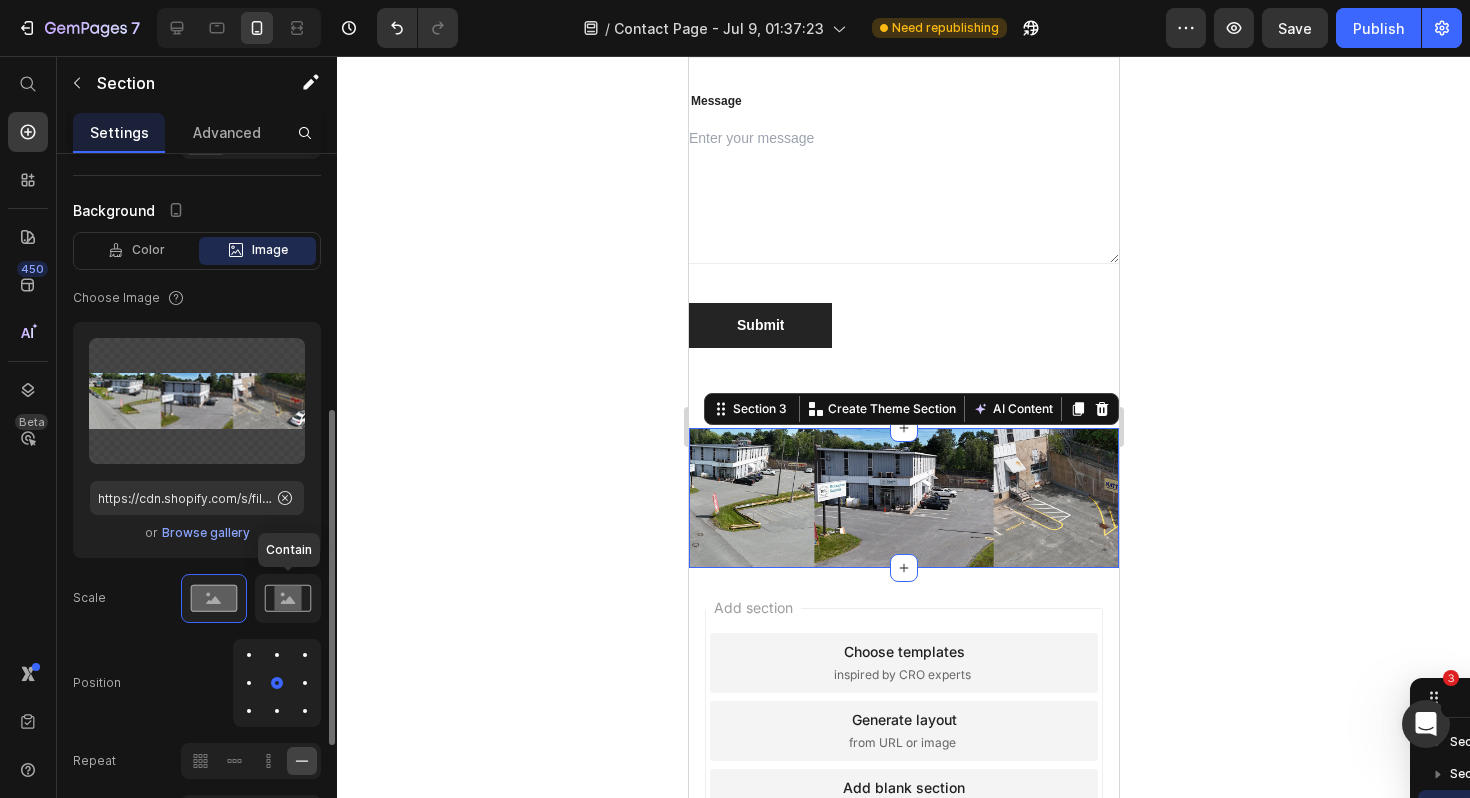 click 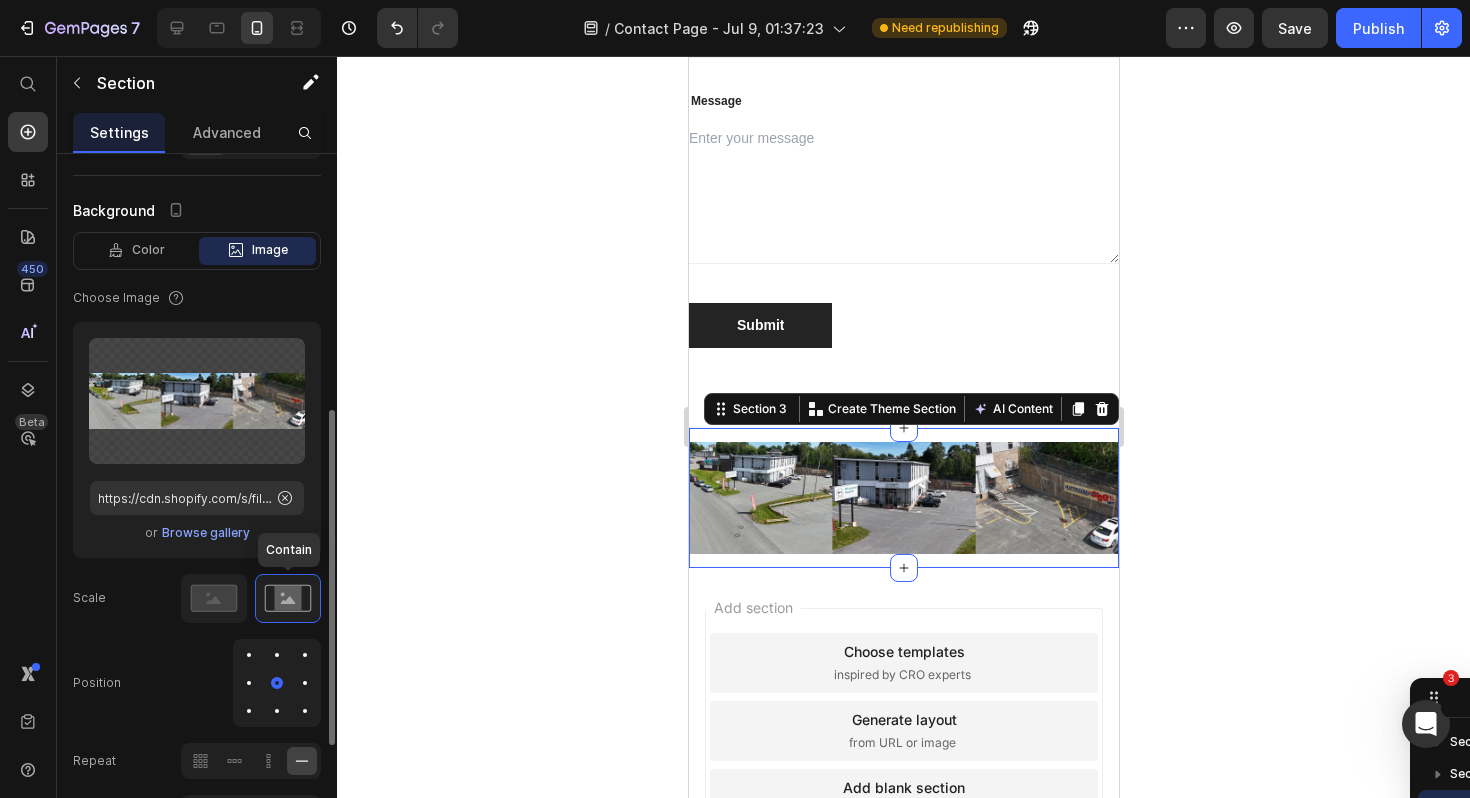 click on "Contain" 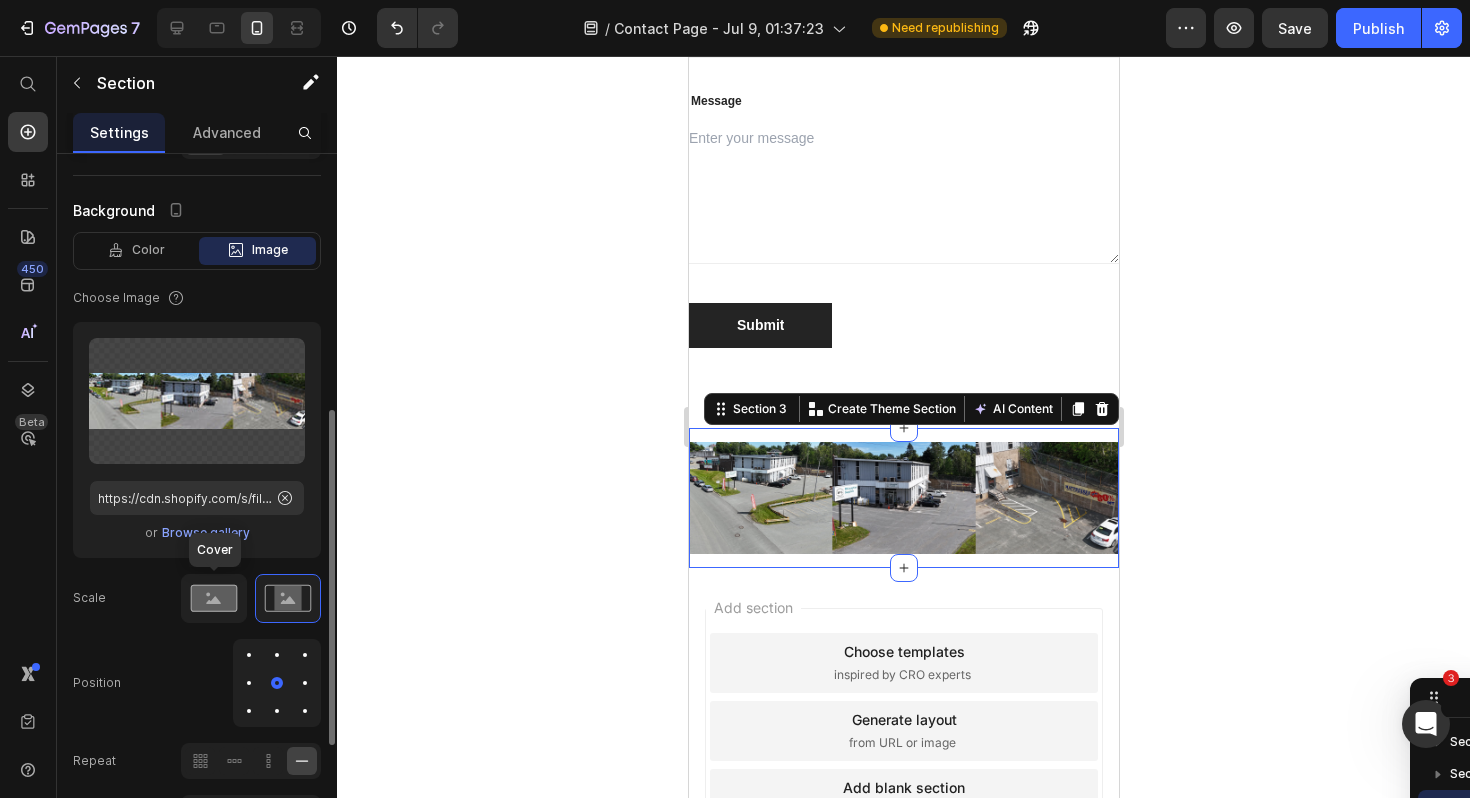 click 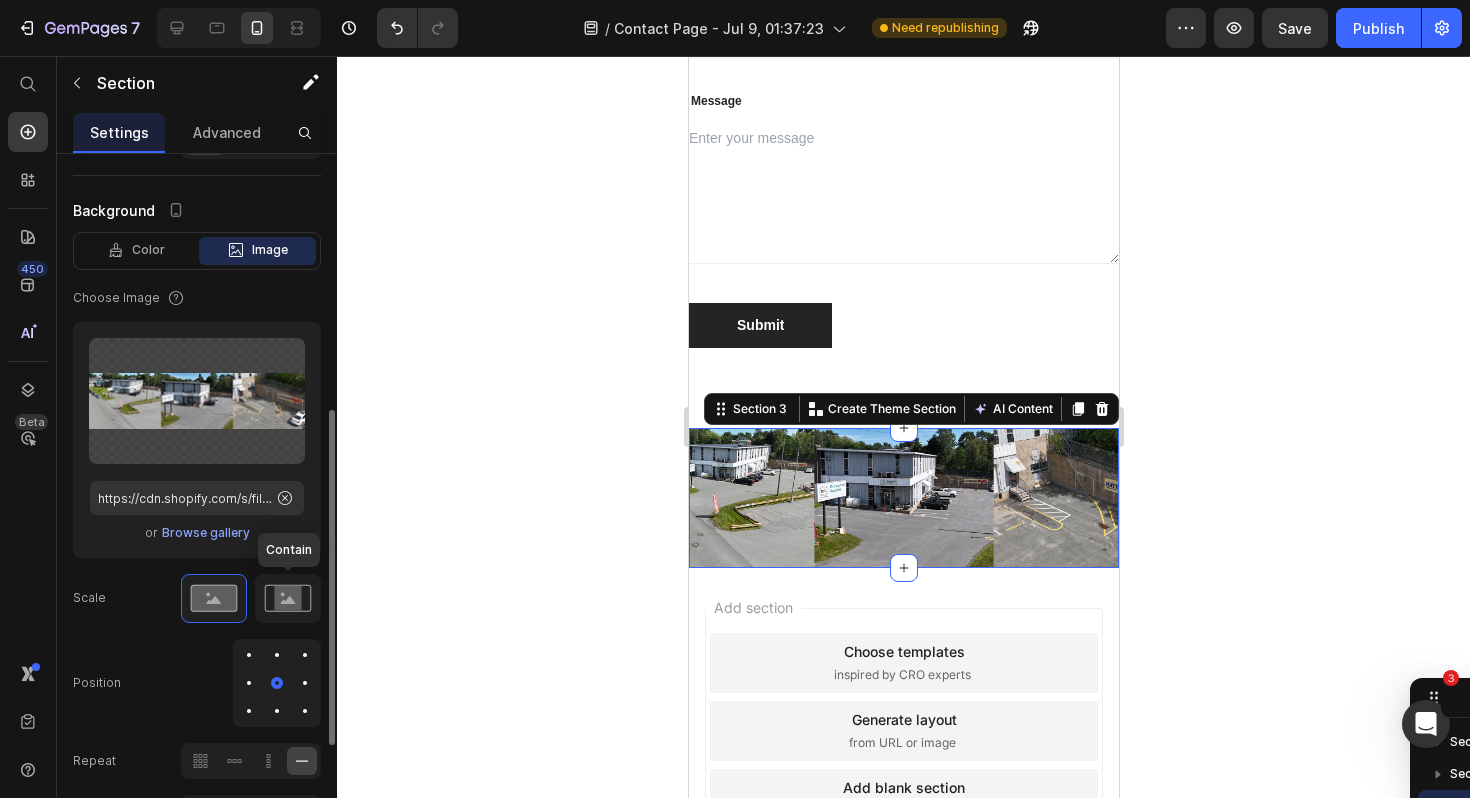 click 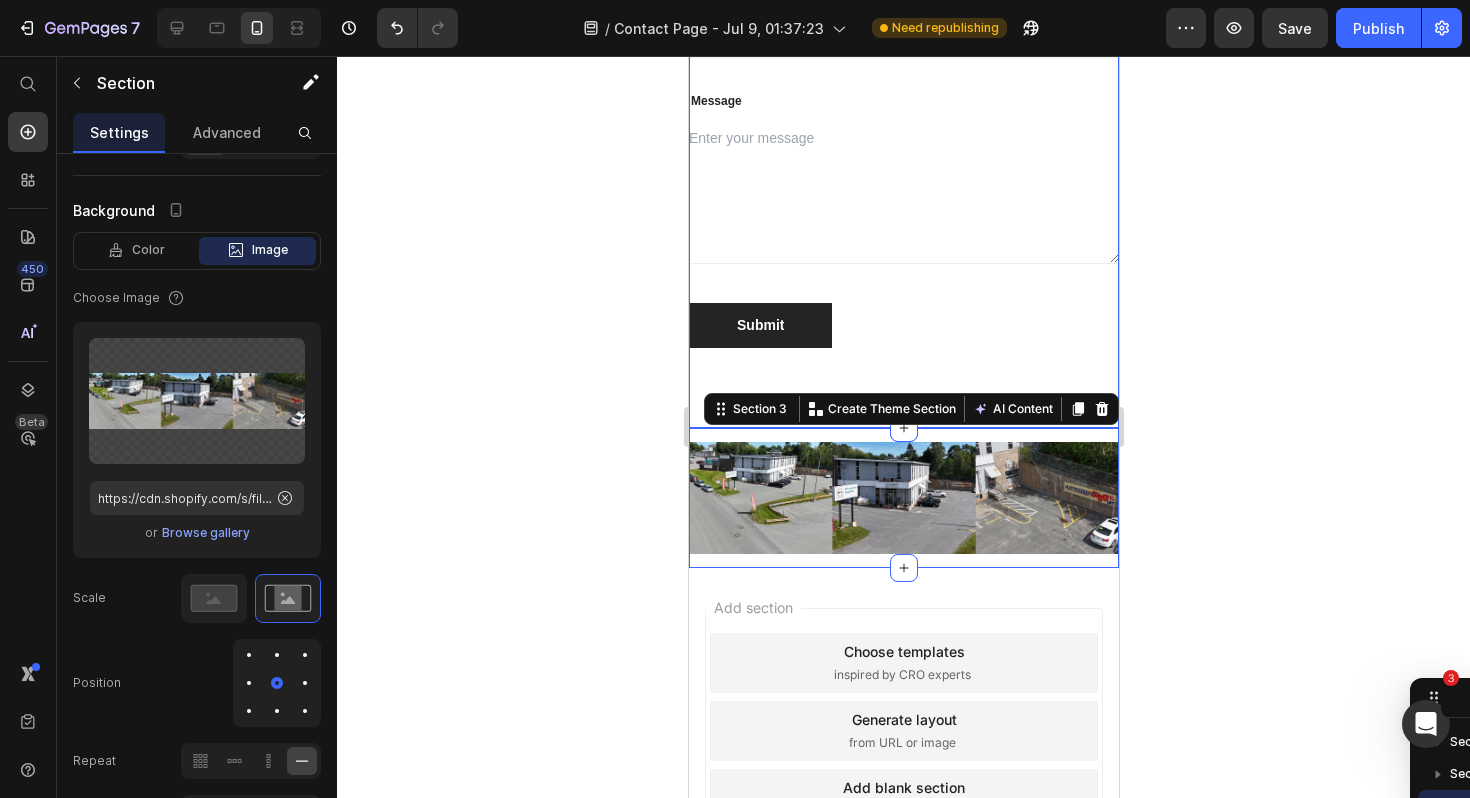 click on "Contact Info Heading We’re here to help you create the home of your dreams. Whether you have questions about our products, need help with your order, or simply want to say hello our team is ready to assist you. Text block Phone: Text block ([PHONE])-([PHONE]) Text block Address: Text block [NUMBER] [STREET], [CITY], [STATE] [POSTAL_CODE] Text block Email: Text block [EMAIL] Text block Image Image Image Image Row Row NAME Text block Text Field SUBJECT Text block Text Field EMAIL Text block Email Field Row Message Text block Text Area Submit Submit Button Contact Form Row Section 2" at bounding box center (903, -199) 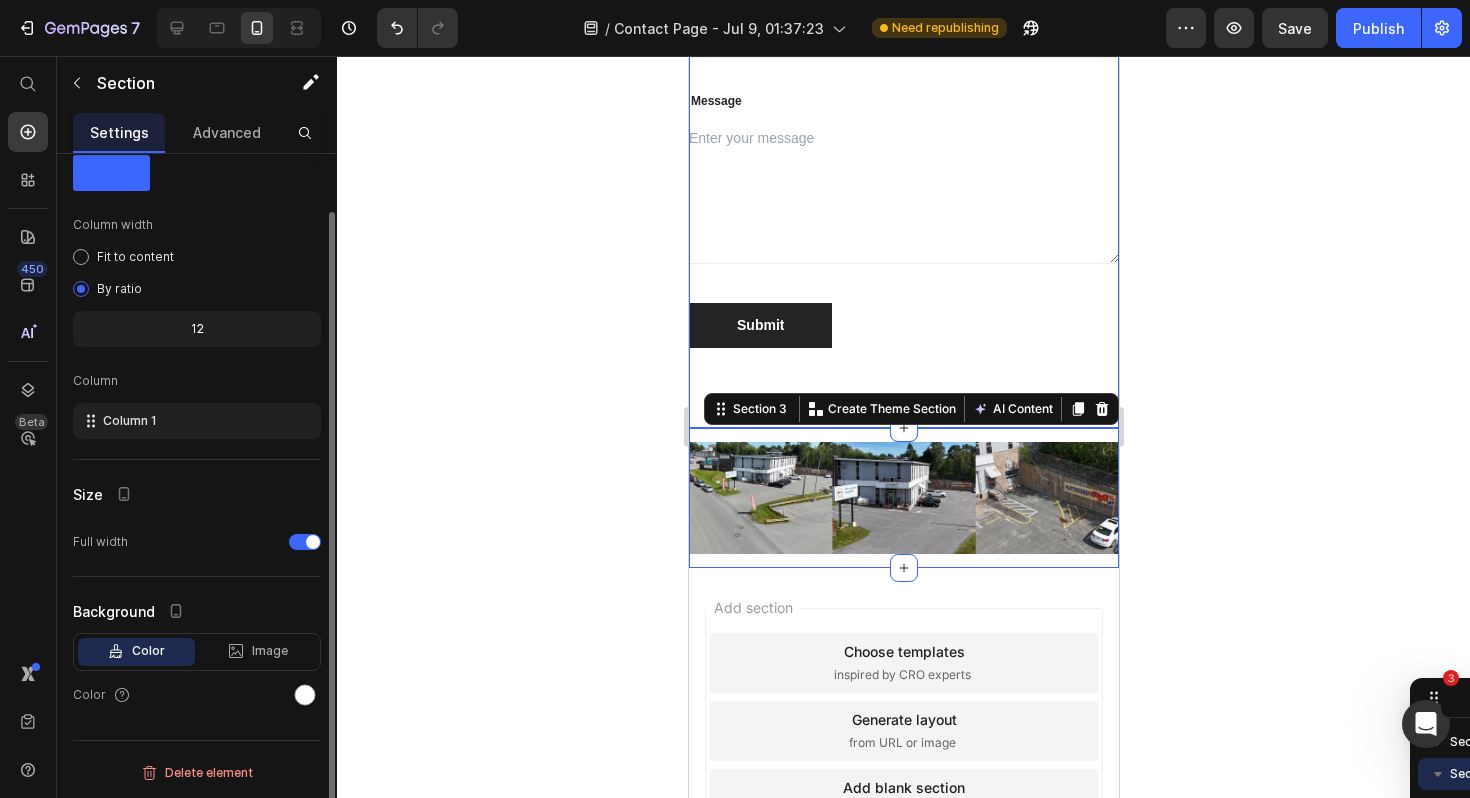scroll, scrollTop: 63, scrollLeft: 0, axis: vertical 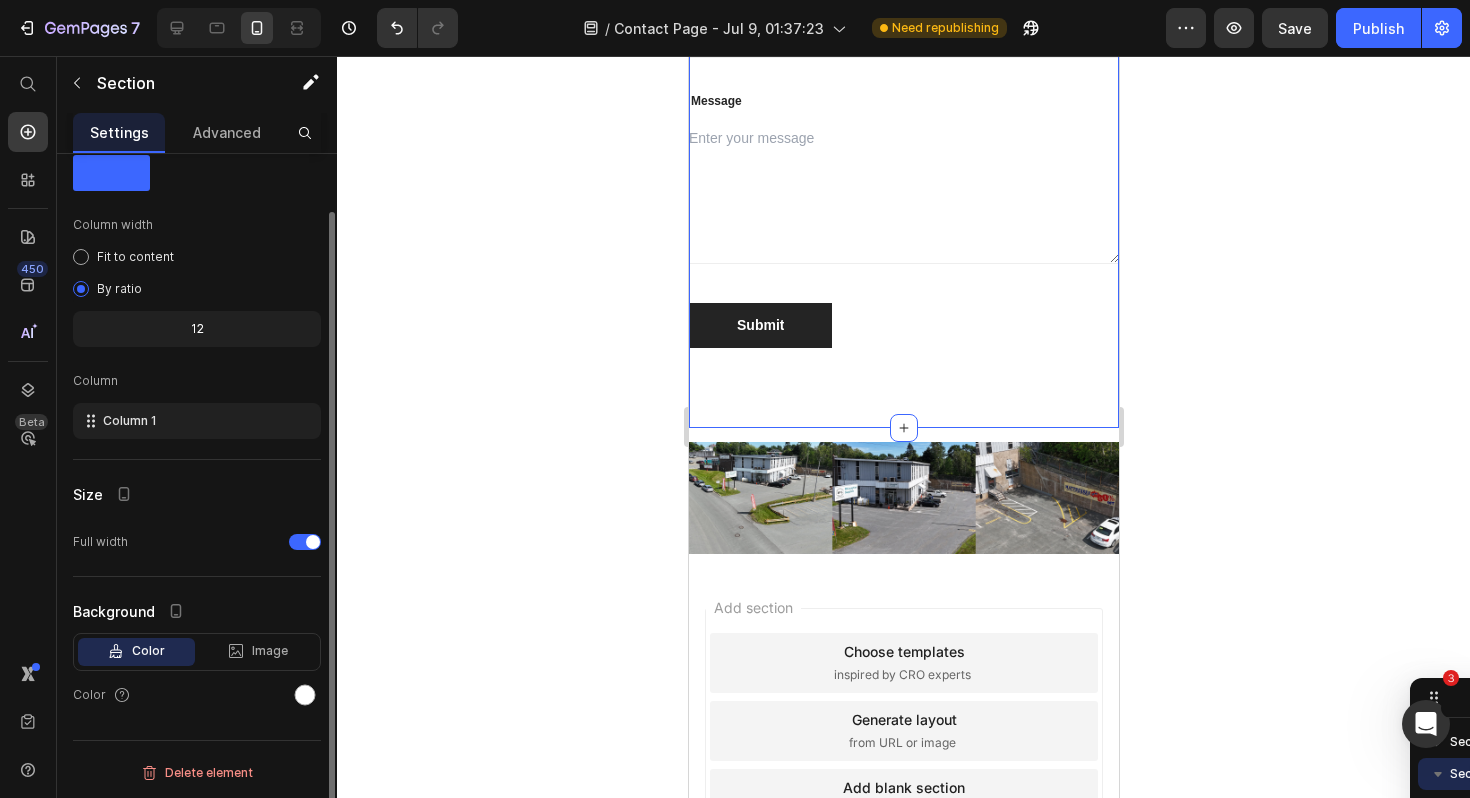 click on "Contact Info Heading We’re here to help you create the home of your dreams. Whether you have questions about our products, need help with your order, or simply want to say hello our team is ready to assist you. Text block Phone: Text block ([PHONE])-([PHONE]) Text block Address: Text block [NUMBER] [STREET], [CITY], [STATE] [POSTAL_CODE] Text block Email: Text block [EMAIL] Text block Image Image Image Image Row Row NAME Text block Text Field SUBJECT Text block Text Field EMAIL Text block Email Field Row Message Text block Text Area Submit Submit Button Contact Form Row Section 2   You can create reusable sections Create Theme Section AI Content Write with GemAI What would you like to describe here? Tone and Voice Persuasive Product Elite 5 year Warranty with installation #299.95 Show more Generate" at bounding box center (903, -199) 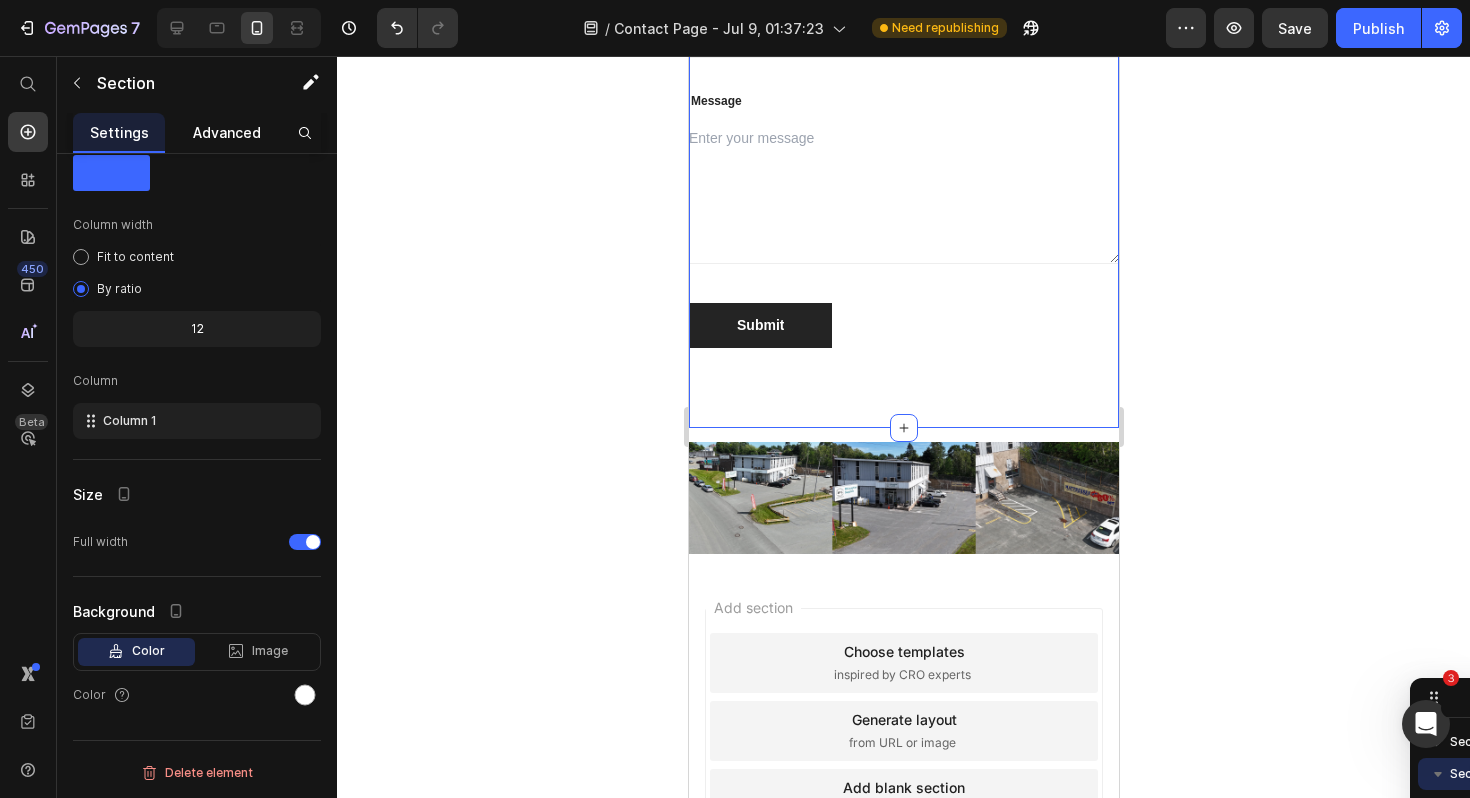 click on "Advanced" at bounding box center (227, 132) 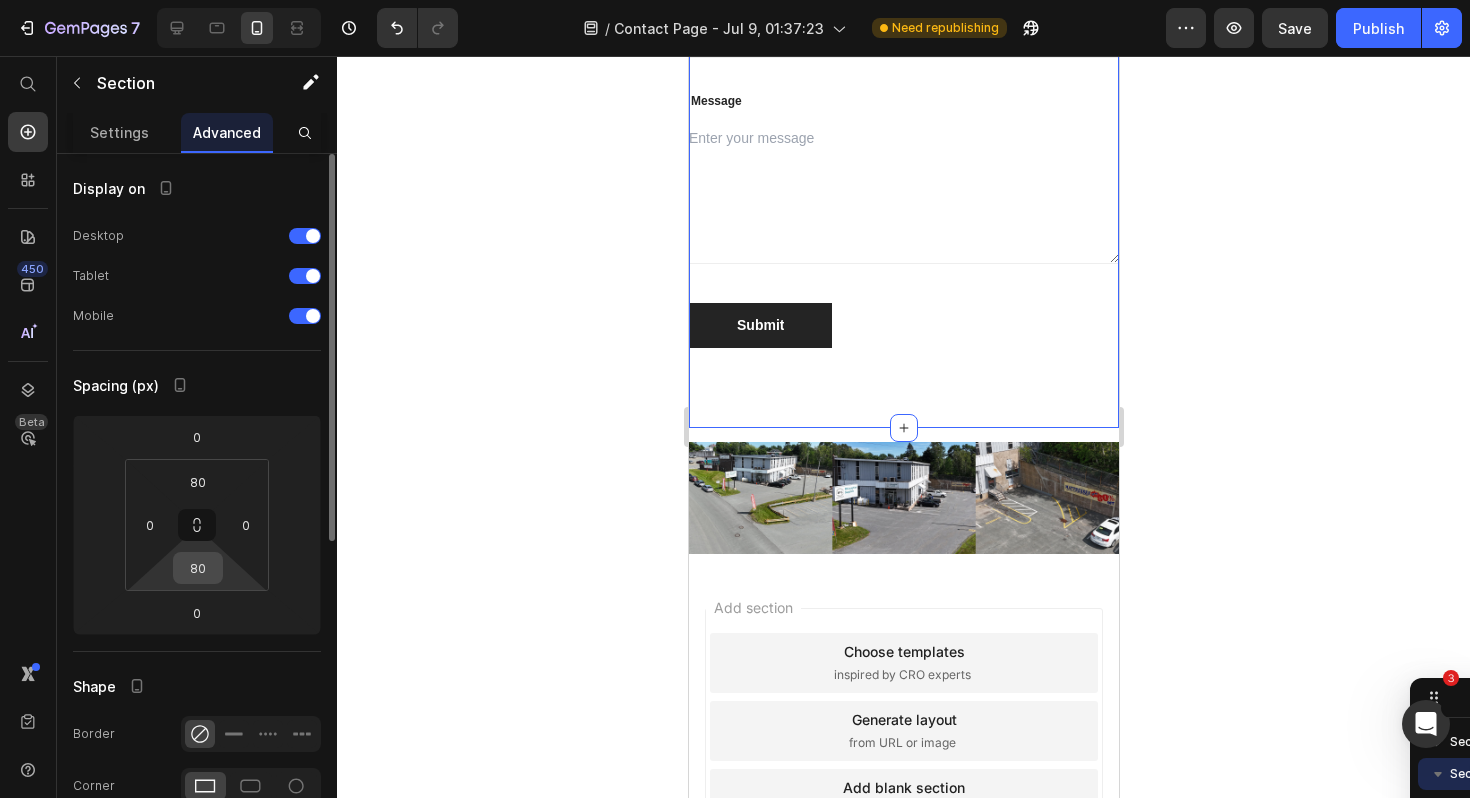 click on "80" at bounding box center (198, 568) 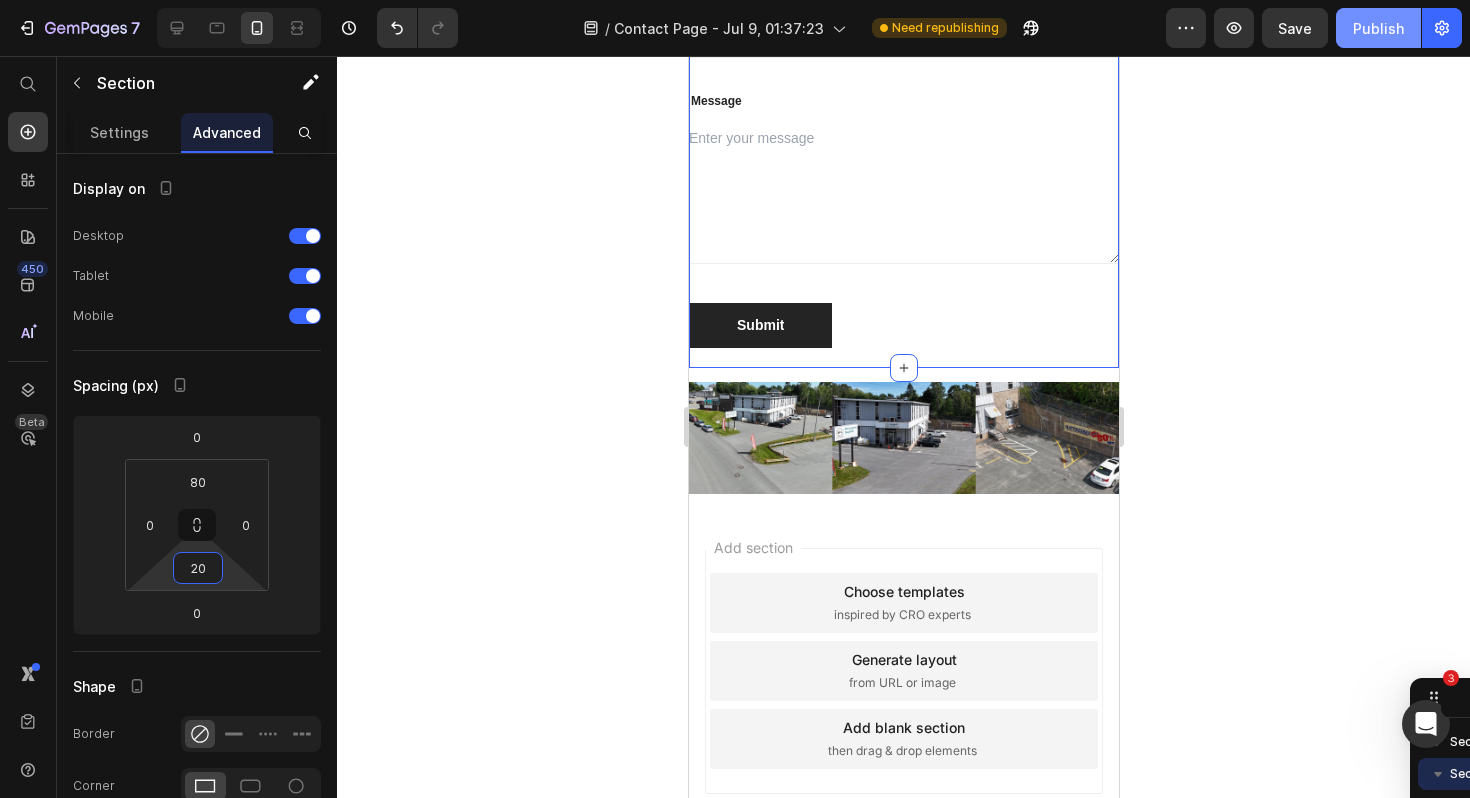 type on "20" 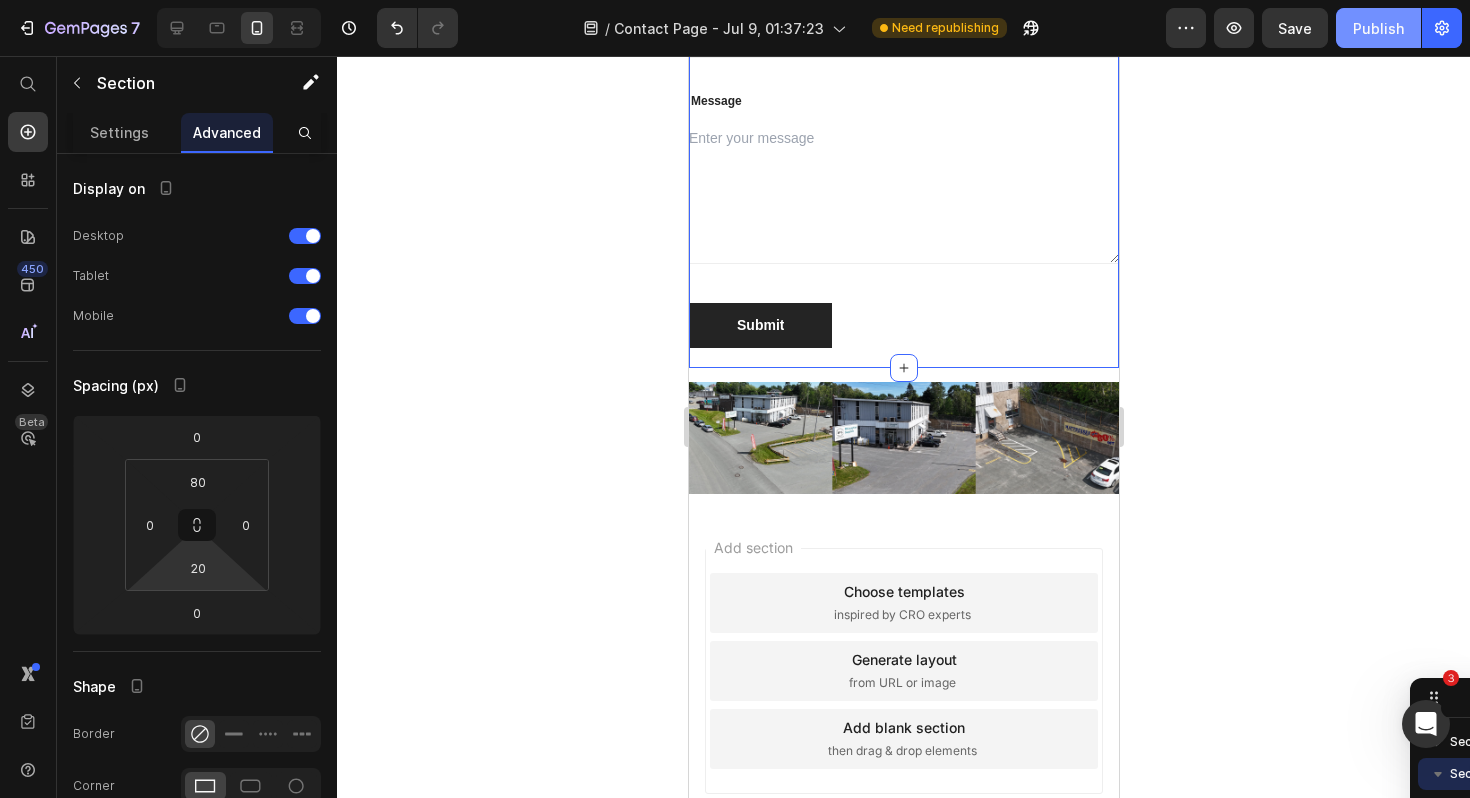 click on "Publish" at bounding box center [1378, 28] 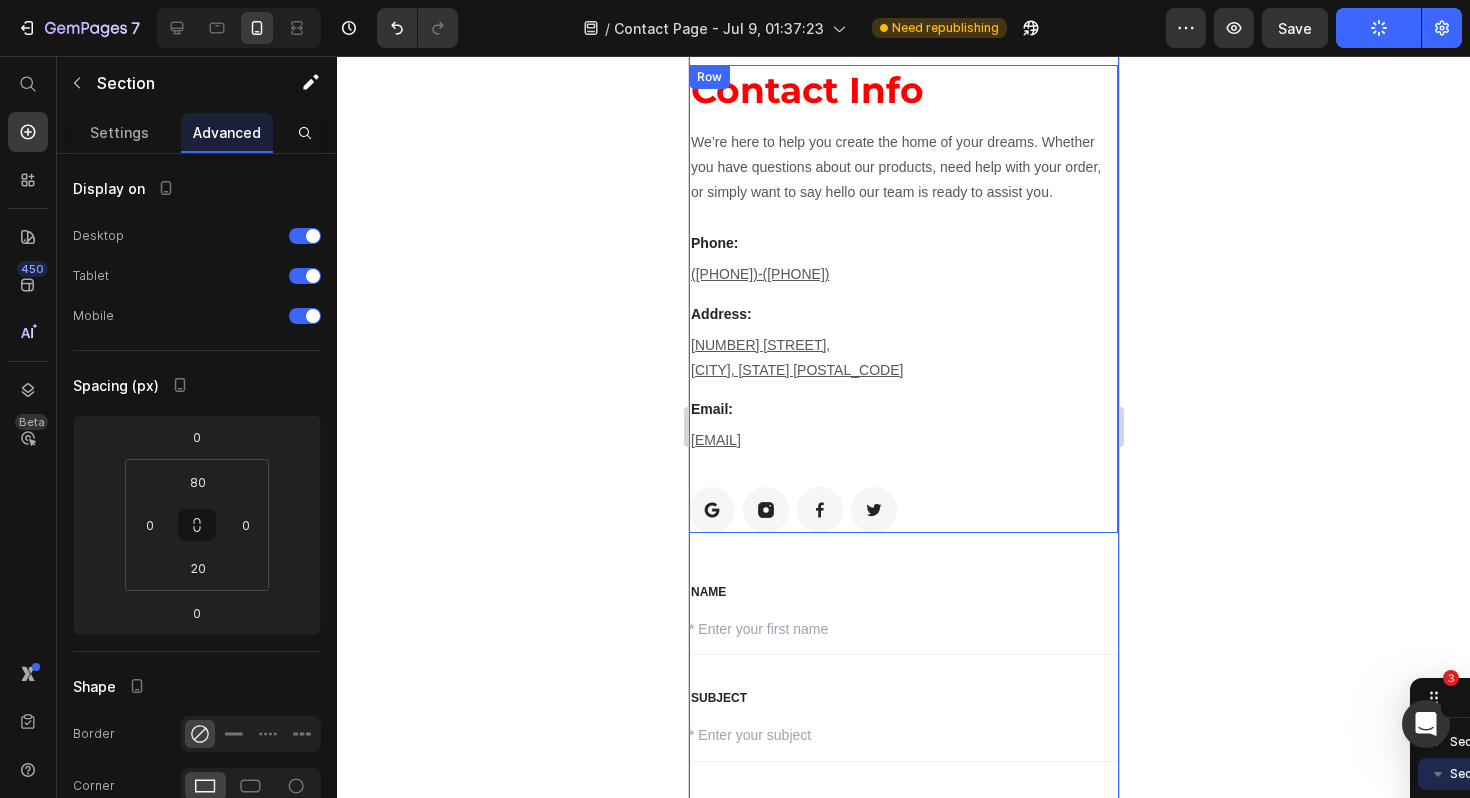 scroll, scrollTop: 0, scrollLeft: 0, axis: both 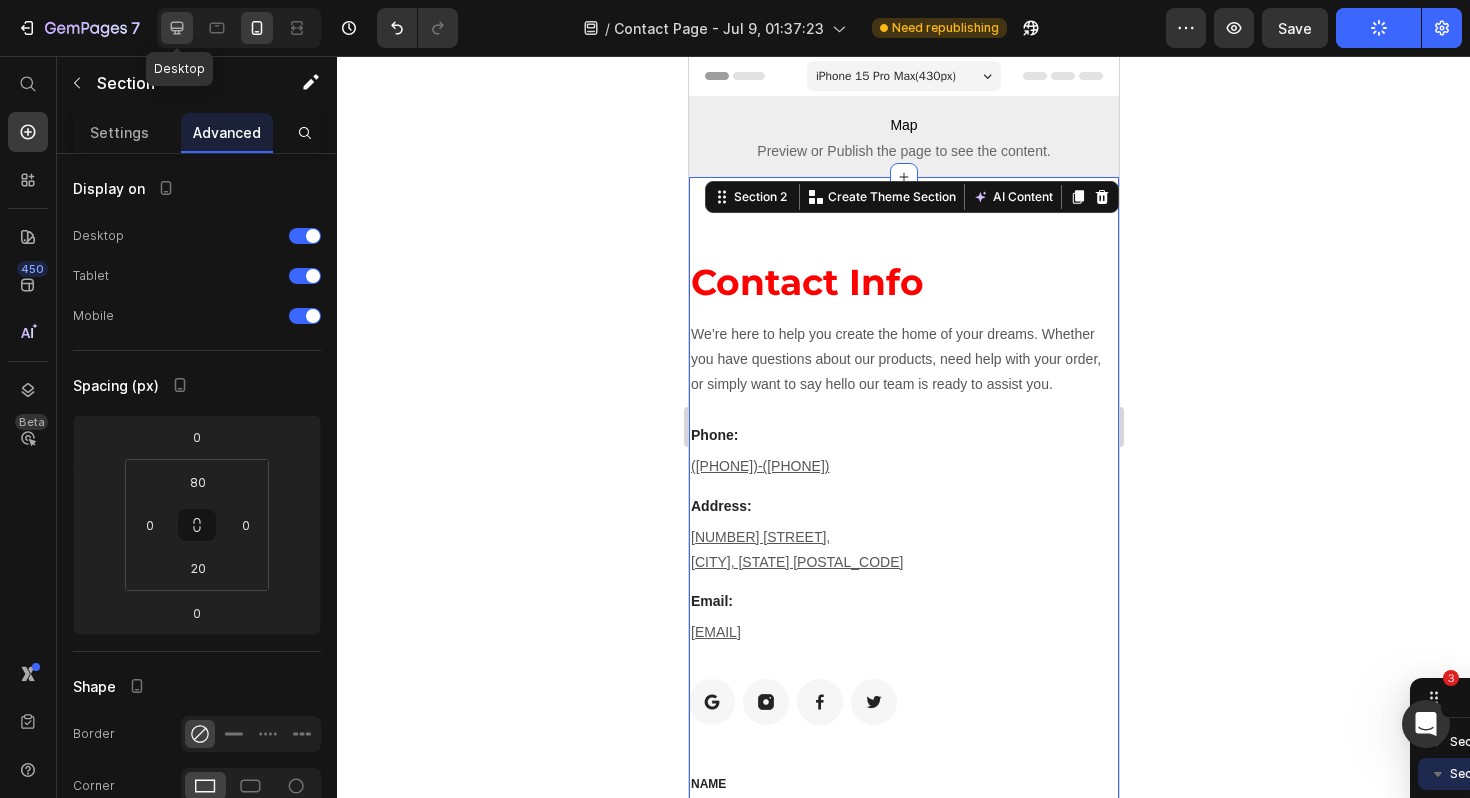click 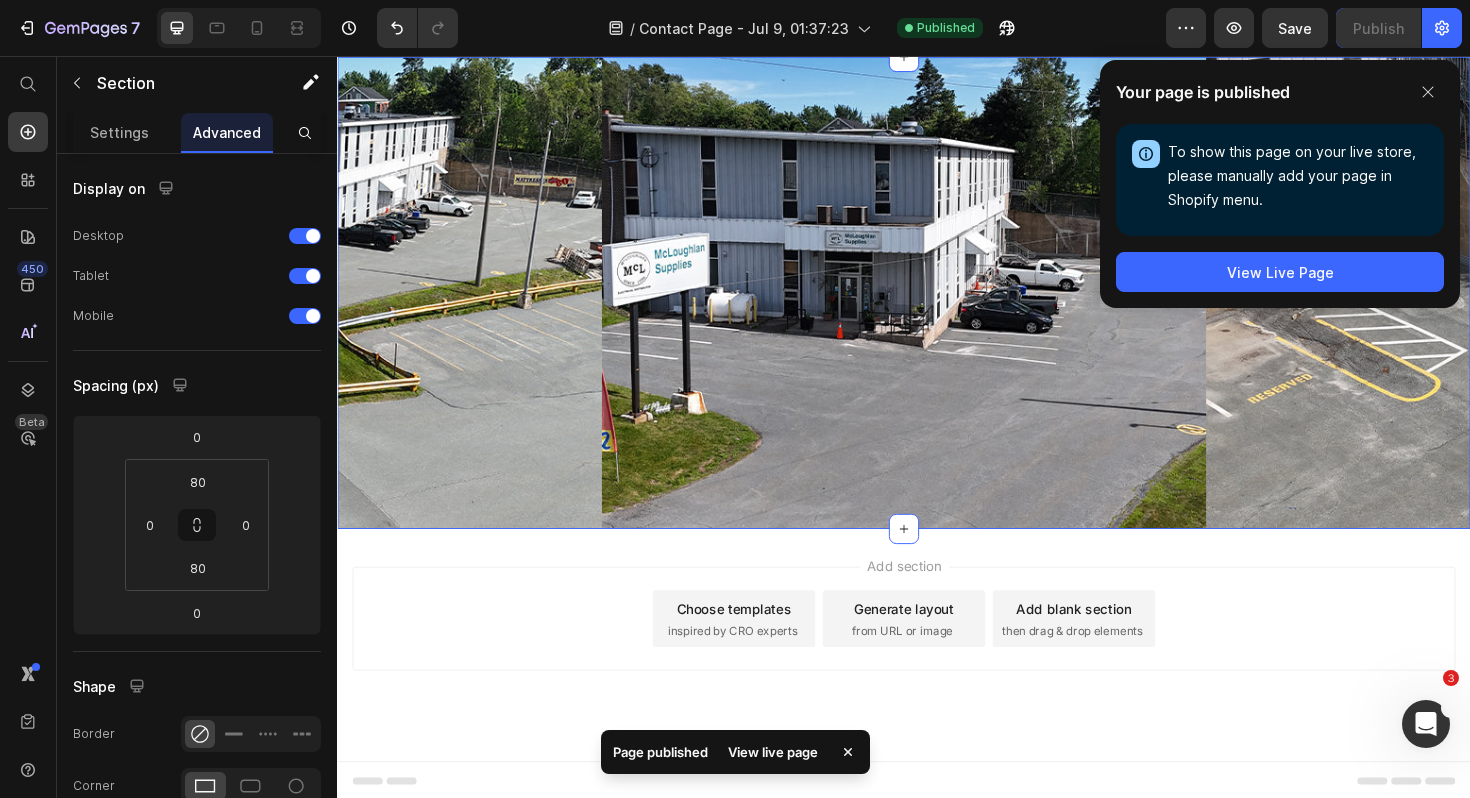 scroll, scrollTop: 849, scrollLeft: 0, axis: vertical 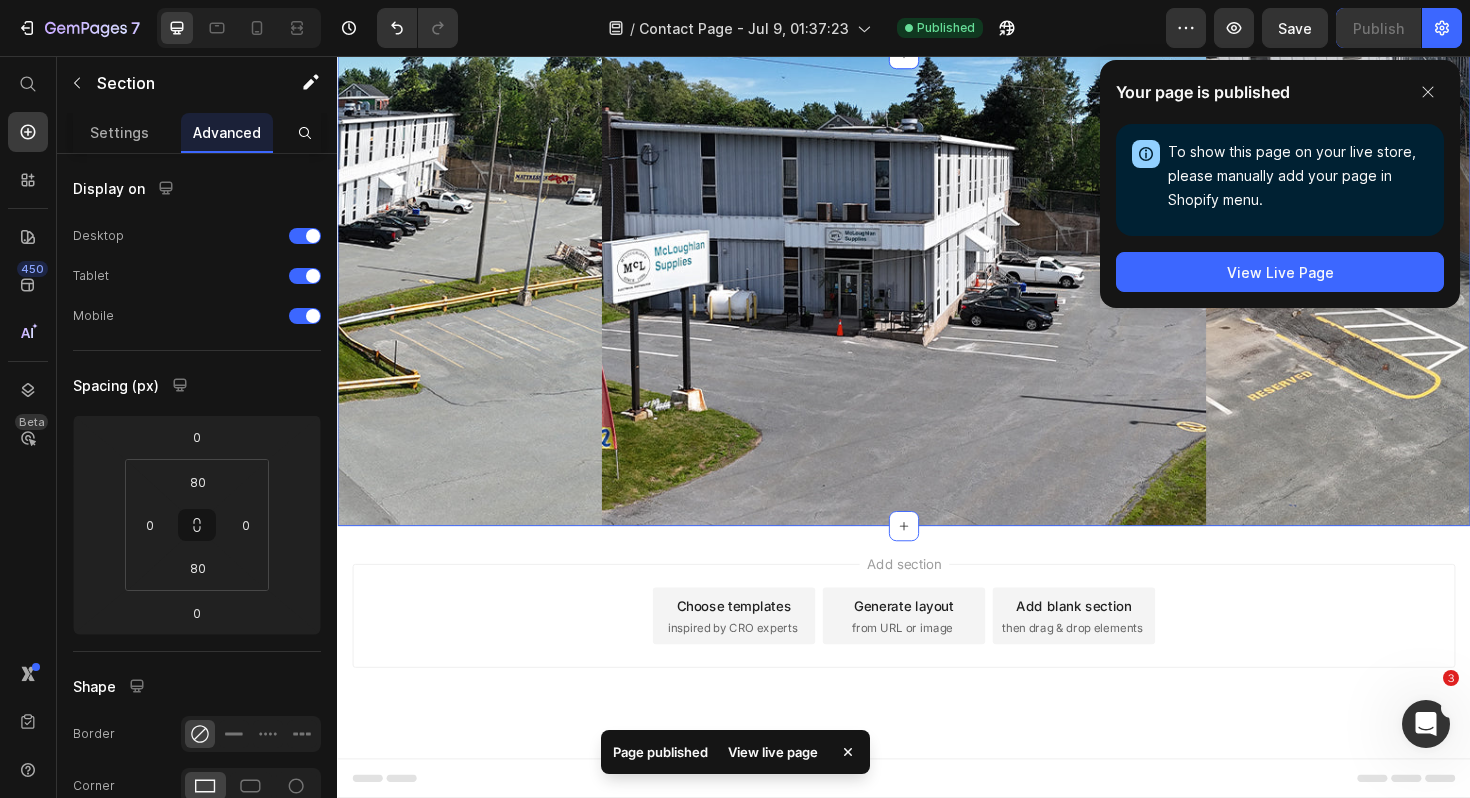 click on "Drop element here Row Section 3" at bounding box center (937, 304) 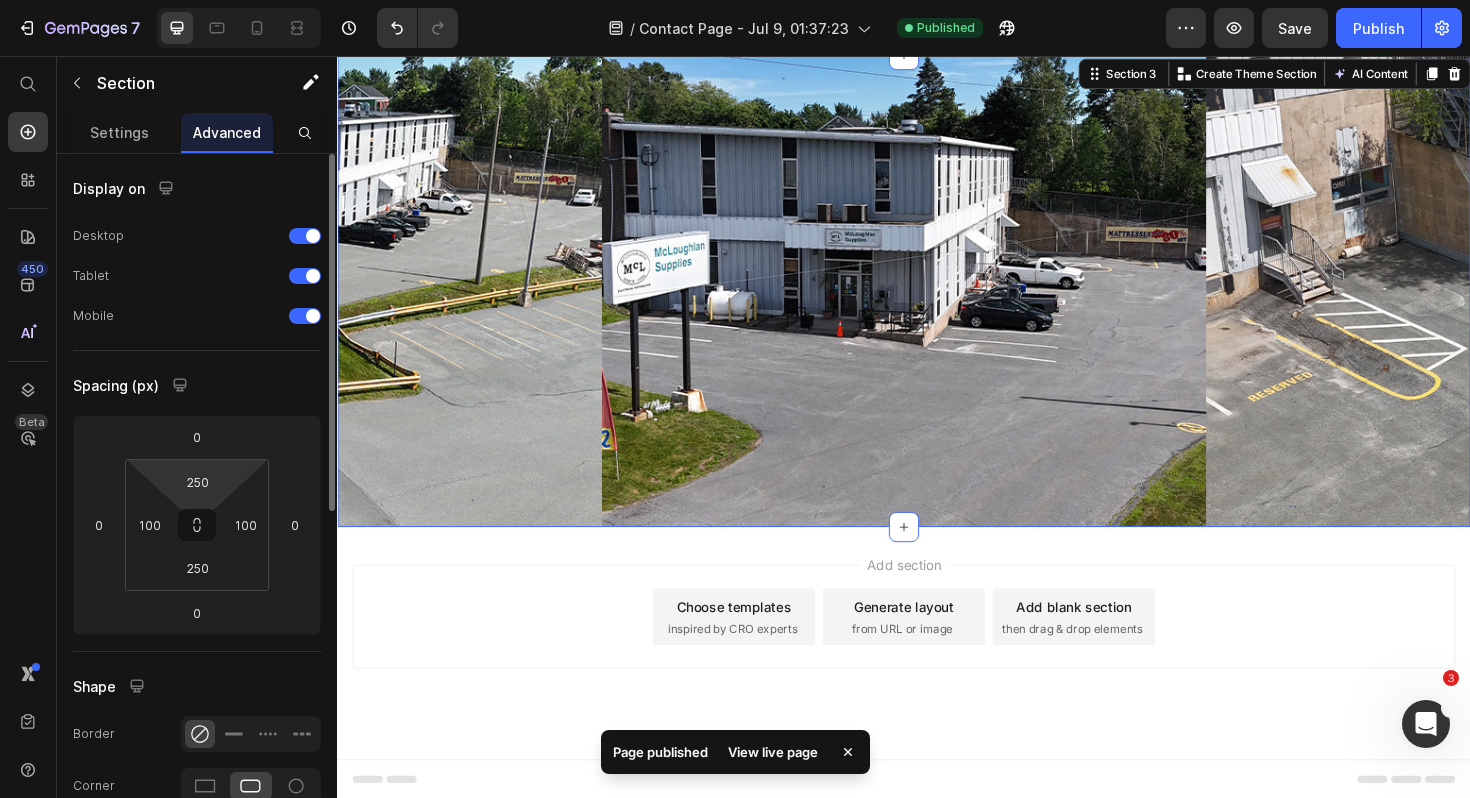 scroll, scrollTop: 845, scrollLeft: 0, axis: vertical 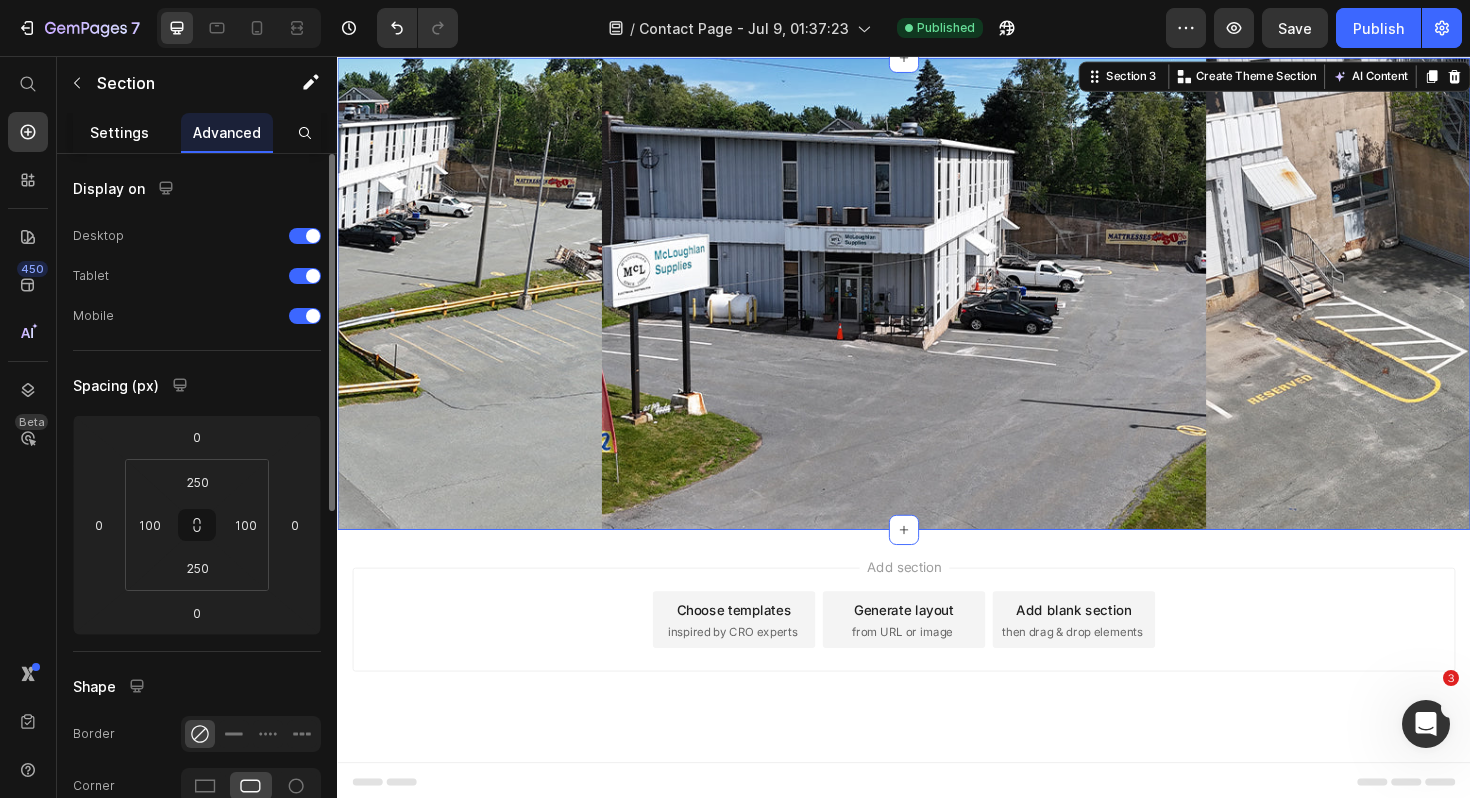 click on "Settings" at bounding box center [119, 132] 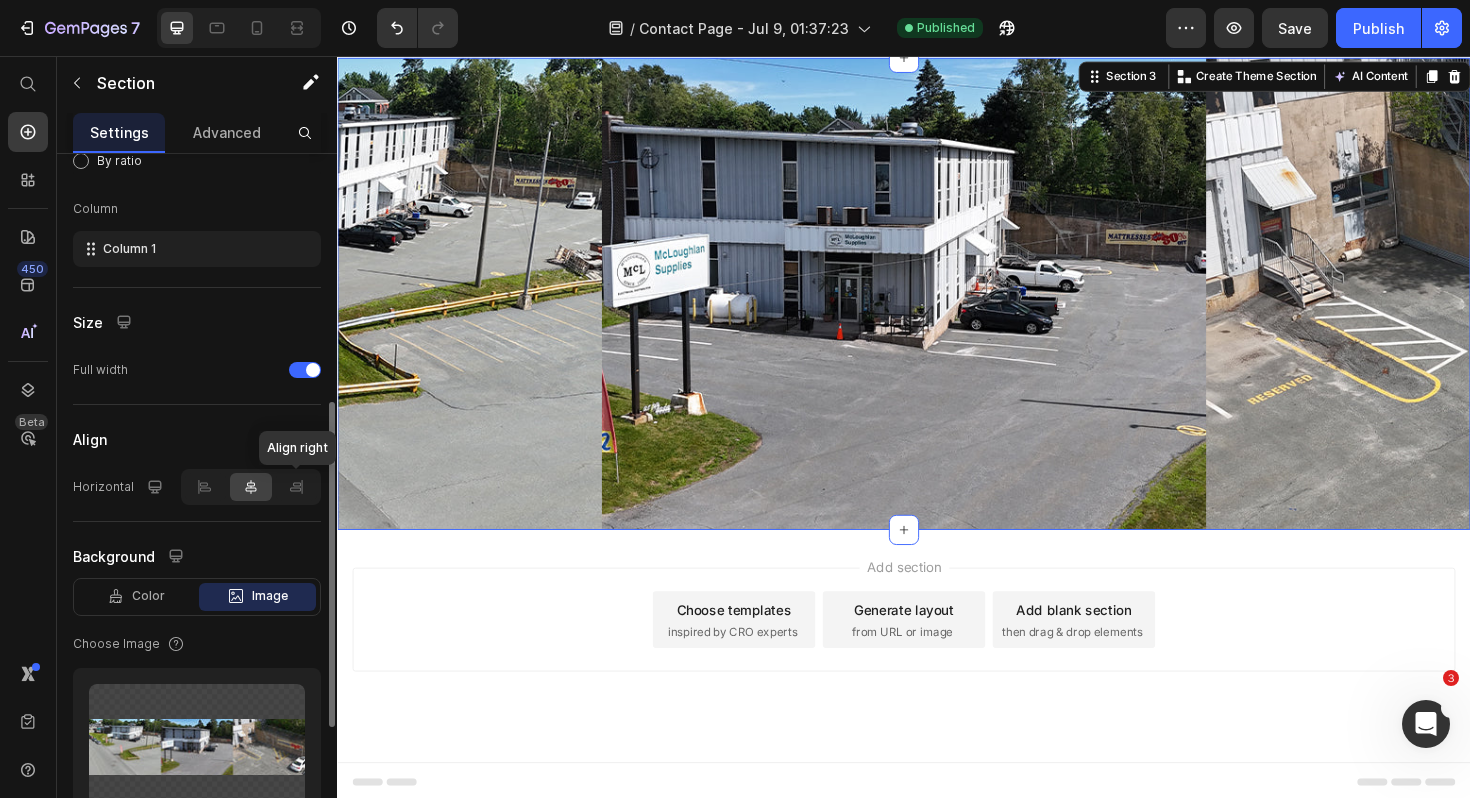 scroll, scrollTop: 330, scrollLeft: 0, axis: vertical 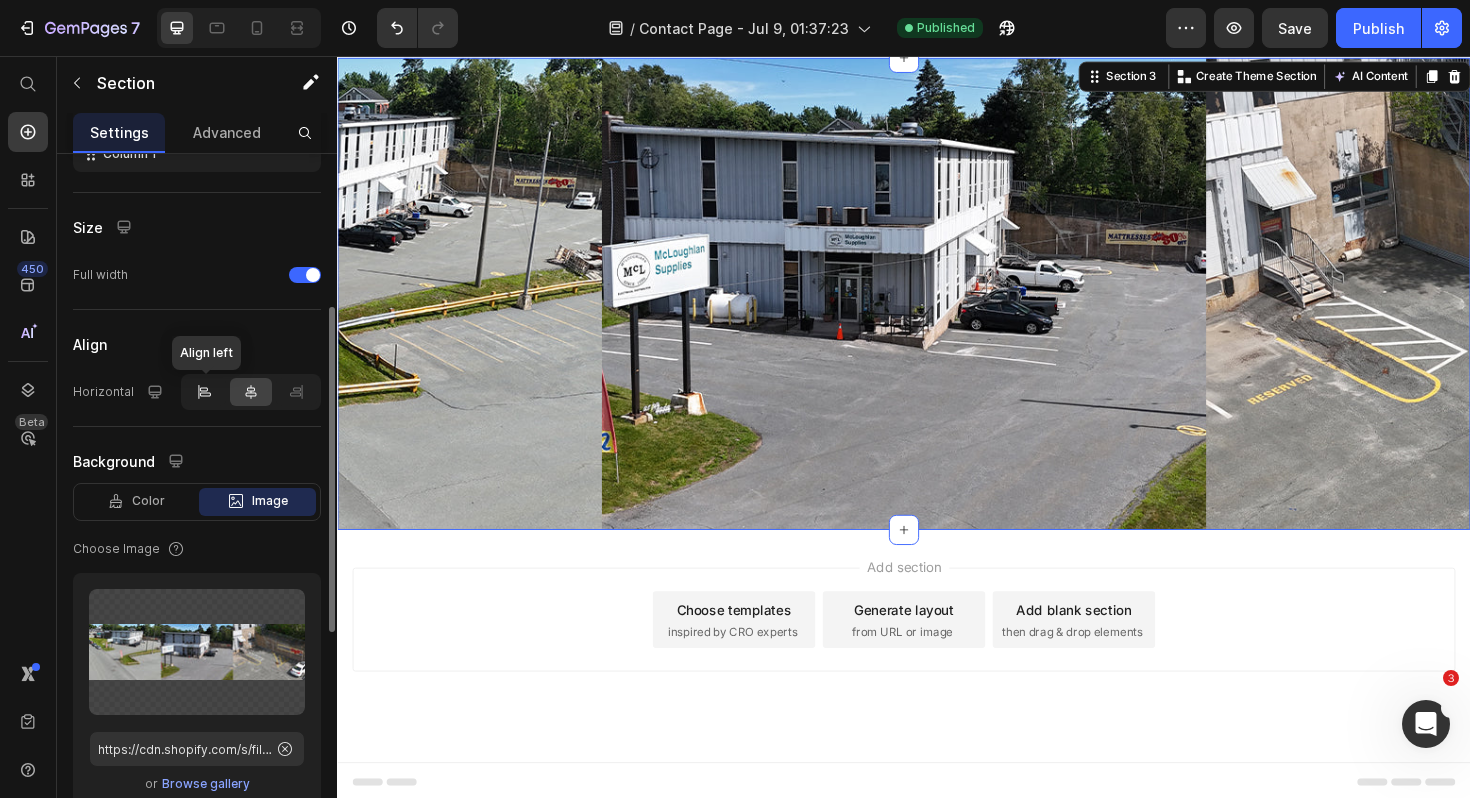 click 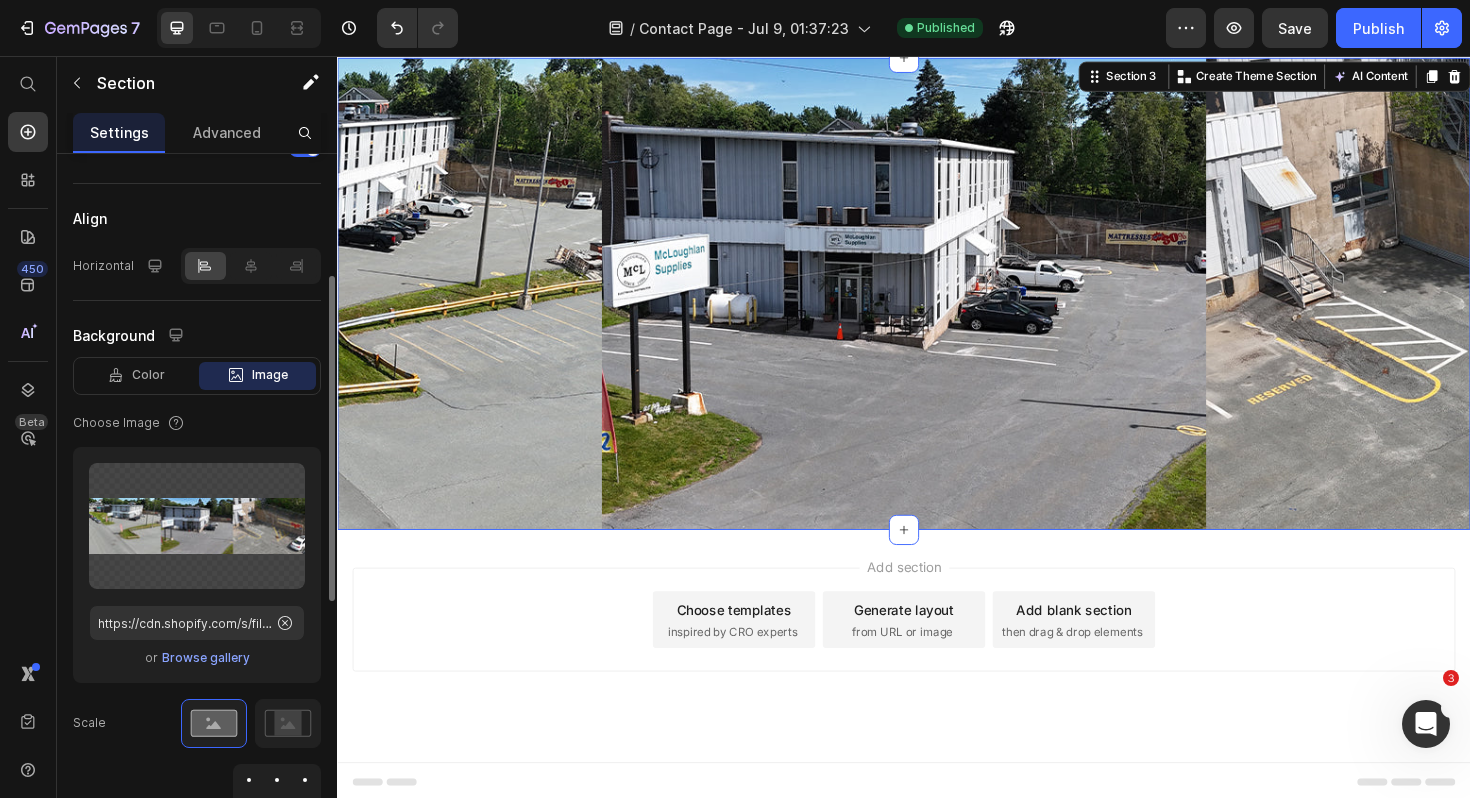 scroll, scrollTop: 621, scrollLeft: 0, axis: vertical 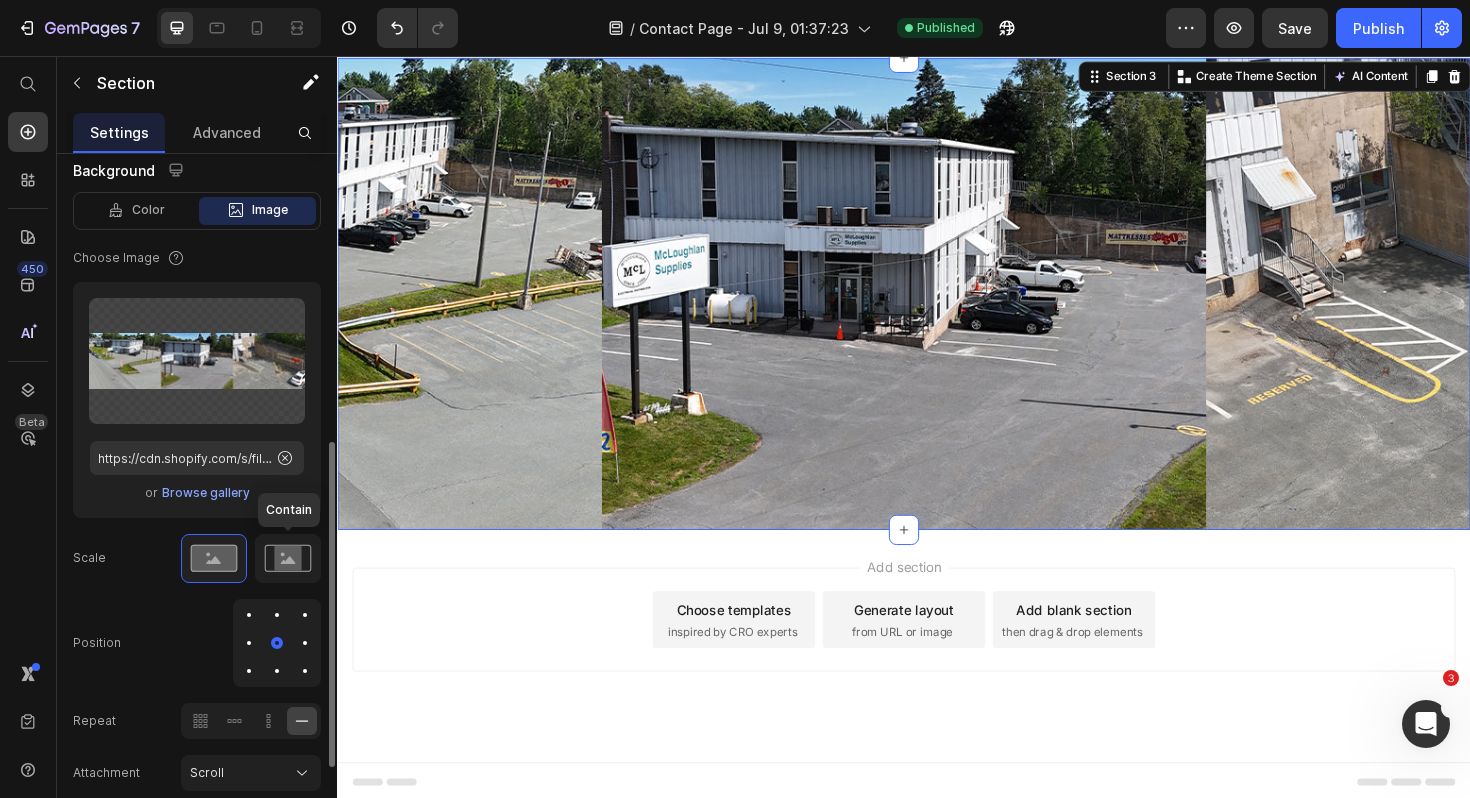 click 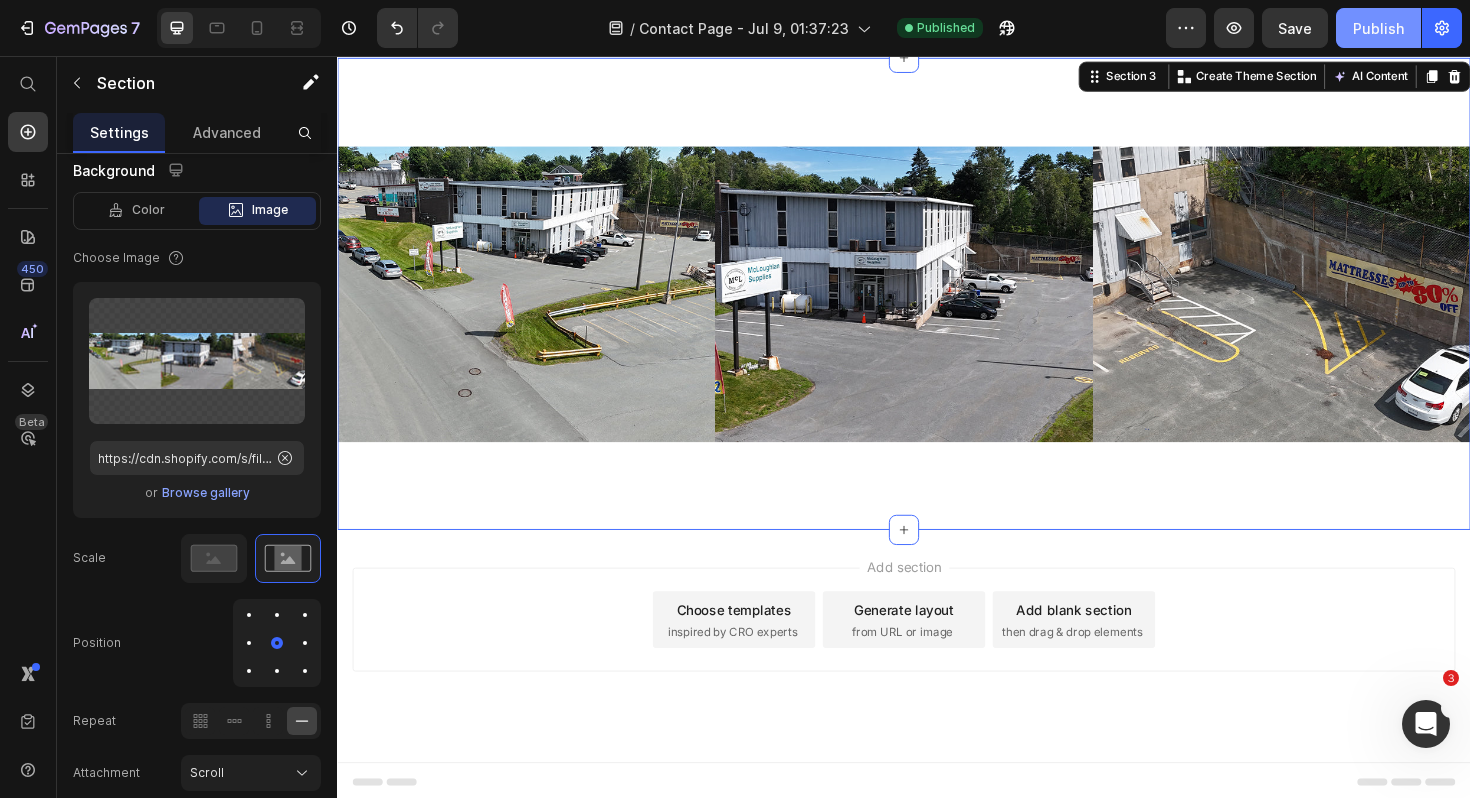 click on "Publish" at bounding box center (1378, 28) 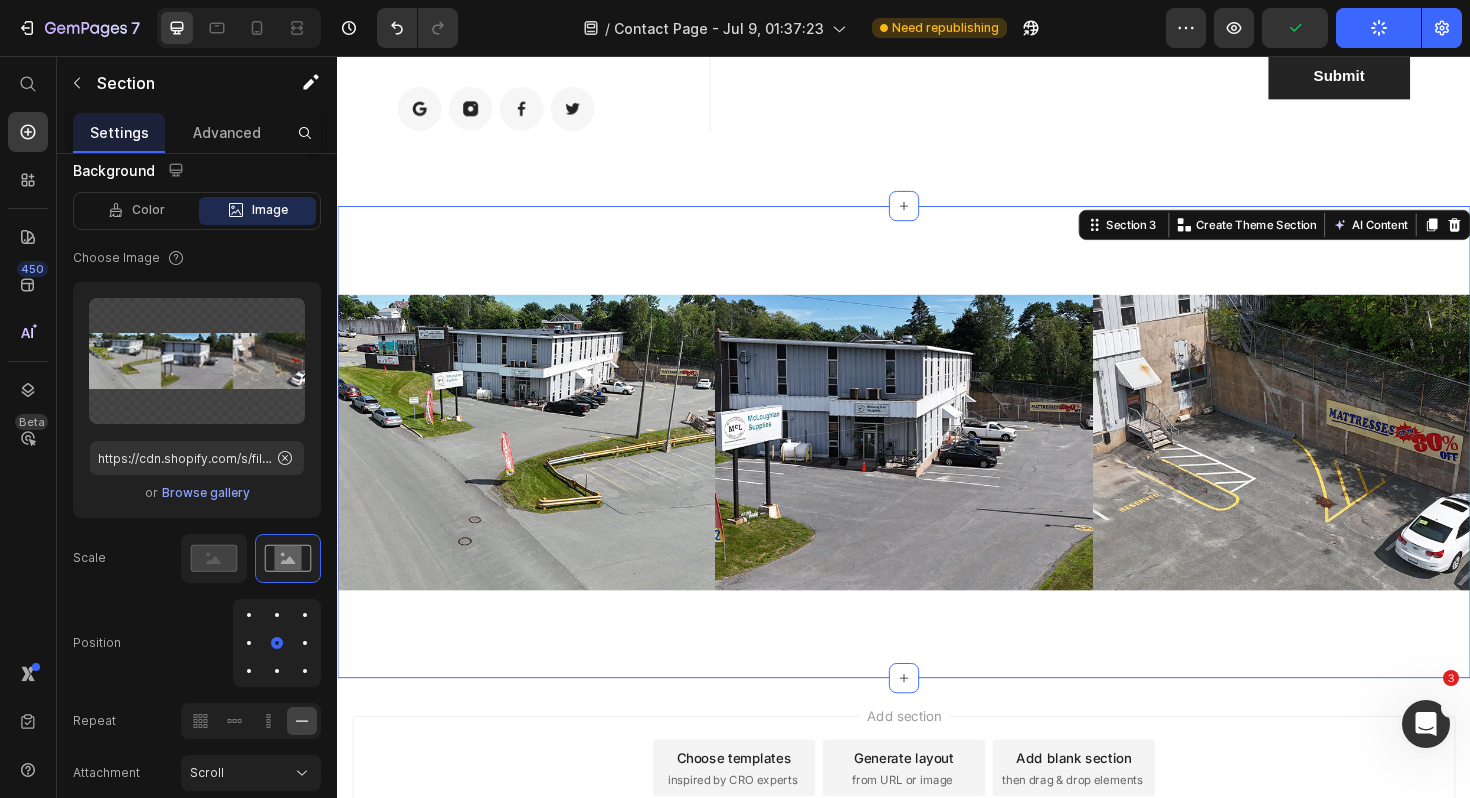 scroll, scrollTop: 598, scrollLeft: 0, axis: vertical 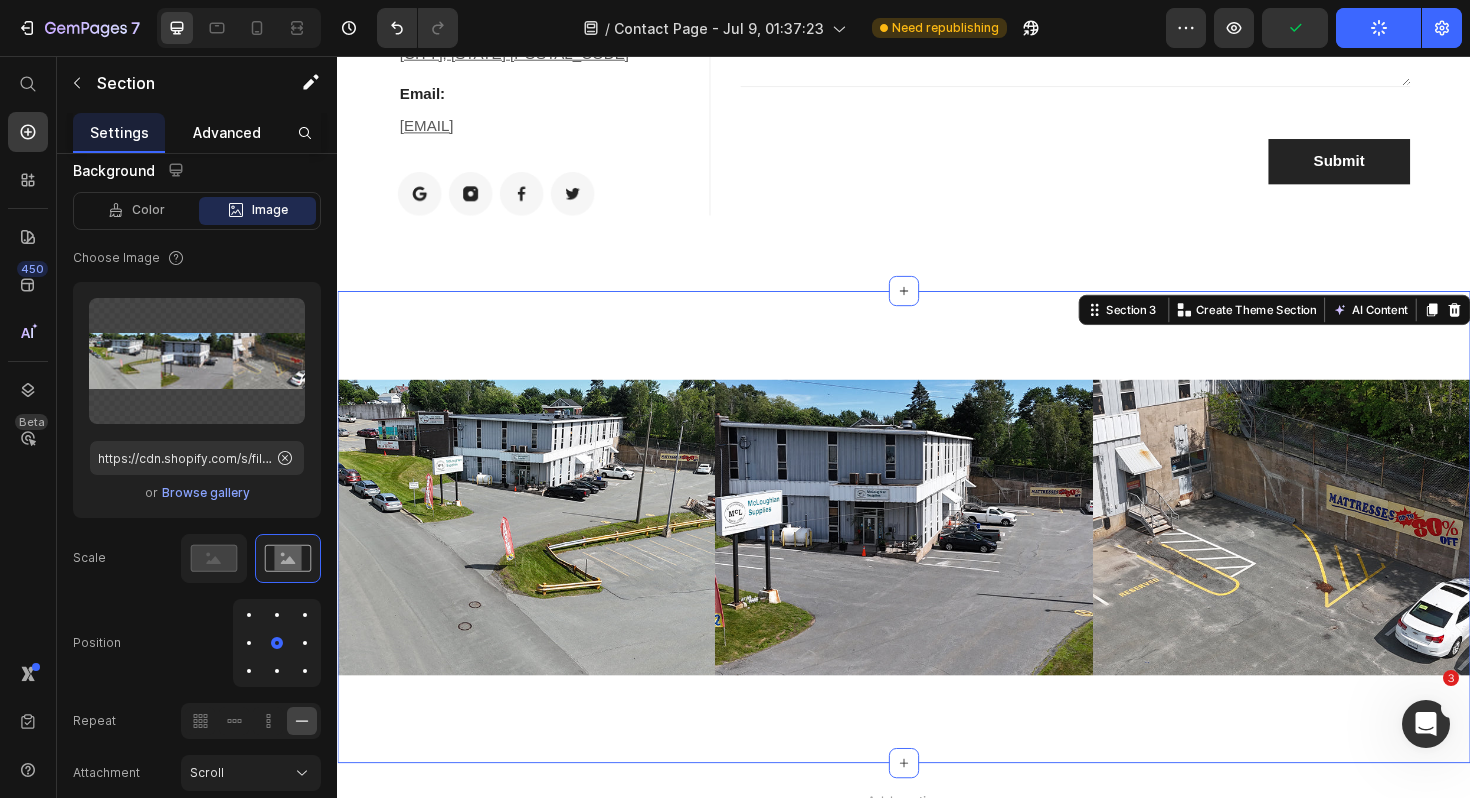 click on "Advanced" 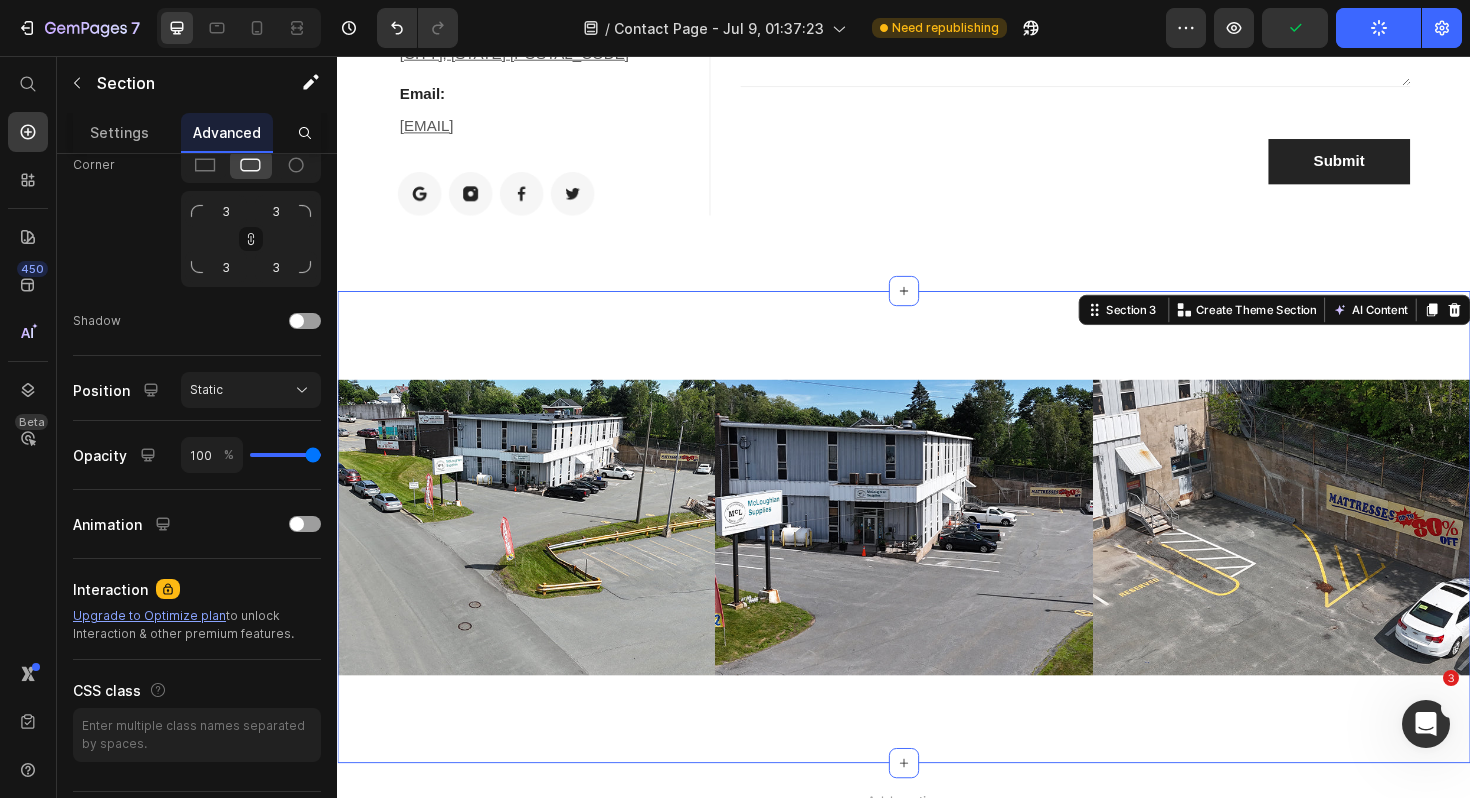 scroll, scrollTop: 0, scrollLeft: 0, axis: both 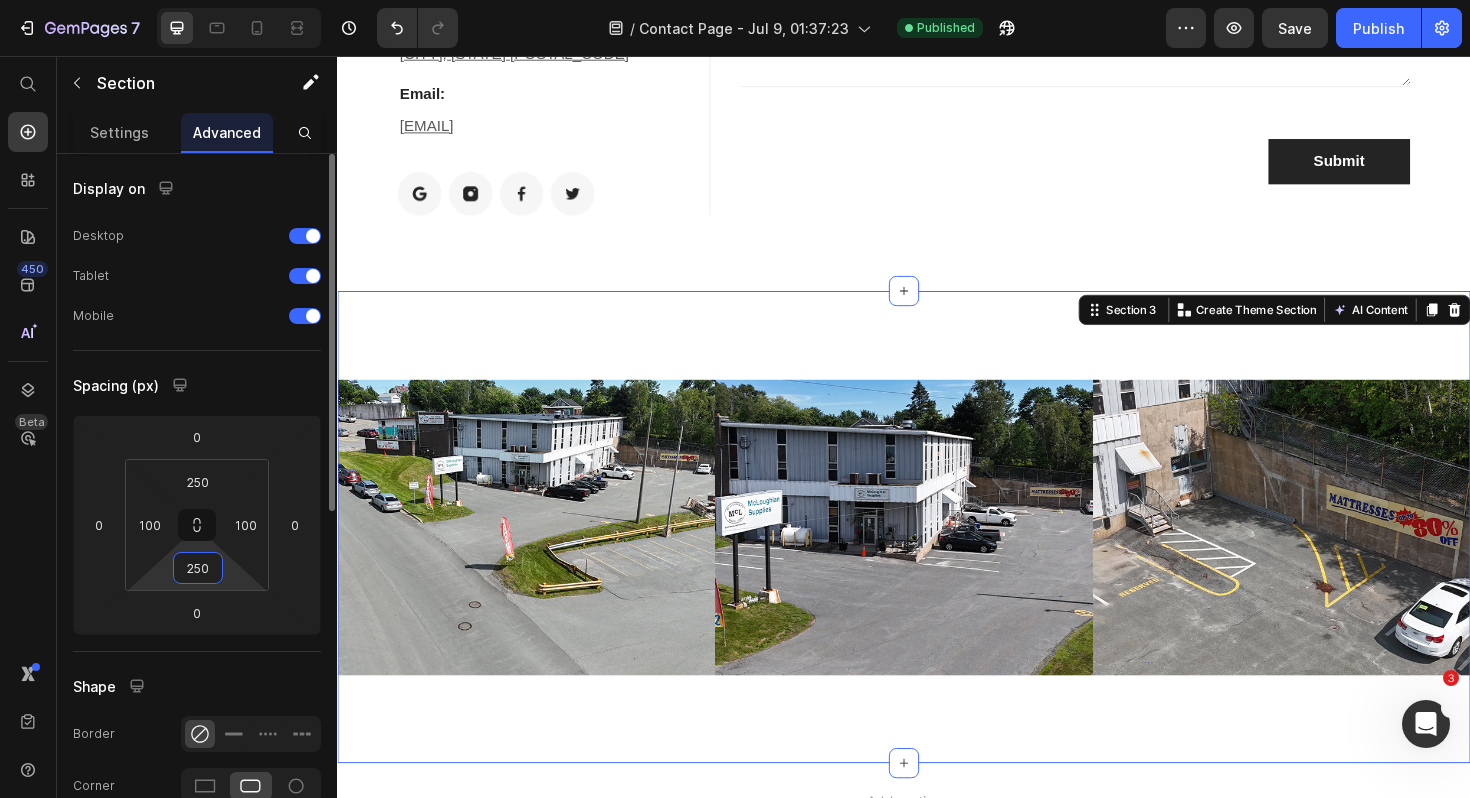click on "250" at bounding box center [198, 568] 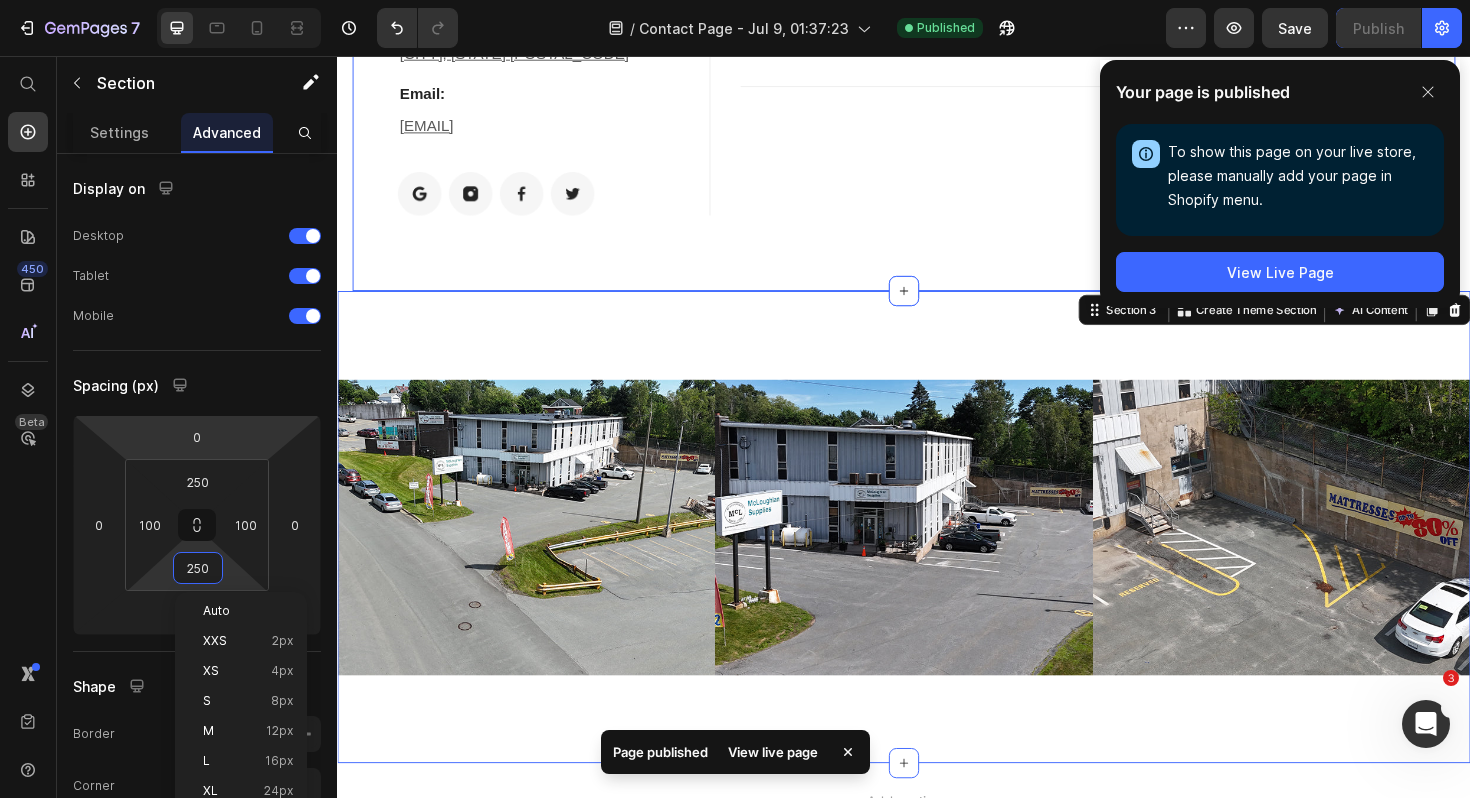 click on "Contact Info Heading We’re here to help you create the home of your dreams. Whether you have questions about our products, need help with your order, or simply want to say hello our team is ready to assist you. Text block Phone: Text block ([PHONE])-([PHONE]) Text block Address: Text block [NUMBER] [STREET], [CITY], [STATE] [POSTAL_CODE] Text block Email: Text block [EMAIL] Text block Image Image Image Image Row Row NAME Text block Text Field SUBJECT Text block Text Field EMAIL Text block Email Field Row Message Text block Text Area Submit Submit Button Contact Form Row Section 2" at bounding box center [937, -58] 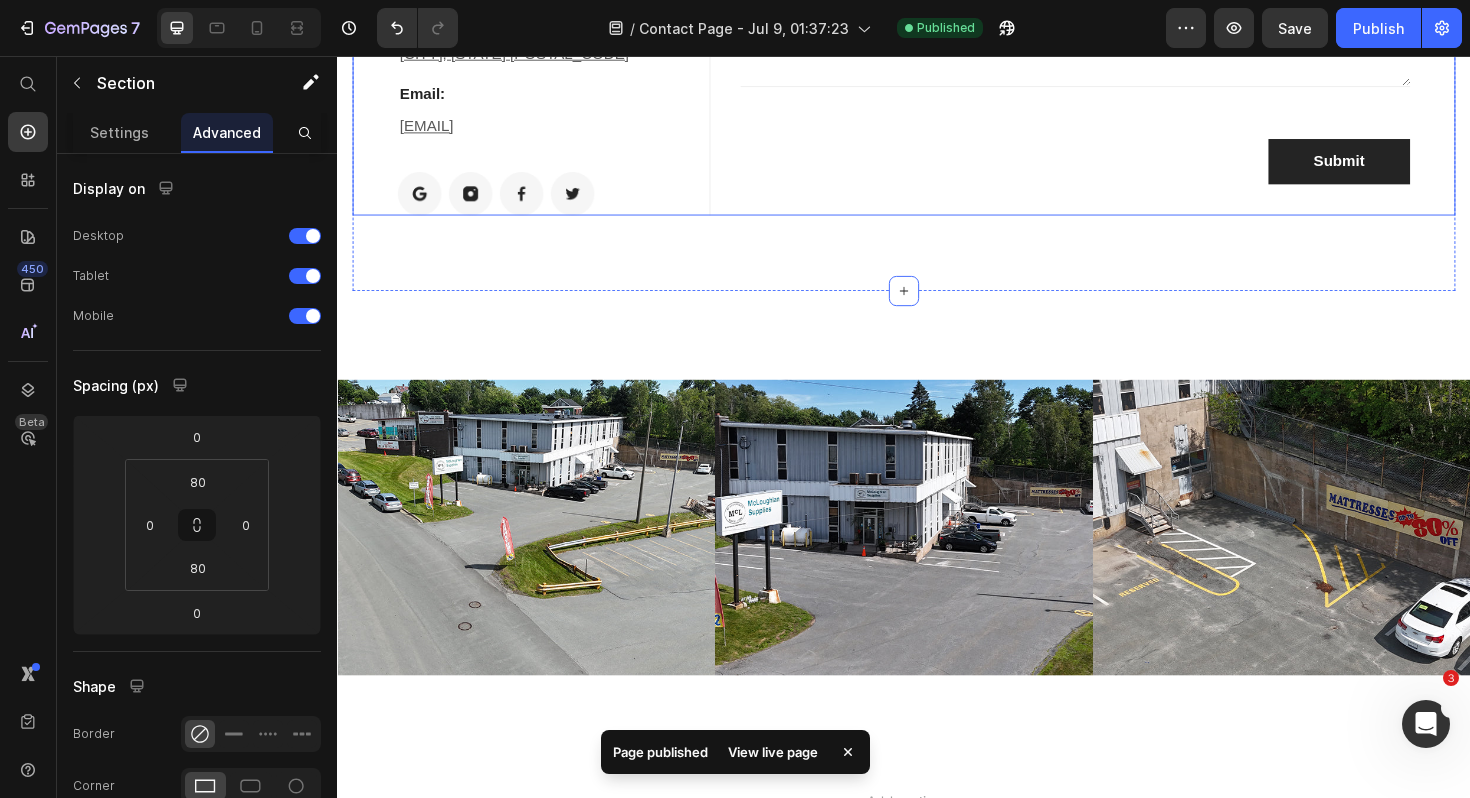 click on "NAME Text block Text Field SUBJECT Text block Text Field EMAIL Text block Email Field Row Message Text block Text Area Submit Submit Button Contact Form" at bounding box center [1142, -58] 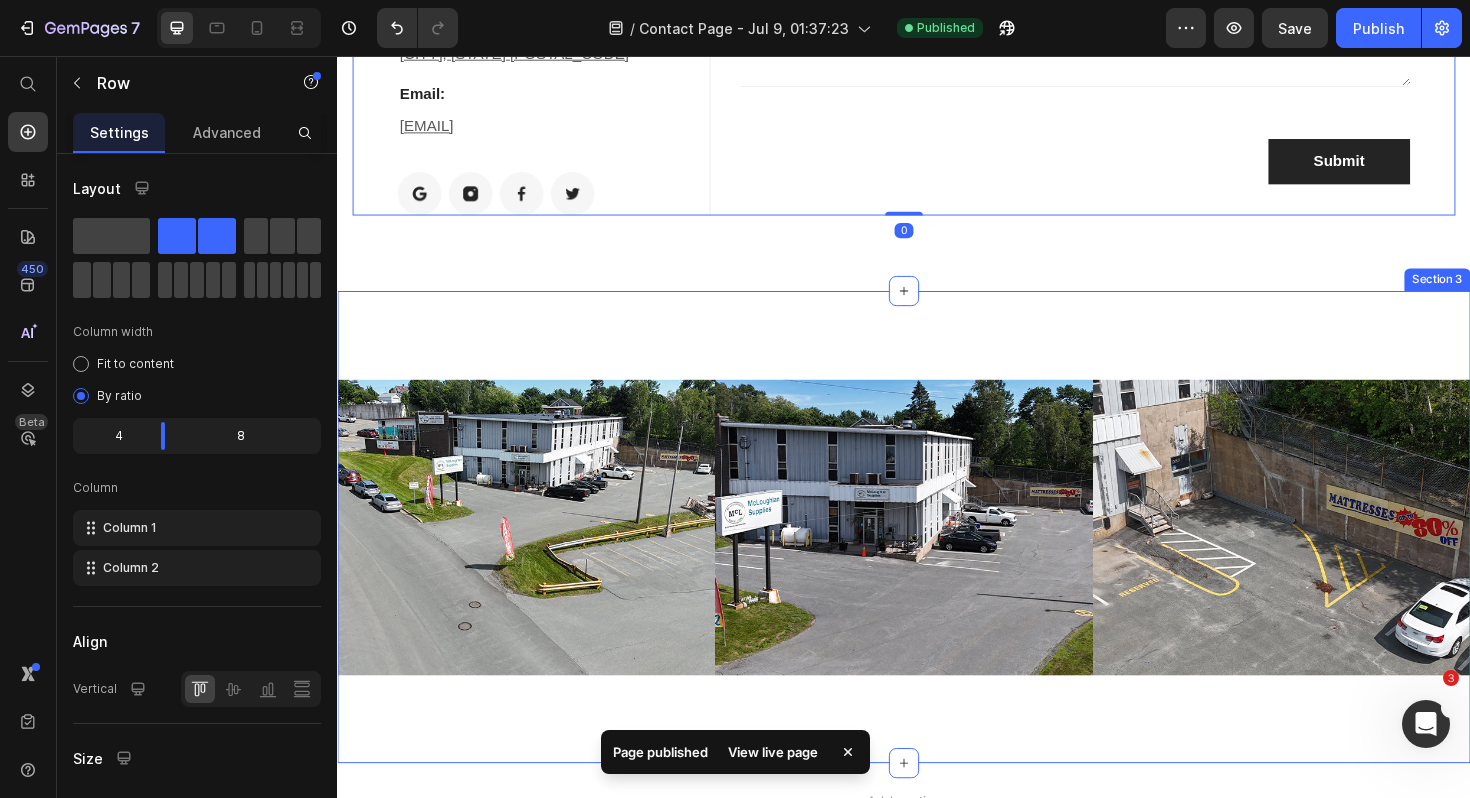 click on "Drop element here Row Section 3" at bounding box center (937, 555) 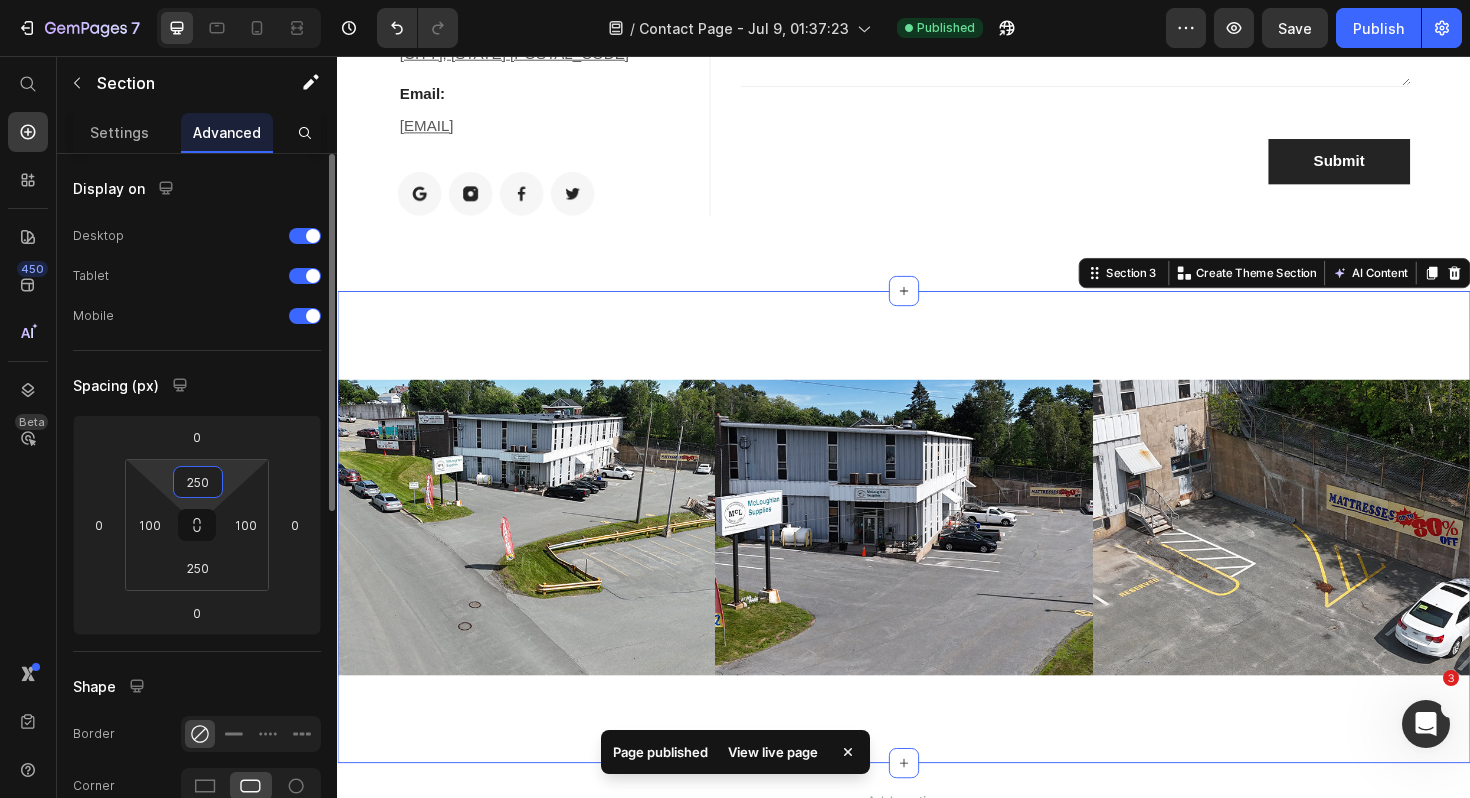 click on "250" at bounding box center [198, 482] 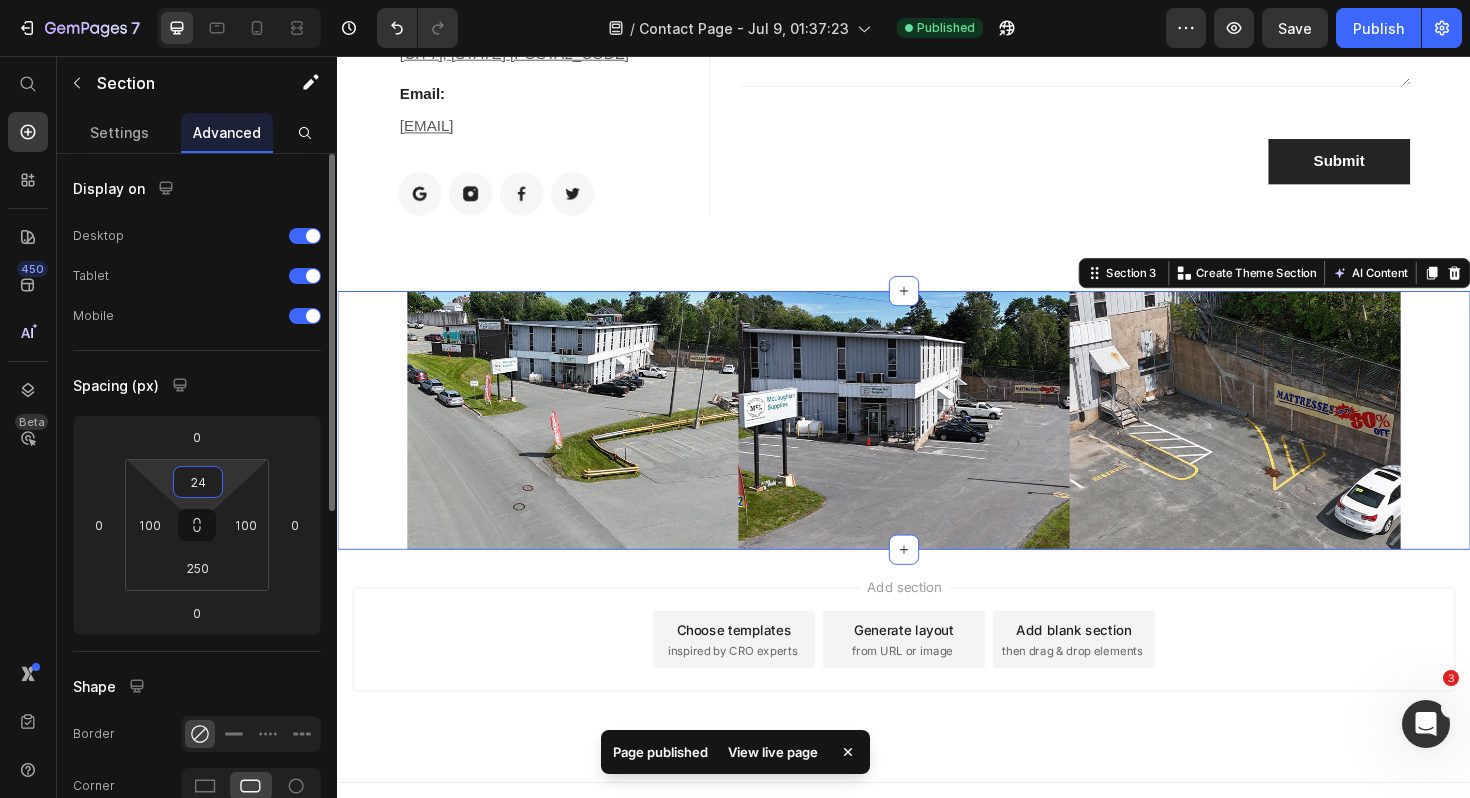 type on "2" 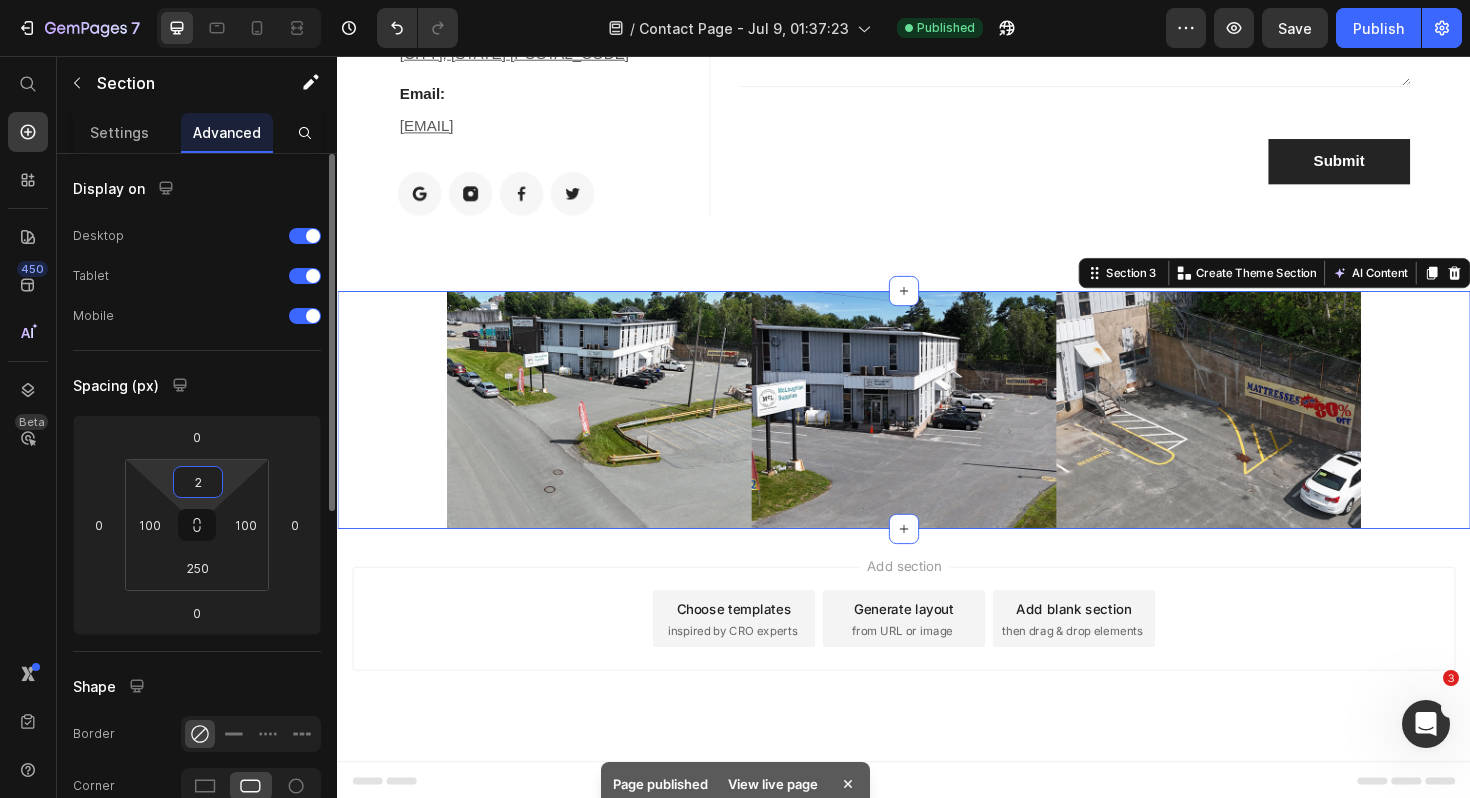 type 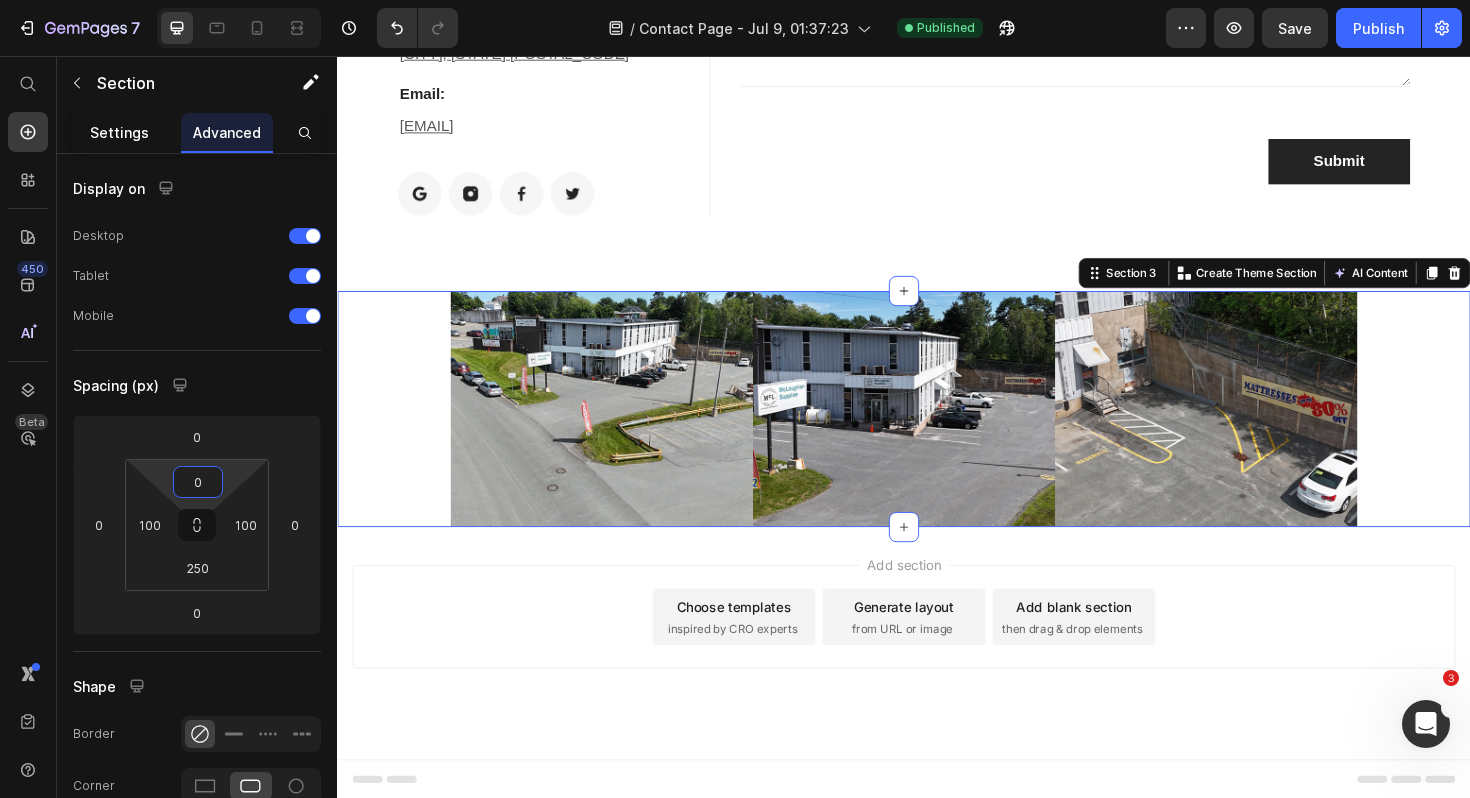click on "Settings" at bounding box center (119, 132) 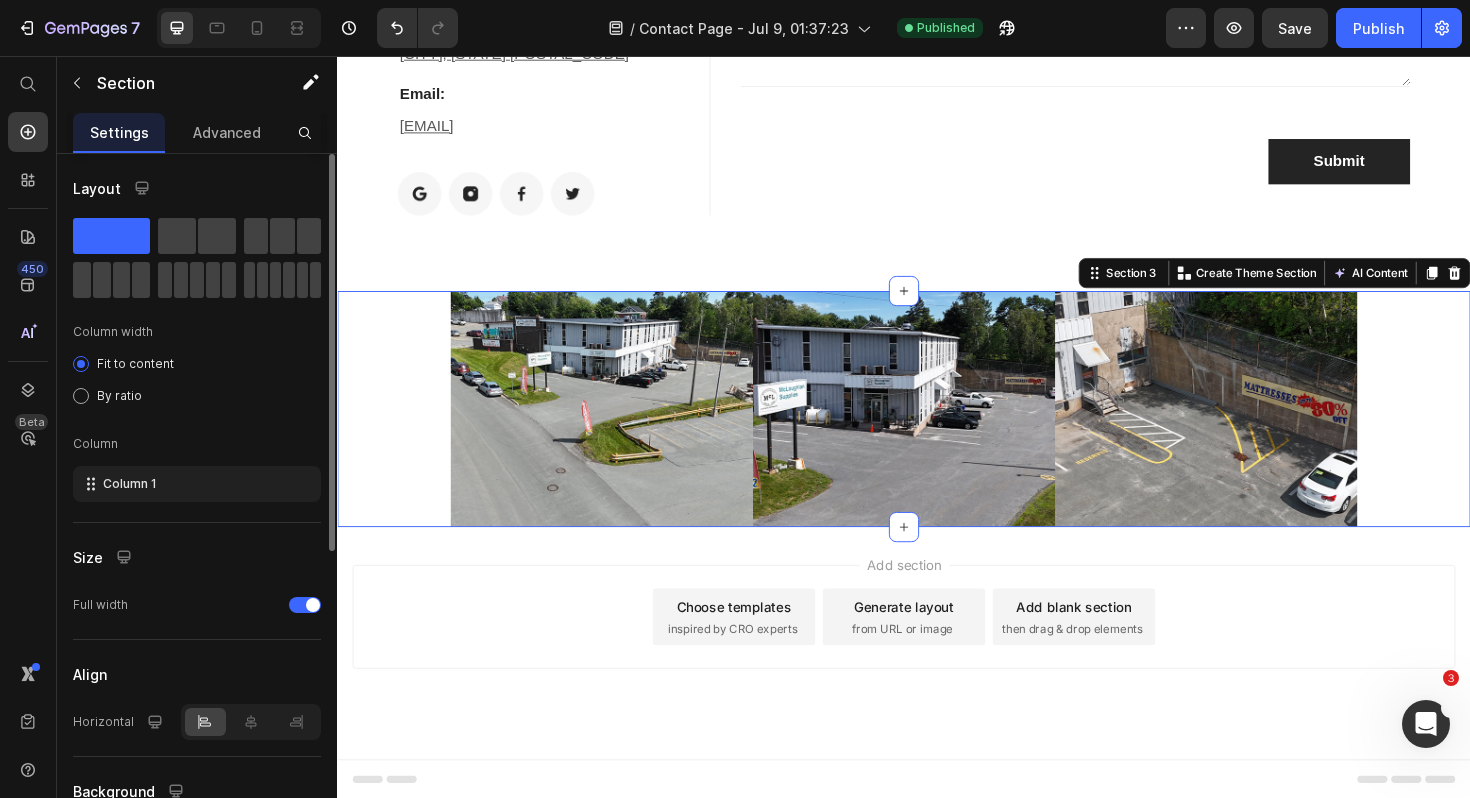scroll, scrollTop: 144, scrollLeft: 0, axis: vertical 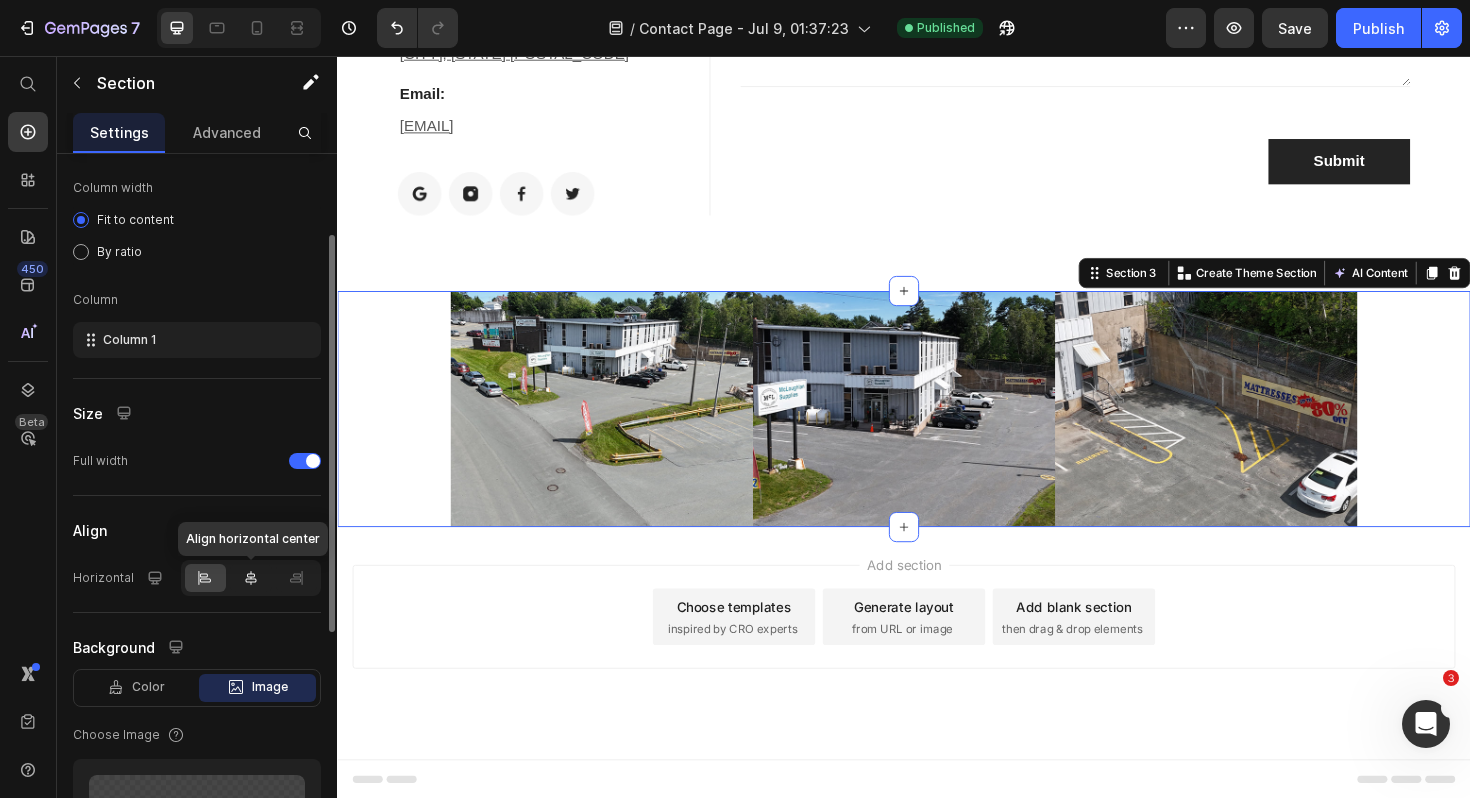click 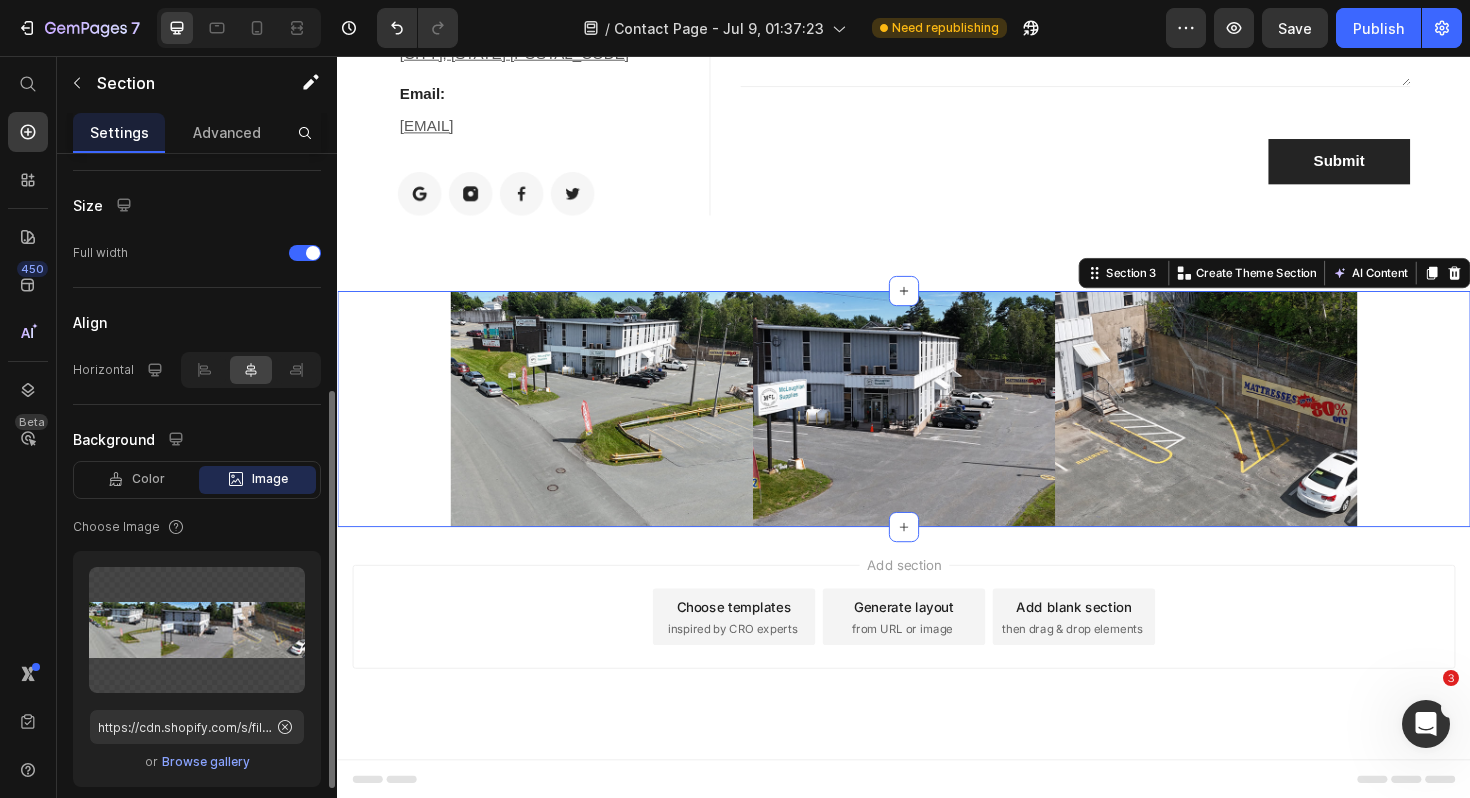 scroll, scrollTop: 536, scrollLeft: 0, axis: vertical 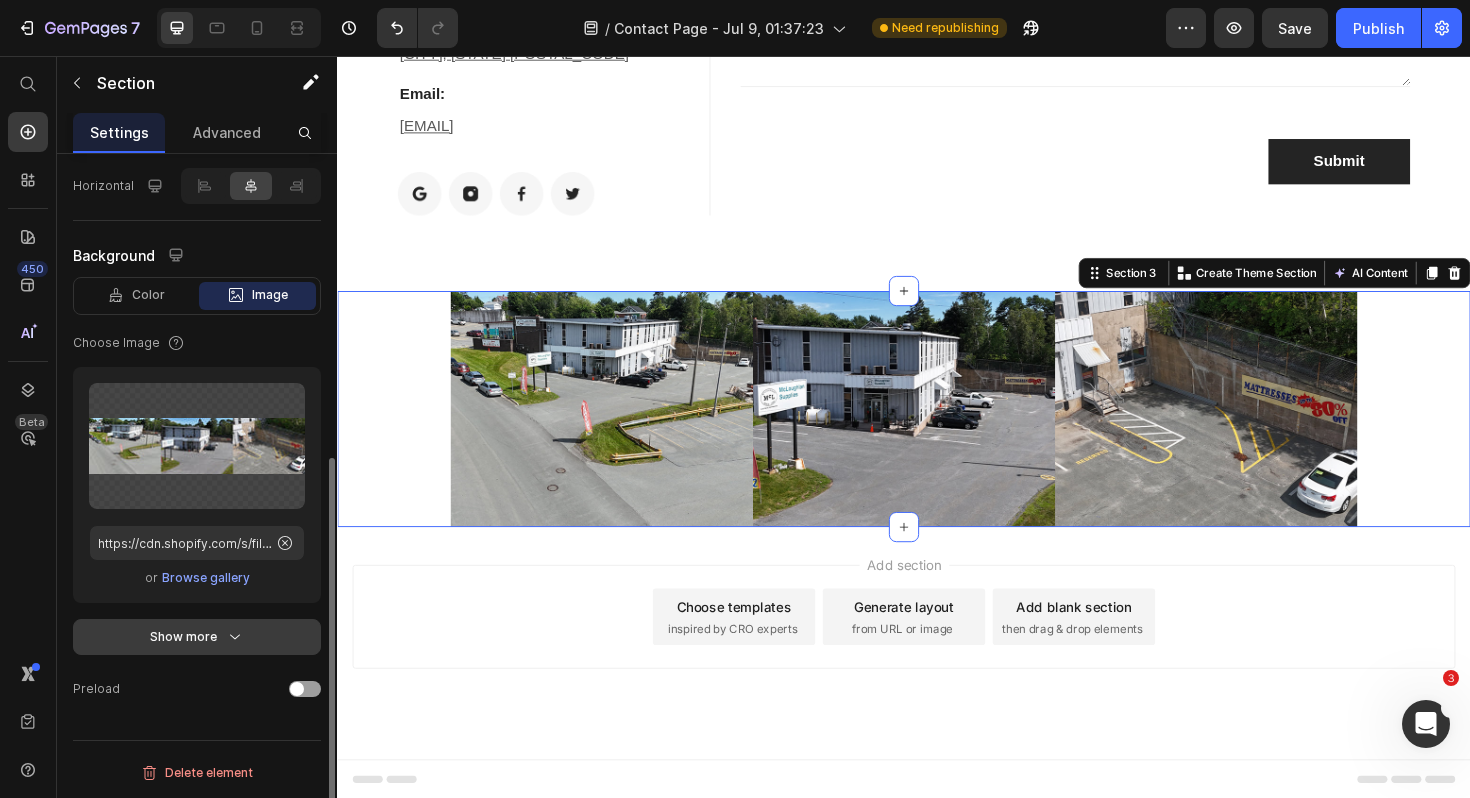 click on "Show more" at bounding box center [197, 637] 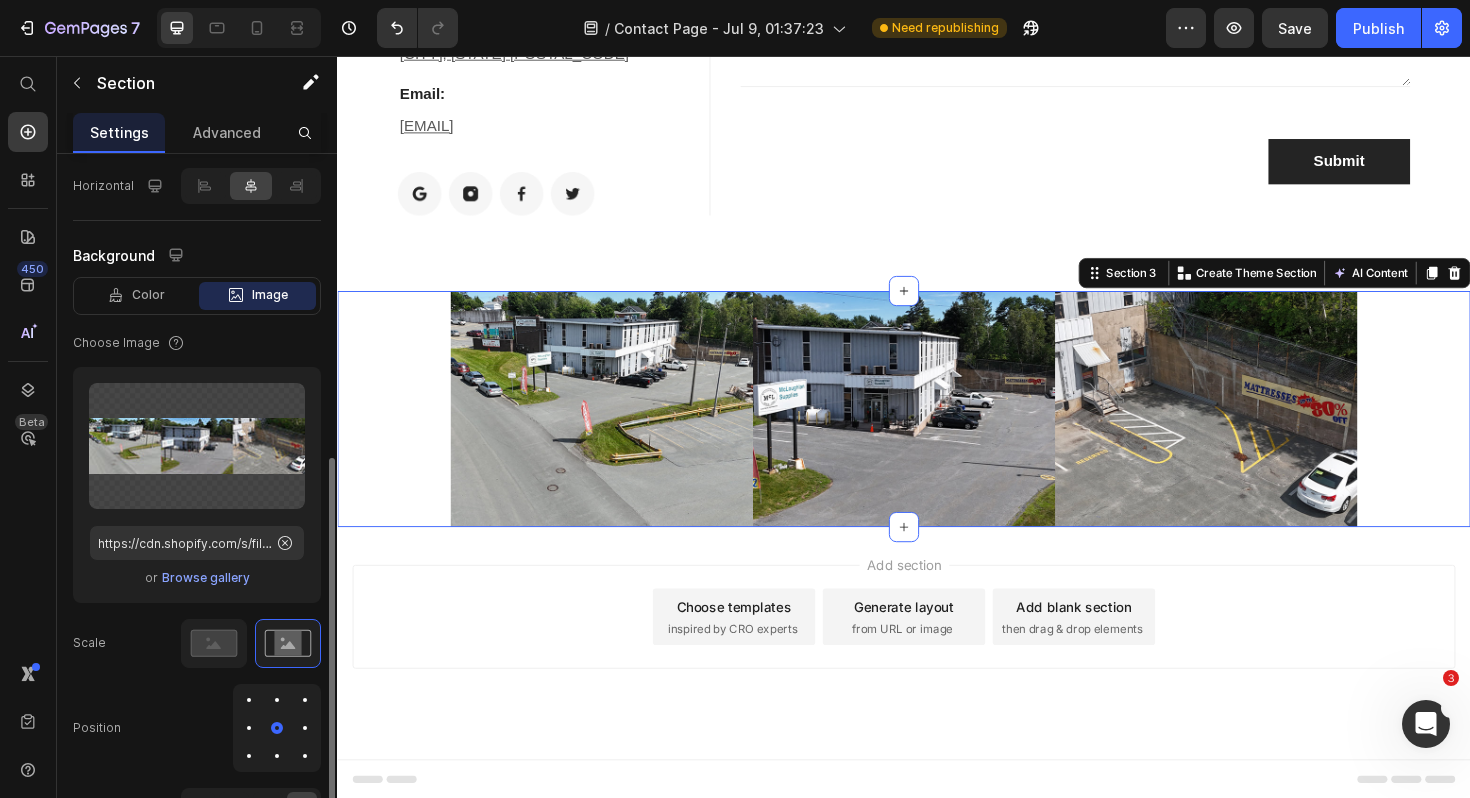 scroll, scrollTop: 808, scrollLeft: 0, axis: vertical 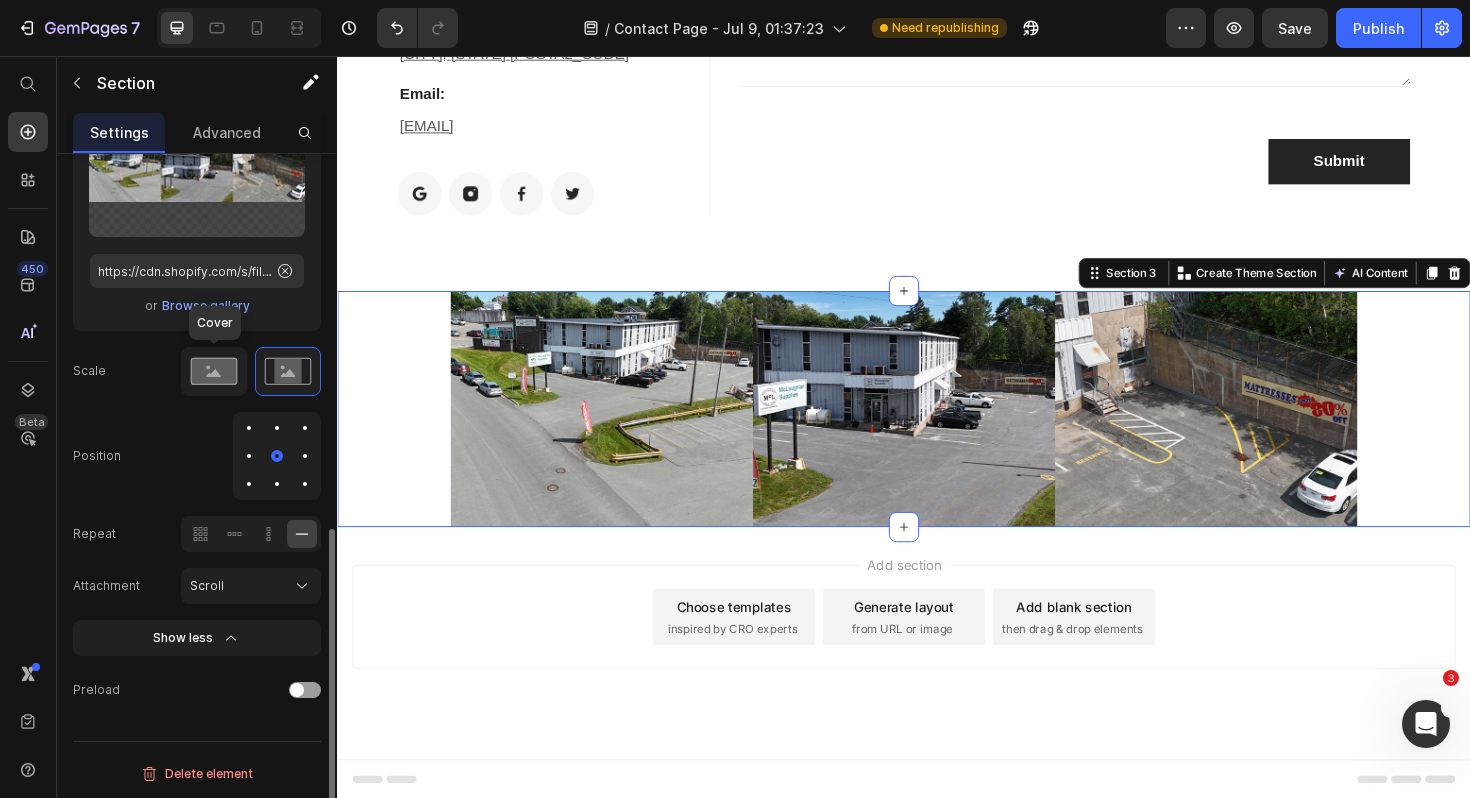 click 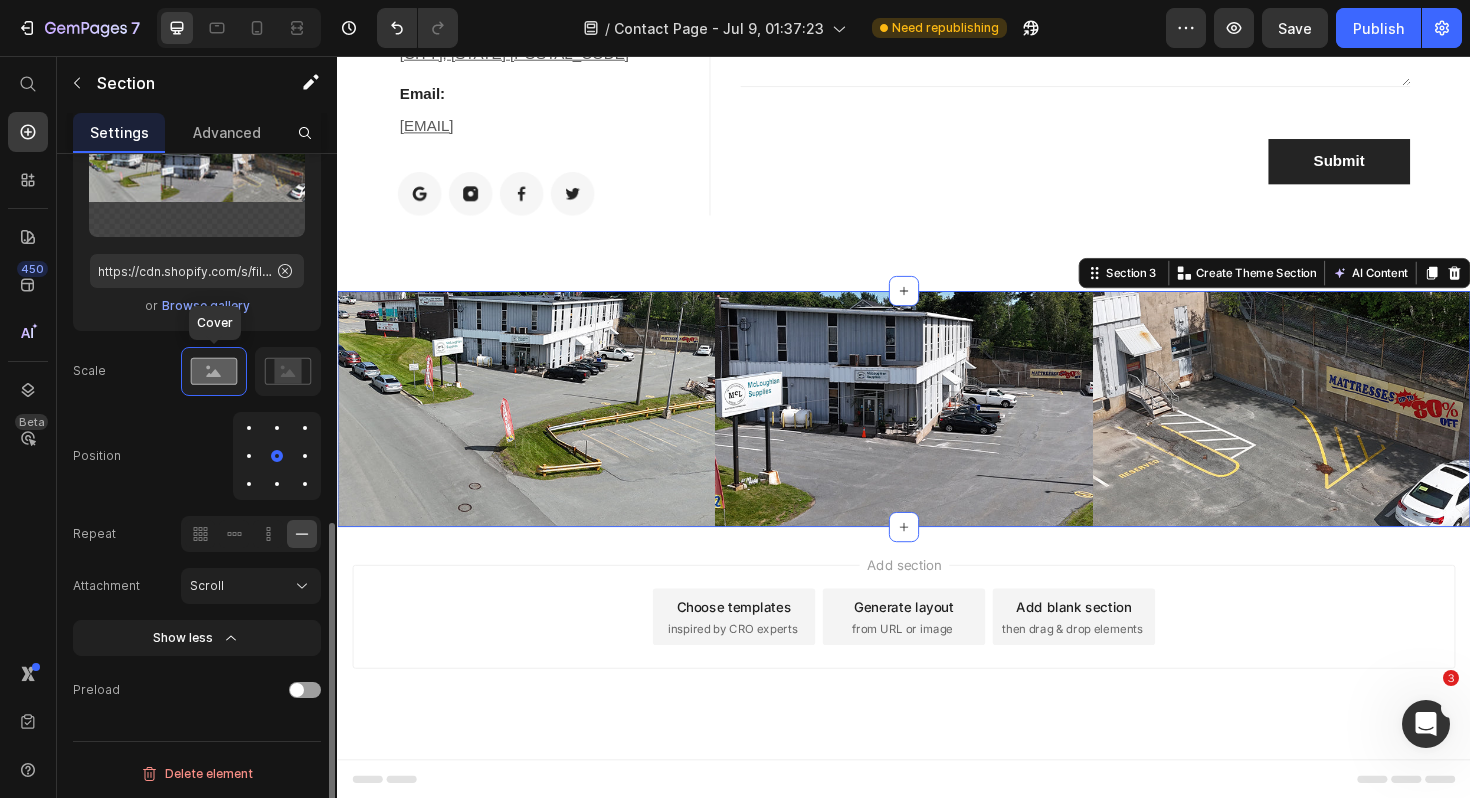 scroll, scrollTop: 804, scrollLeft: 0, axis: vertical 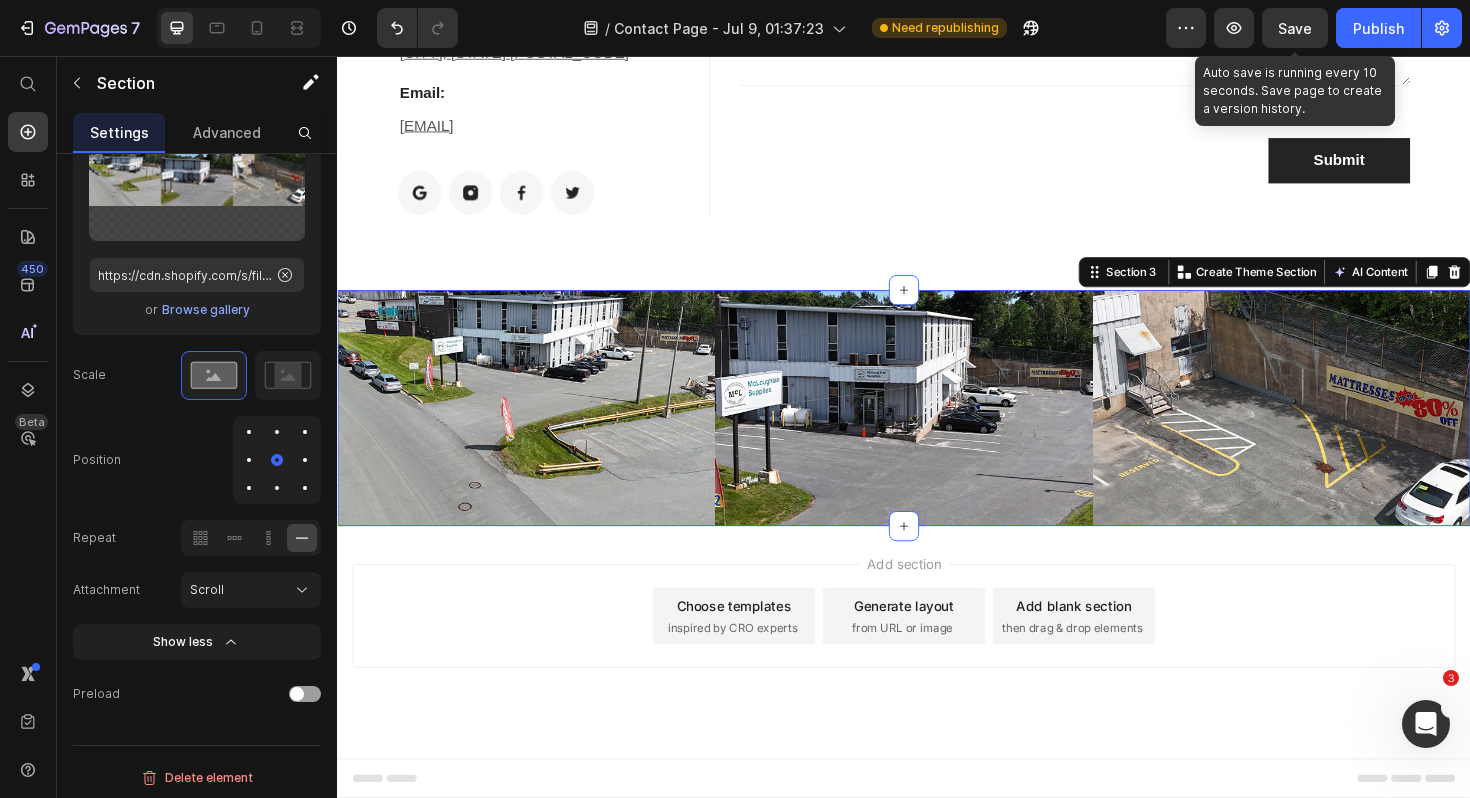click on "Save" at bounding box center (1295, 28) 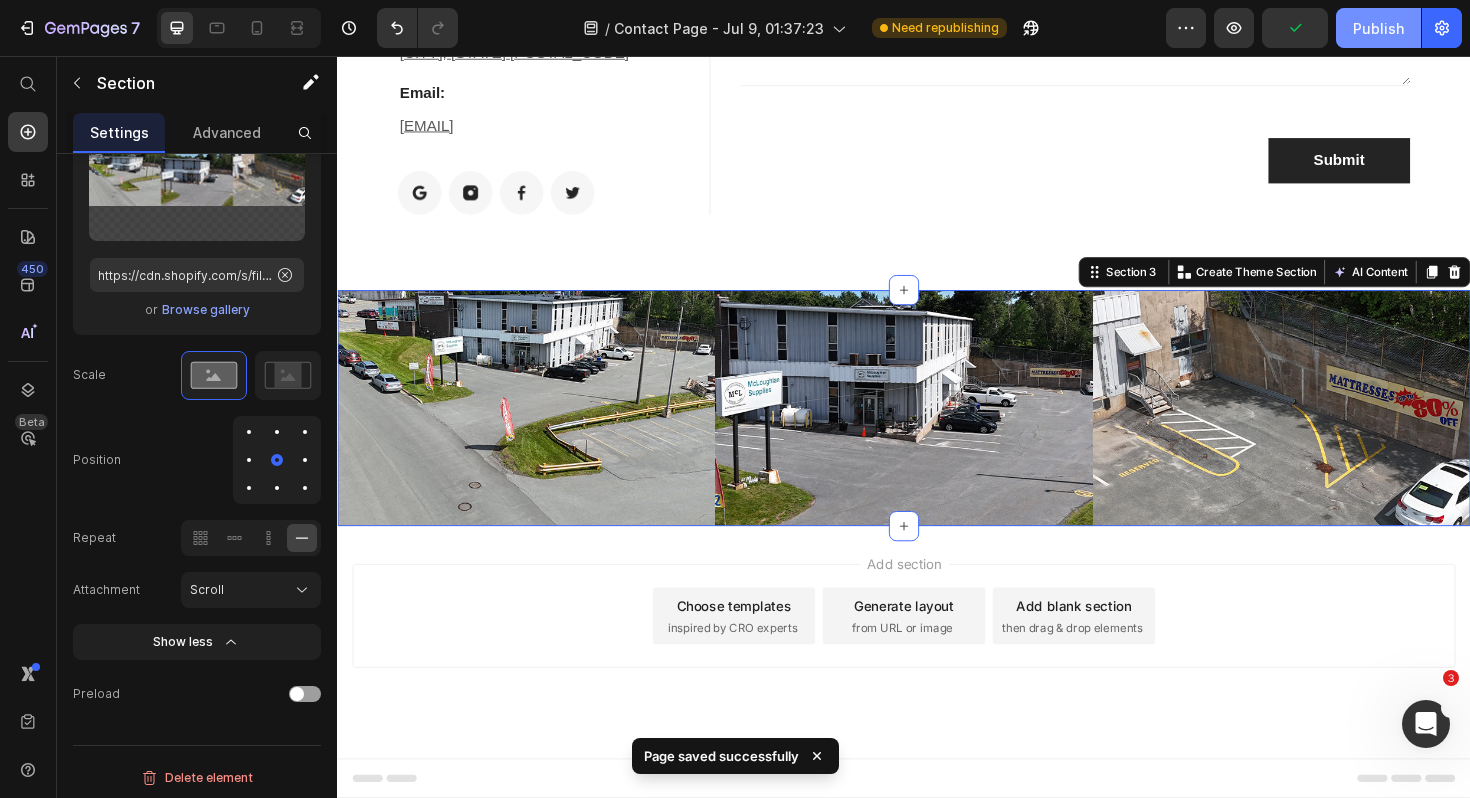 click on "Publish" at bounding box center [1378, 28] 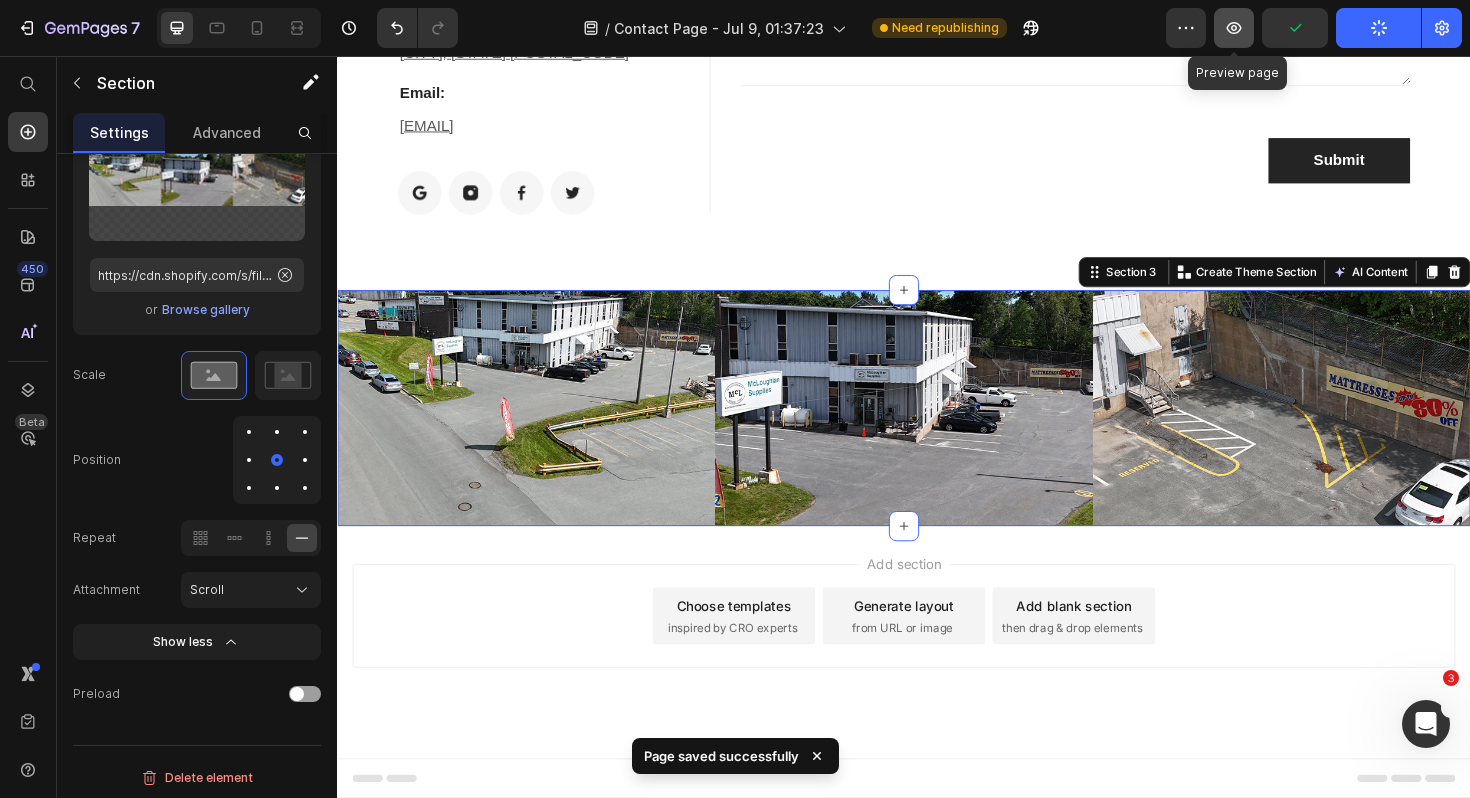 click 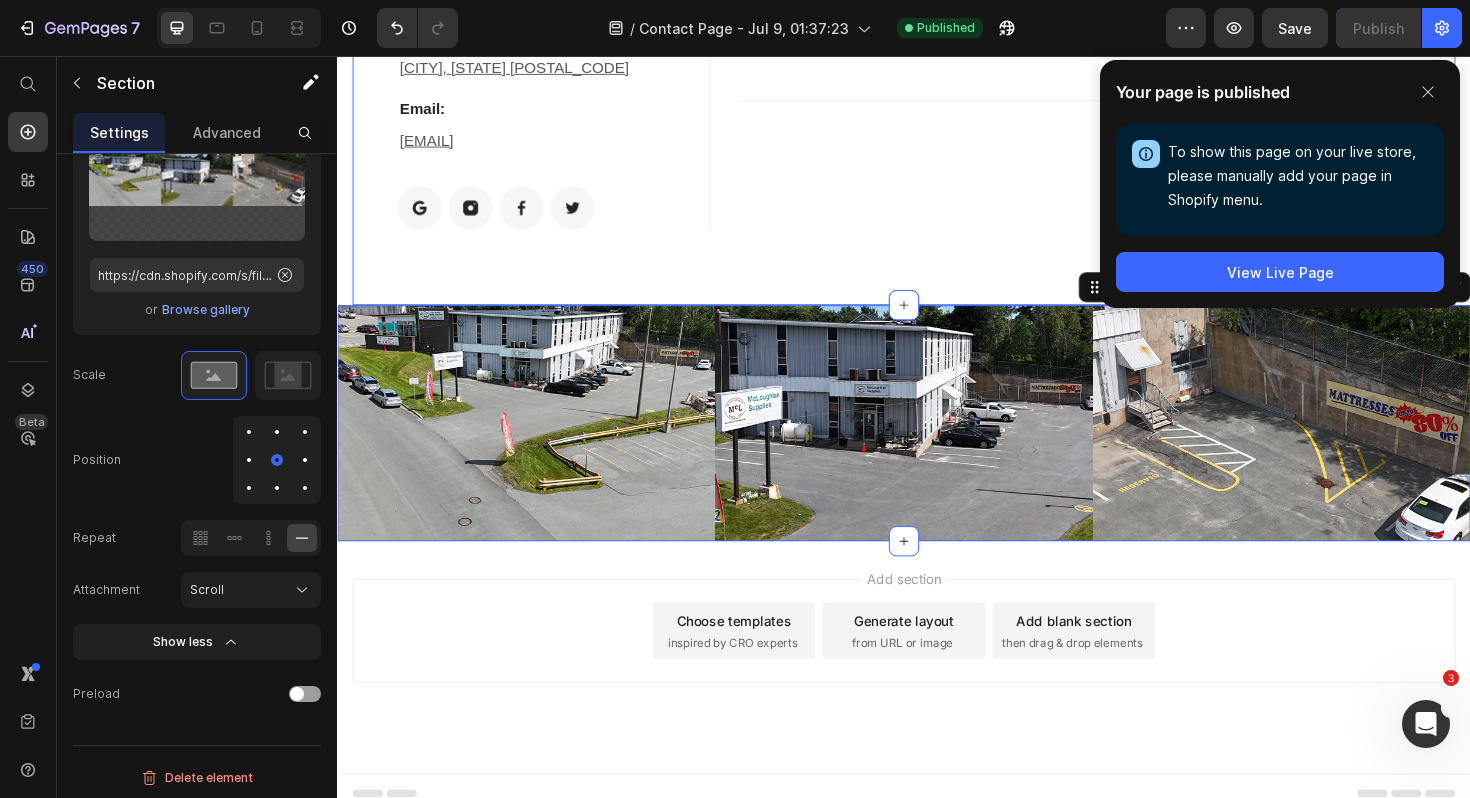 scroll, scrollTop: 581, scrollLeft: 0, axis: vertical 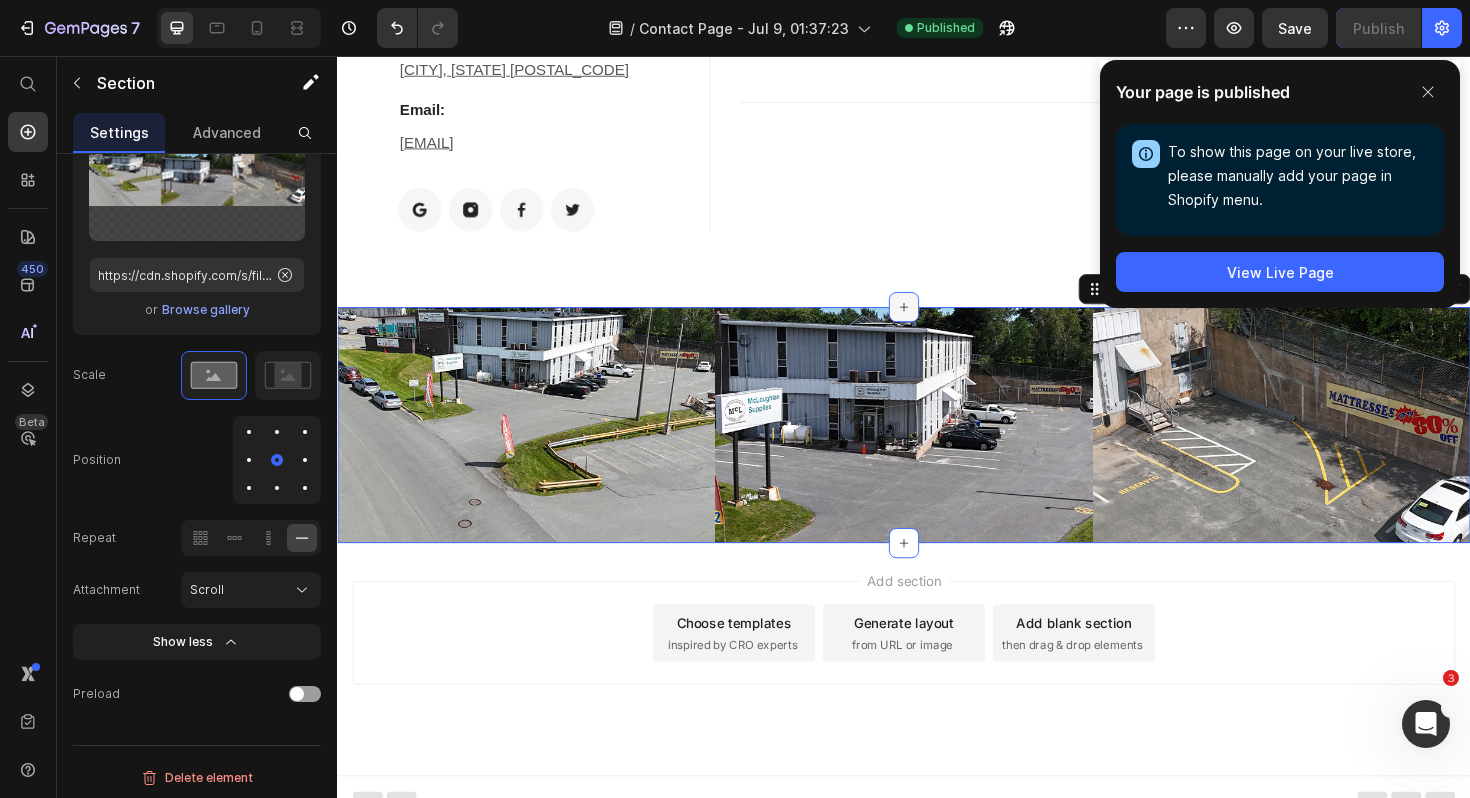 click at bounding box center (937, 322) 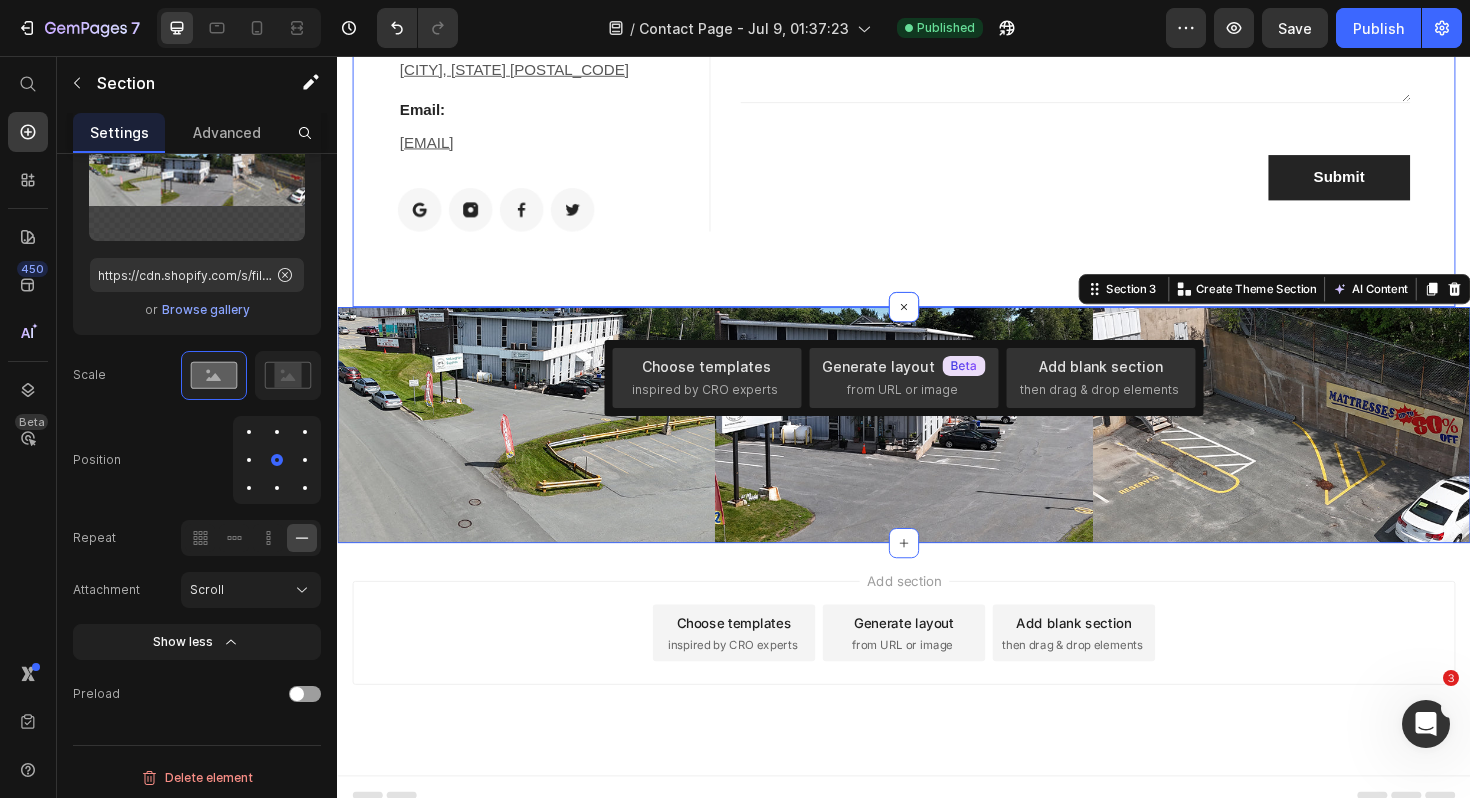 click on "Contact Info Heading We’re here to help you create the home of your dreams. Whether you have questions about our products, need help with your order, or simply want to say hello our team is ready to assist you. Text block Phone: Text block ([PHONE])-([PHONE]) Text block Address: Text block [NUMBER] [STREET], [CITY], [STATE] [POSTAL_CODE] Text block Email: Text block [EMAIL] Text block Image Image Image Image Row Row NAME Text block Text Field SUBJECT Text block Text Field EMAIL Text block Email Field Row Message Text block Text Area Submit Submit Button Contact Form Row Section 2" at bounding box center (937, -41) 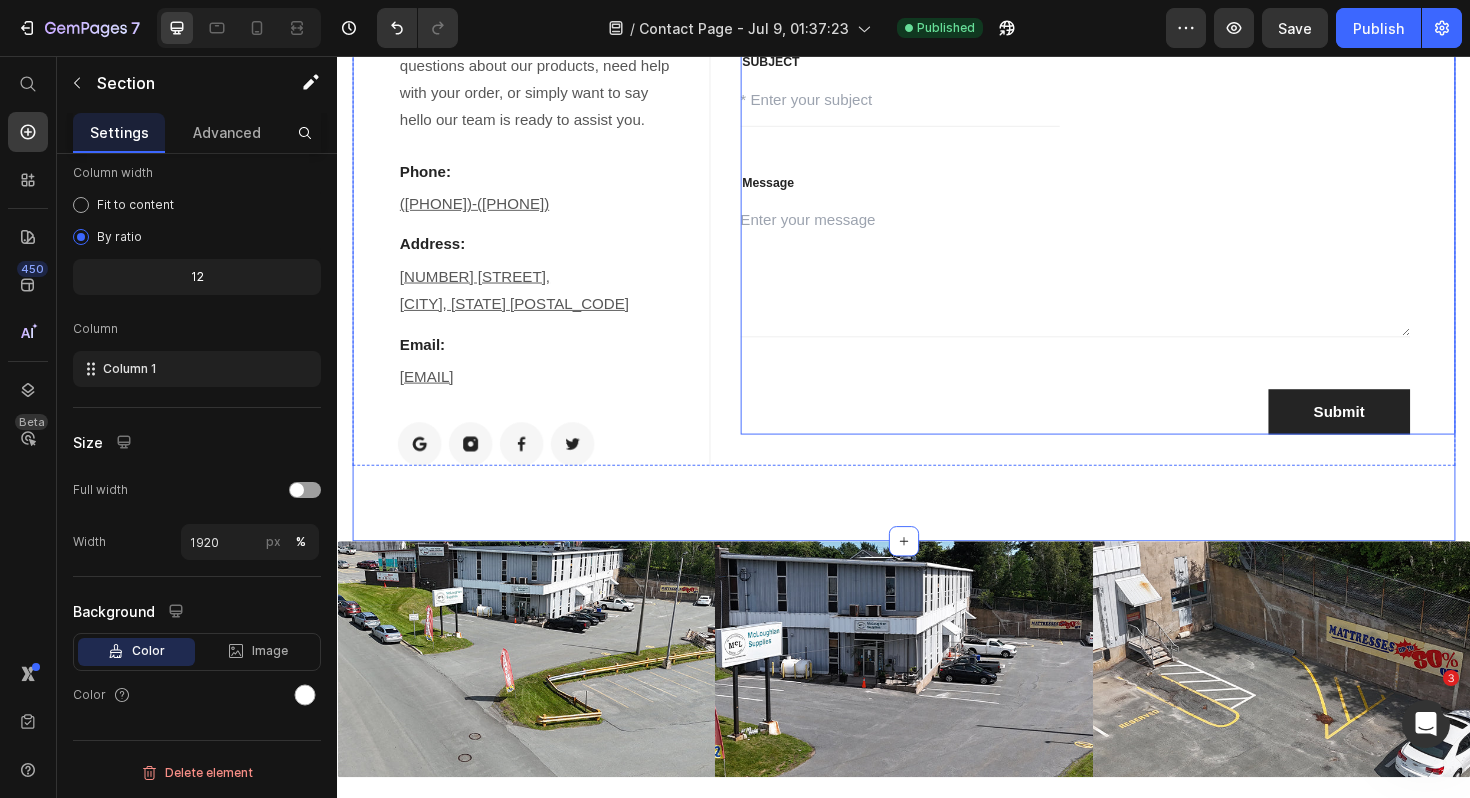scroll, scrollTop: 599, scrollLeft: 0, axis: vertical 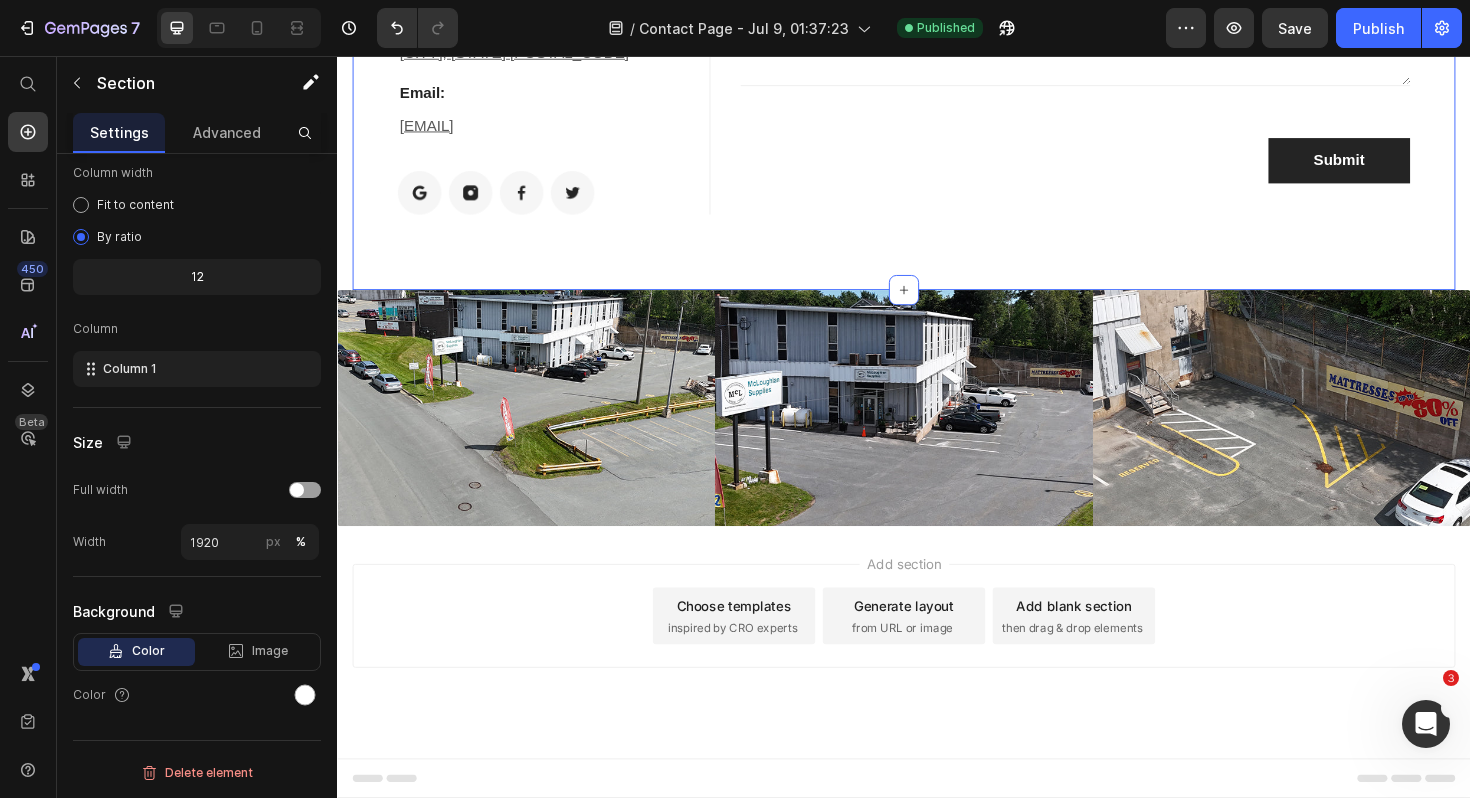 click on "Add section" at bounding box center [937, 593] 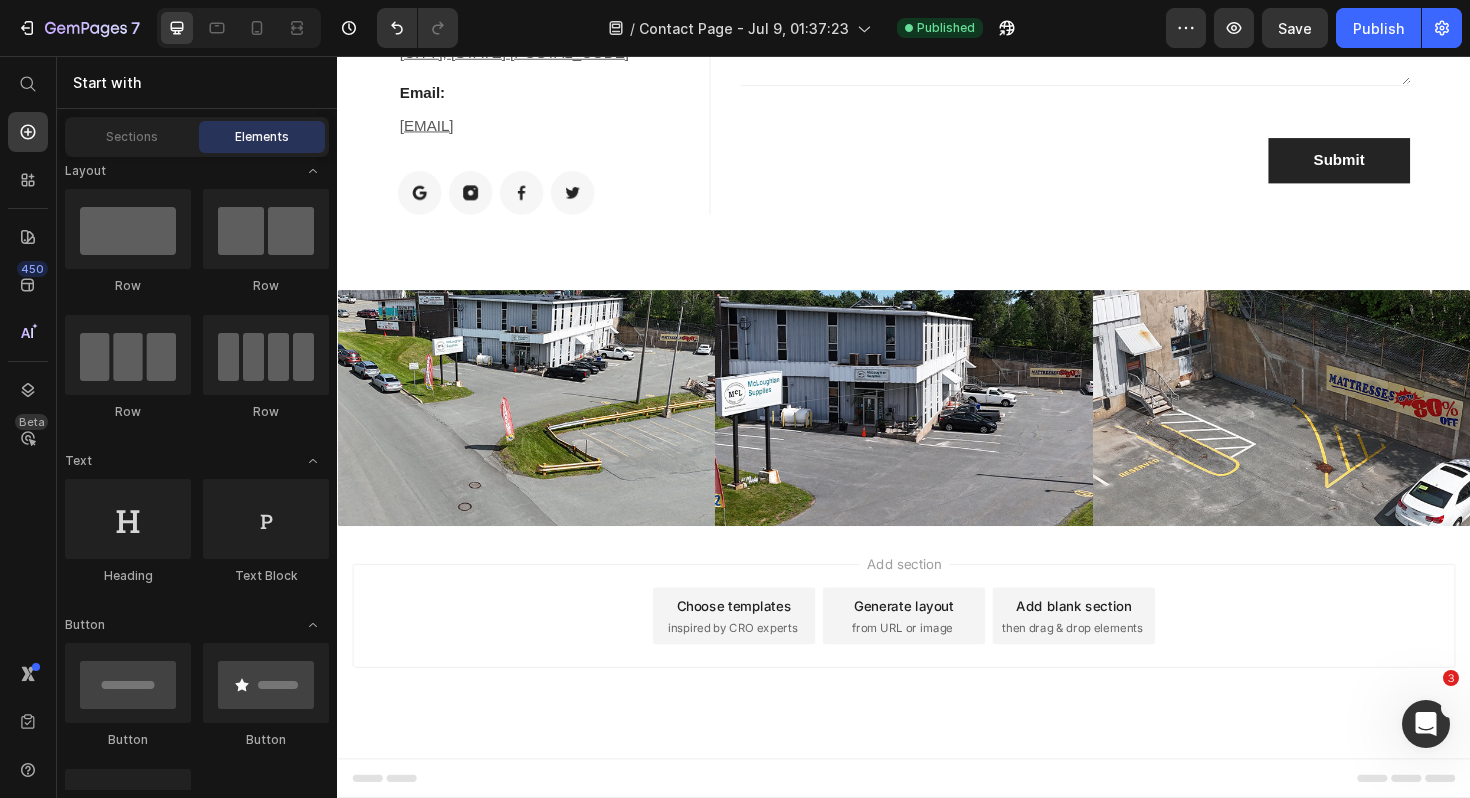click on "Add section" at bounding box center [937, 593] 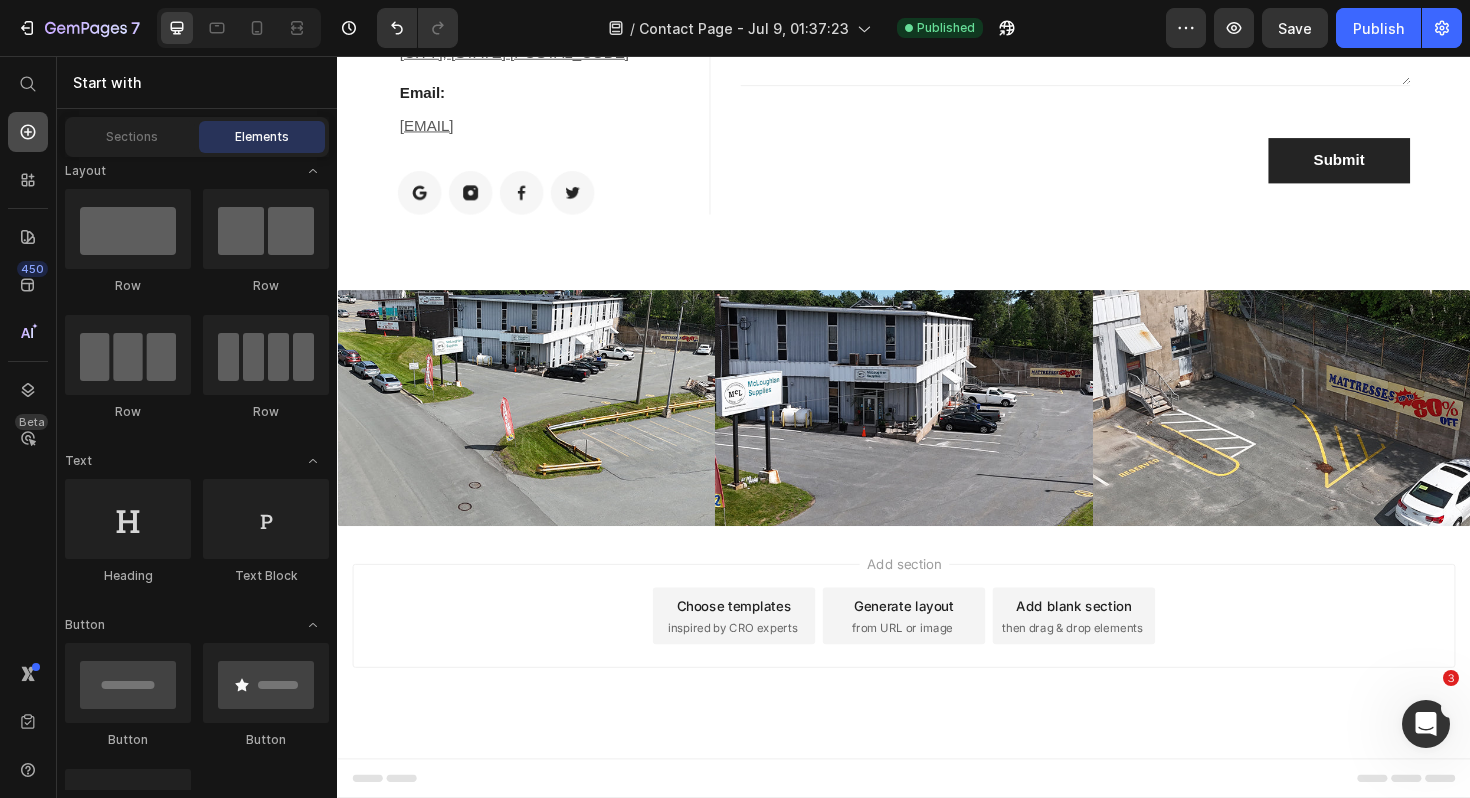 click 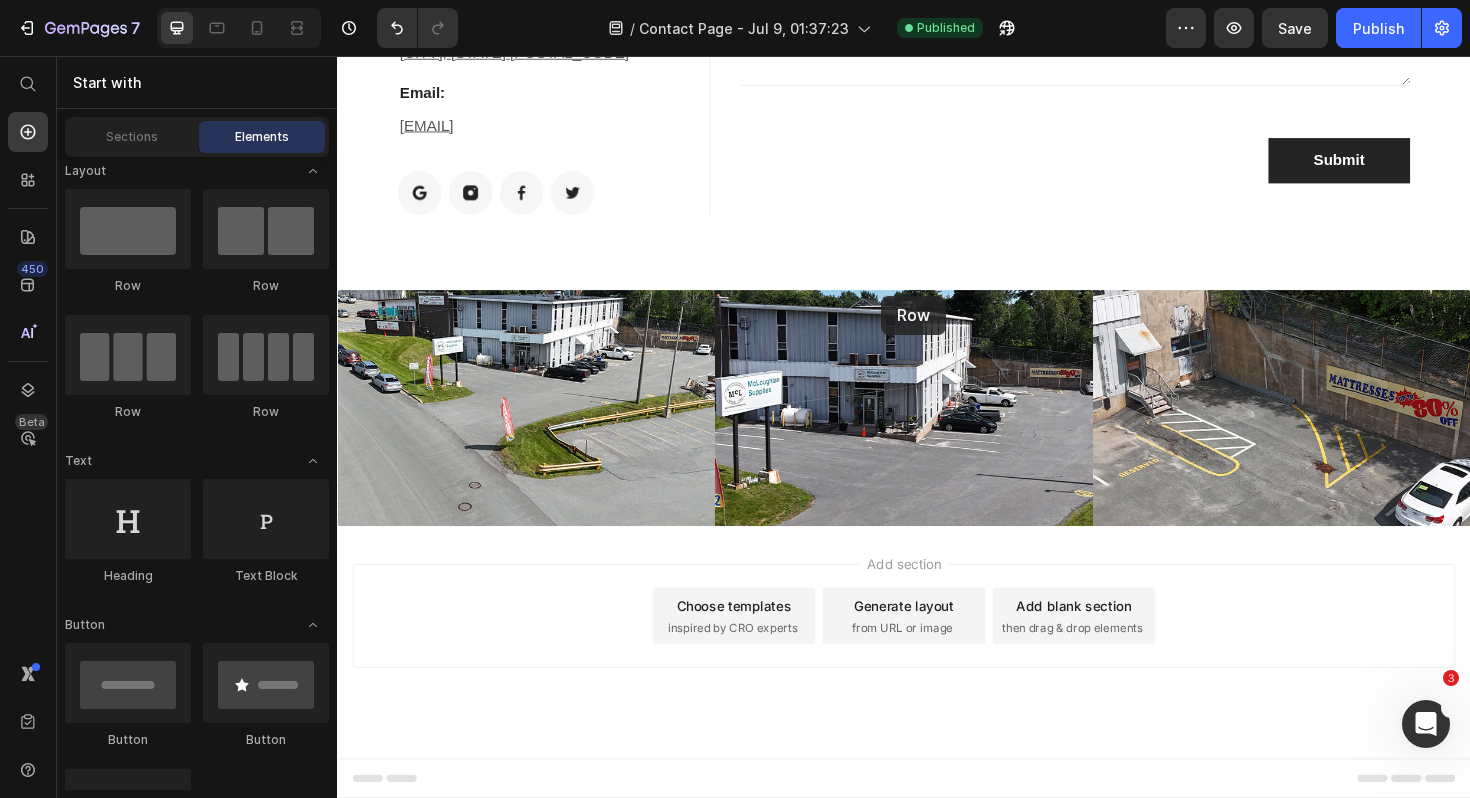 drag, startPoint x: 474, startPoint y: 307, endPoint x: 913, endPoint y: 310, distance: 439.01025 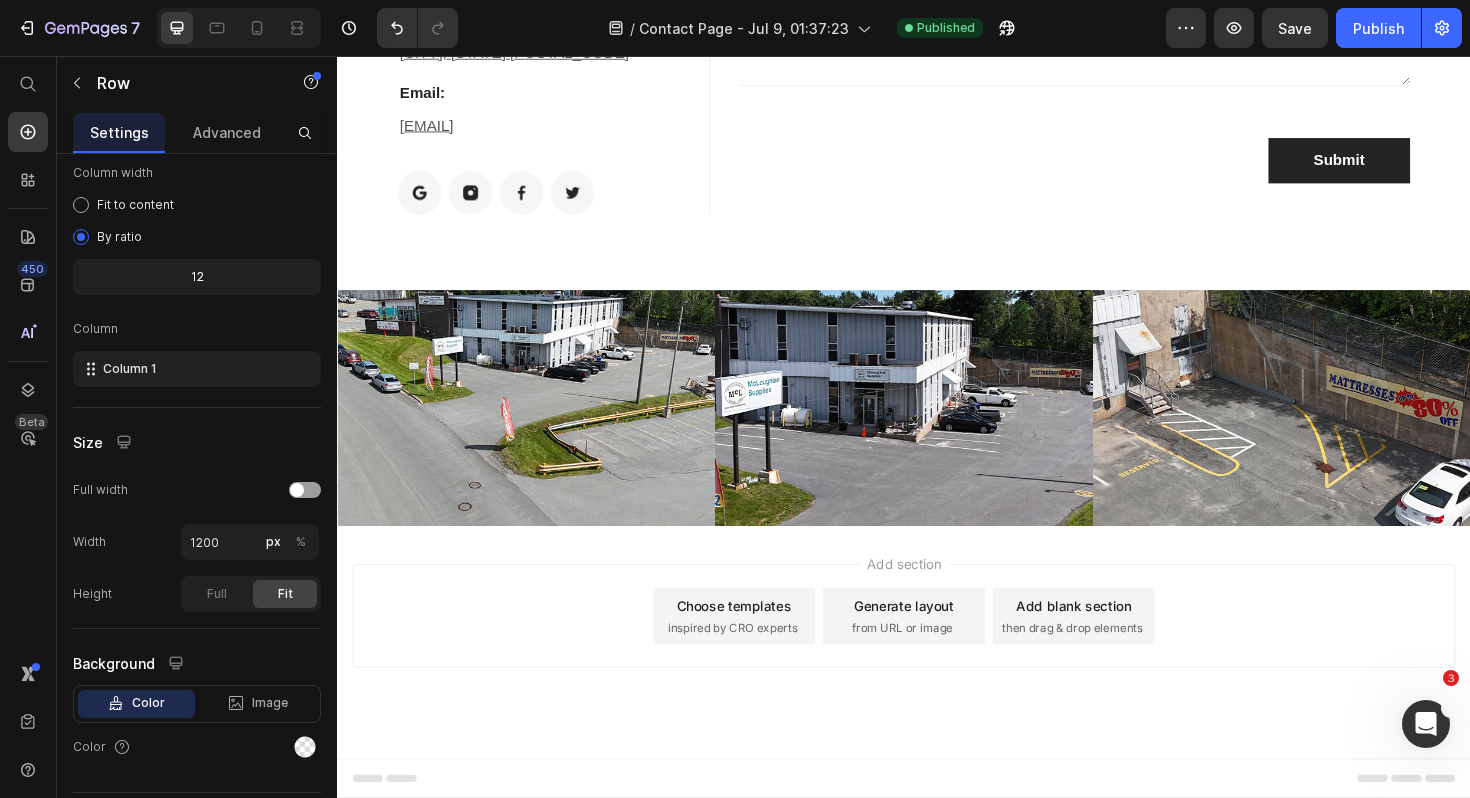 scroll, scrollTop: 0, scrollLeft: 0, axis: both 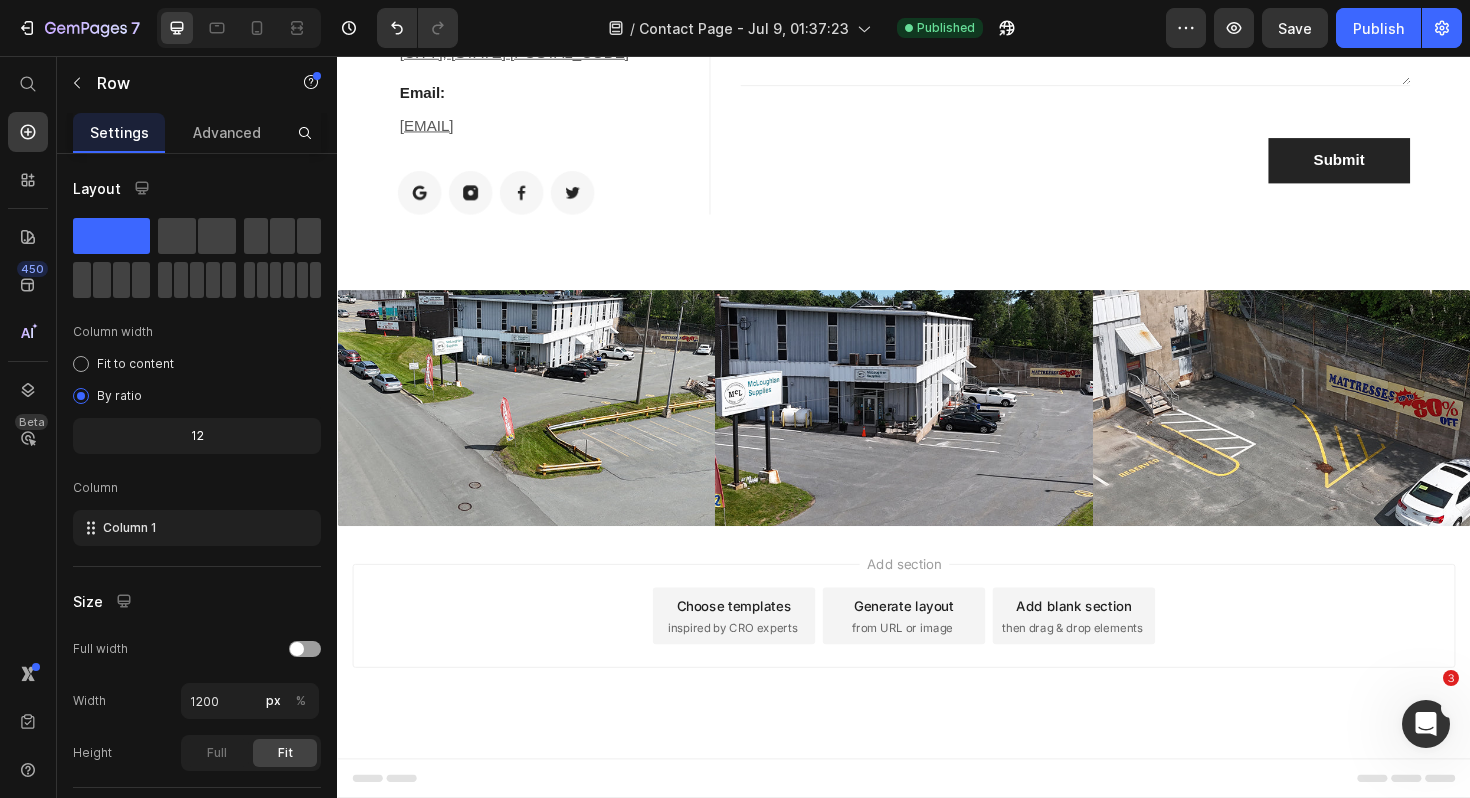 click on "Choose templates" at bounding box center (757, 638) 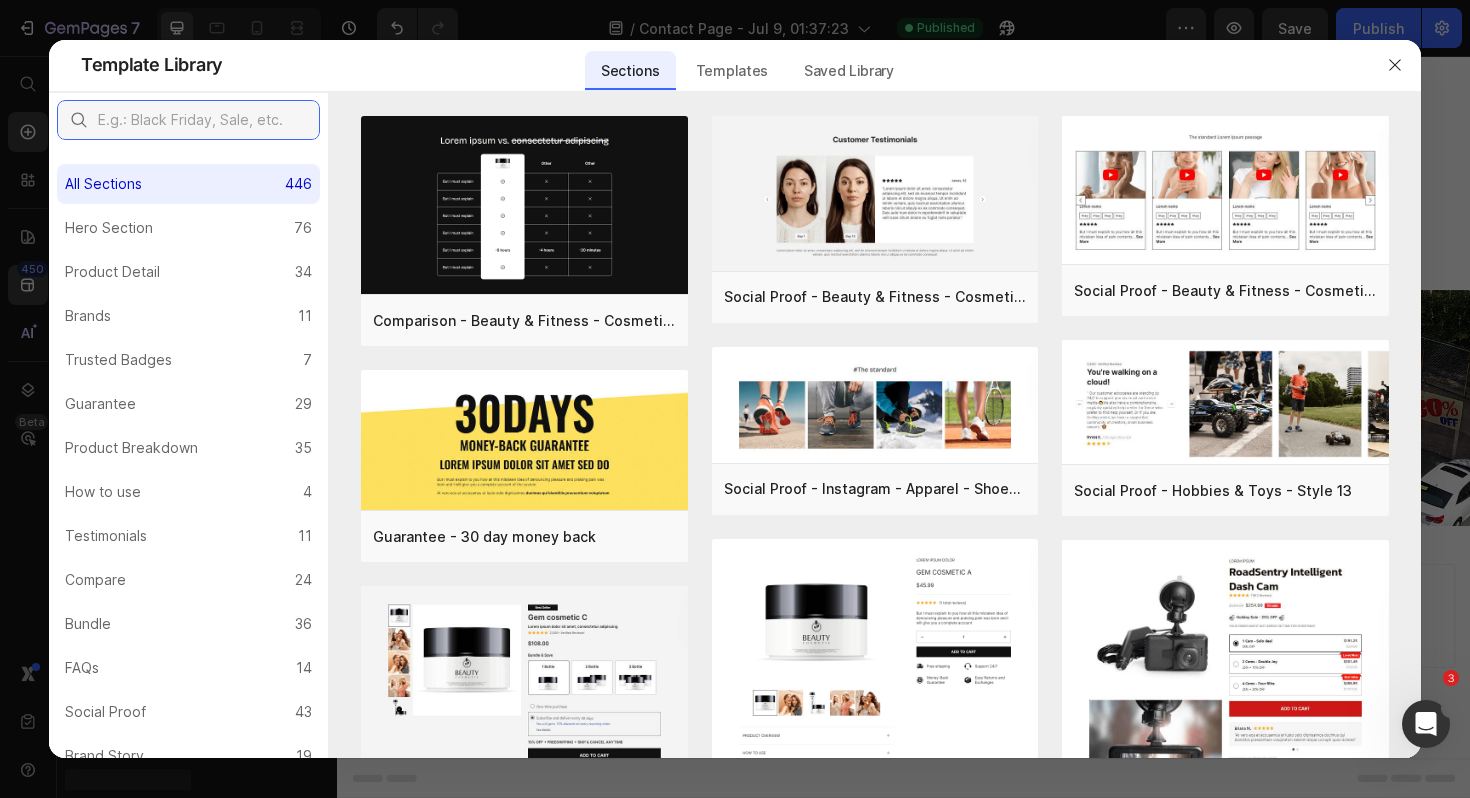 click at bounding box center (188, 120) 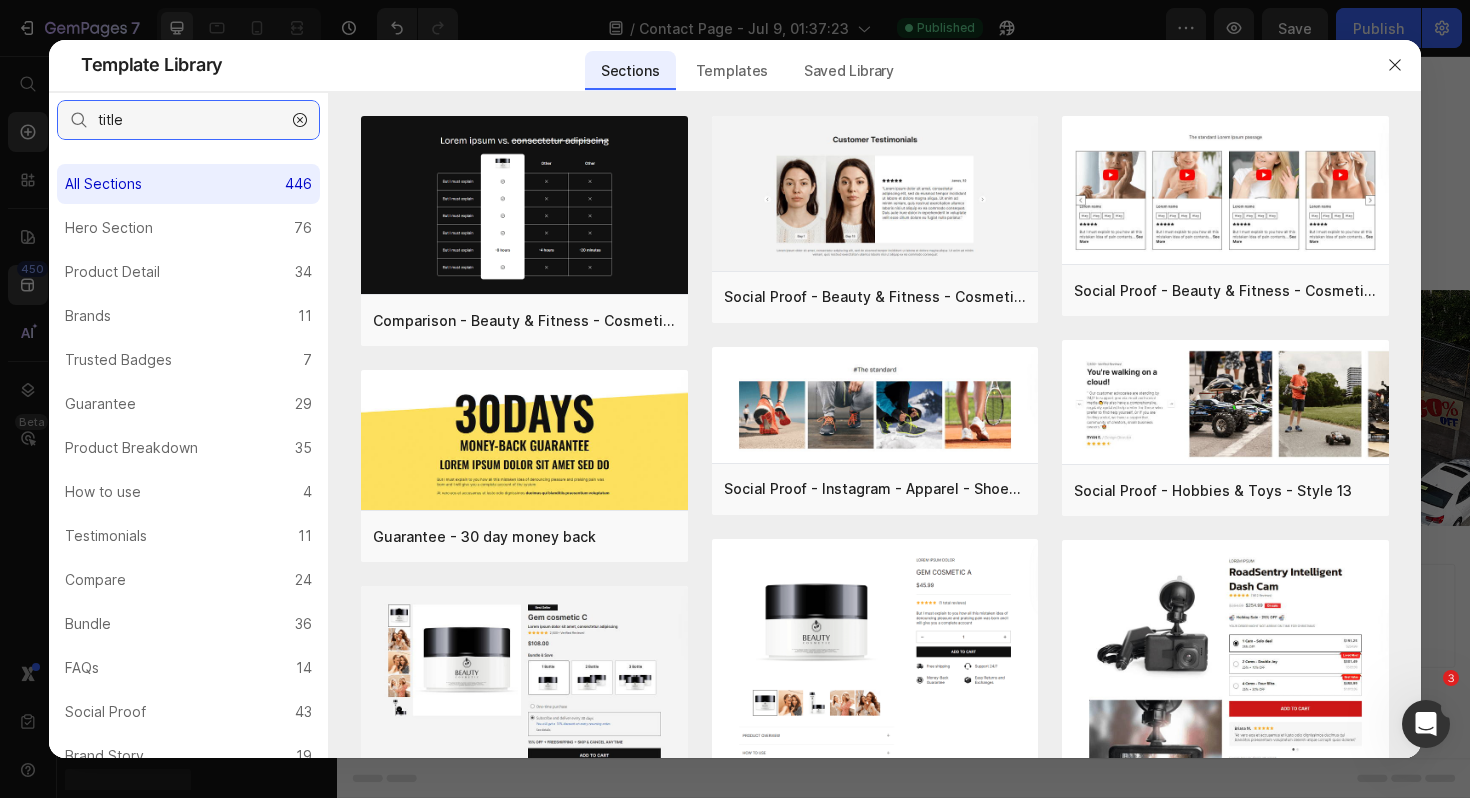 type on "title" 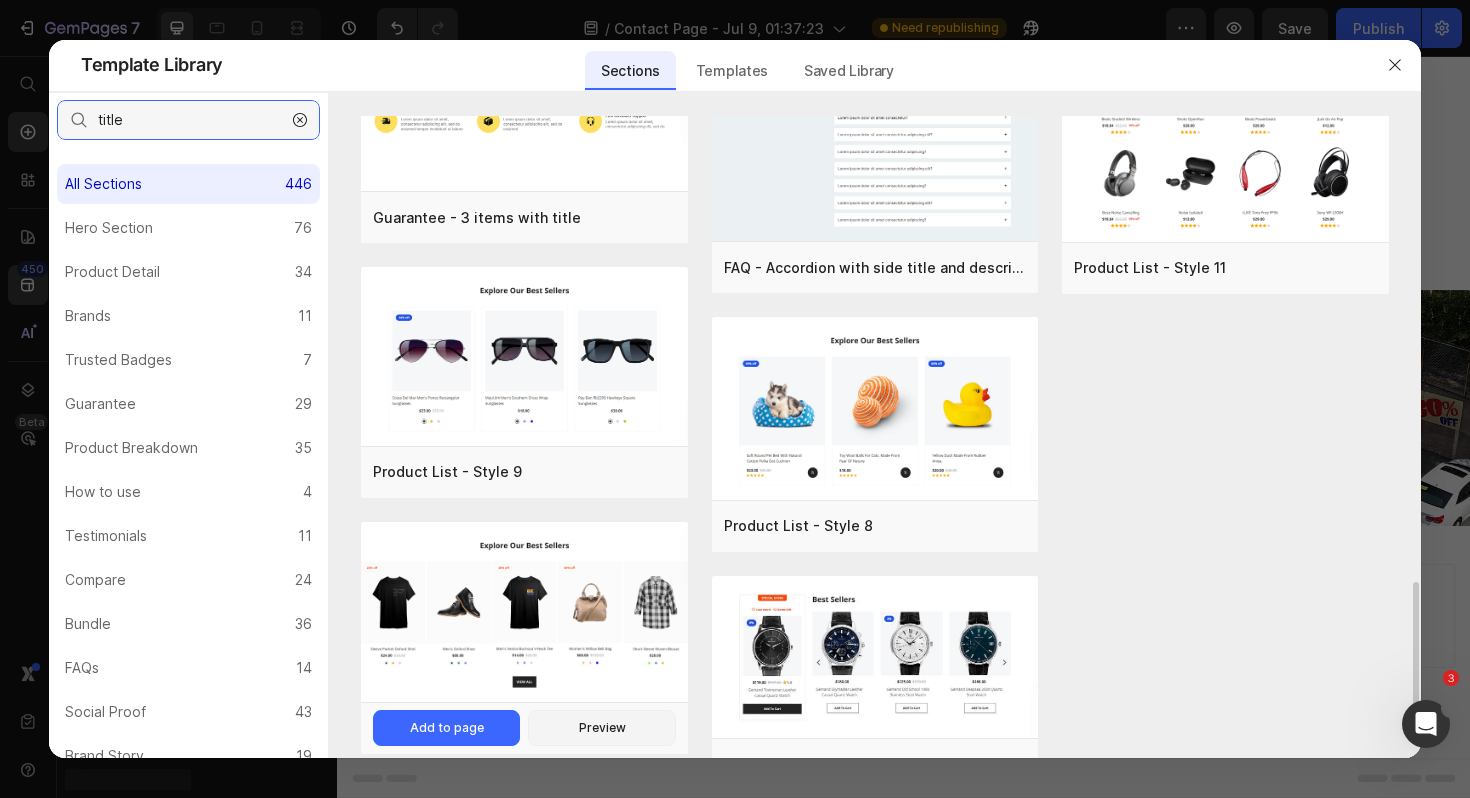 scroll, scrollTop: 1913, scrollLeft: 0, axis: vertical 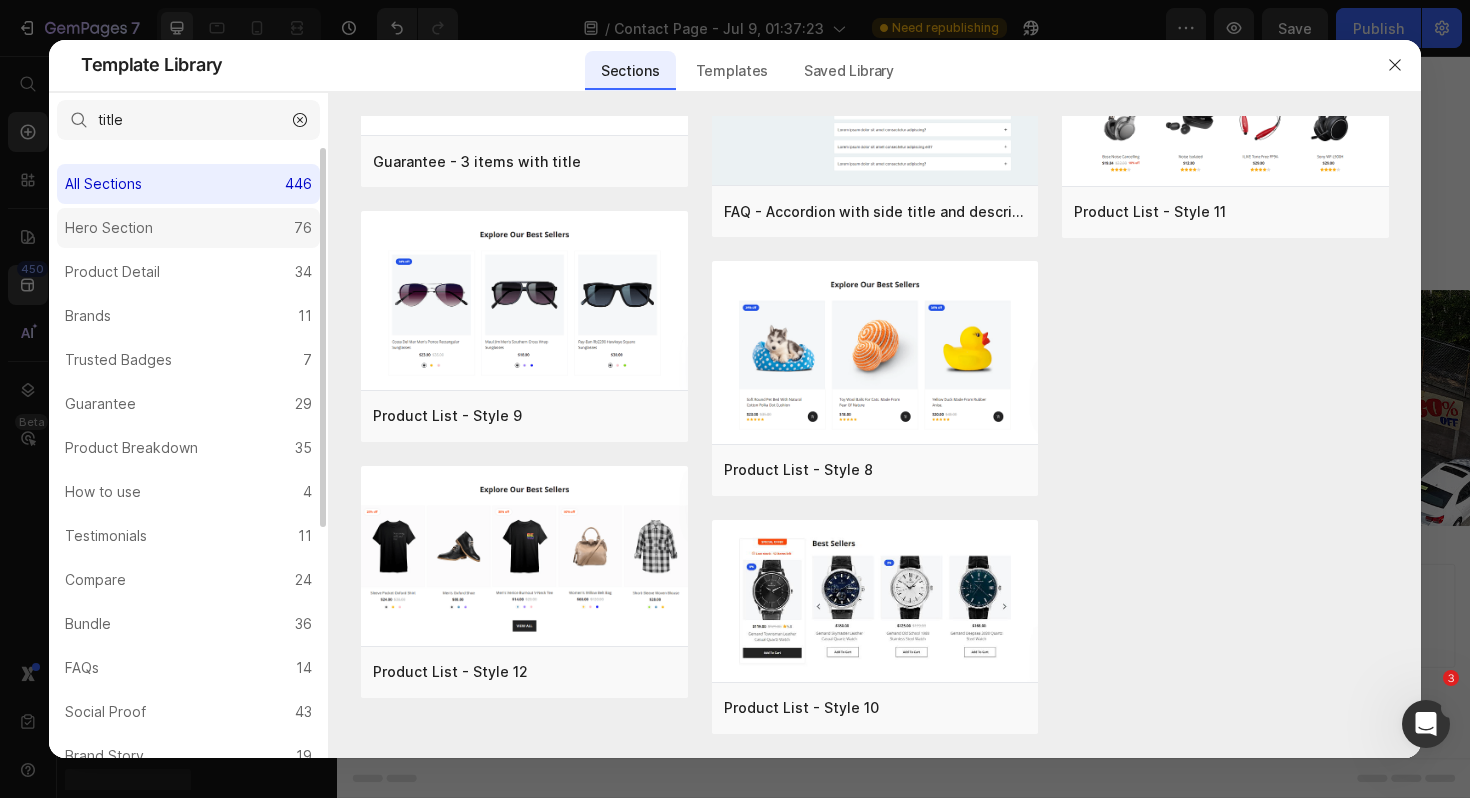 click on "Hero Section 76" 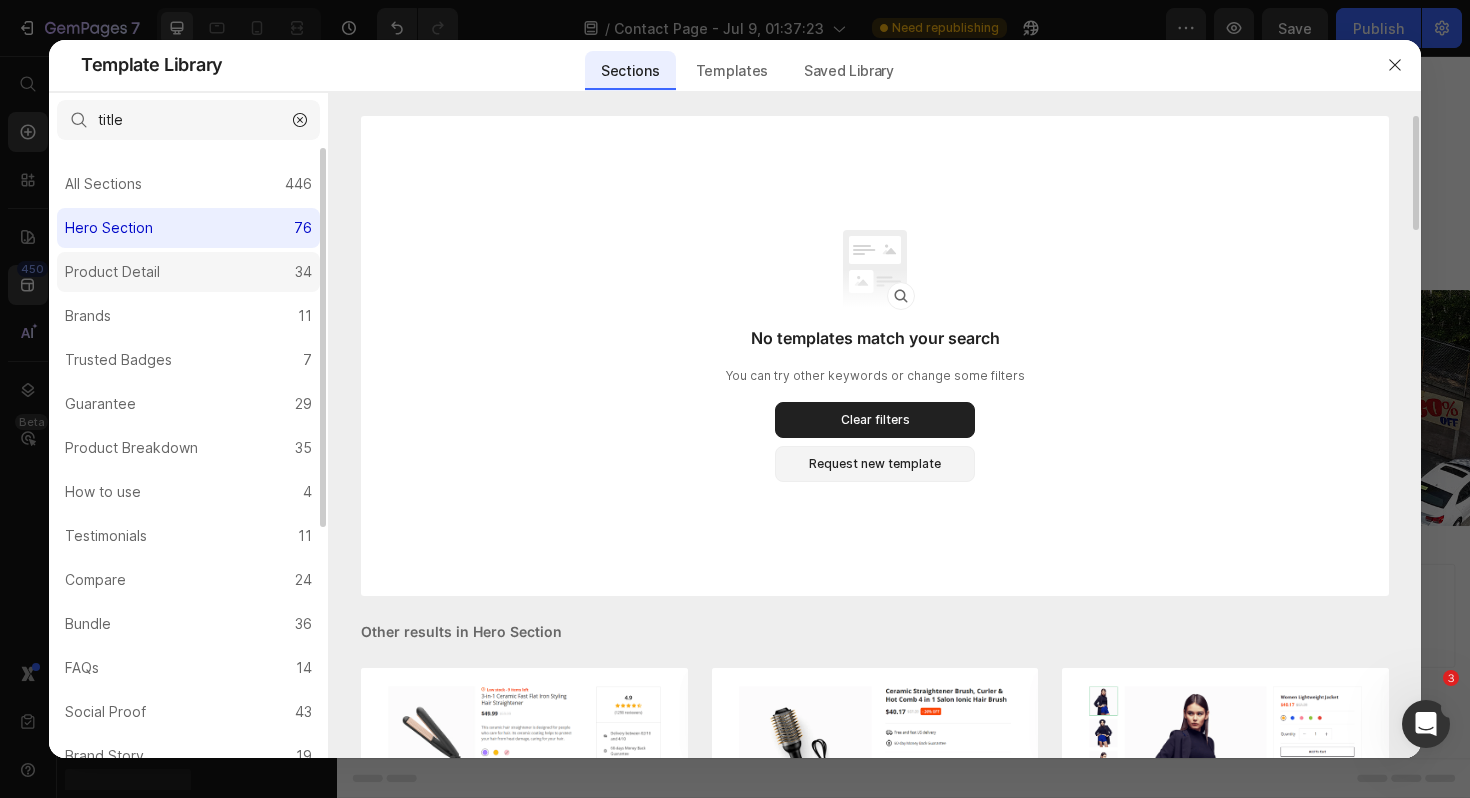 click on "Product Detail 34" 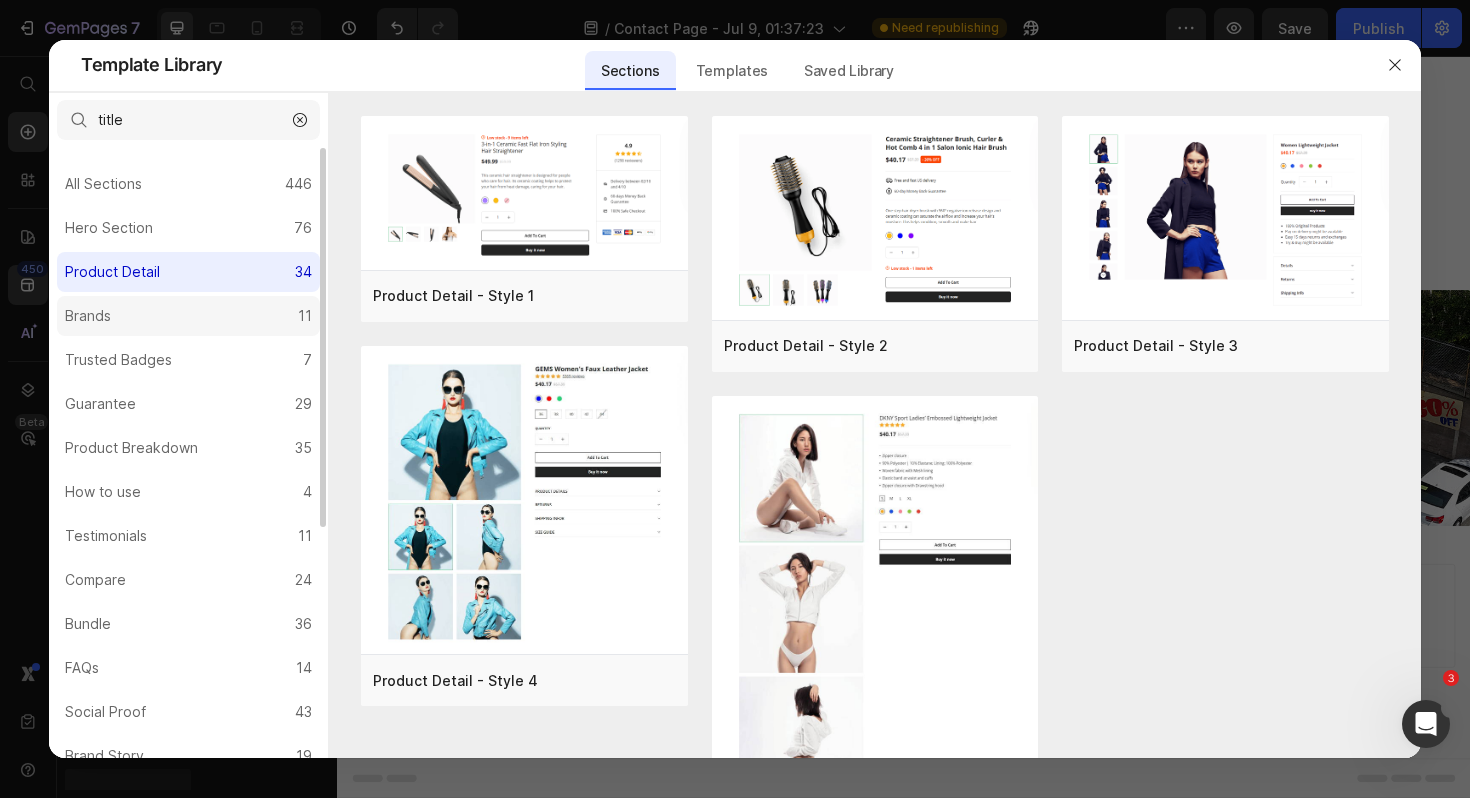 click on "Brands 11" 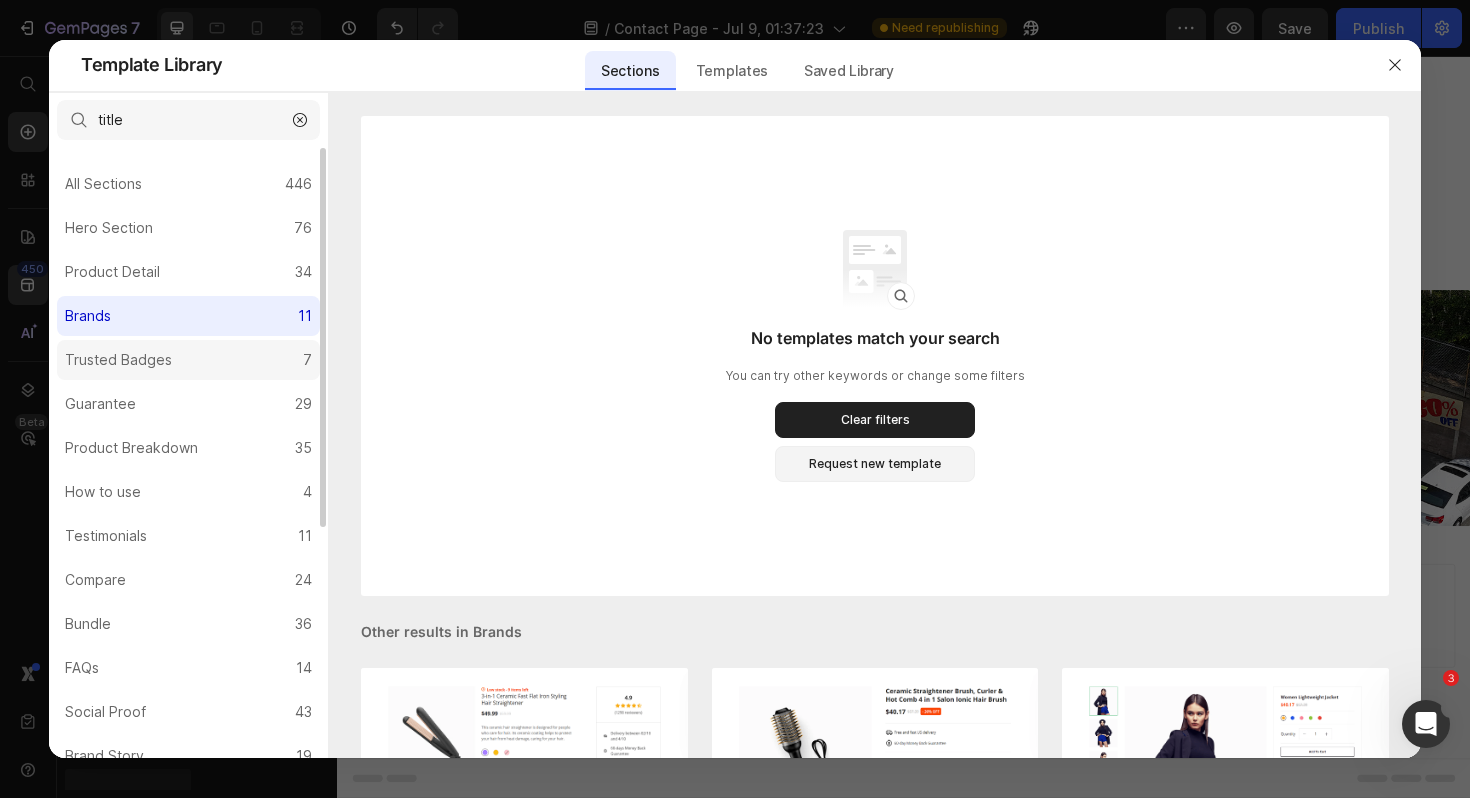 click on "Trusted Badges 7" 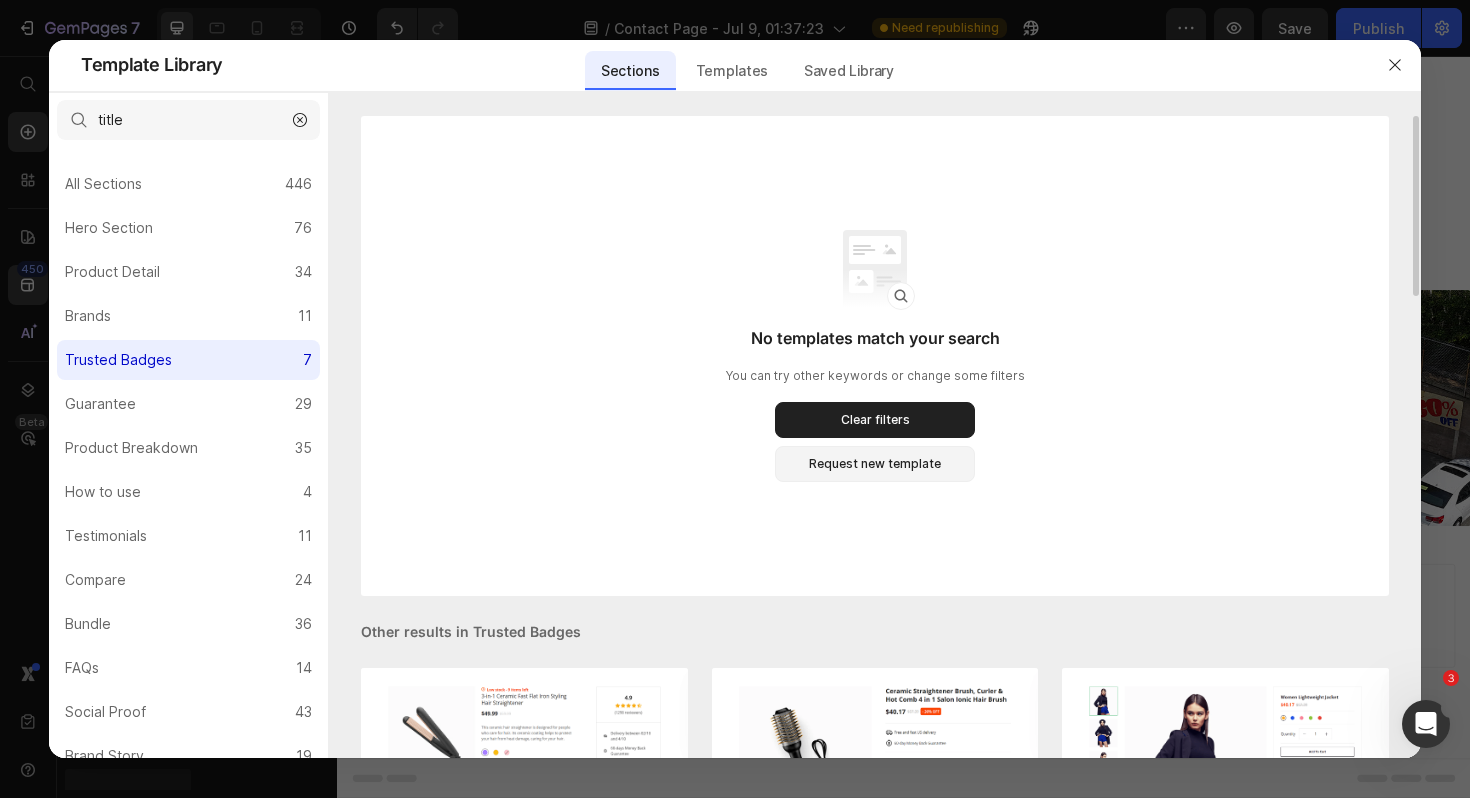 scroll, scrollTop: 370, scrollLeft: 0, axis: vertical 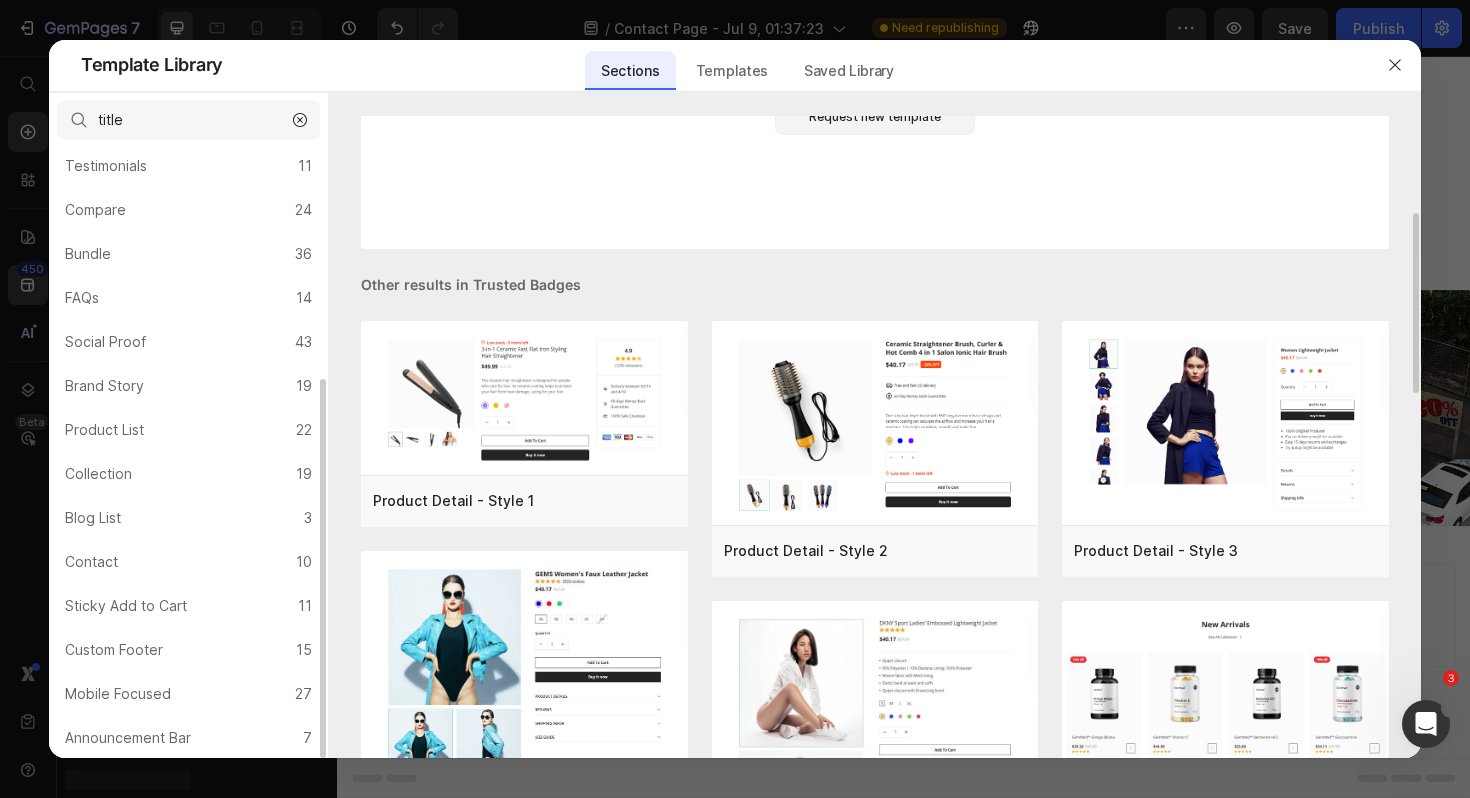 click on "All Sections 446 Hero Section 76 Product Detail 34 Brands 11 Trusted Badges 7 Guarantee 29 Product Breakdown 35 How to use 4 Testimonials 11 Compare 24 Bundle 36 FAQs 14 Social Proof 43 Brand Story 19 Product List 22 Collection 19 Blog List 3 Contact 10 Sticky Add to Cart 11 Custom Footer 15 Mobile Focused 27 Announcement Bar 7" at bounding box center [188, 268] 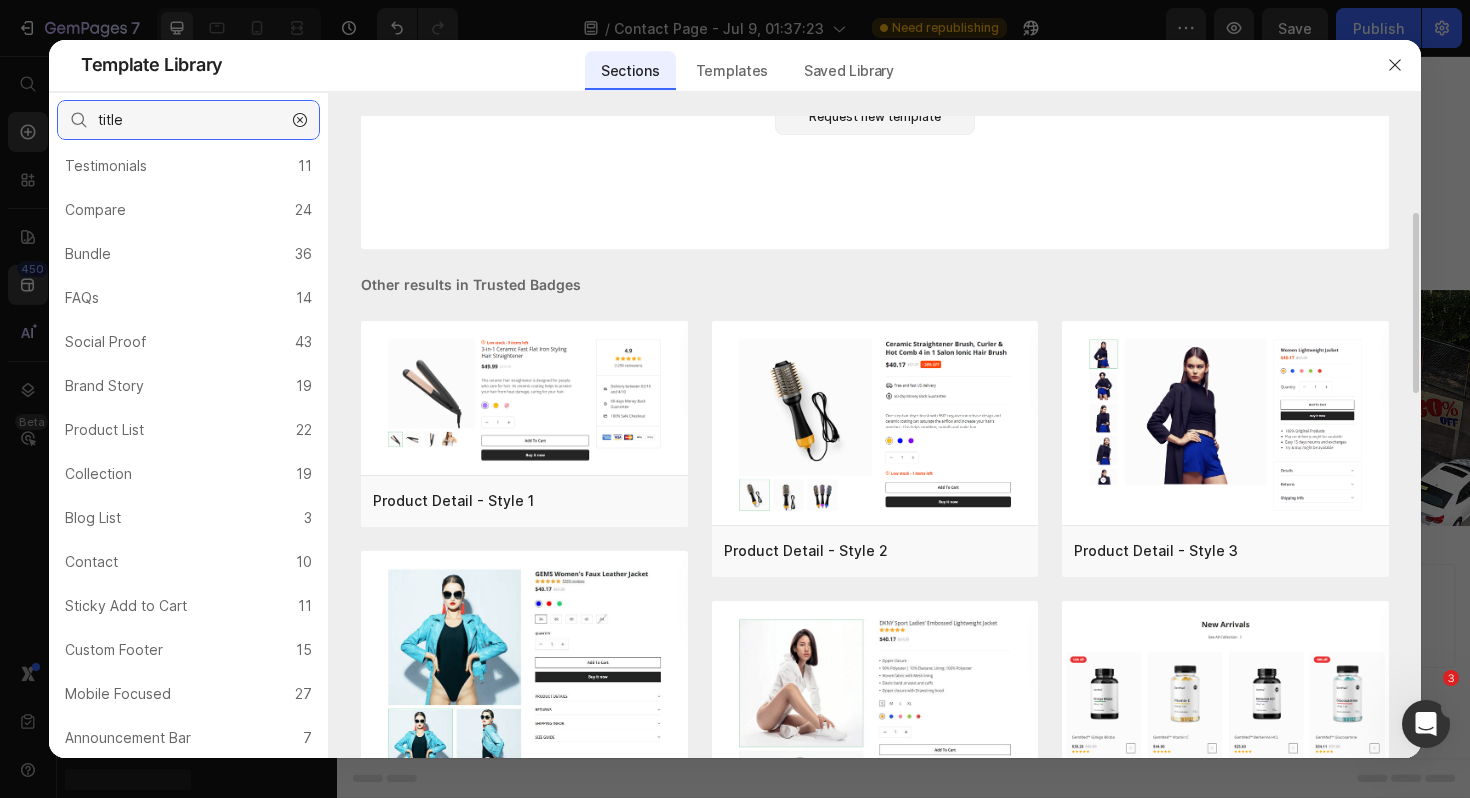 click on "title" at bounding box center (188, 120) 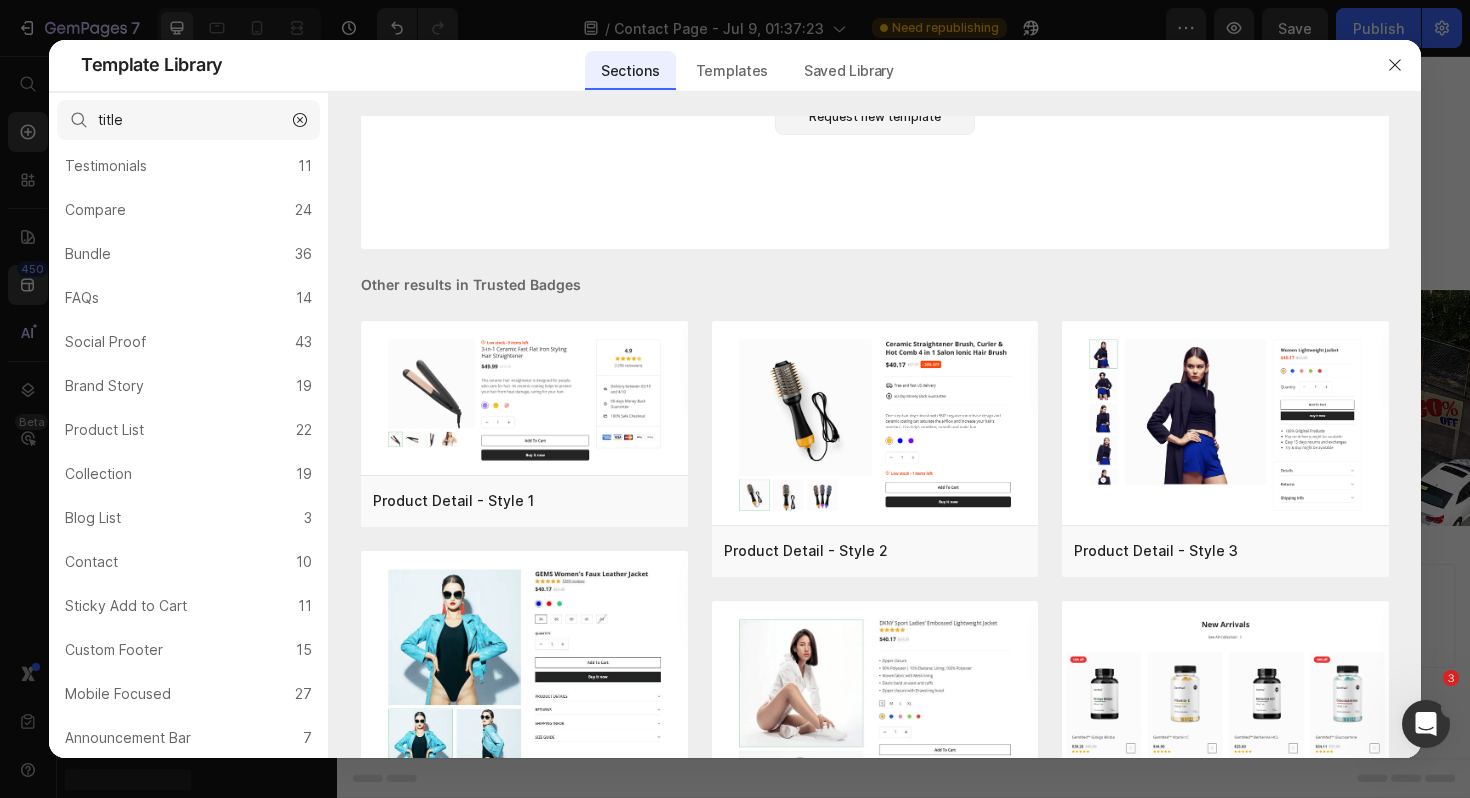 click at bounding box center [300, 120] 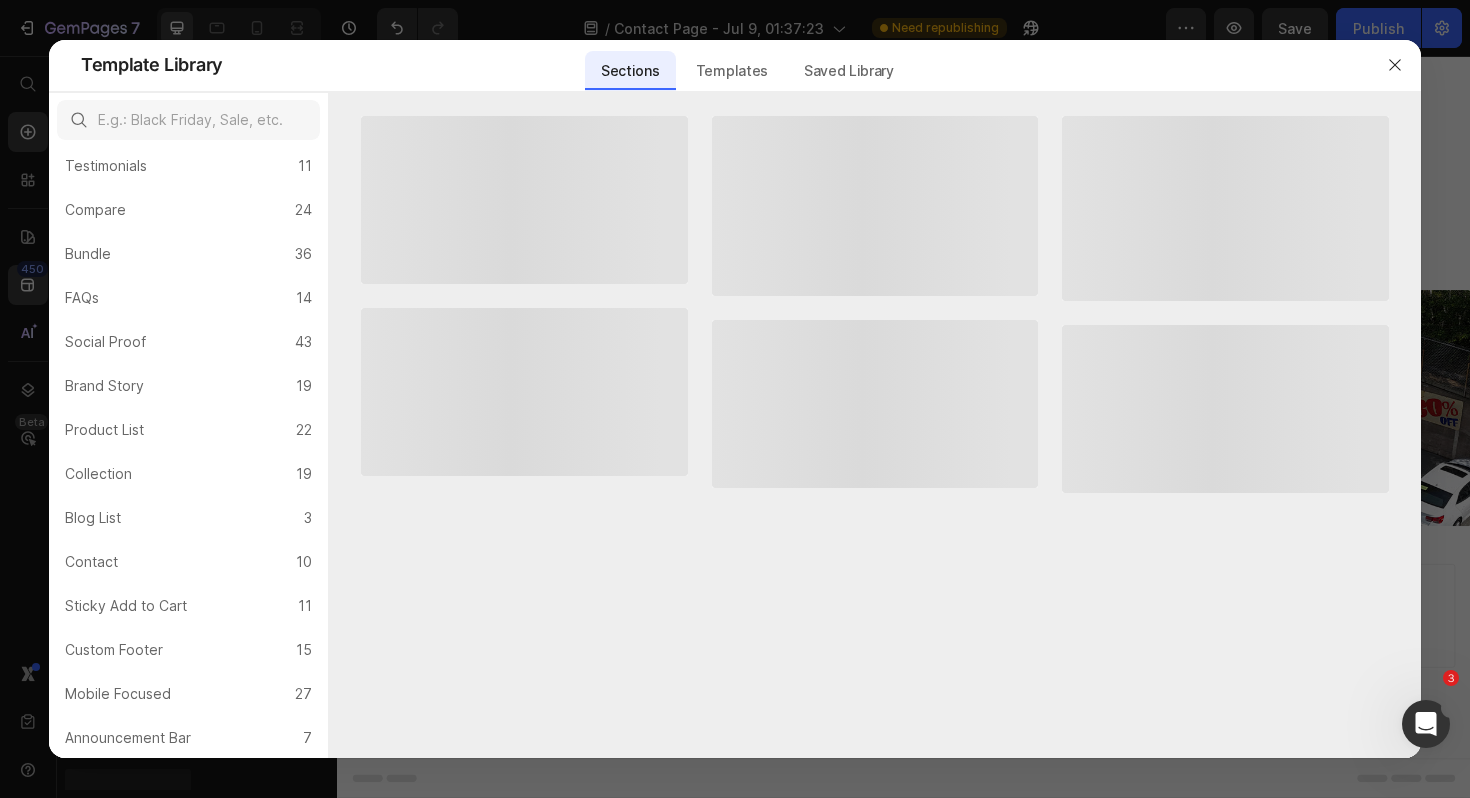 scroll, scrollTop: 0, scrollLeft: 0, axis: both 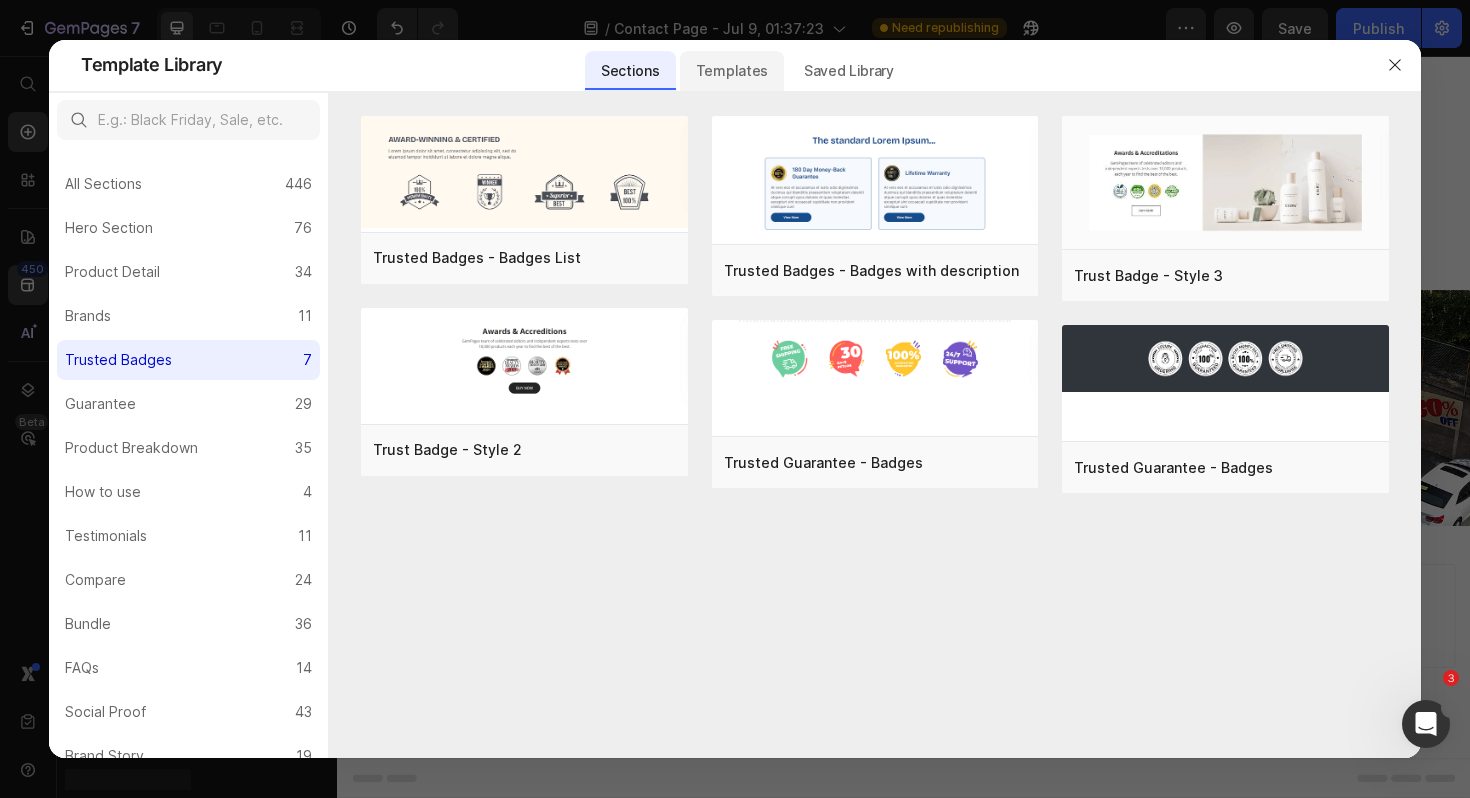 click on "Templates" 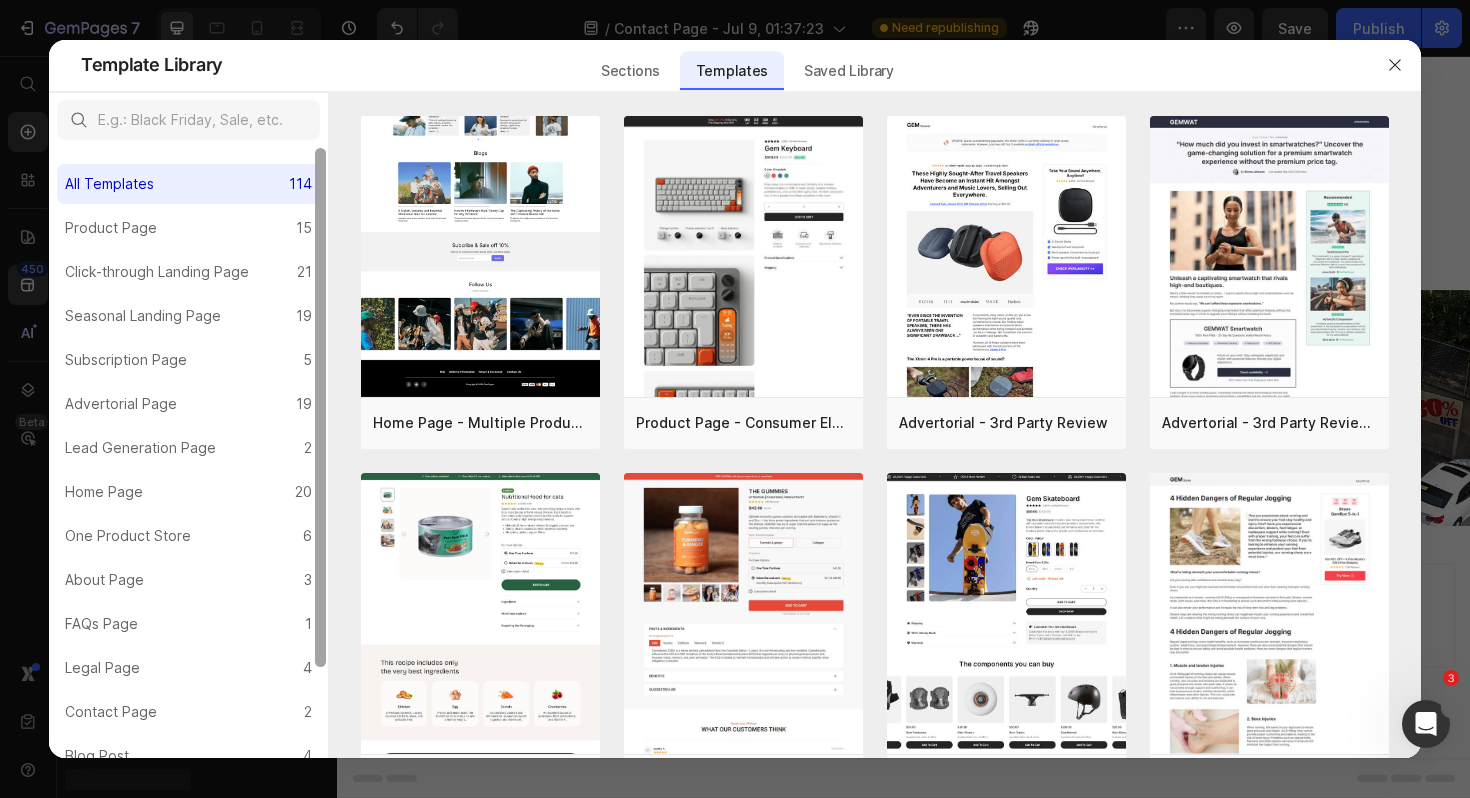 scroll, scrollTop: 433, scrollLeft: 0, axis: vertical 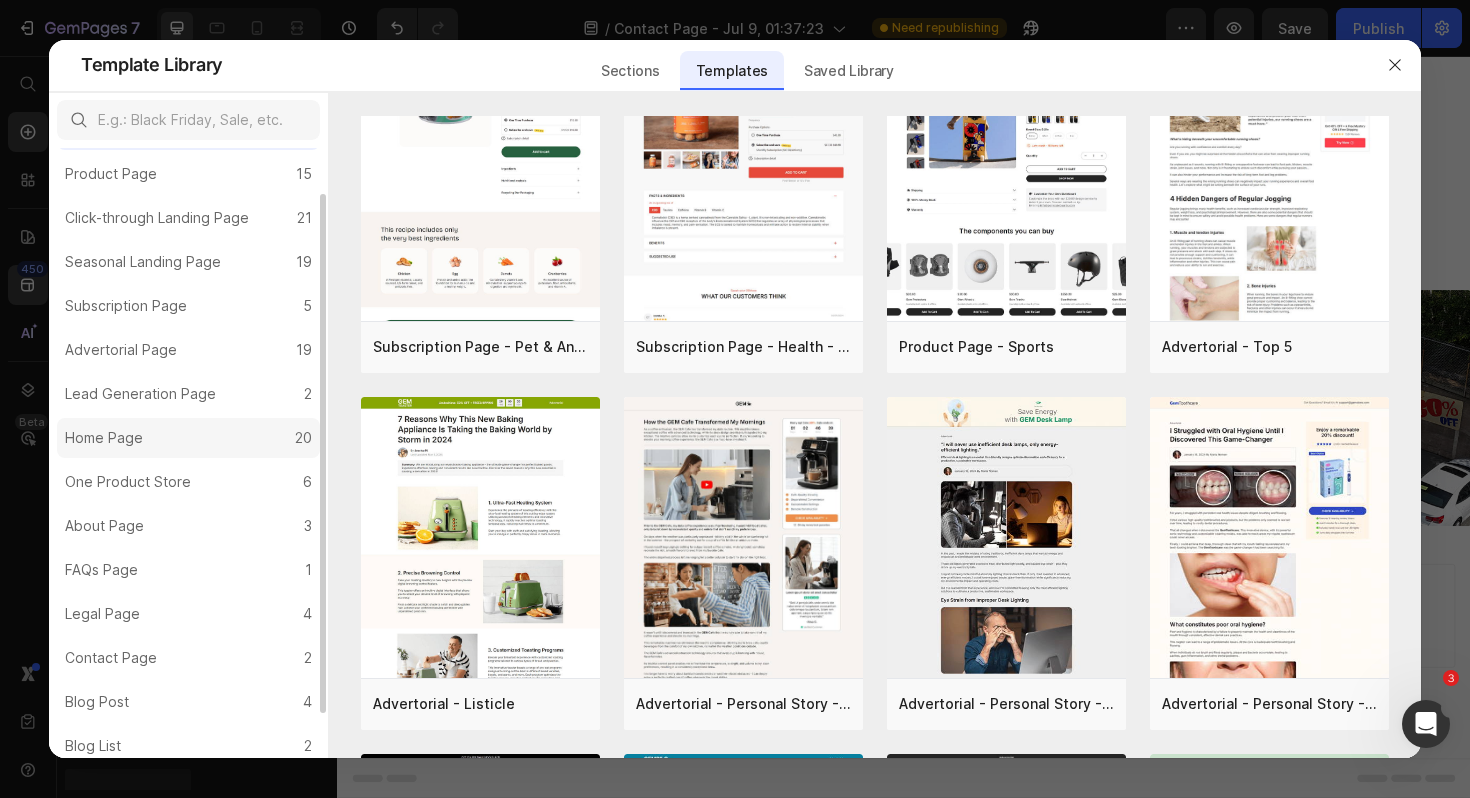 click on "Home Page 20" 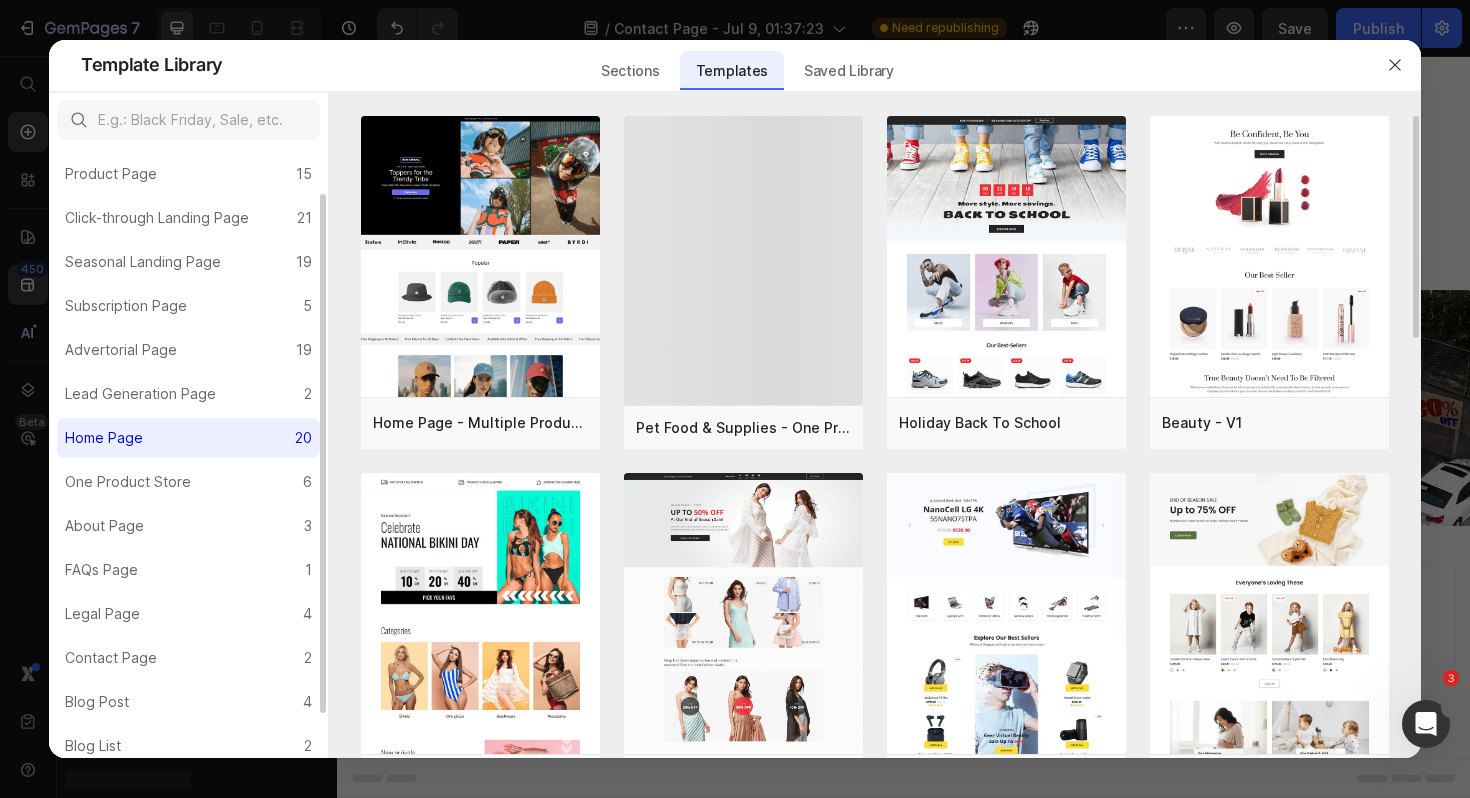 click on "All Templates 114 Product Page 15 Click-through Landing Page 21 Seasonal Landing Page 19 Subscription Page 5 Advertorial Page 19 Lead Generation Page 2 Home Page 20 One Product Store 6 About Page 3 FAQs Page 1 Legal Page 4 Contact Page 2 Blog Post 4 Blog List 2 Collection Page 3" at bounding box center [188, 452] 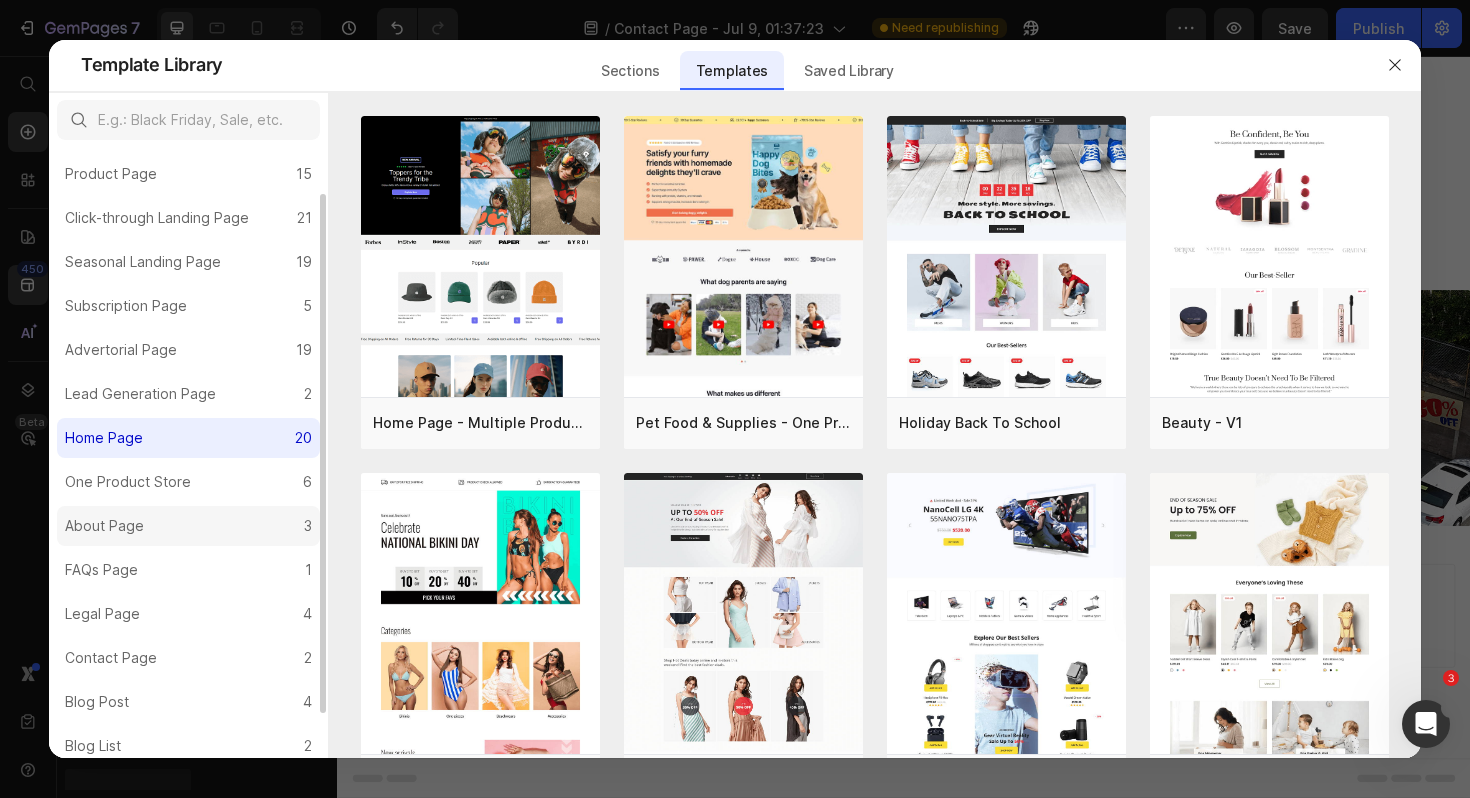 click on "About Page 3" 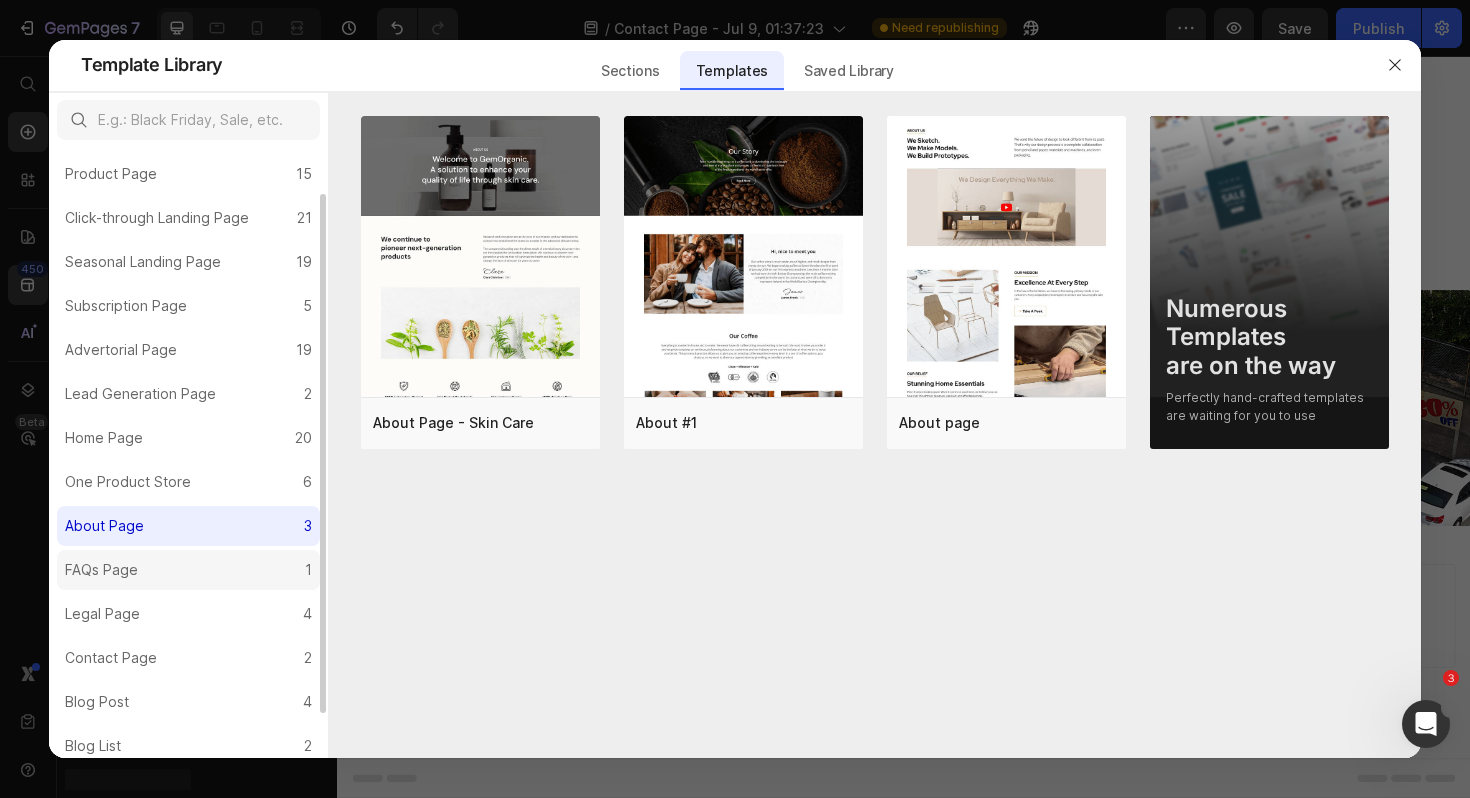 click on "FAQs Page 1" 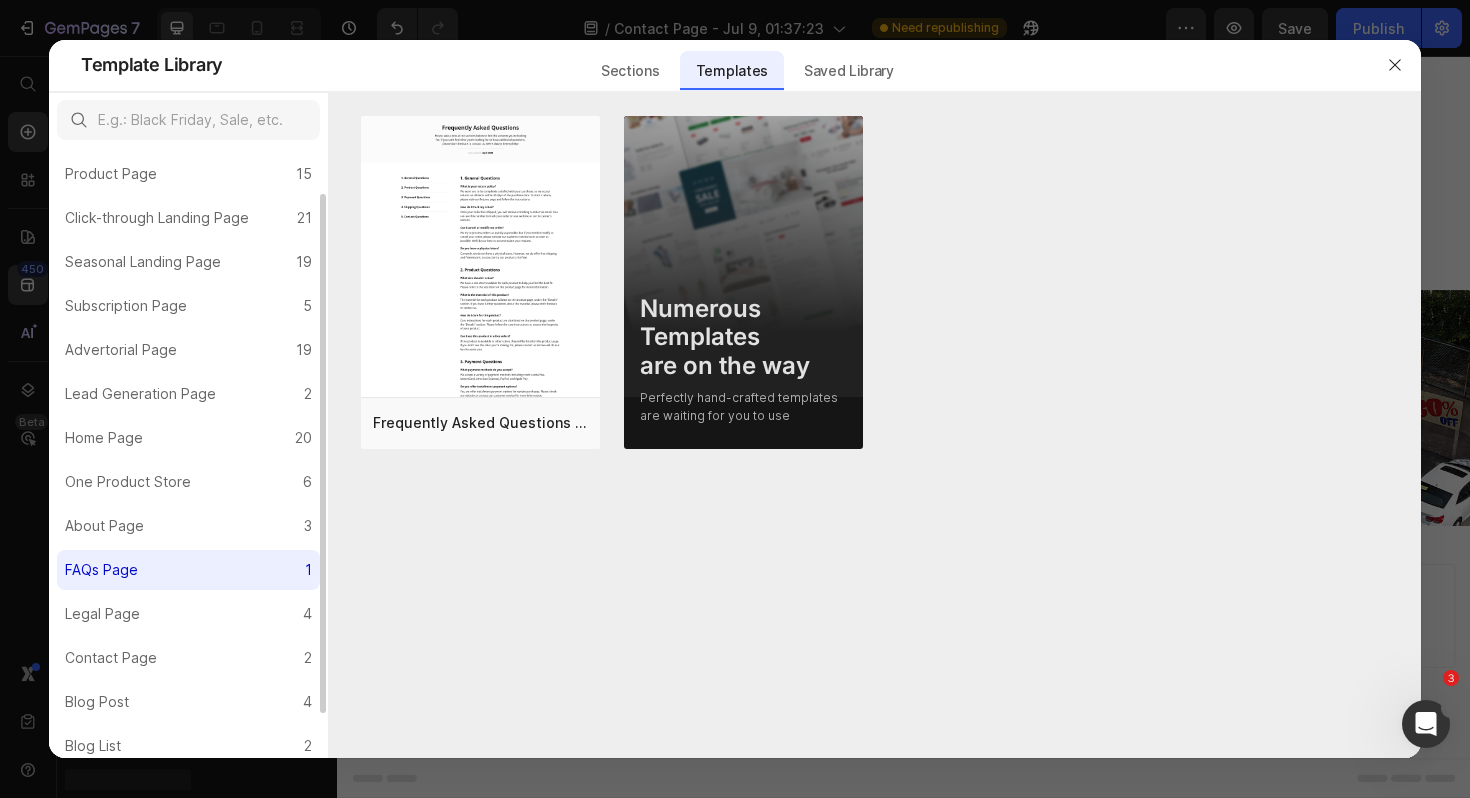 click on "FAQs Page 1" 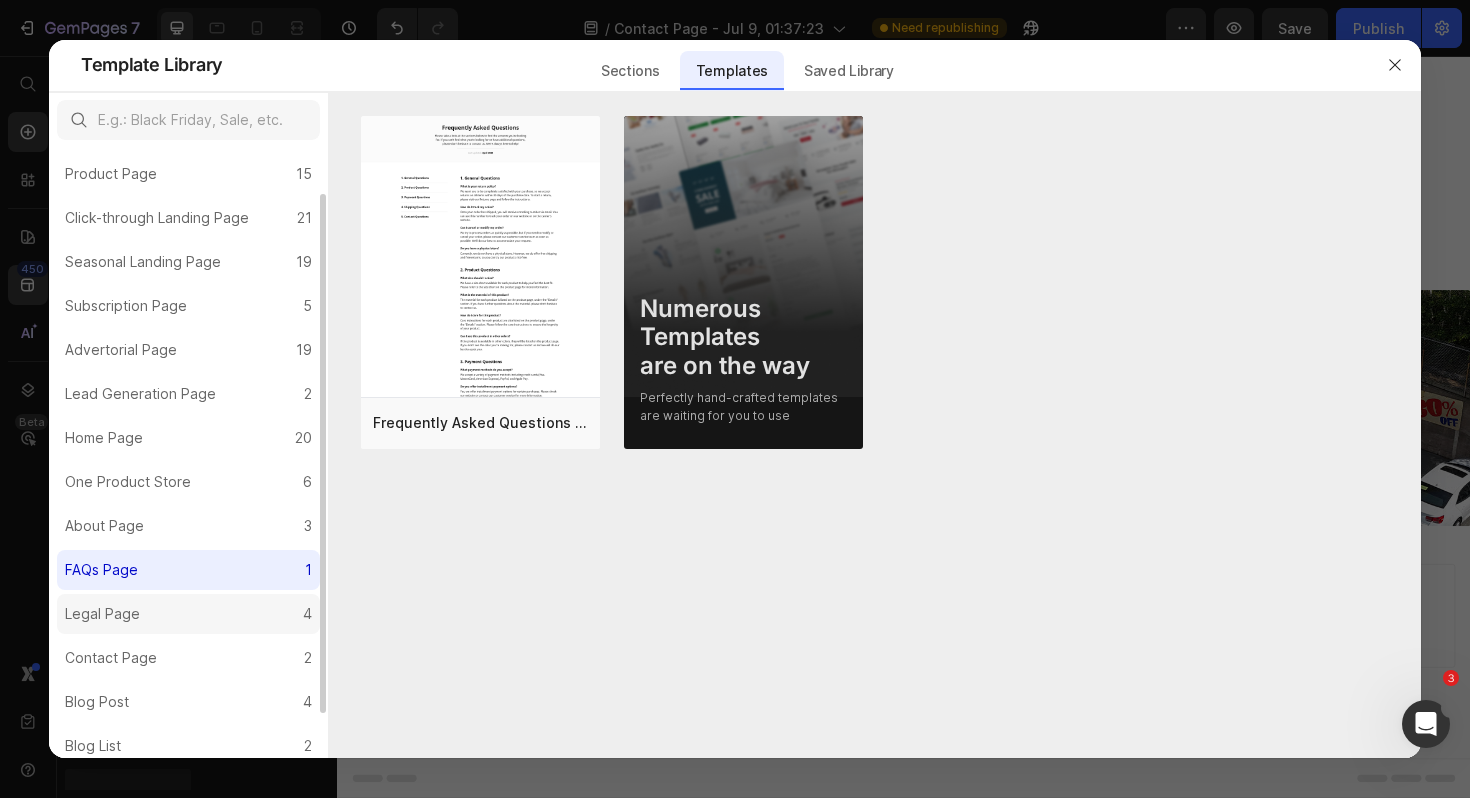scroll, scrollTop: 106, scrollLeft: 0, axis: vertical 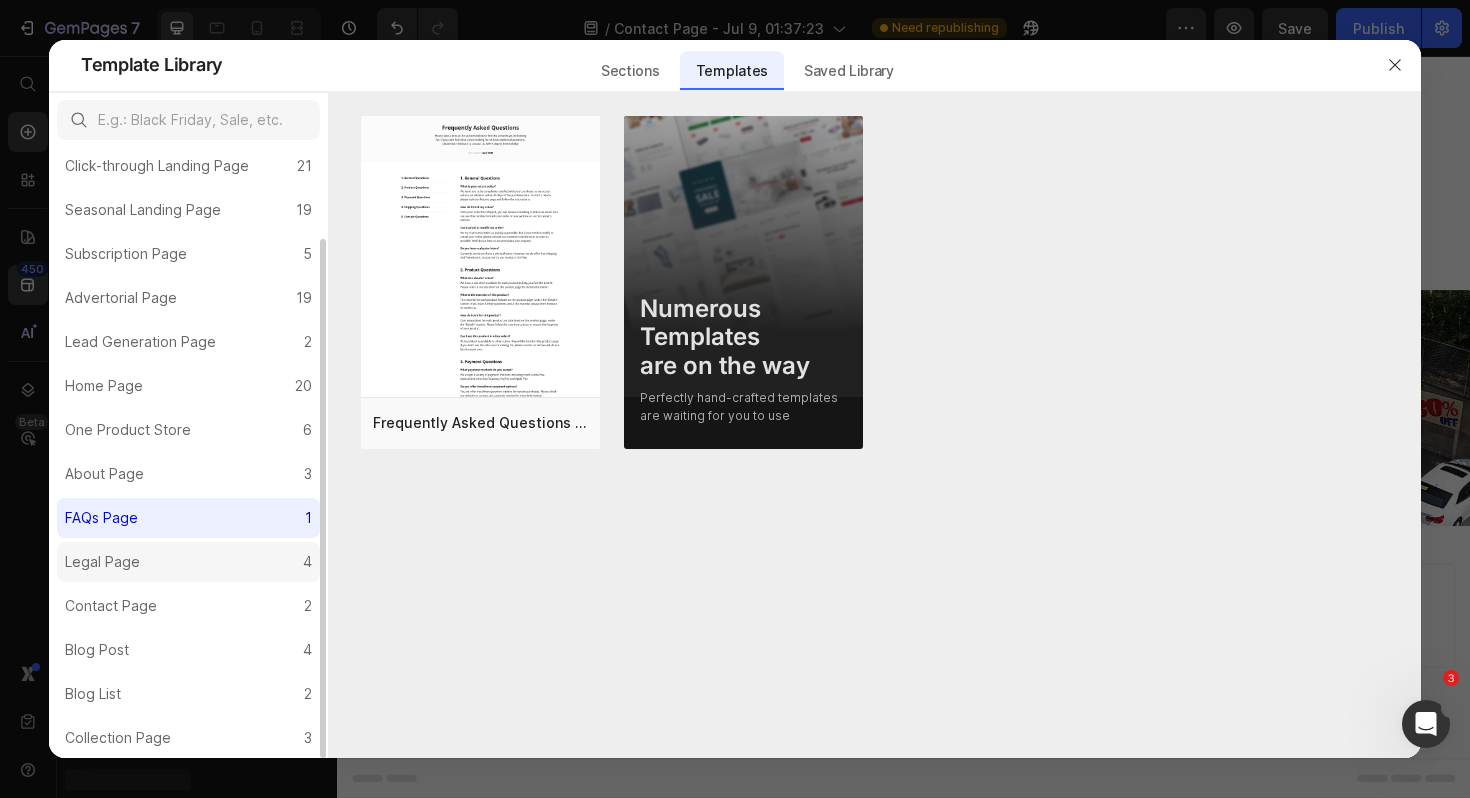 click on "Legal Page 4" 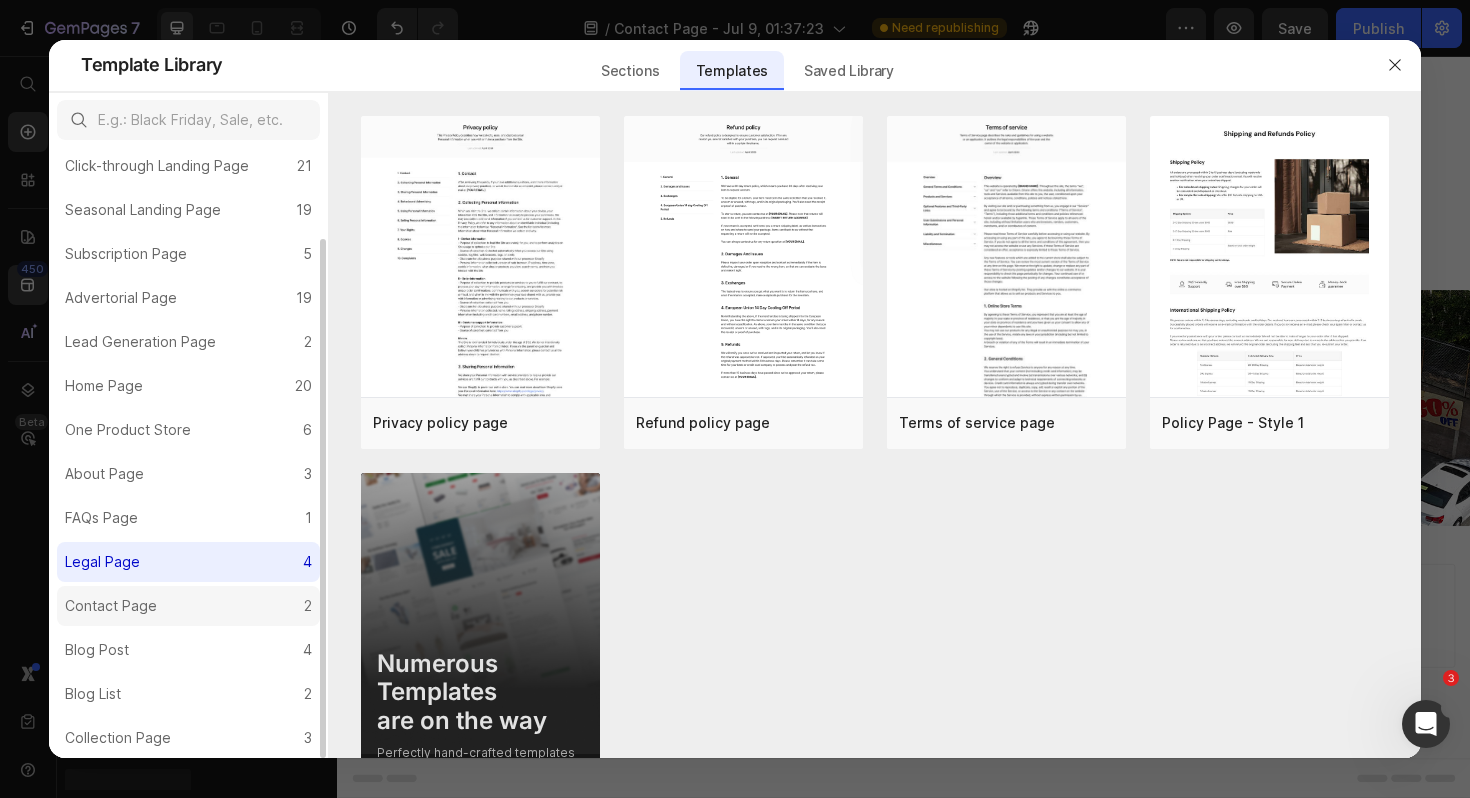 click on "Contact Page 2" 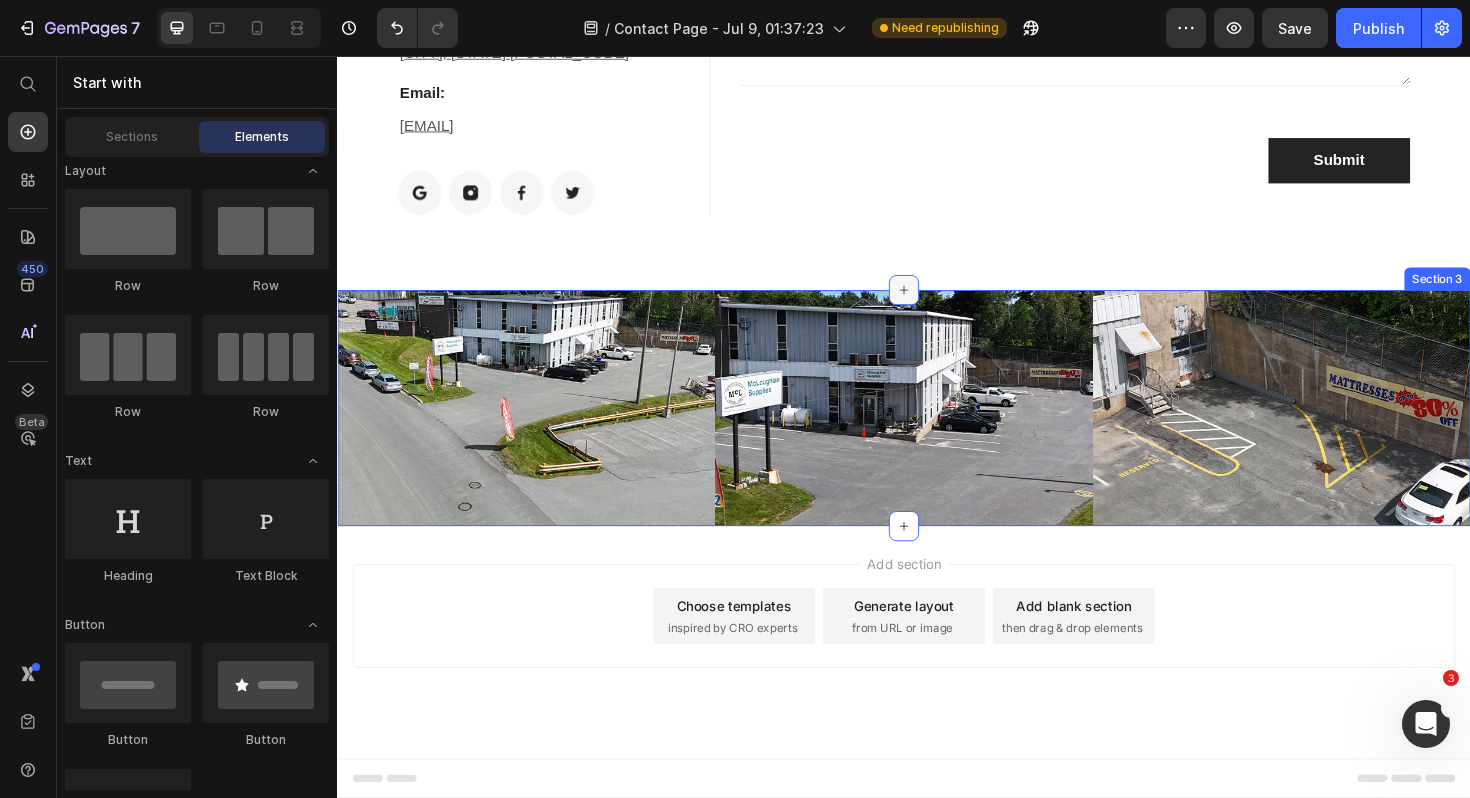 click at bounding box center (937, 304) 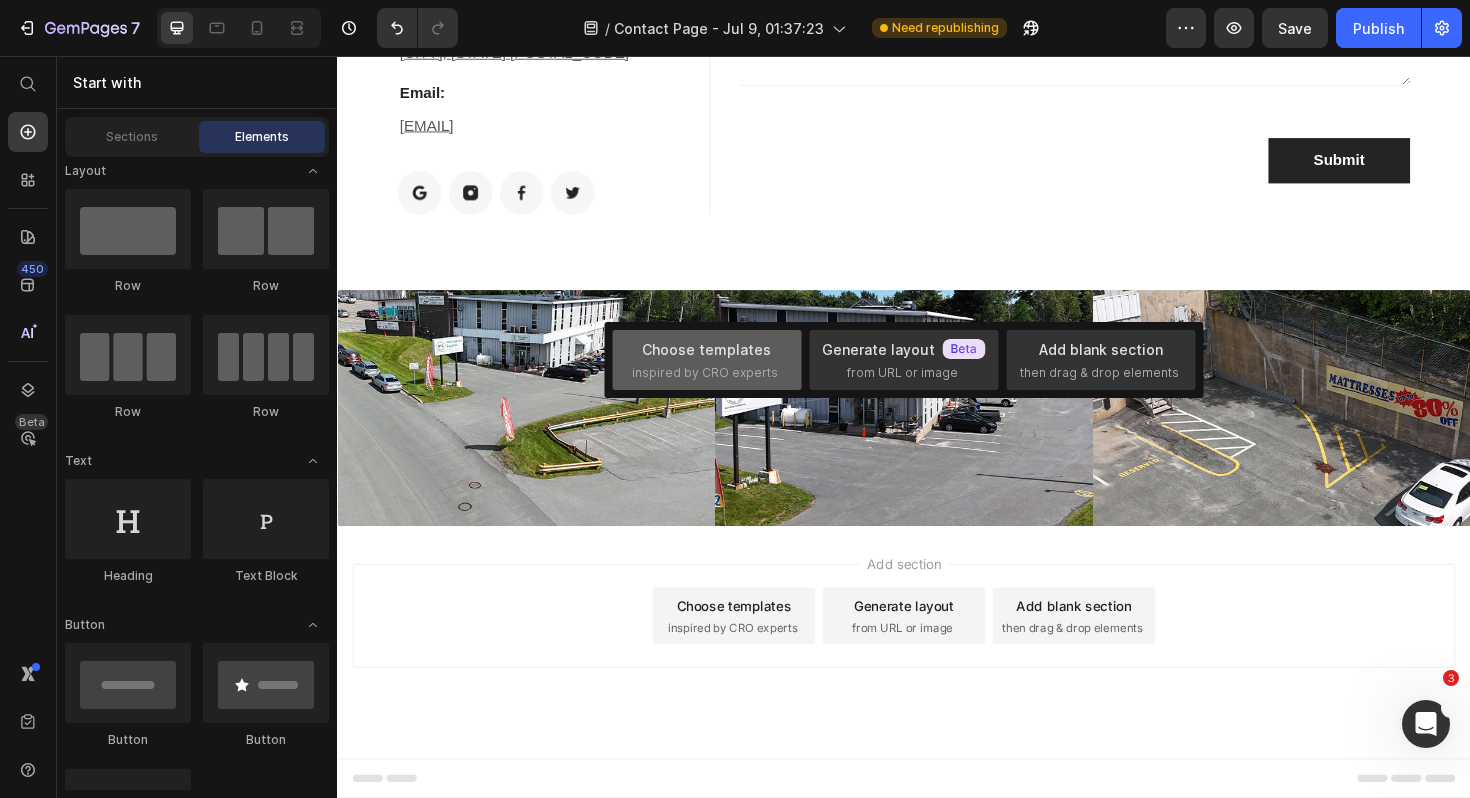 click on "Choose templates" at bounding box center [706, 349] 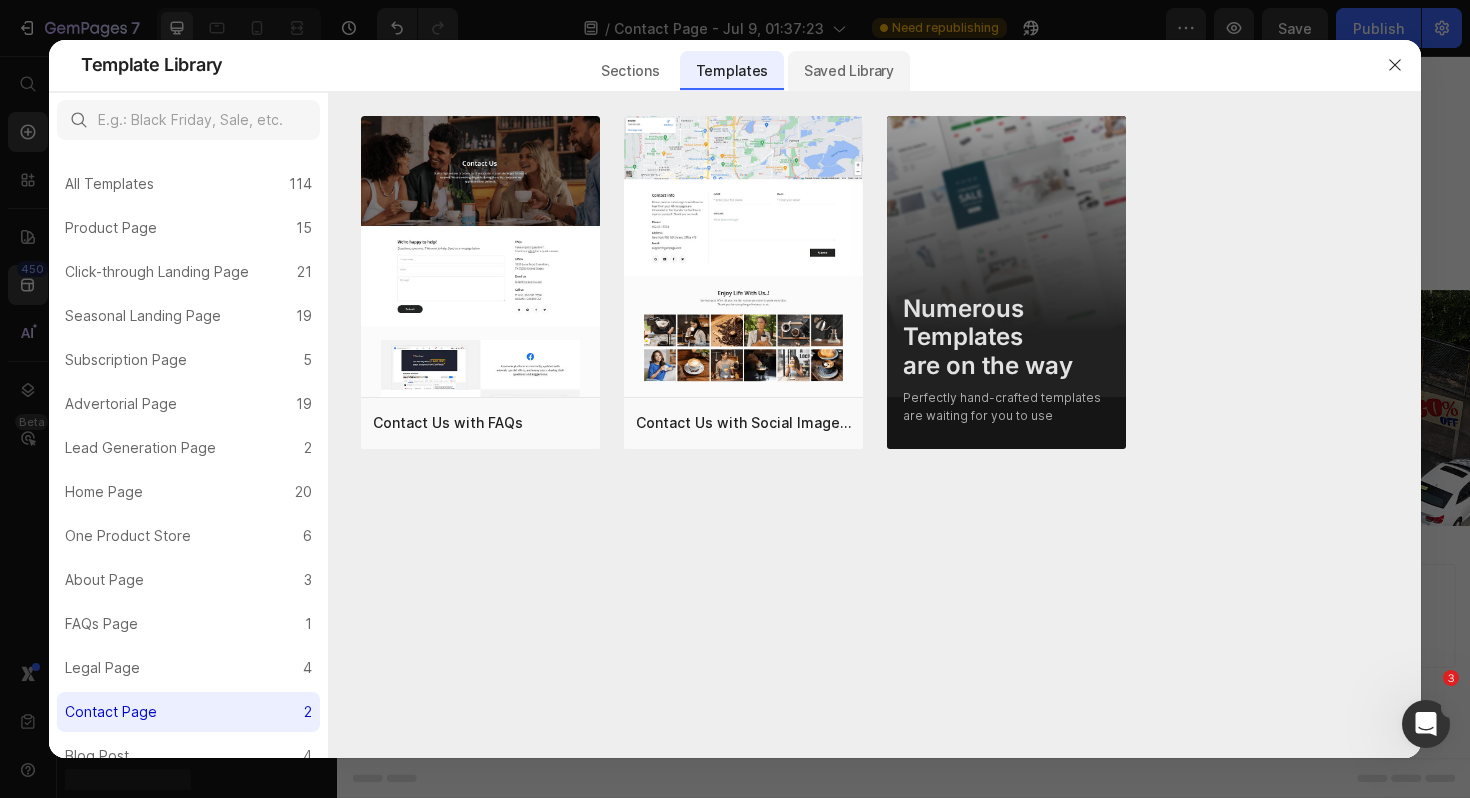 click on "Saved Library" 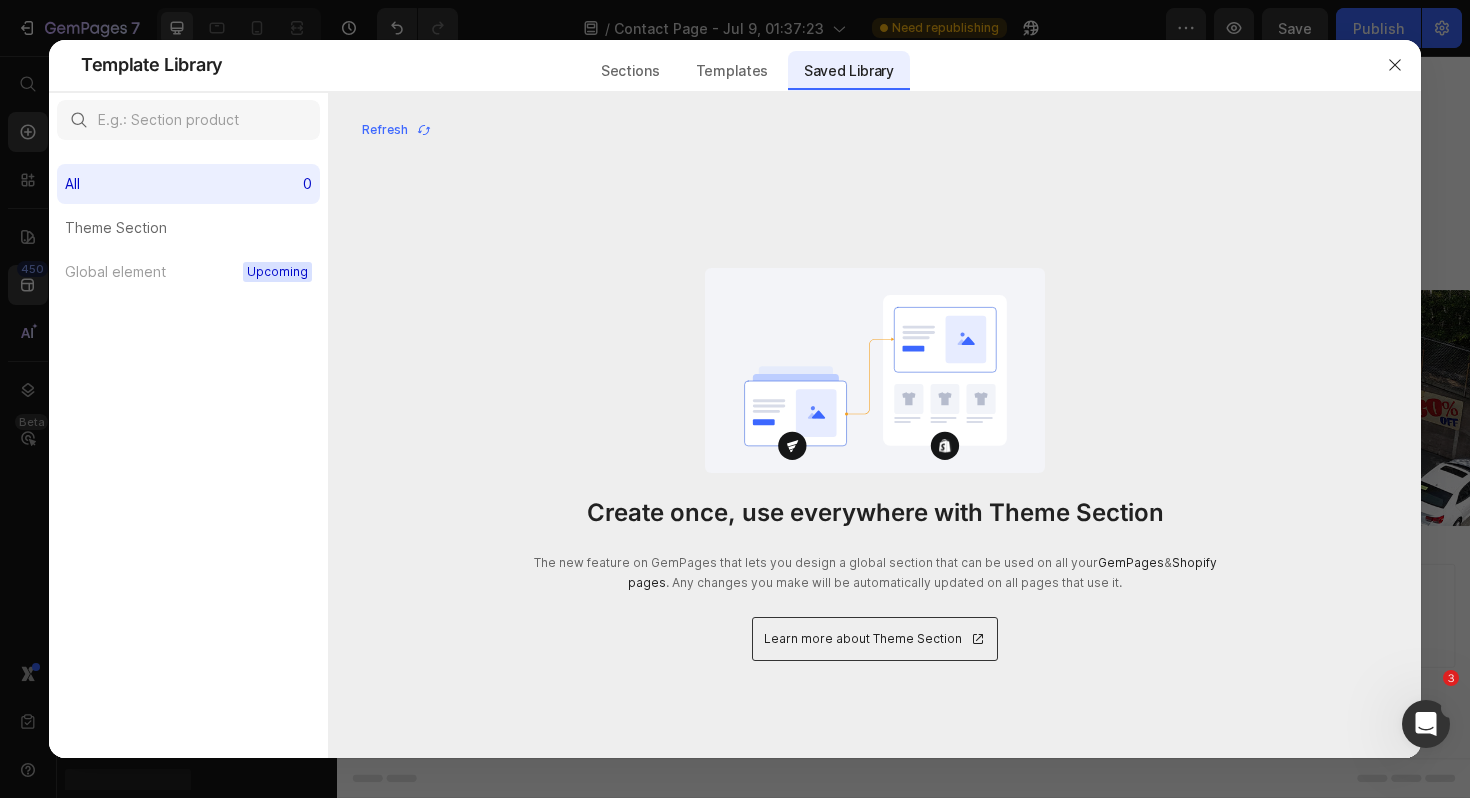 click on "Sections Templates Existing pages Saved Library Templates Saved Library" at bounding box center [747, 65] 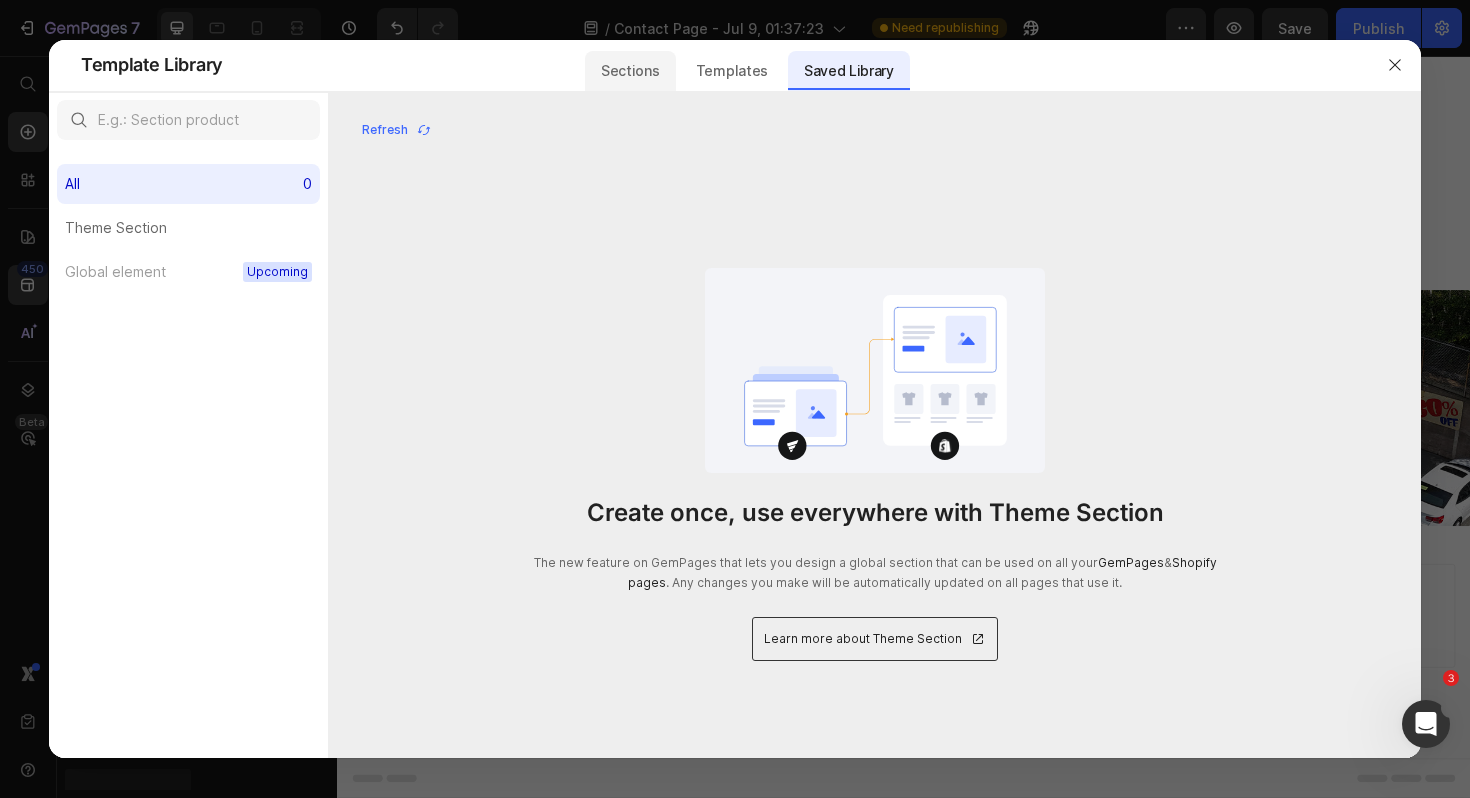 click on "Sections" 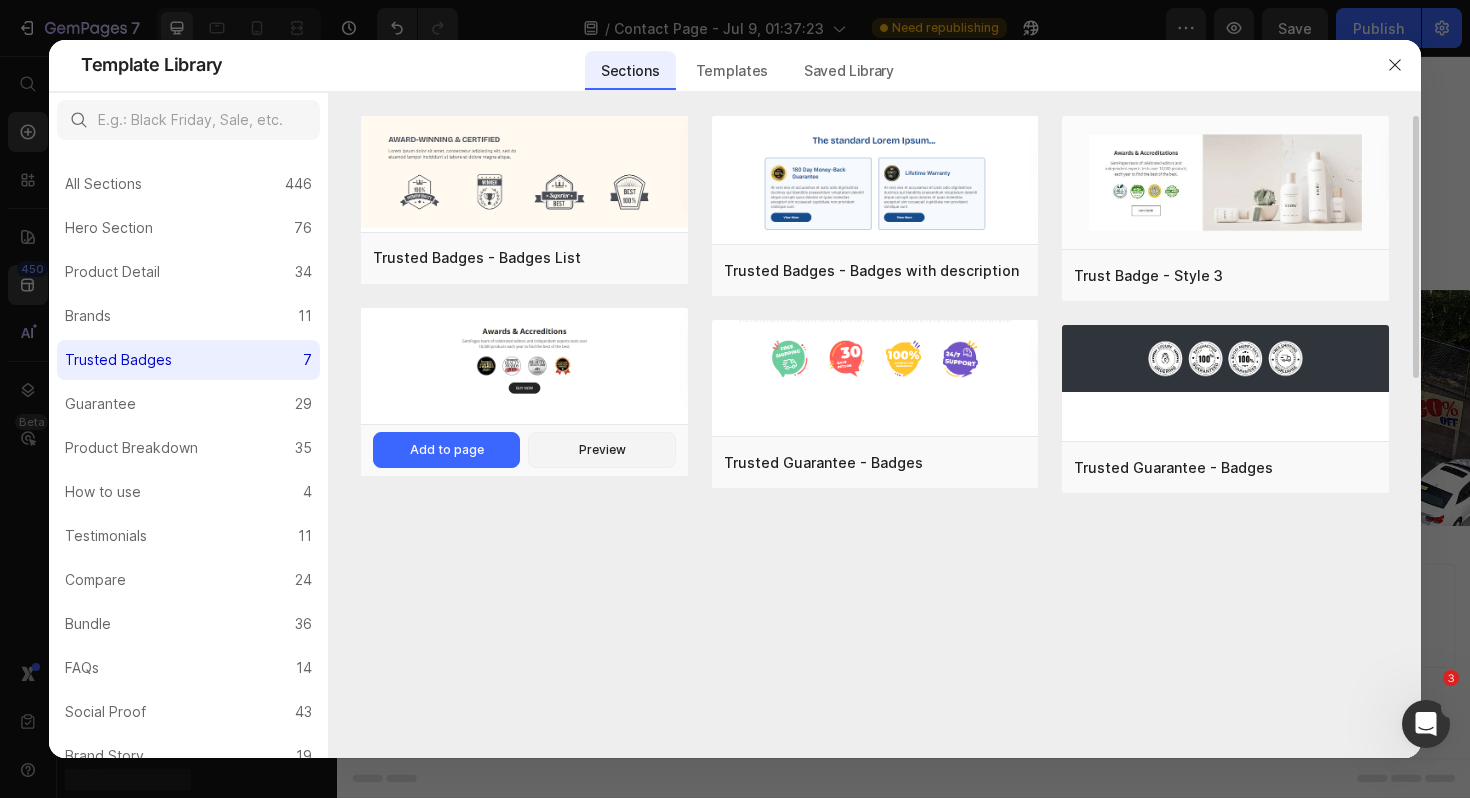 click on "Trust Badge - Style 2 Add to page  Preview" at bounding box center [524, 450] 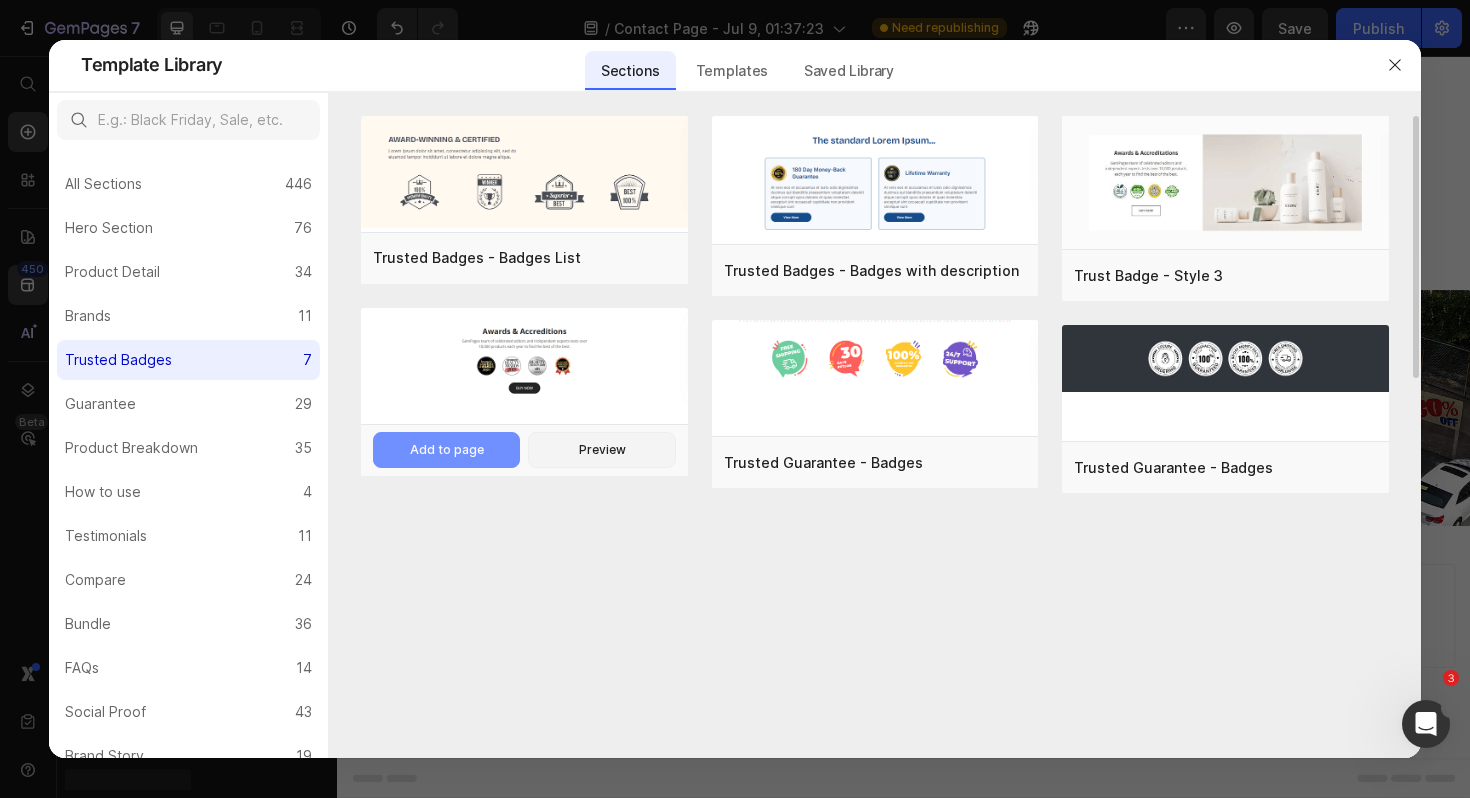 click on "Add to page" at bounding box center (447, 450) 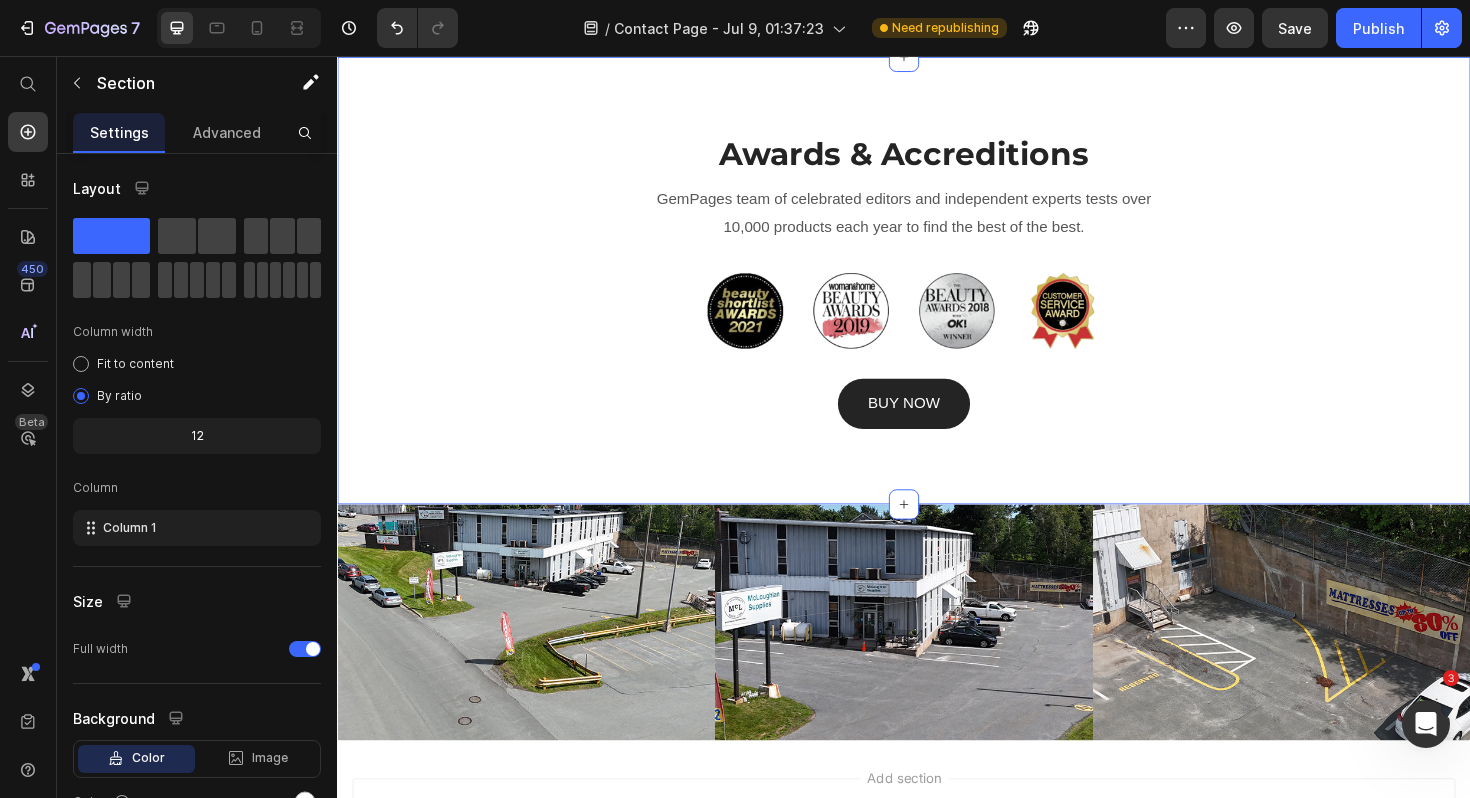scroll, scrollTop: 847, scrollLeft: 0, axis: vertical 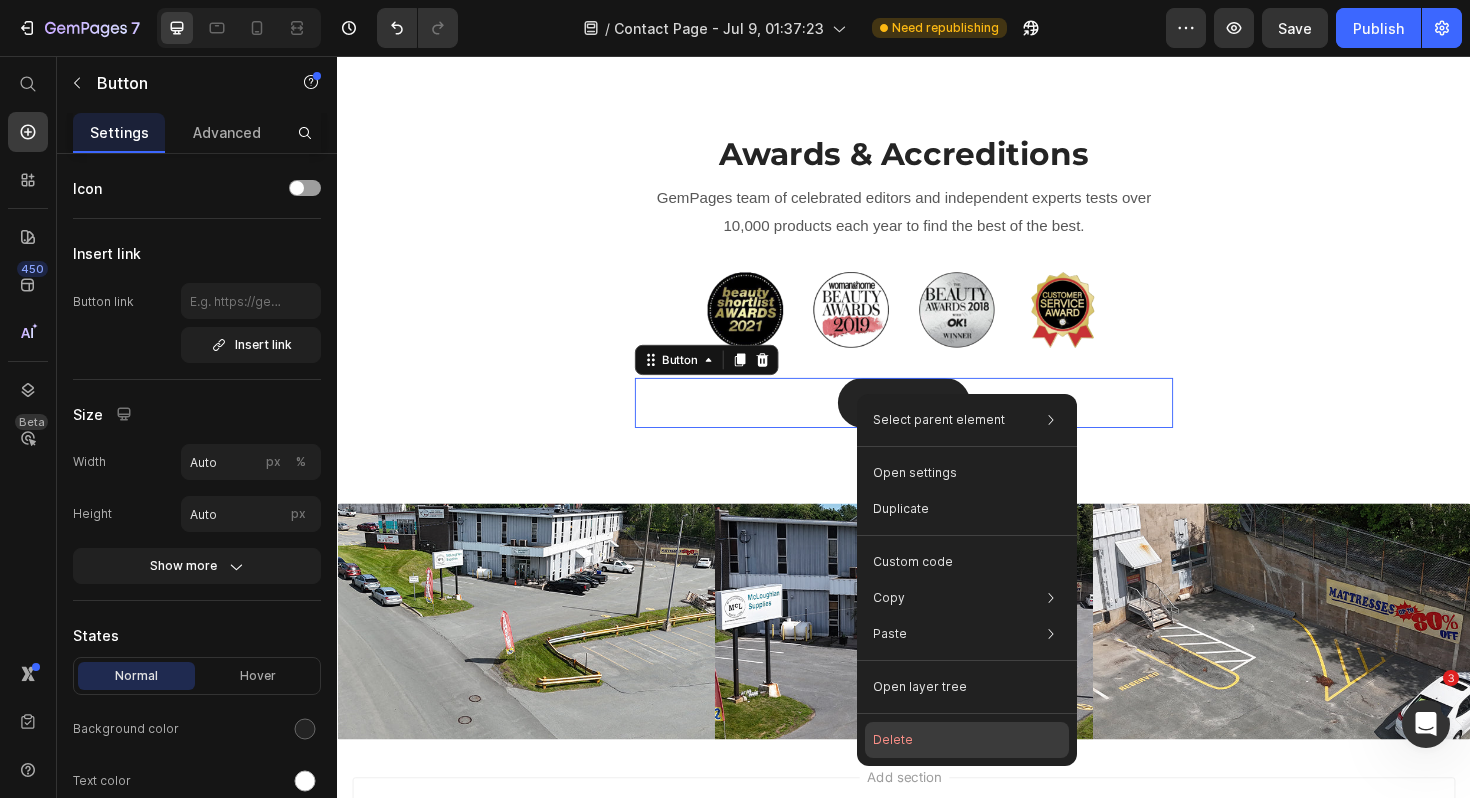 click on "Delete" 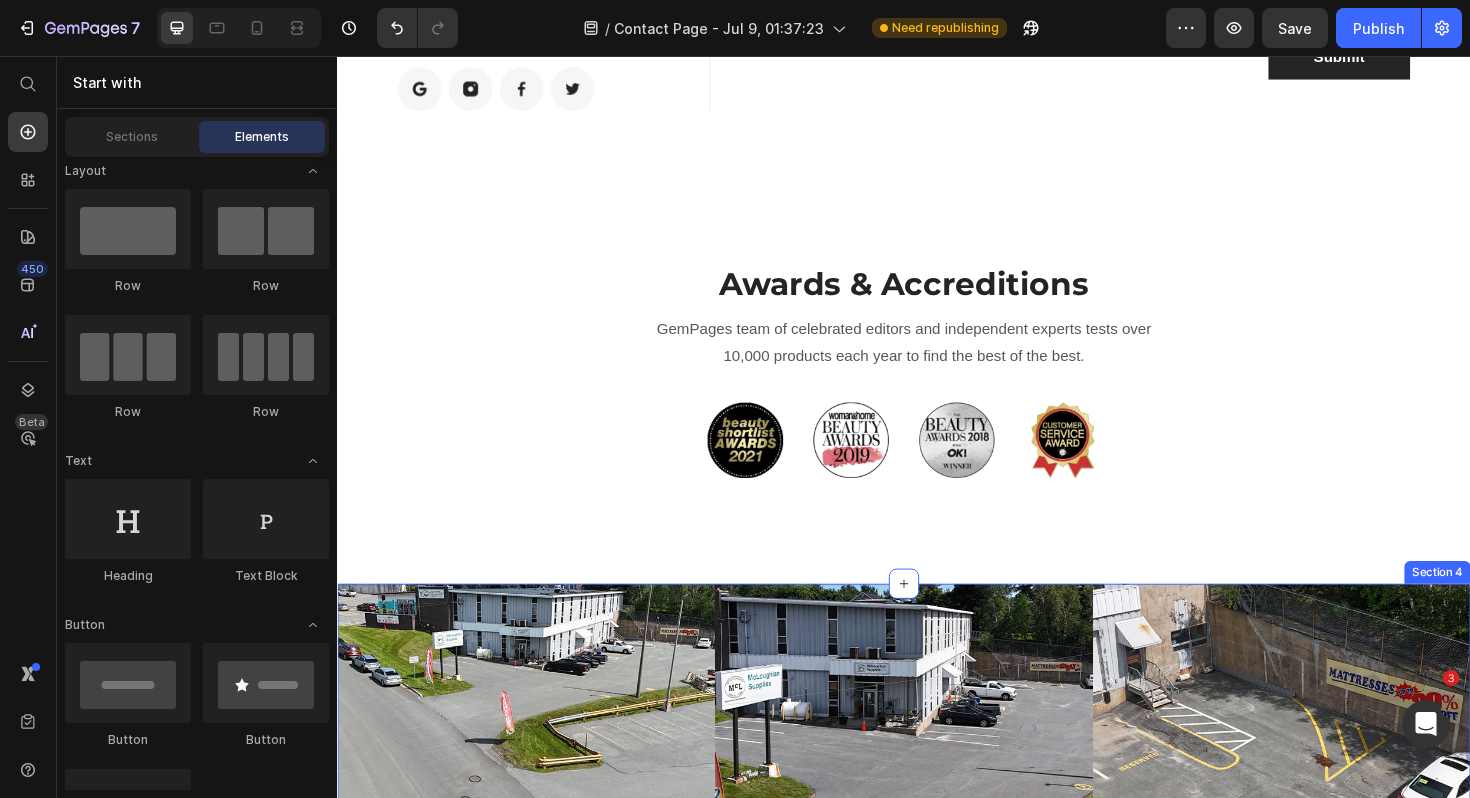 scroll, scrollTop: 616, scrollLeft: 0, axis: vertical 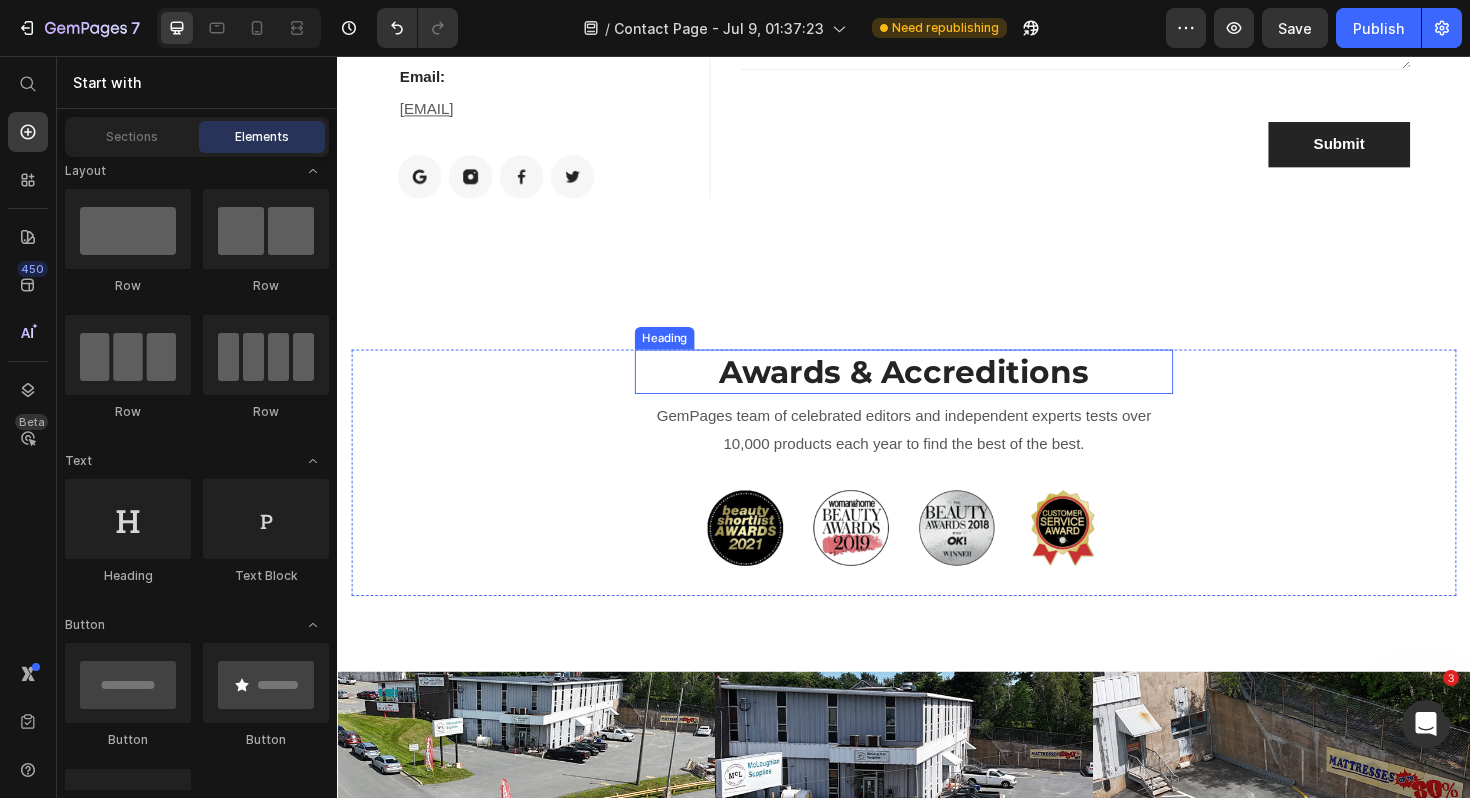 click on "Awards & Accreditions" at bounding box center [937, 390] 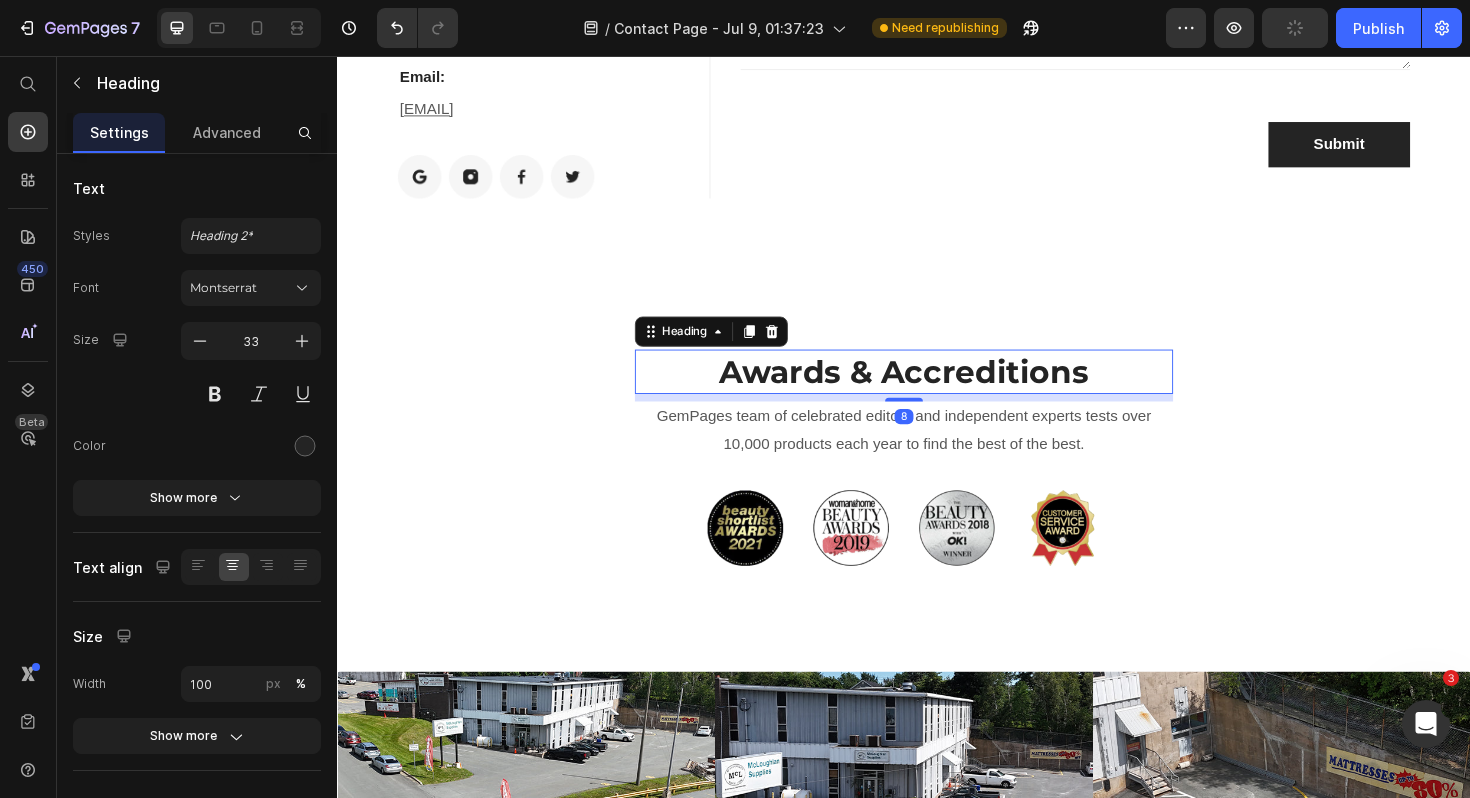 click on "Awards & Accreditions" at bounding box center (937, 390) 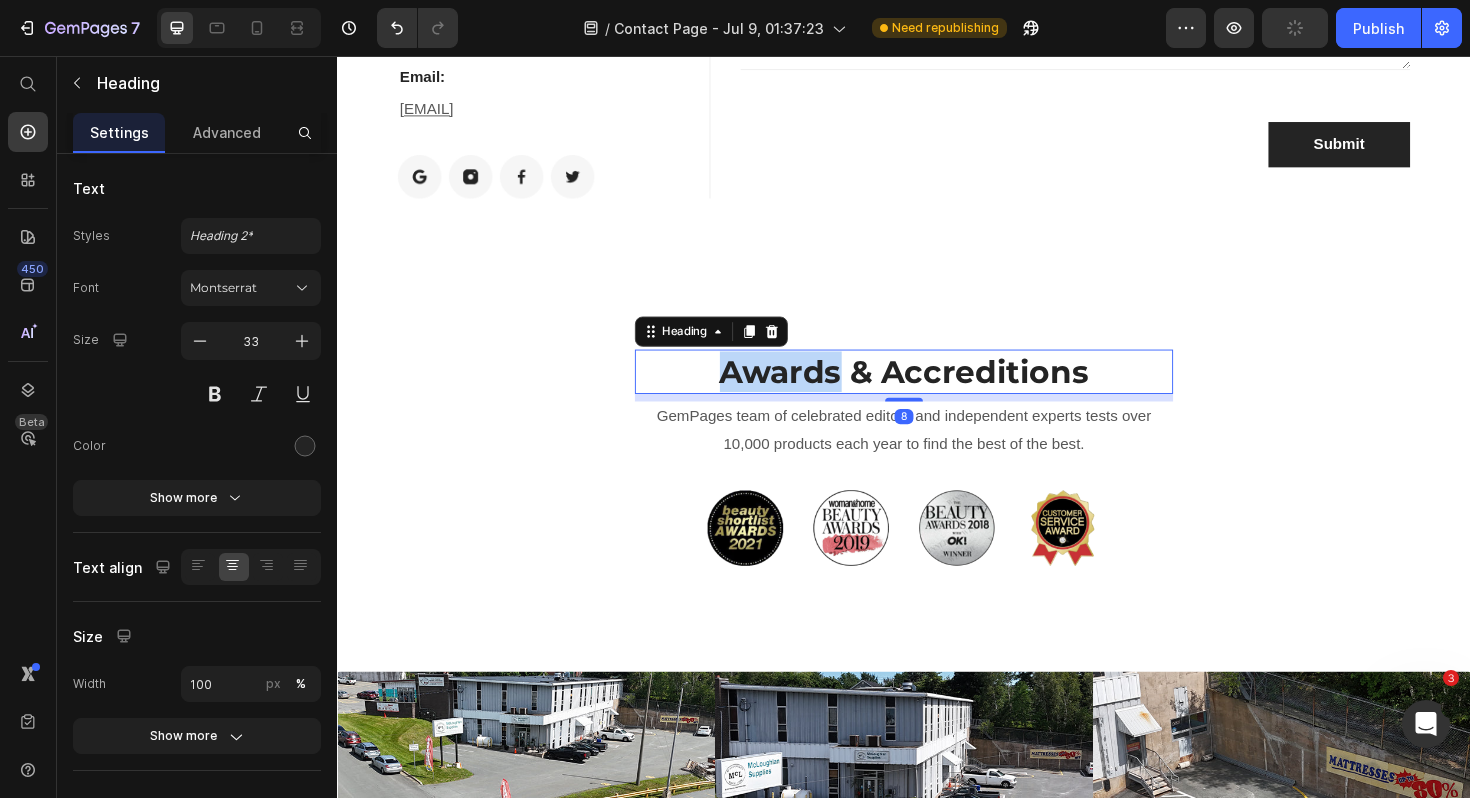 click on "Awards & Accreditions" at bounding box center [937, 390] 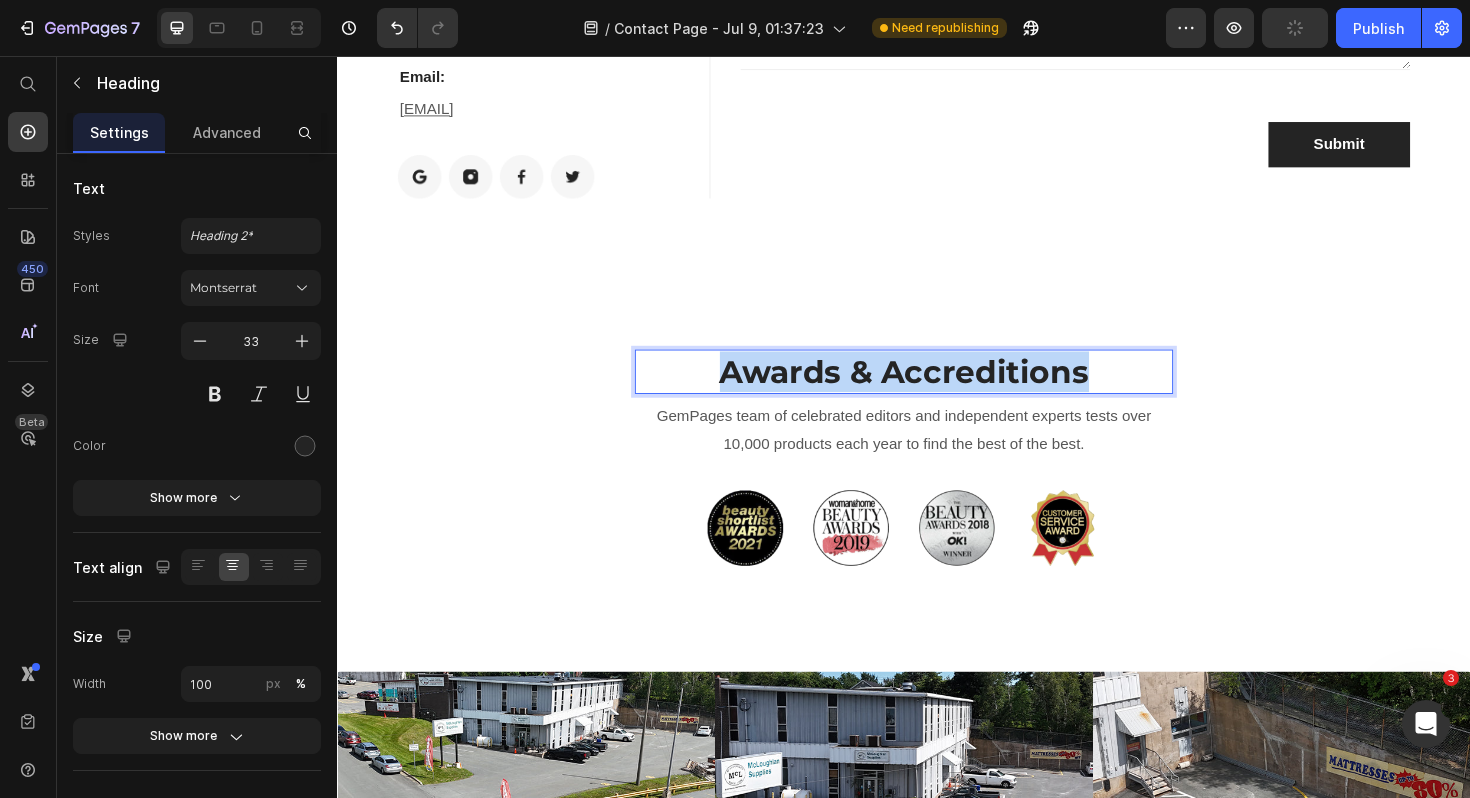 click on "Awards & Accreditions" at bounding box center (937, 390) 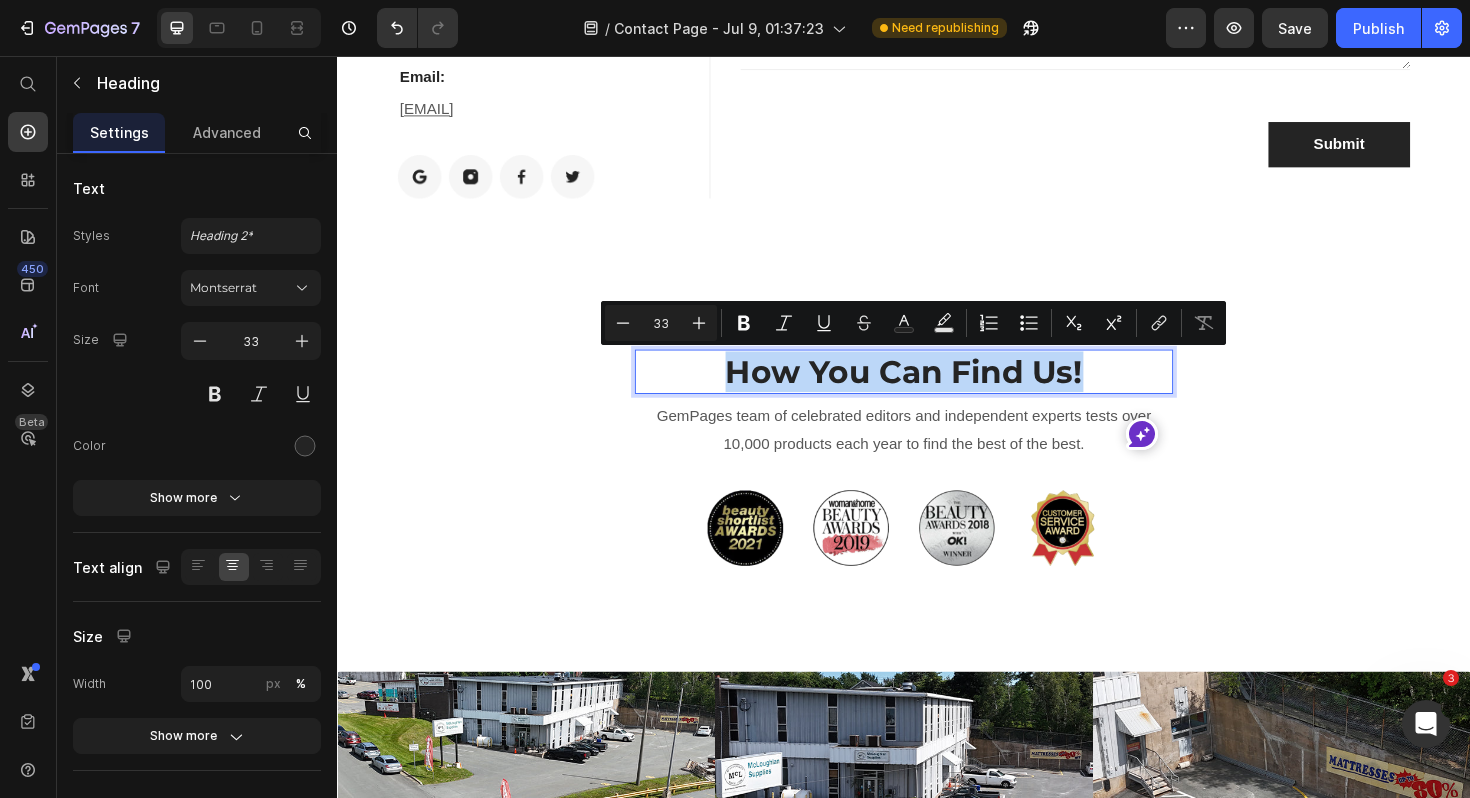 copy on "How You Can Find Us!" 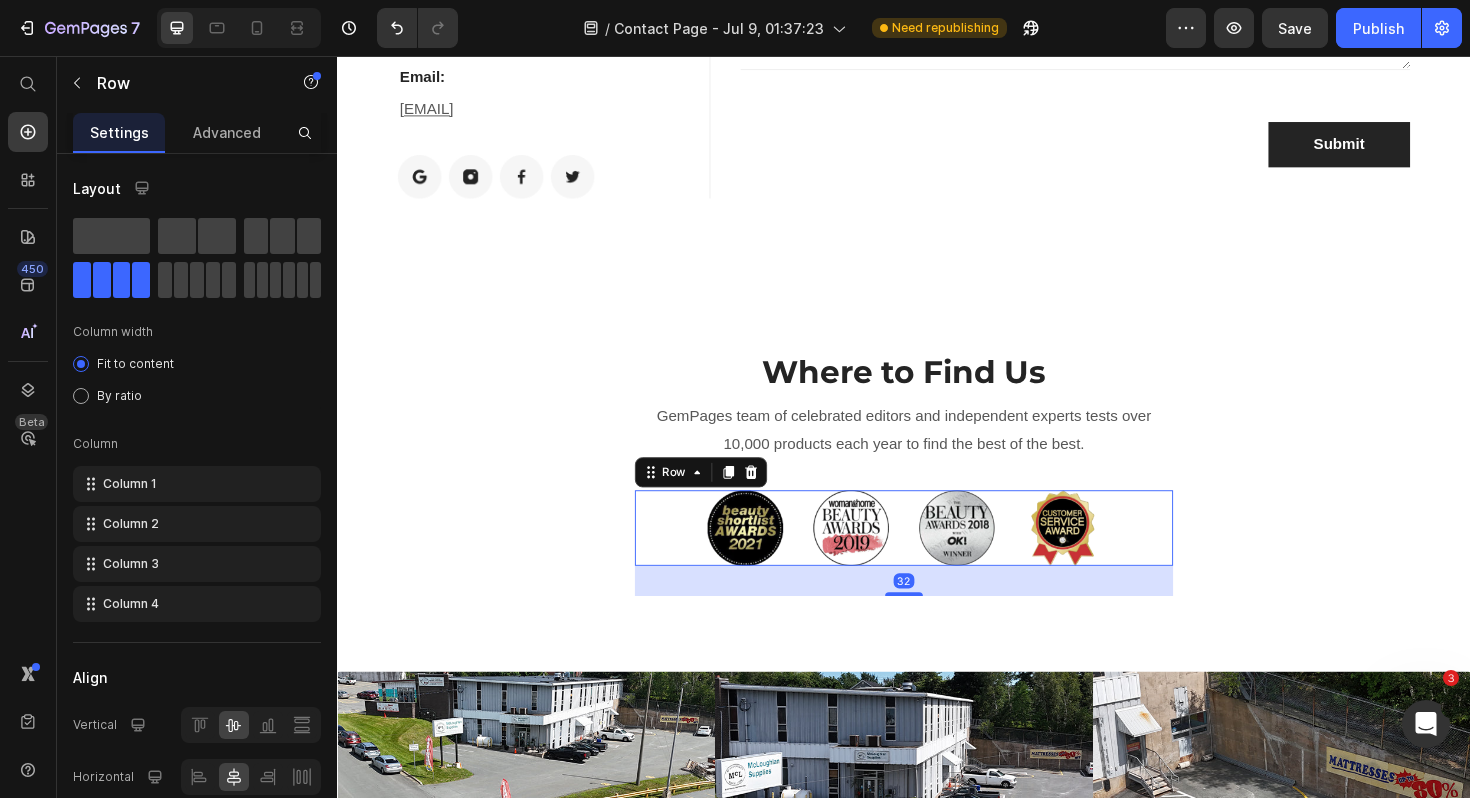 click on "Image Image Image Image Row   32" at bounding box center (937, 556) 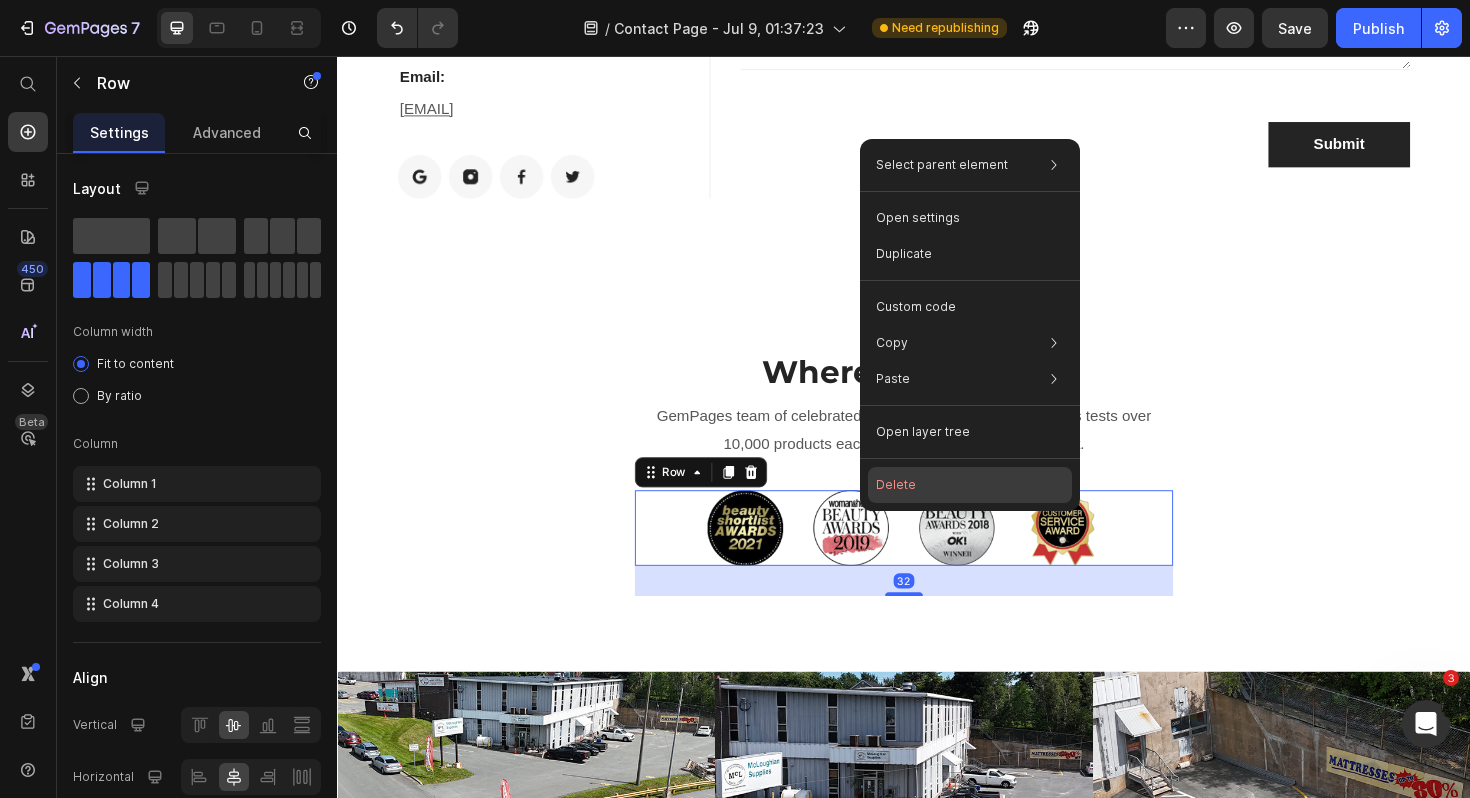 click on "Delete" 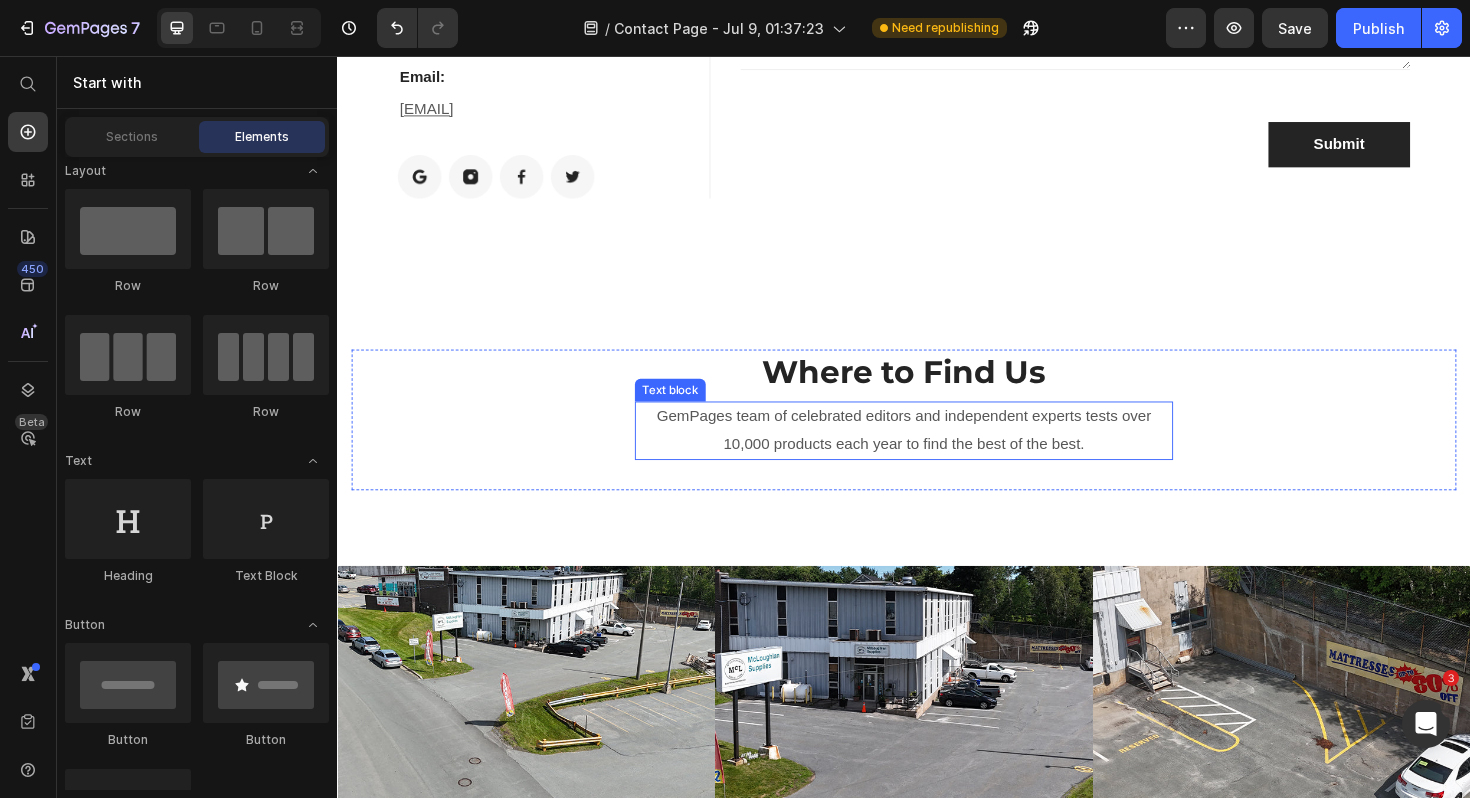 click on "GemPages team of celebrated editors and independent experts tests over 10,000 products each year to find the best of the best." at bounding box center [937, 453] 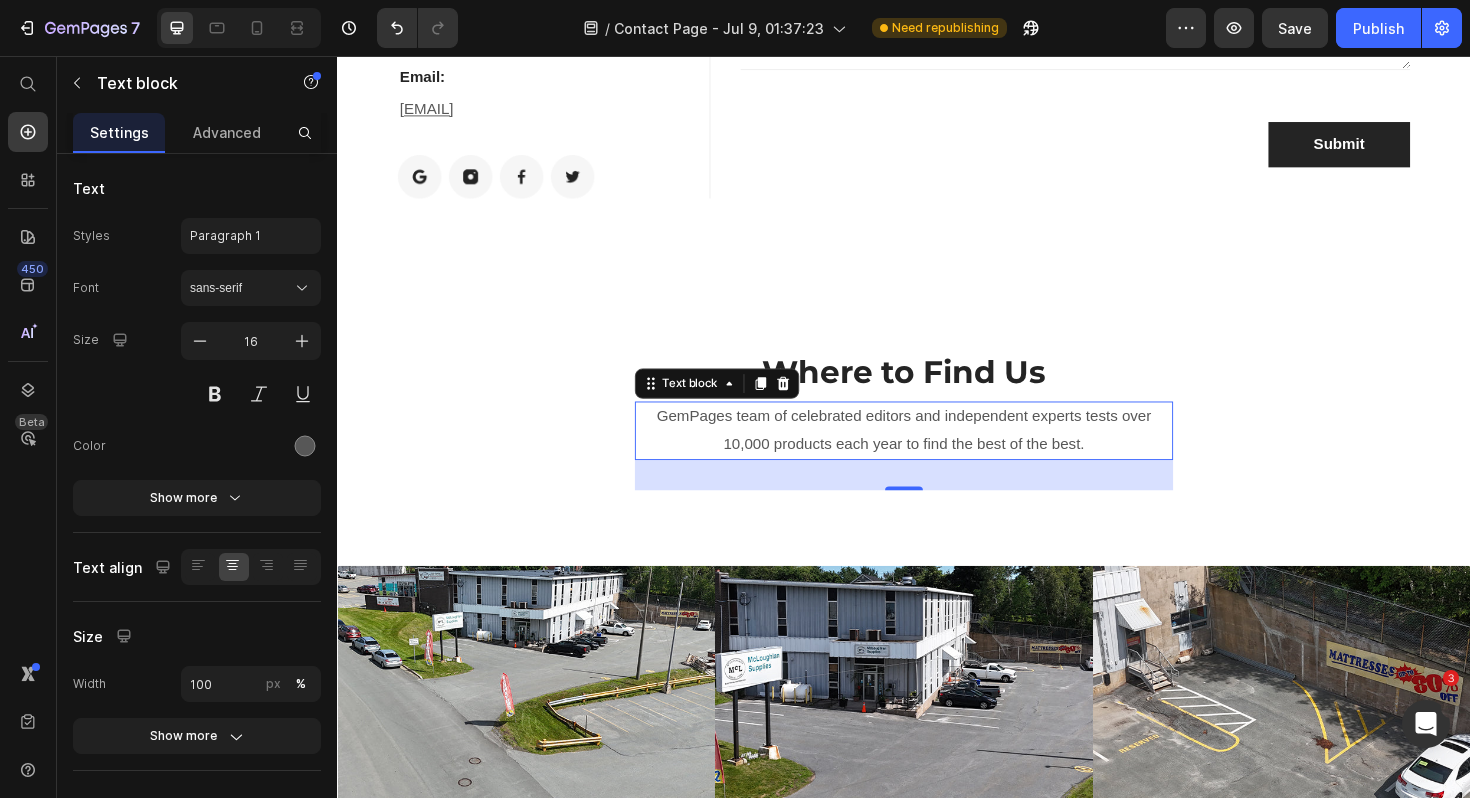 click on "GemPages team of celebrated editors and independent experts tests over 10,000 products each year to find the best of the best." at bounding box center (937, 453) 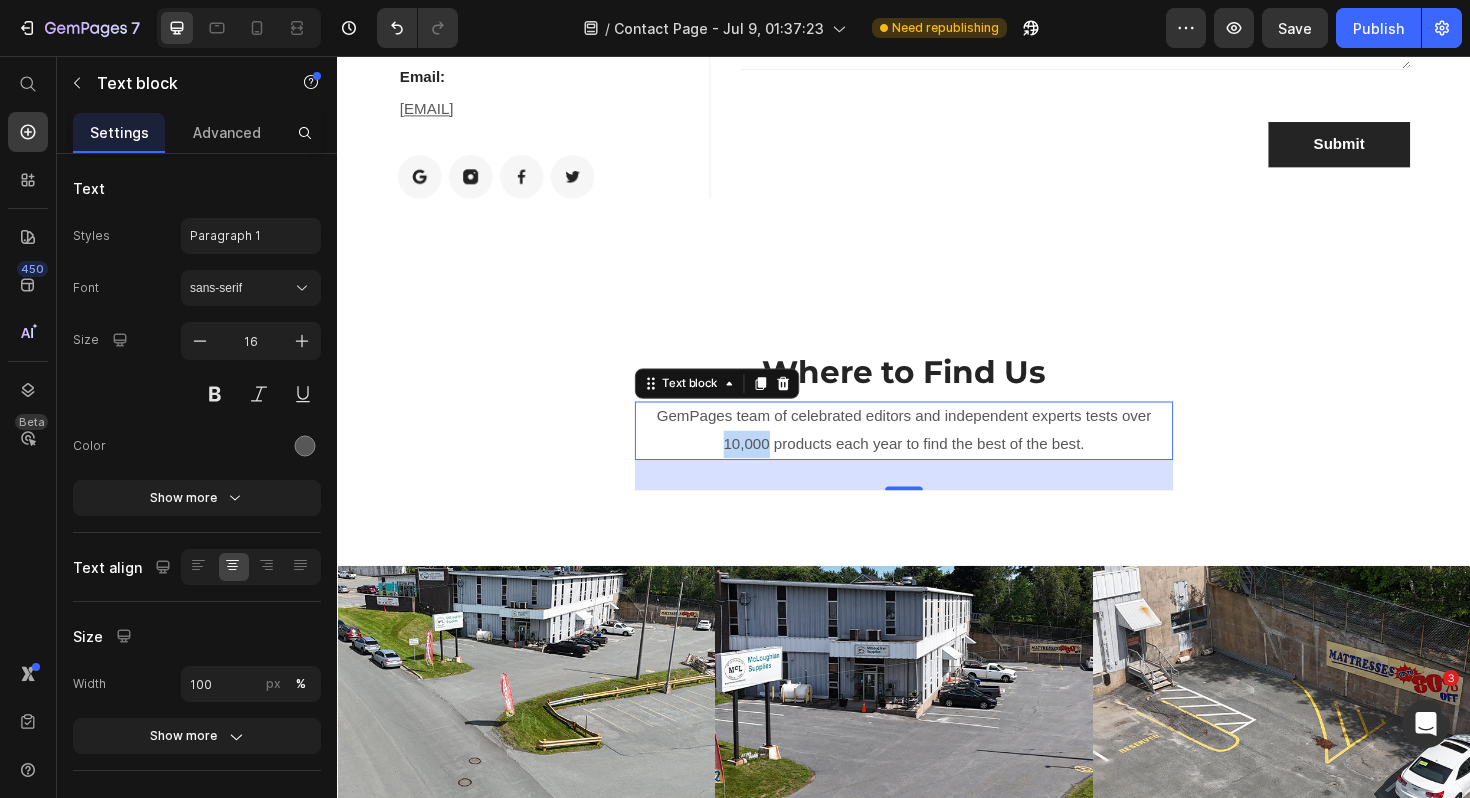 click on "GemPages team of celebrated editors and independent experts tests over 10,000 products each year to find the best of the best." at bounding box center (937, 453) 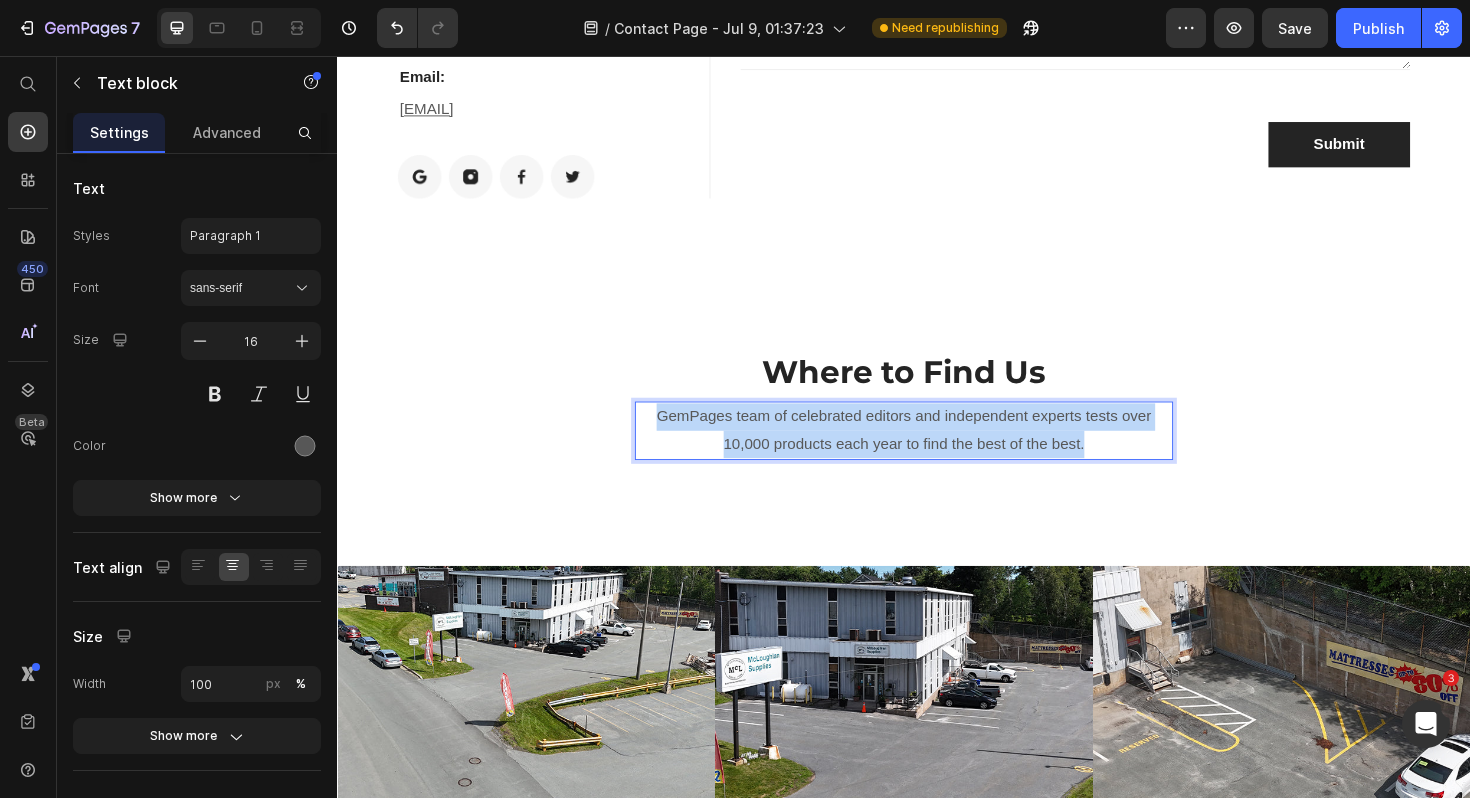 click on "GemPages team of celebrated editors and independent experts tests over 10,000 products each year to find the best of the best." at bounding box center (937, 453) 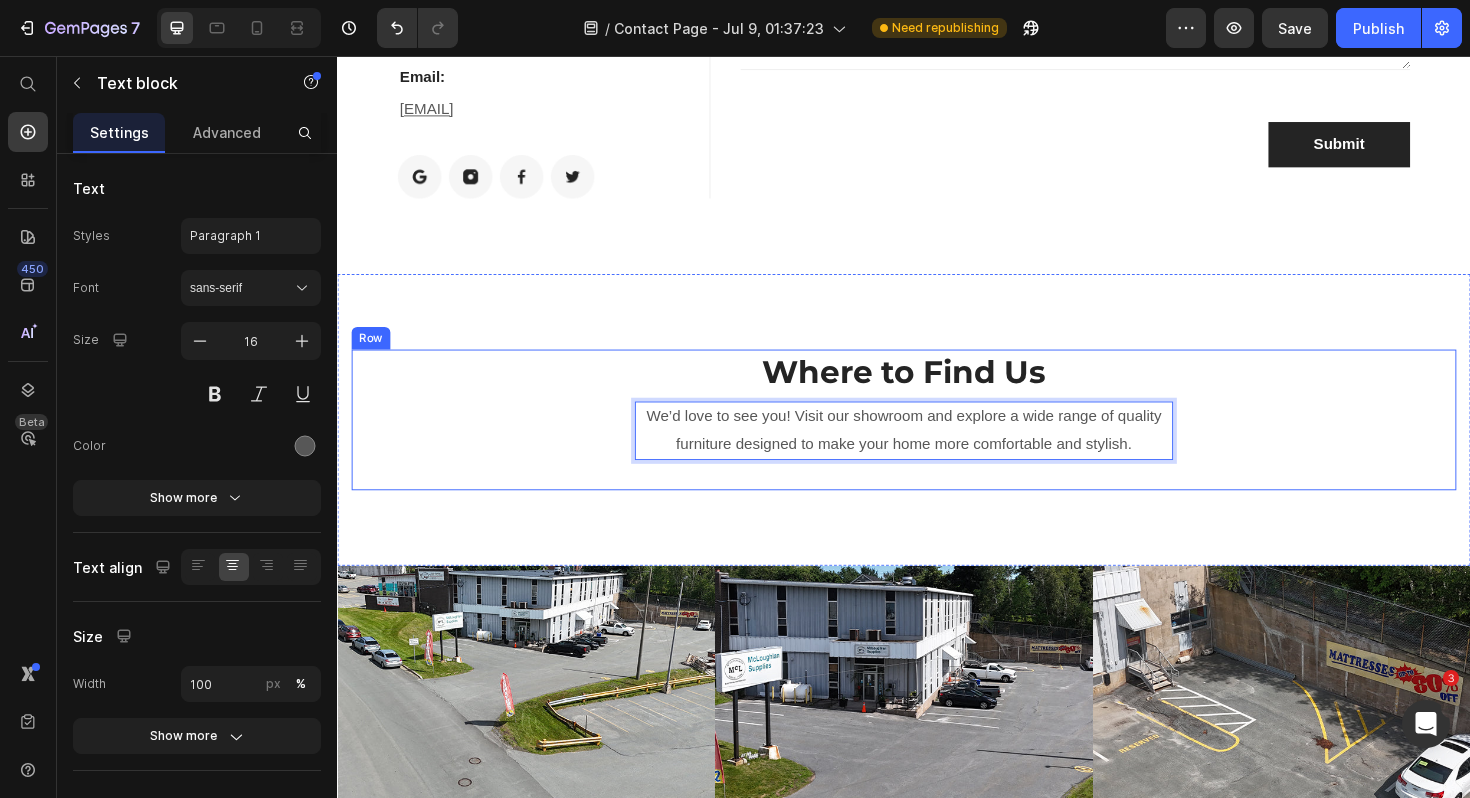 click on "Where to Find Us Heading We’d love to see you! Visit our showroom and explore a wide range of quality furniture designed to make your home more comfortable and stylish. Text block   32 Row" at bounding box center (937, 441) 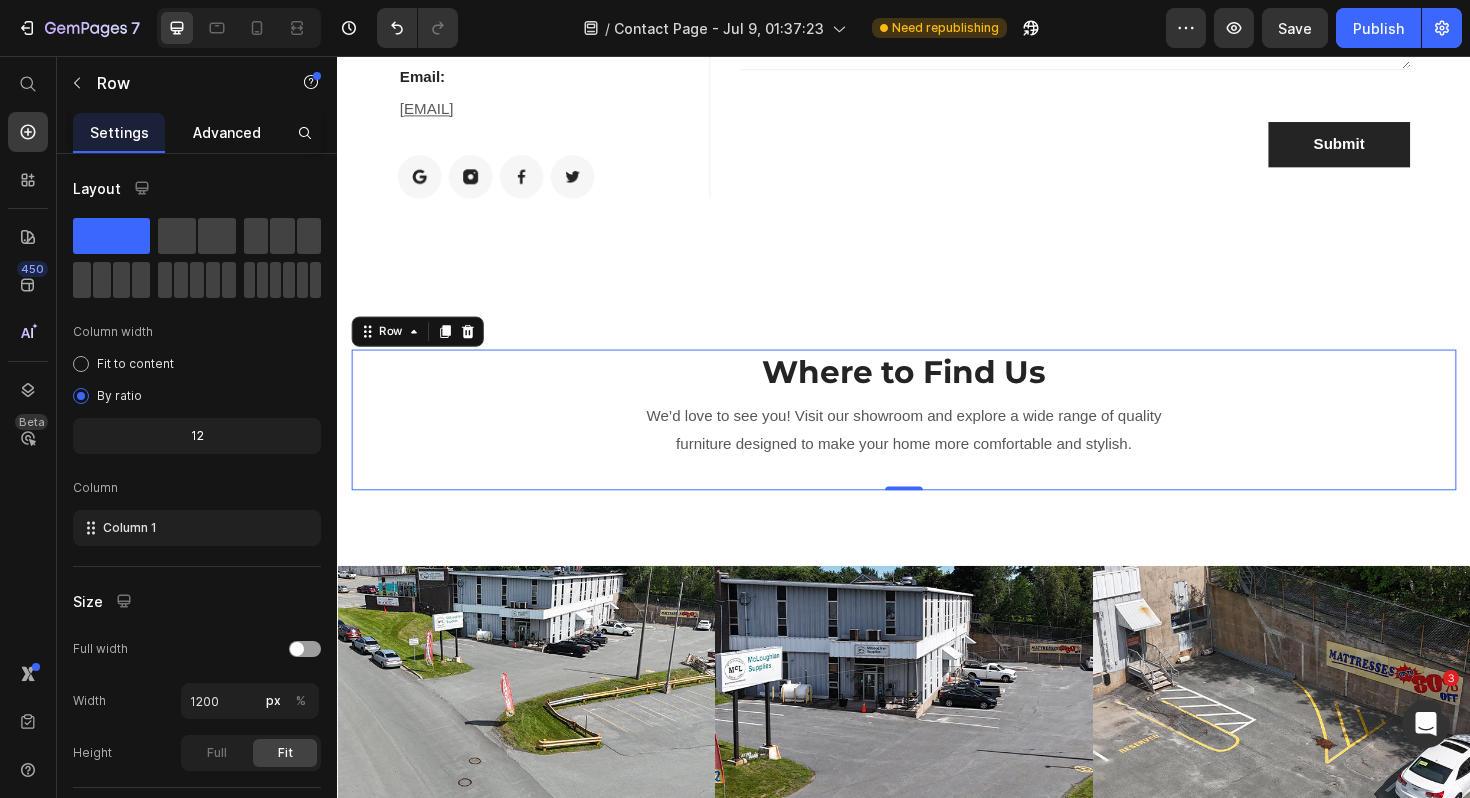 click on "Advanced" at bounding box center (227, 132) 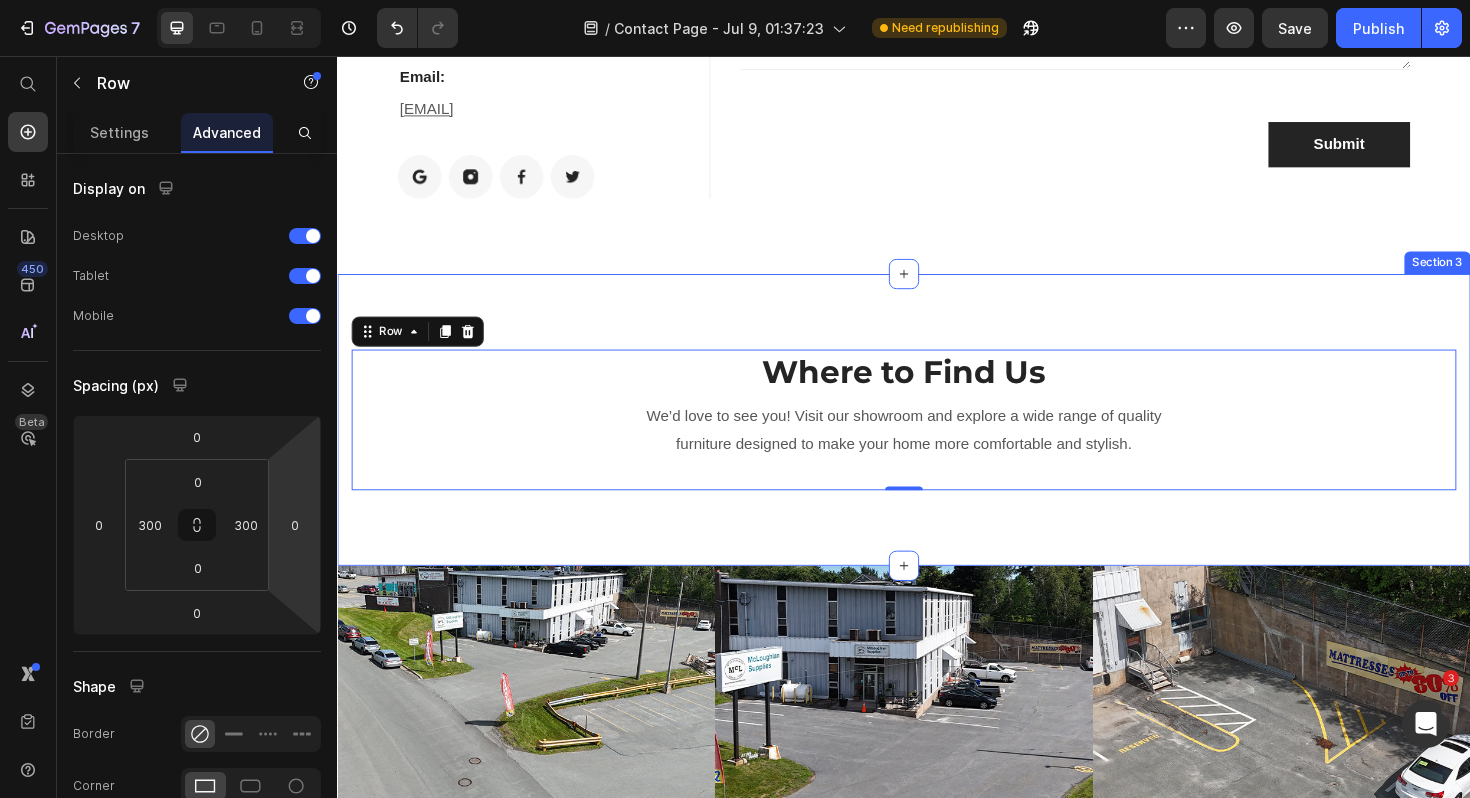 click on "Where to Find Us Heading We’d love to see you! Visit our showroom and explore a wide range of quality furniture designed to make your home more comfortable and stylish. Text block Row   0 Section 3" at bounding box center [937, 441] 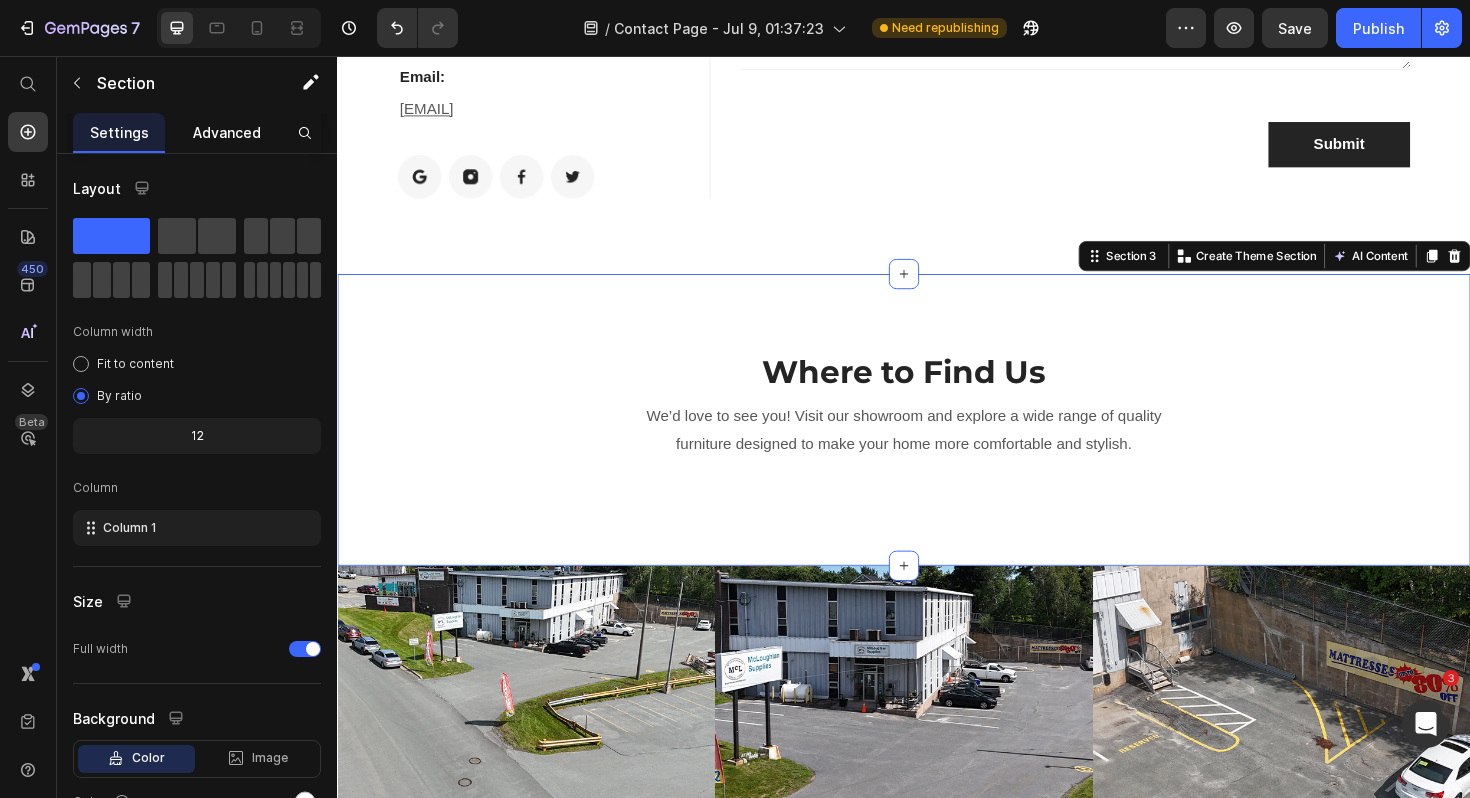 click on "Advanced" at bounding box center [227, 132] 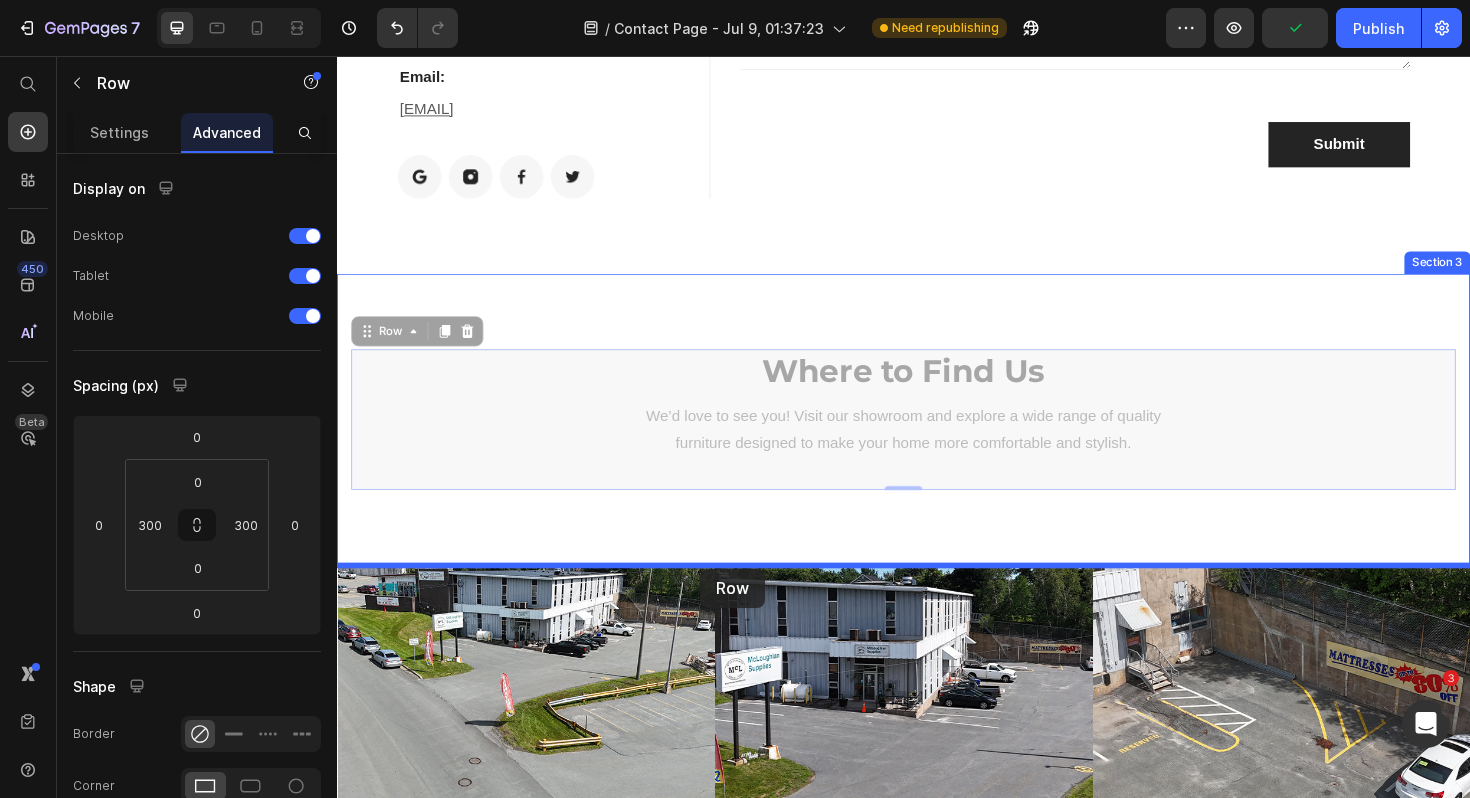 drag, startPoint x: 563, startPoint y: 455, endPoint x: 721, endPoint y: 599, distance: 213.77559 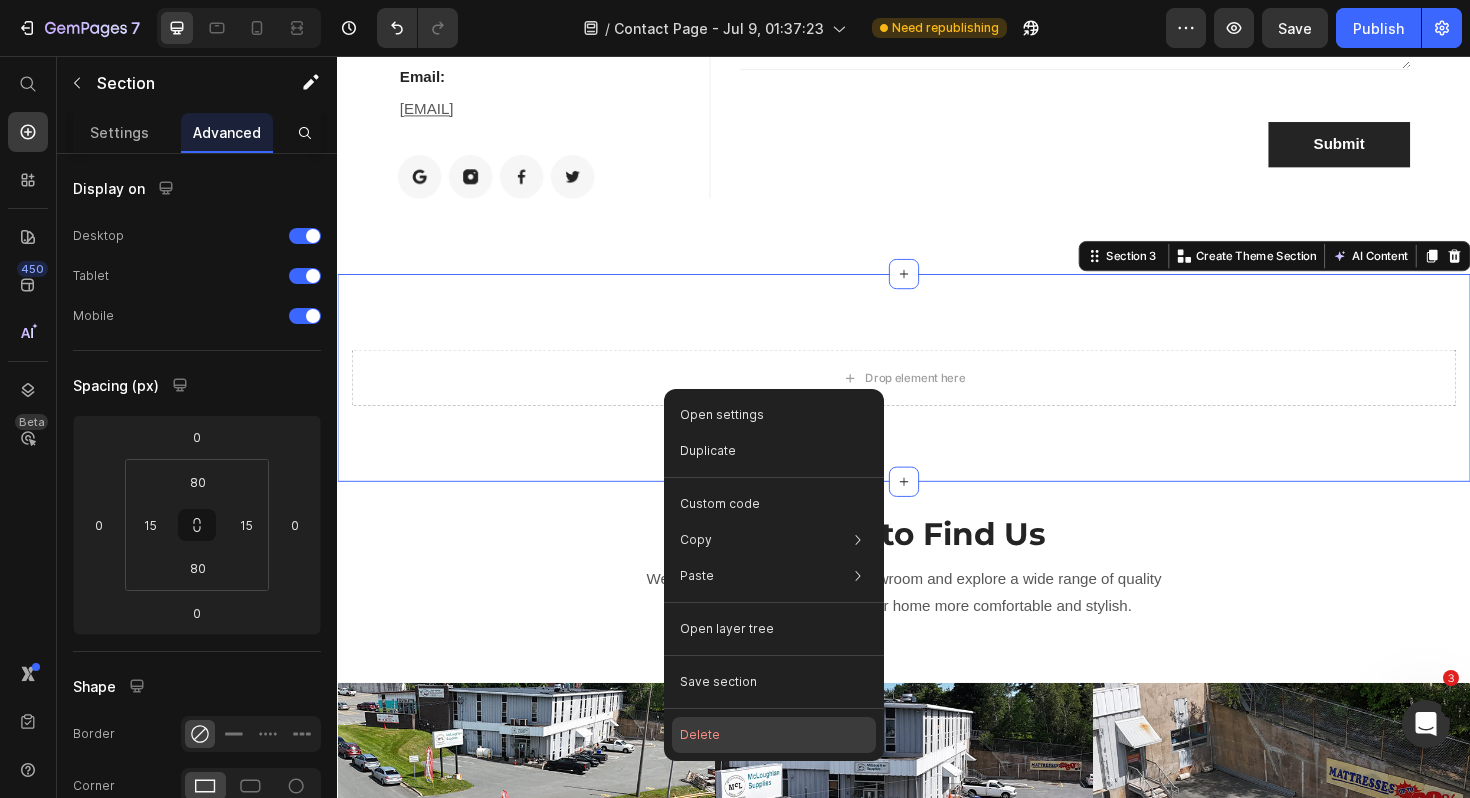 click on "Delete" 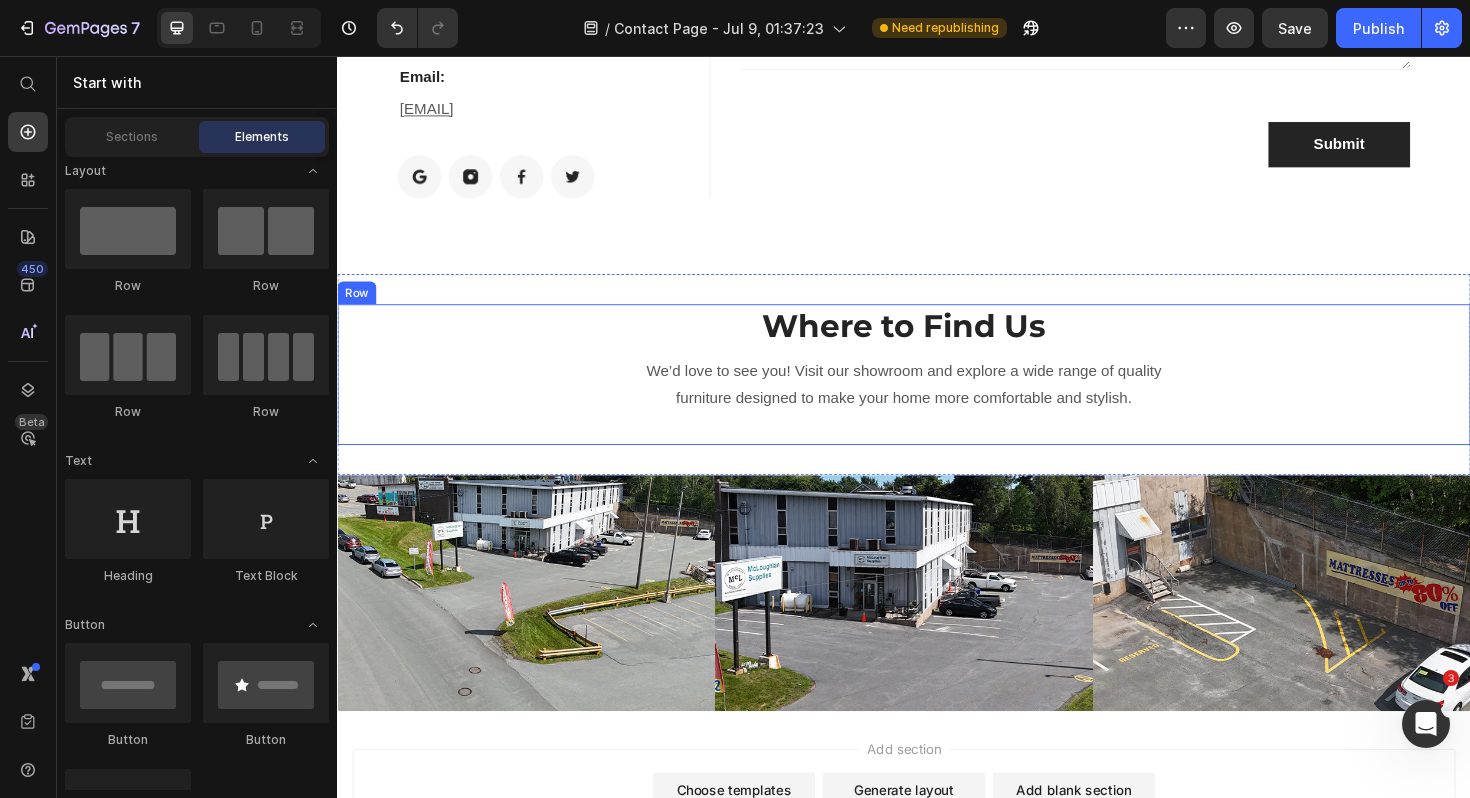 click on "Where to Find Us Heading We’d love to see you! Visit our showroom and explore a wide range of quality furniture designed to make your home more comfortable and stylish. Text block Row" at bounding box center [937, 393] 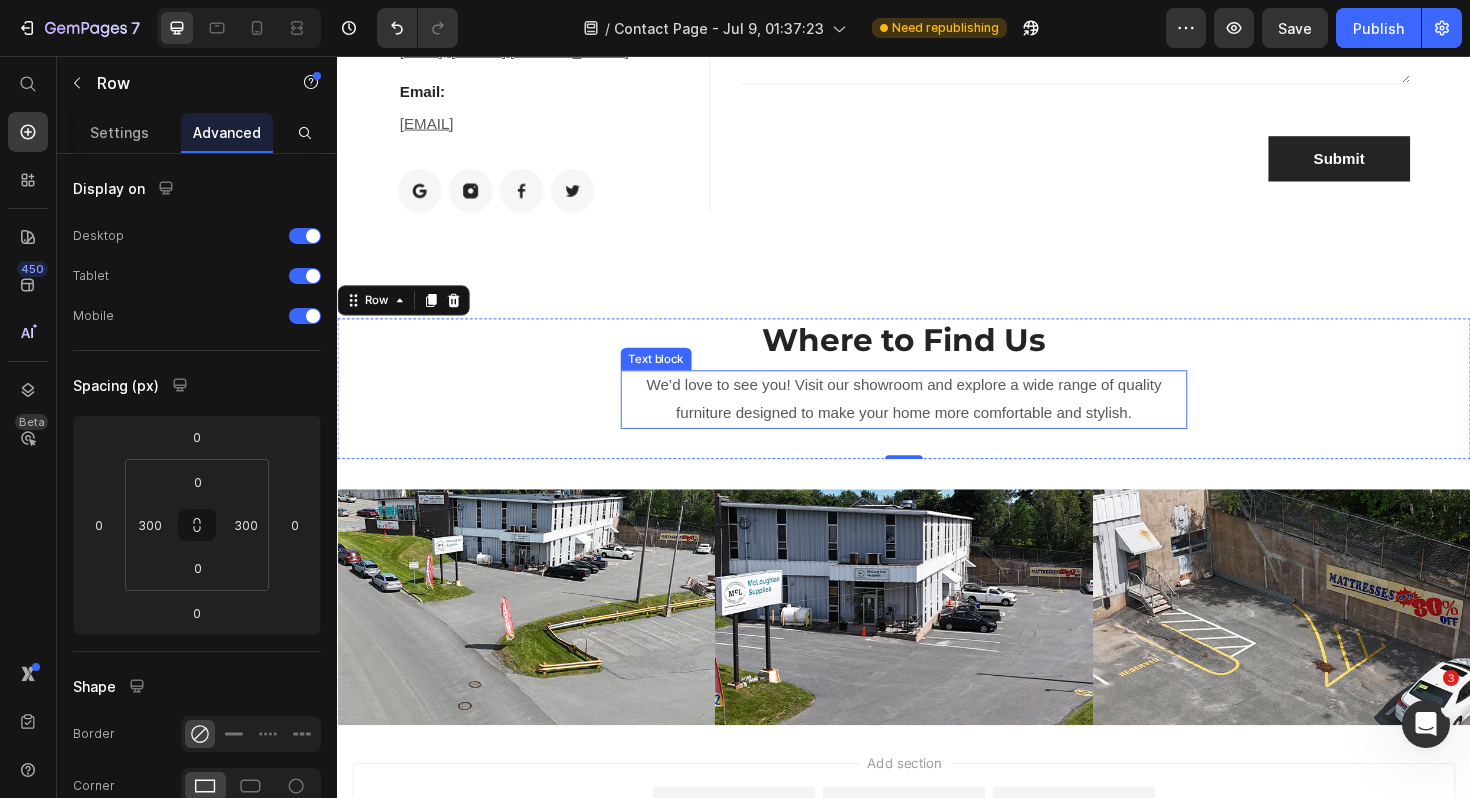 scroll, scrollTop: 812, scrollLeft: 0, axis: vertical 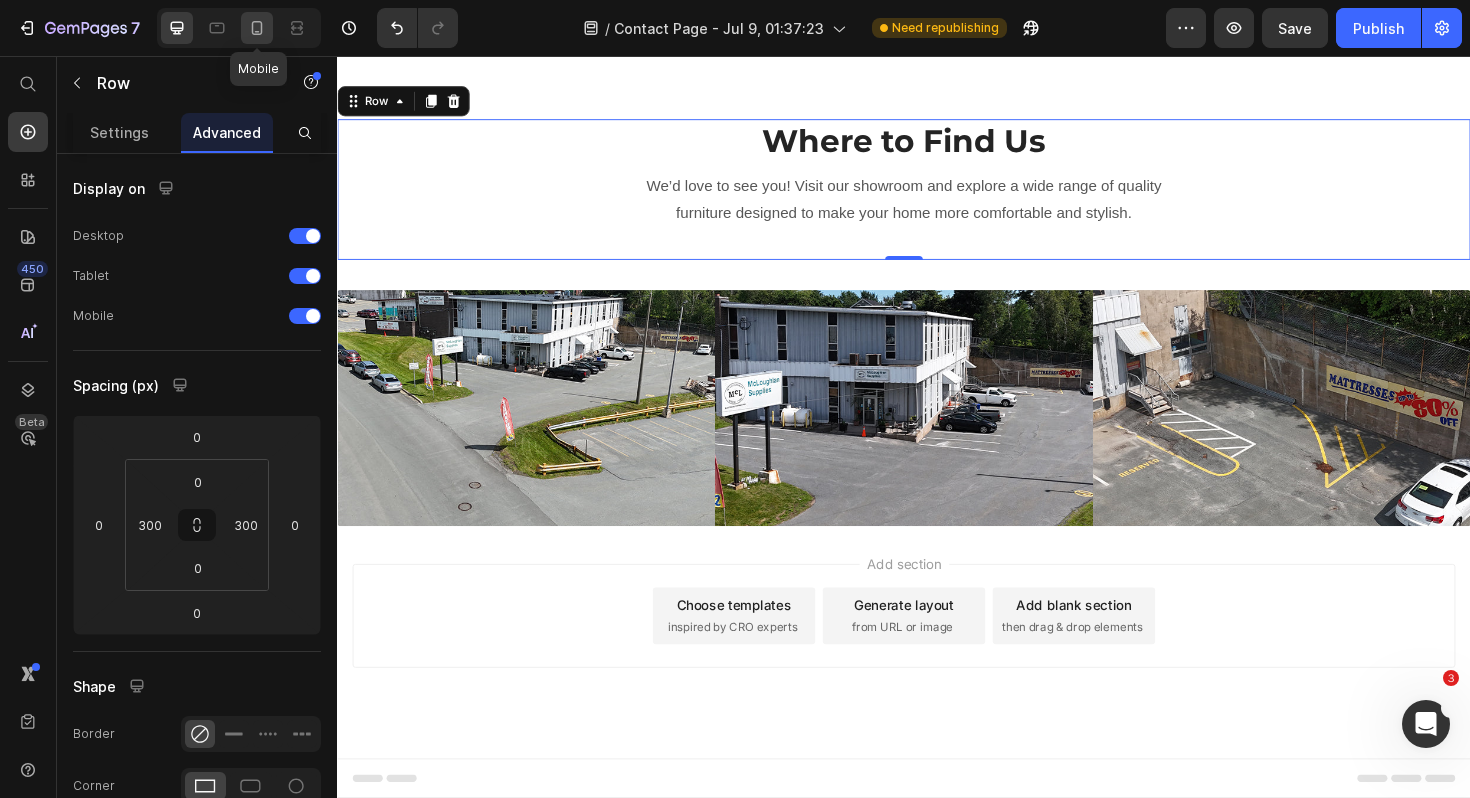 click 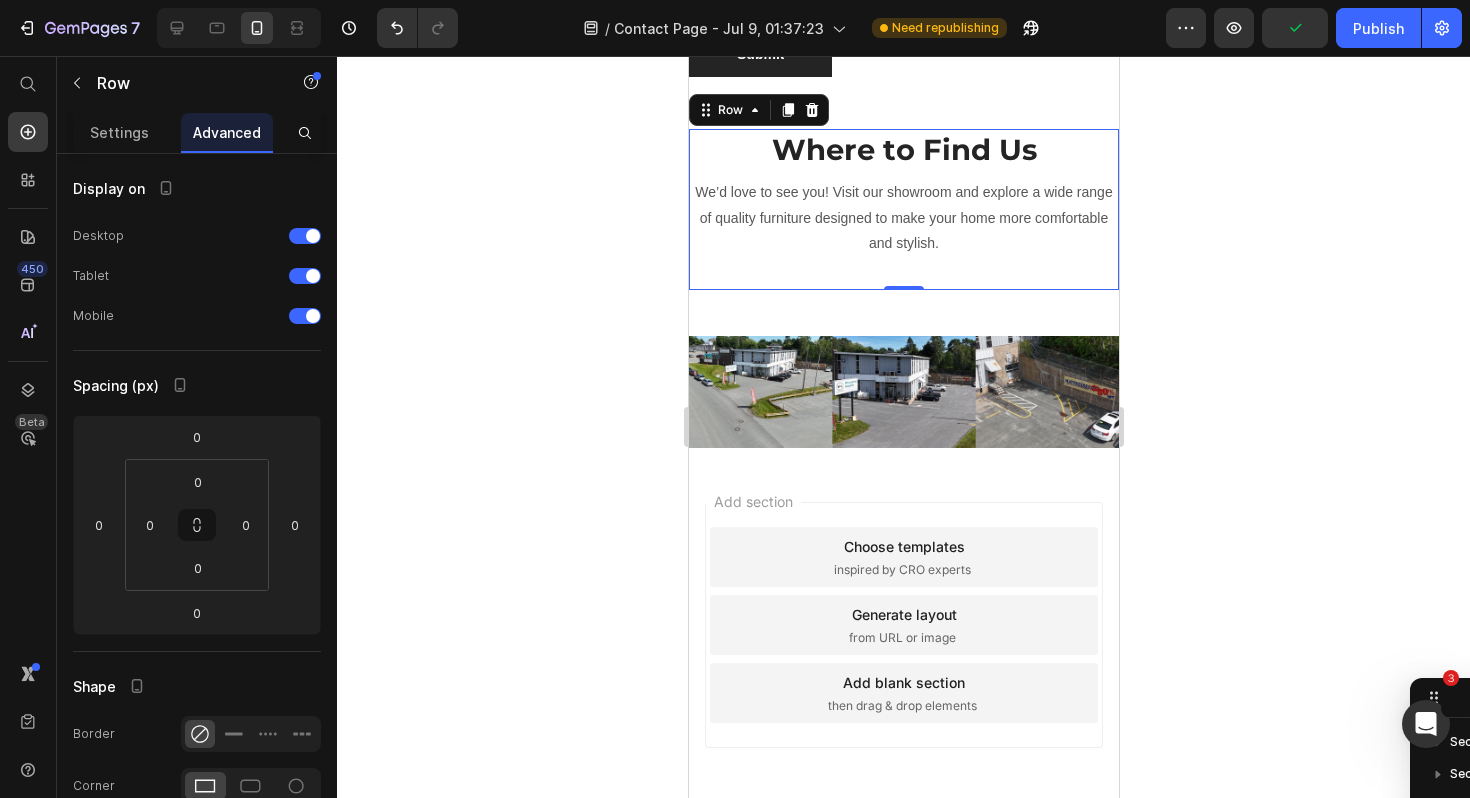 scroll, scrollTop: 1275, scrollLeft: 0, axis: vertical 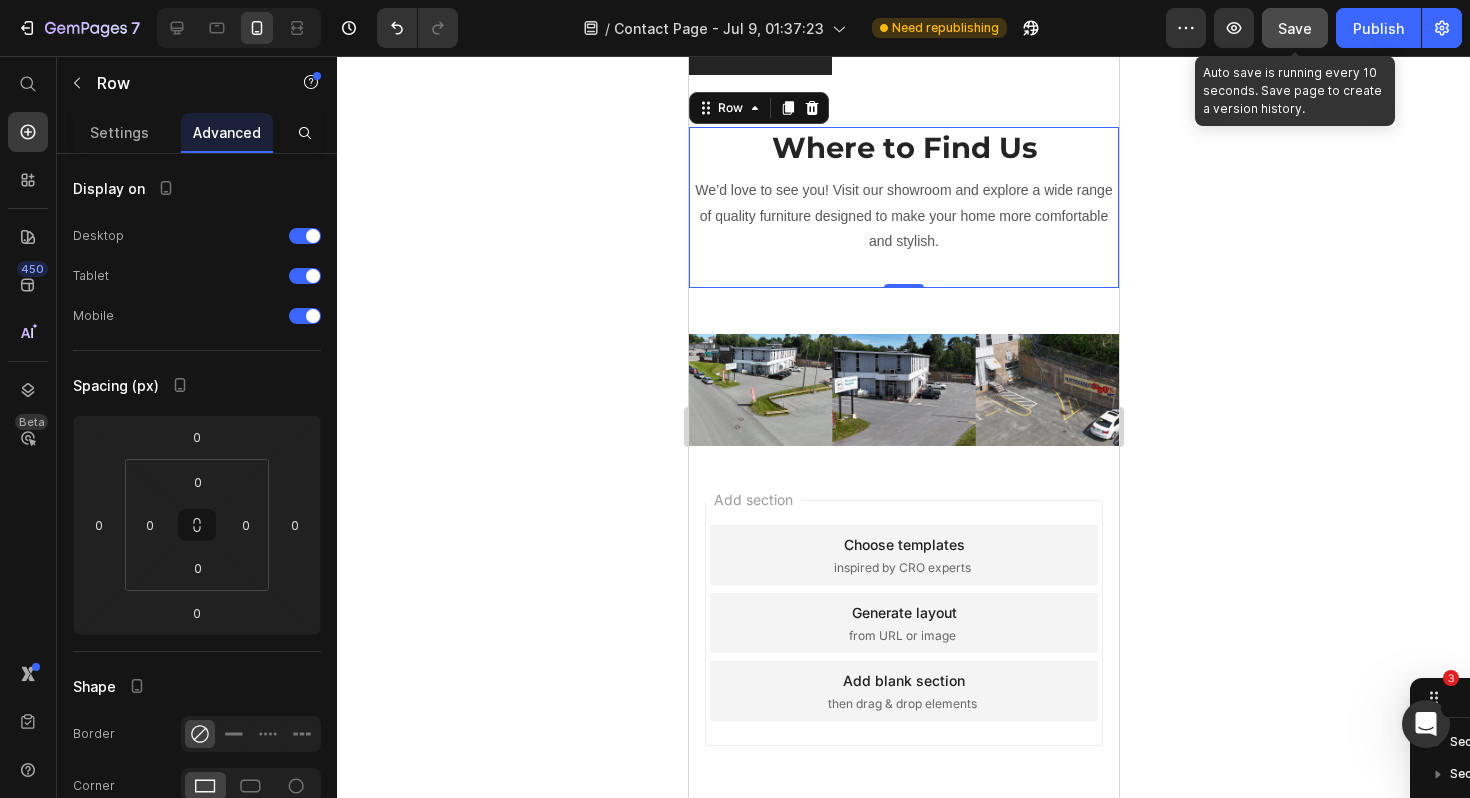 click on "Save" 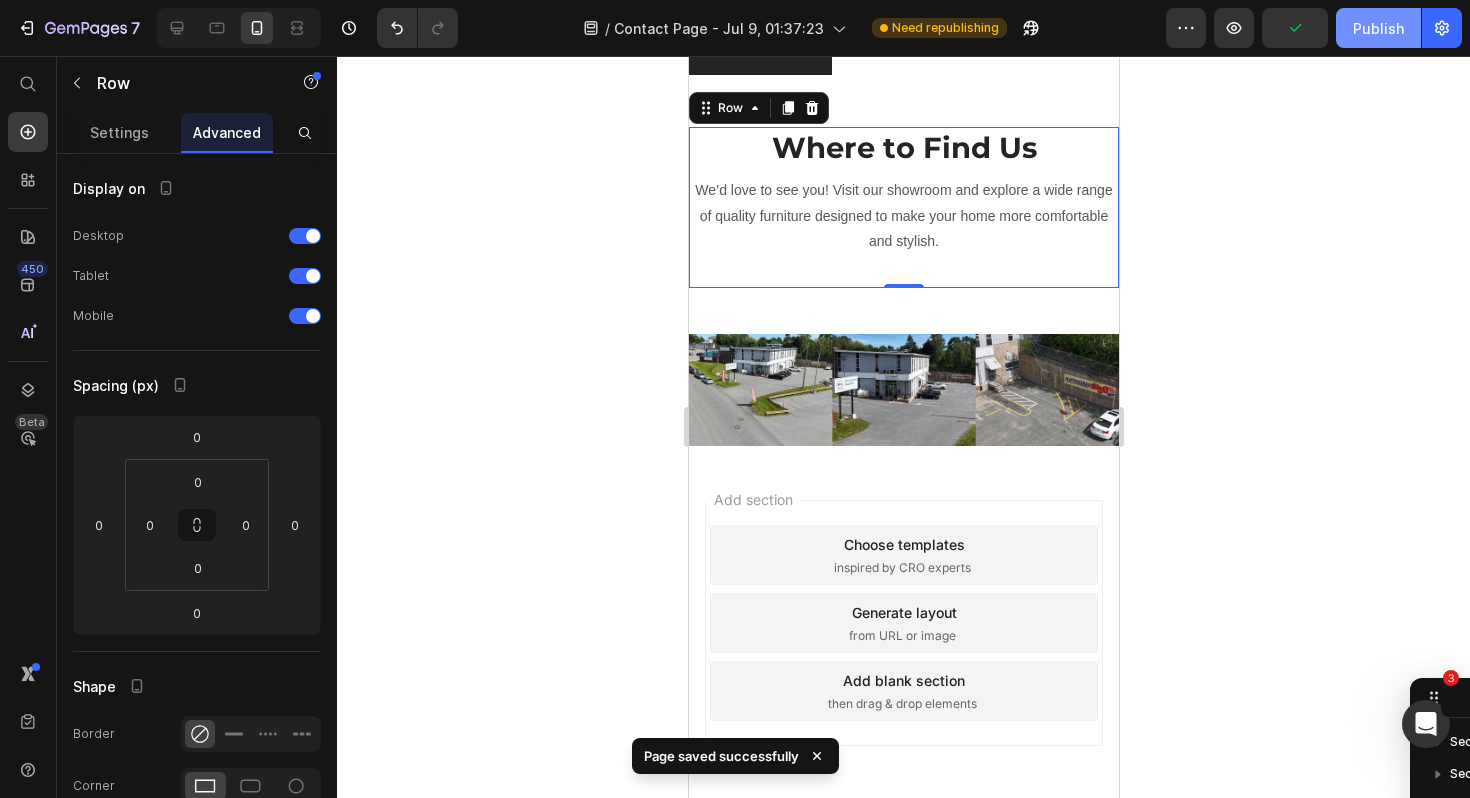 click on "Publish" at bounding box center [1378, 28] 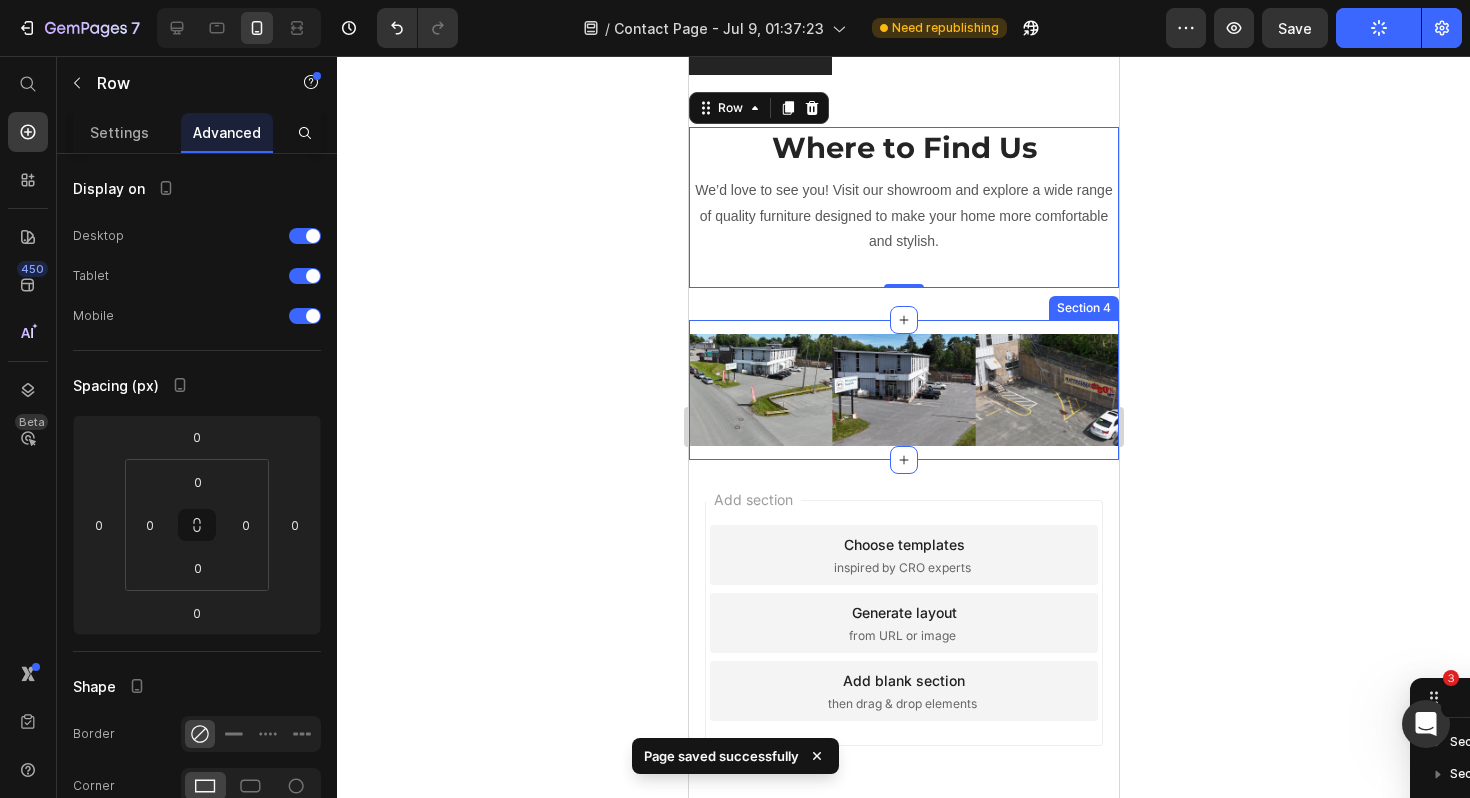click on "Drop element here Row Row Section 4" at bounding box center (903, 390) 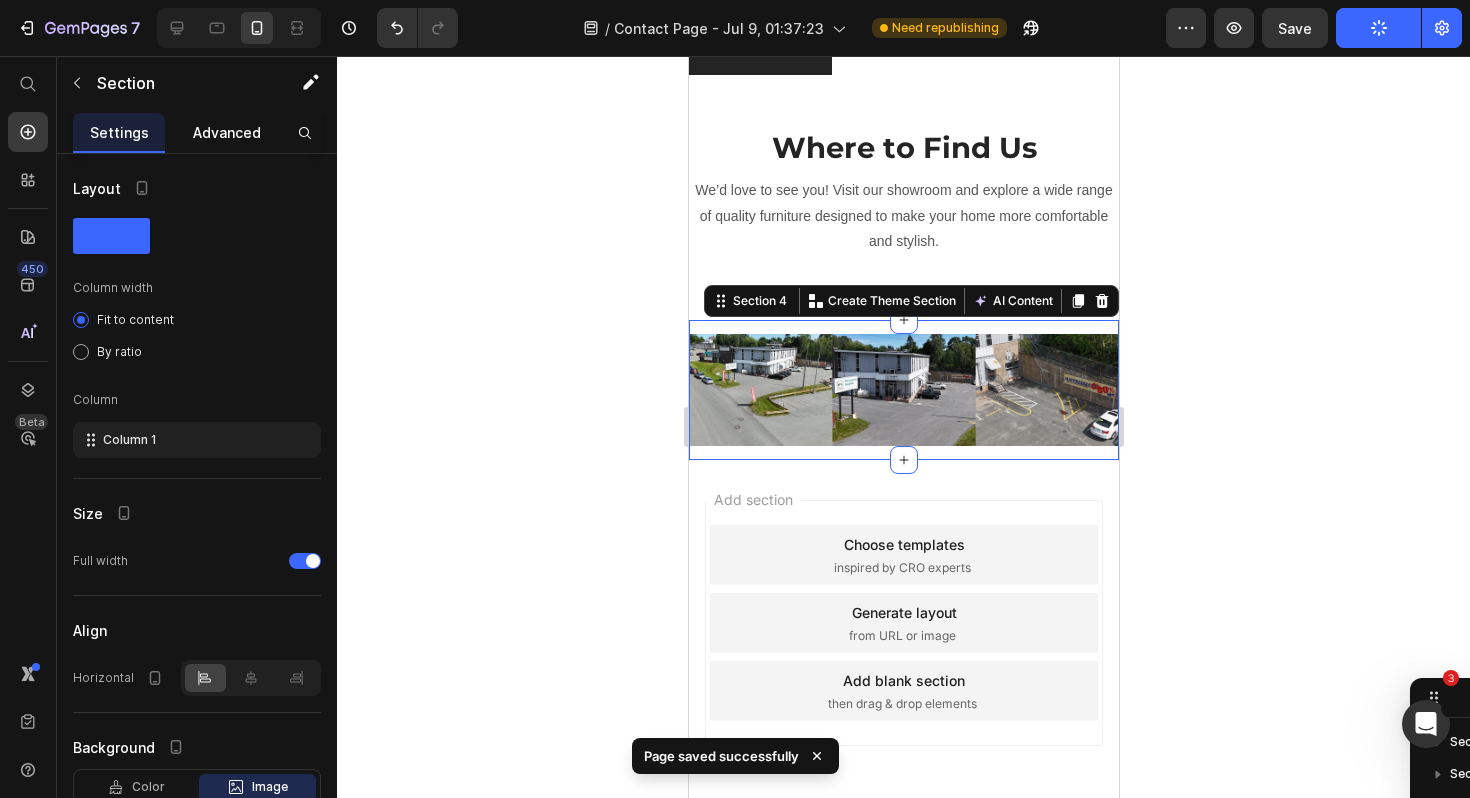 click on "Advanced" at bounding box center [227, 132] 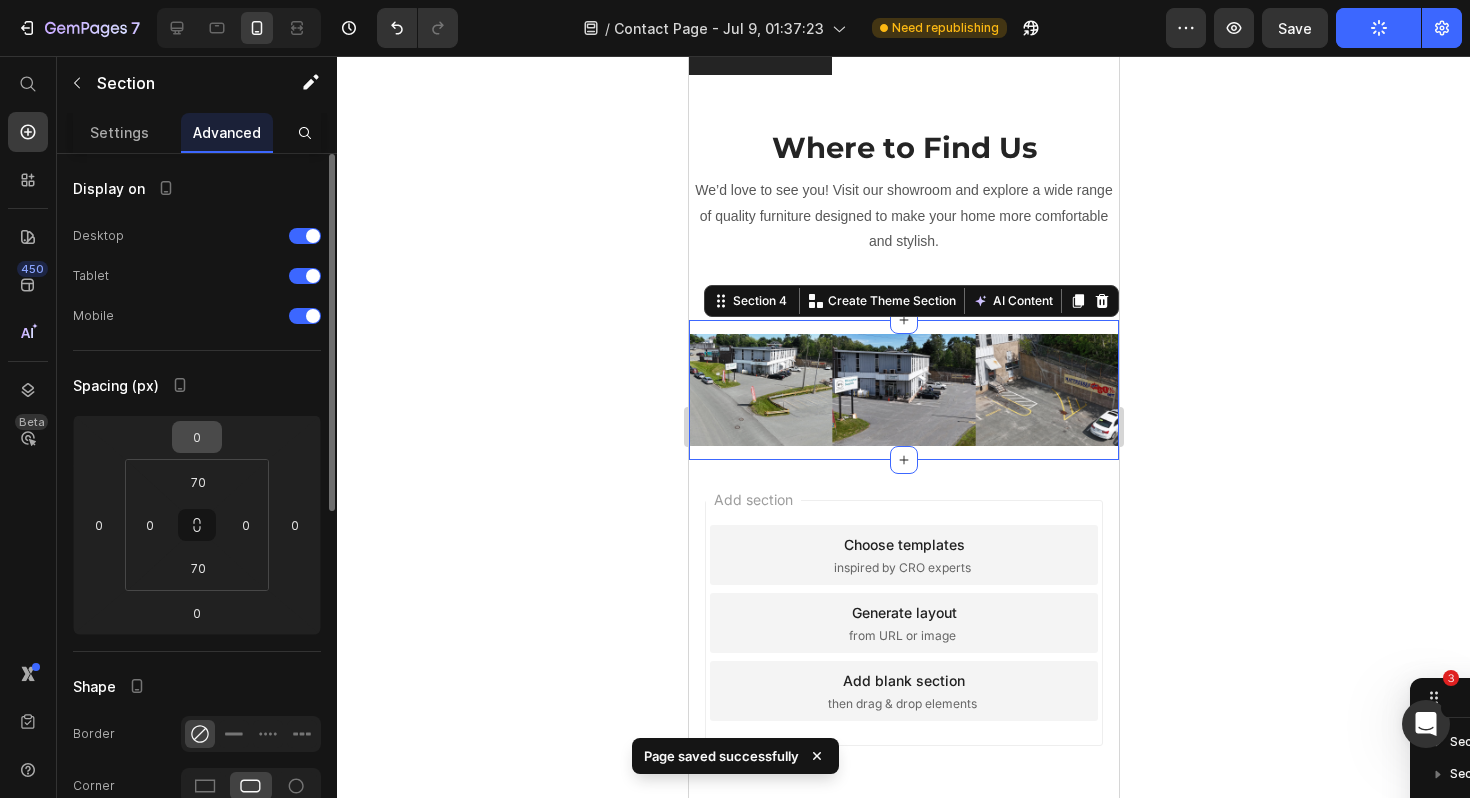 click on "0" at bounding box center [197, 437] 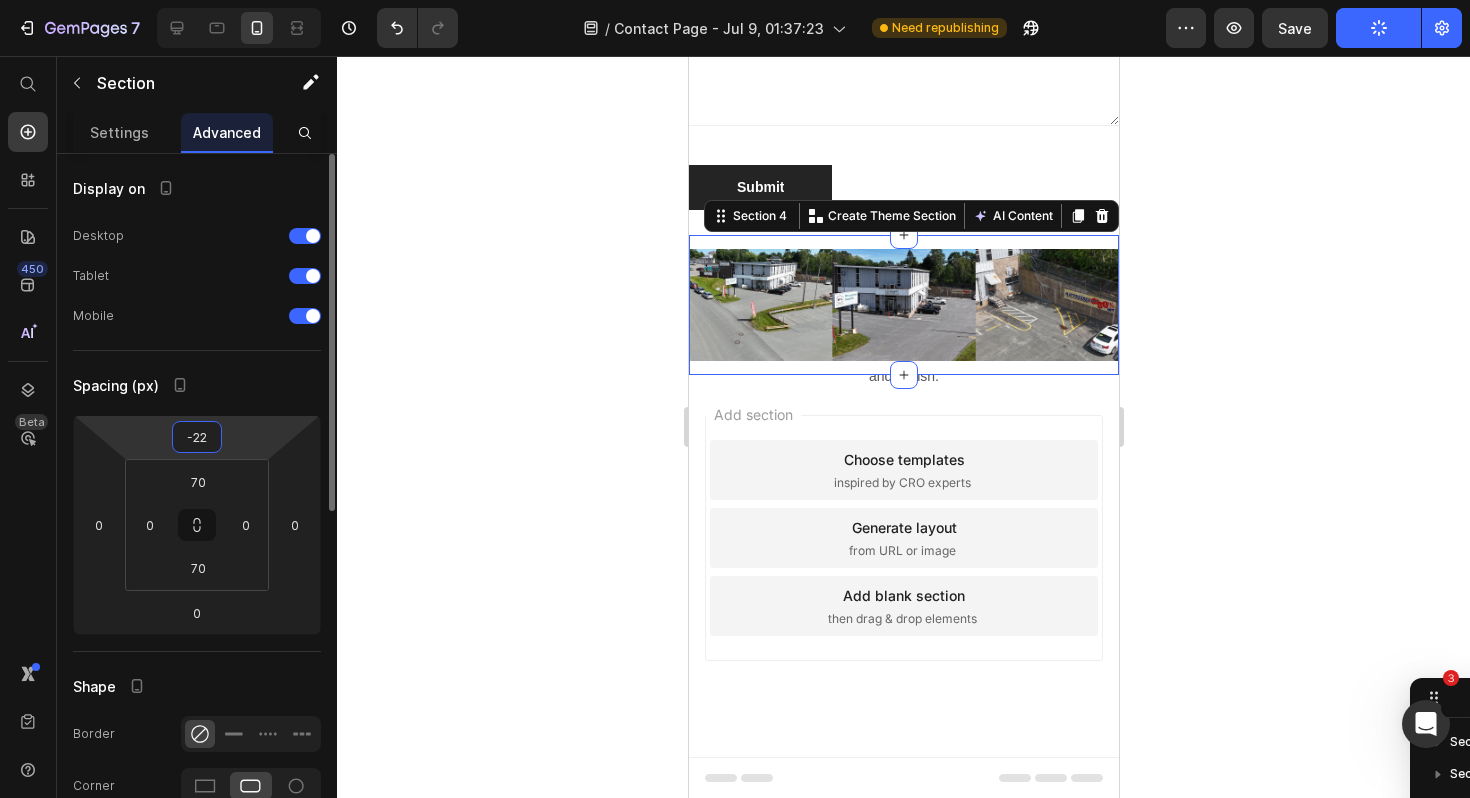 scroll, scrollTop: 1275, scrollLeft: 0, axis: vertical 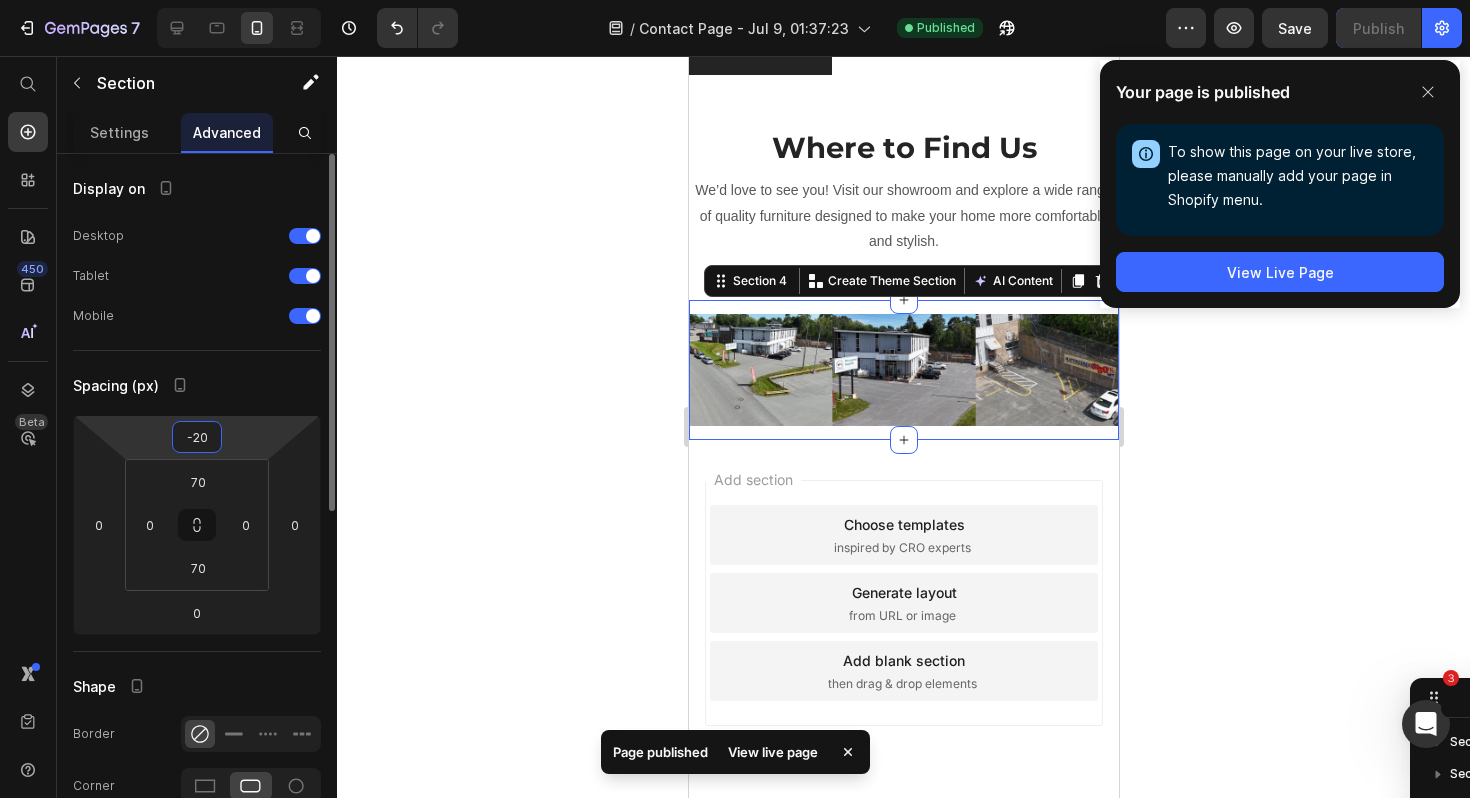 type on "-2" 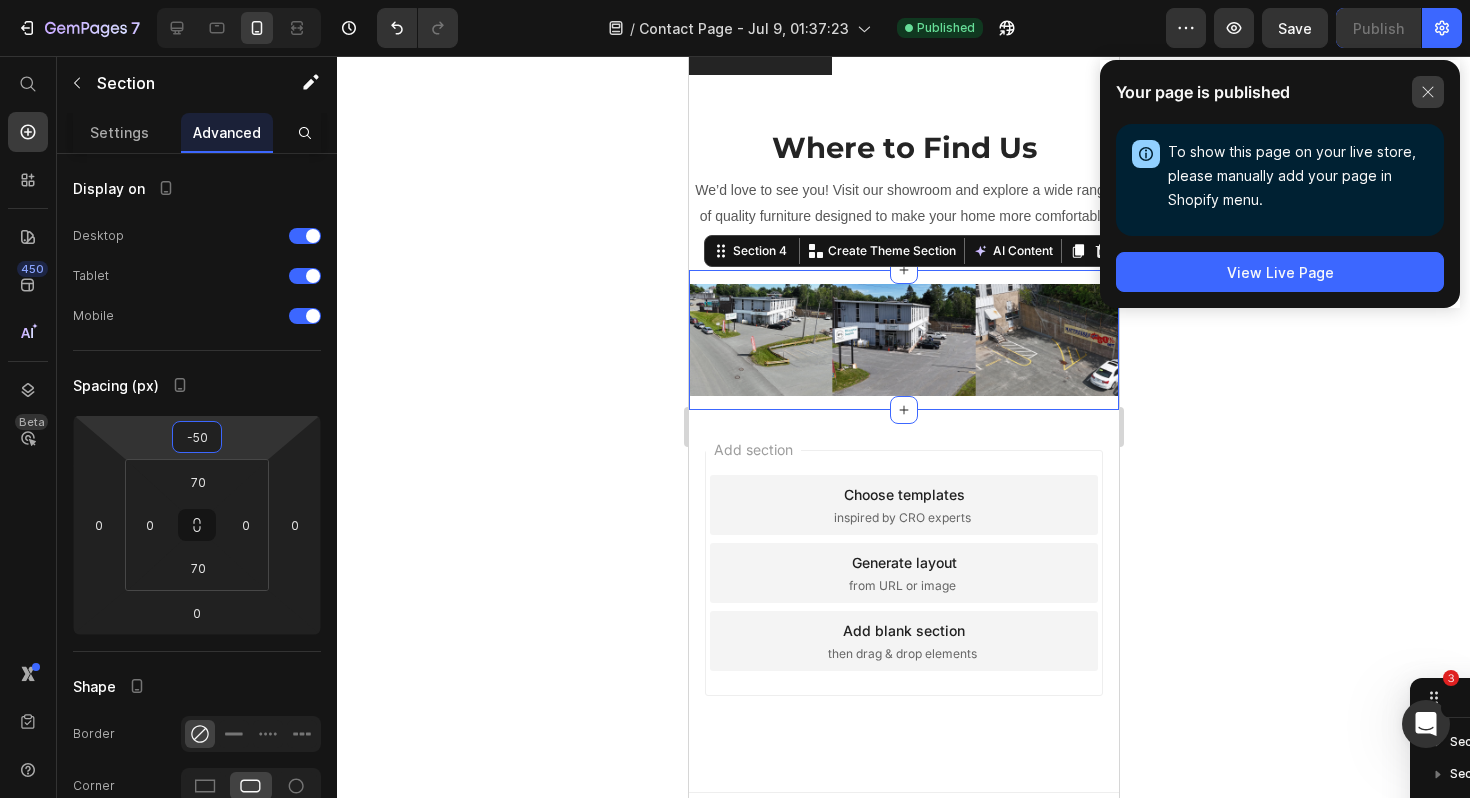 type on "-50" 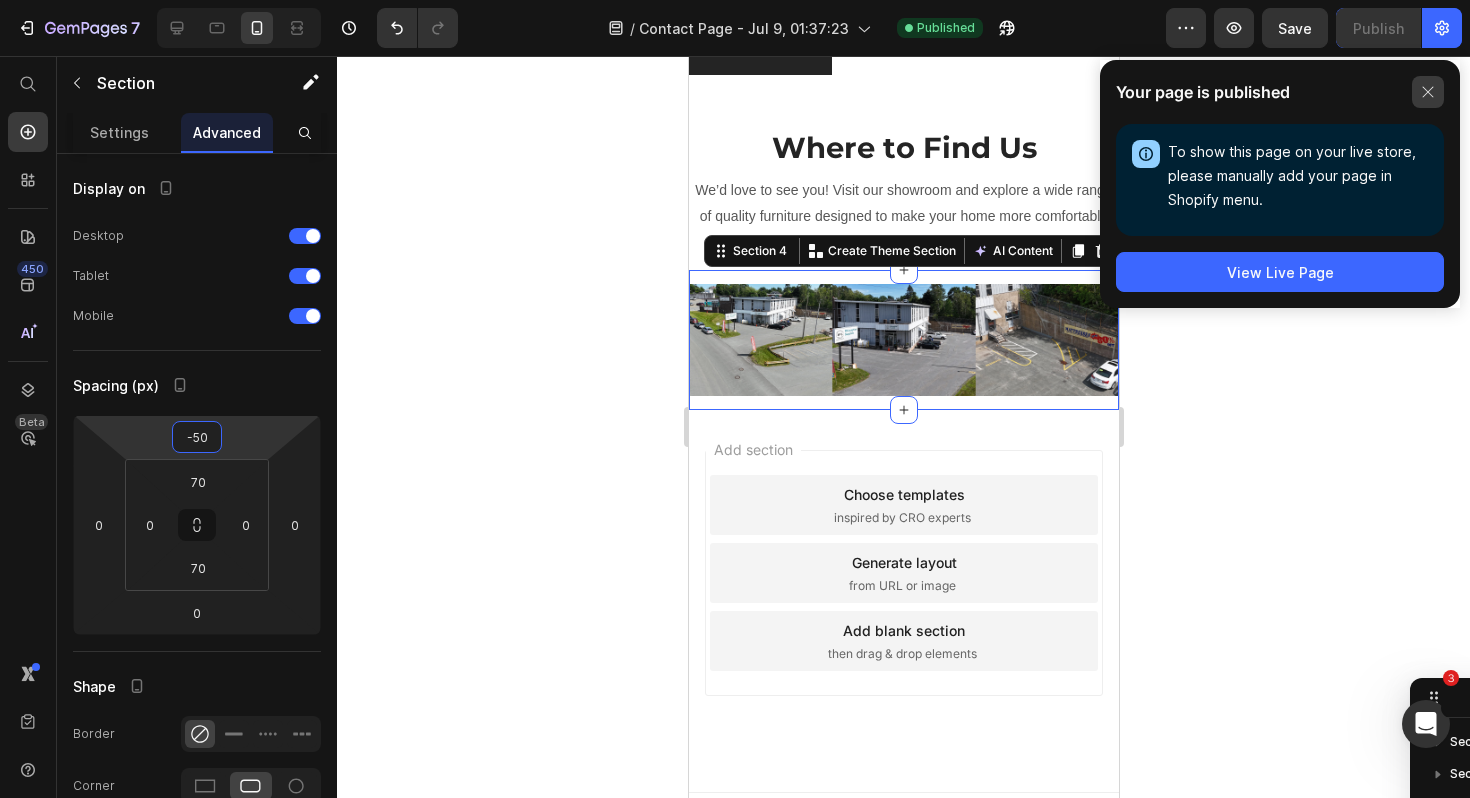click 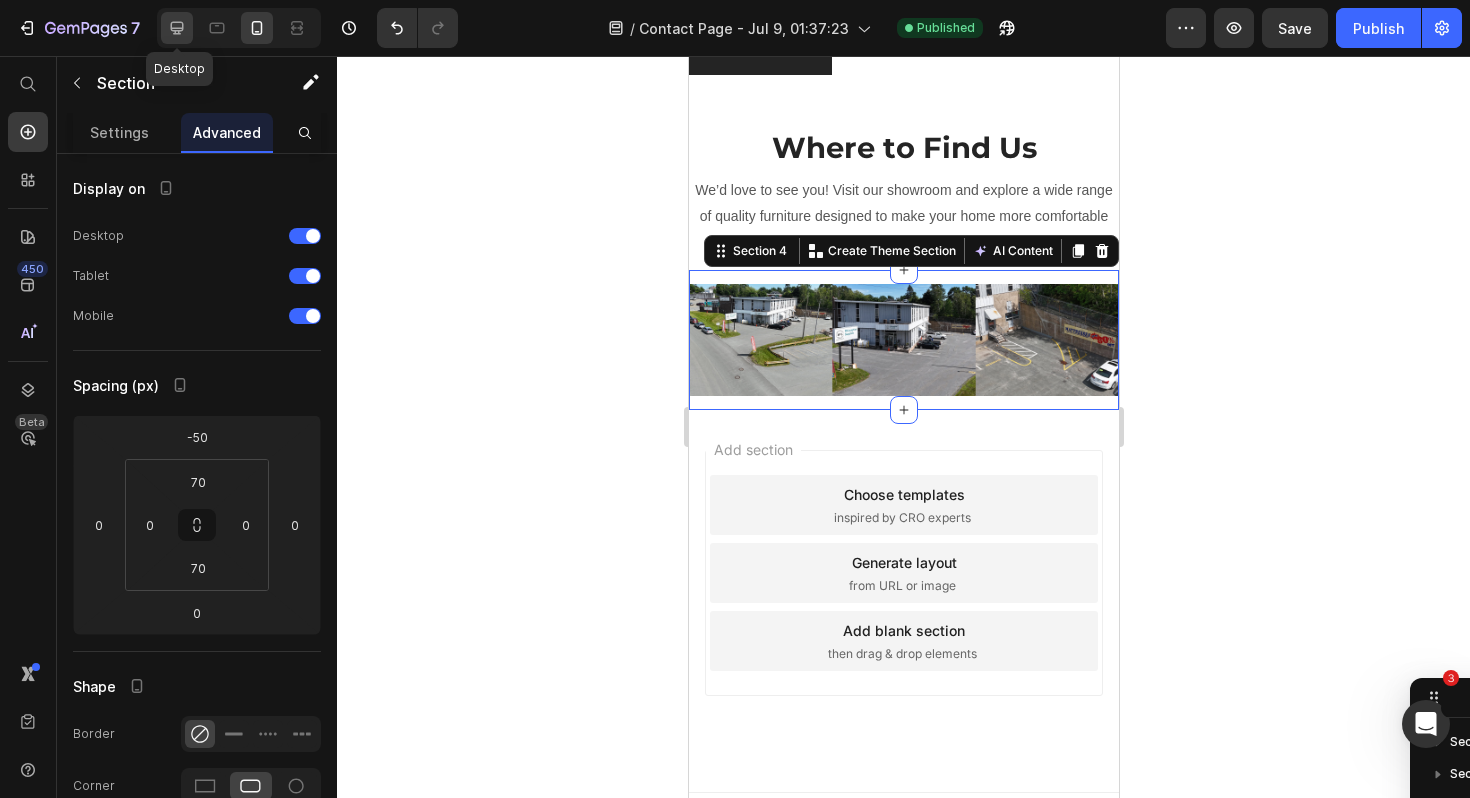 click 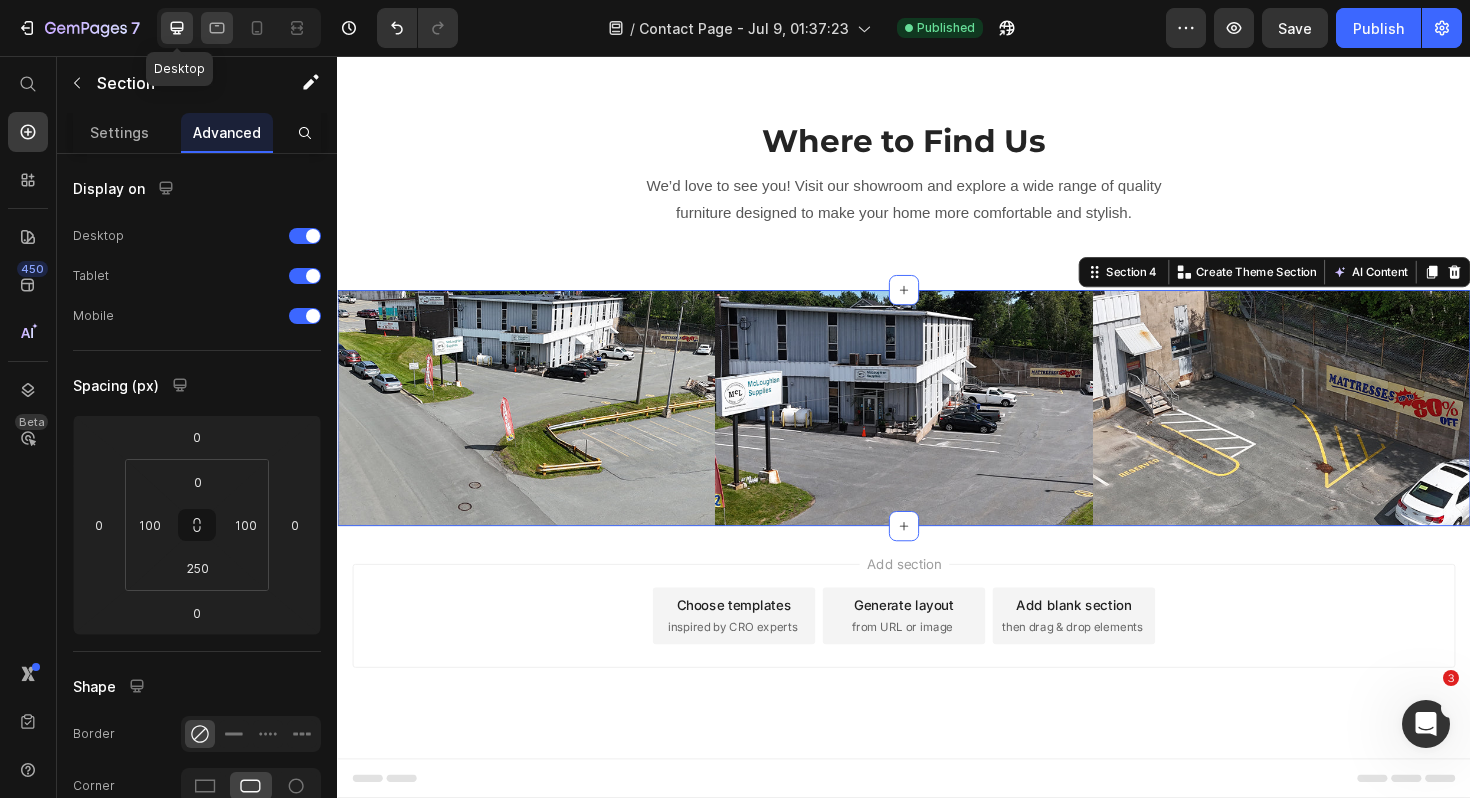 scroll, scrollTop: 812, scrollLeft: 0, axis: vertical 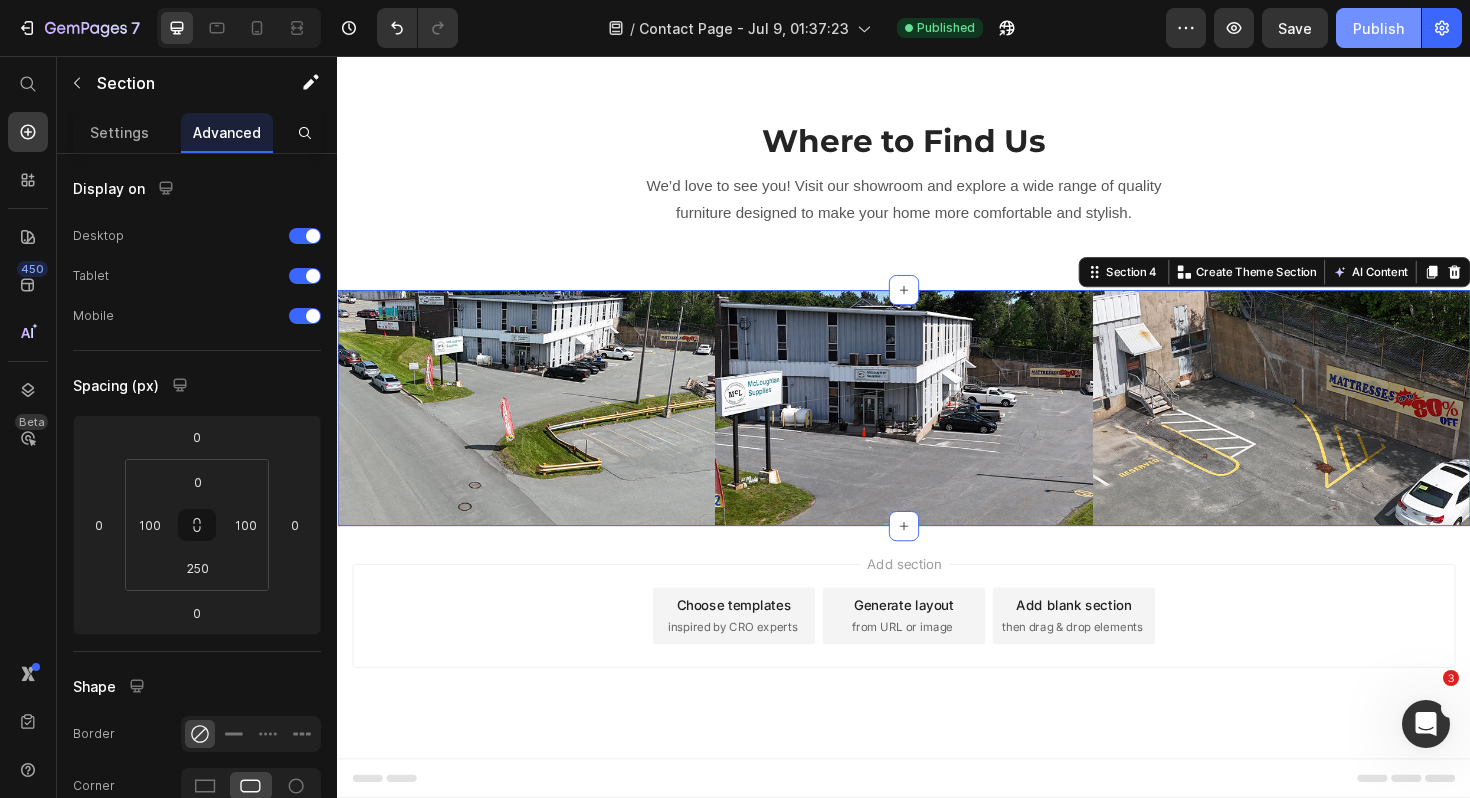 click on "Publish" at bounding box center [1378, 28] 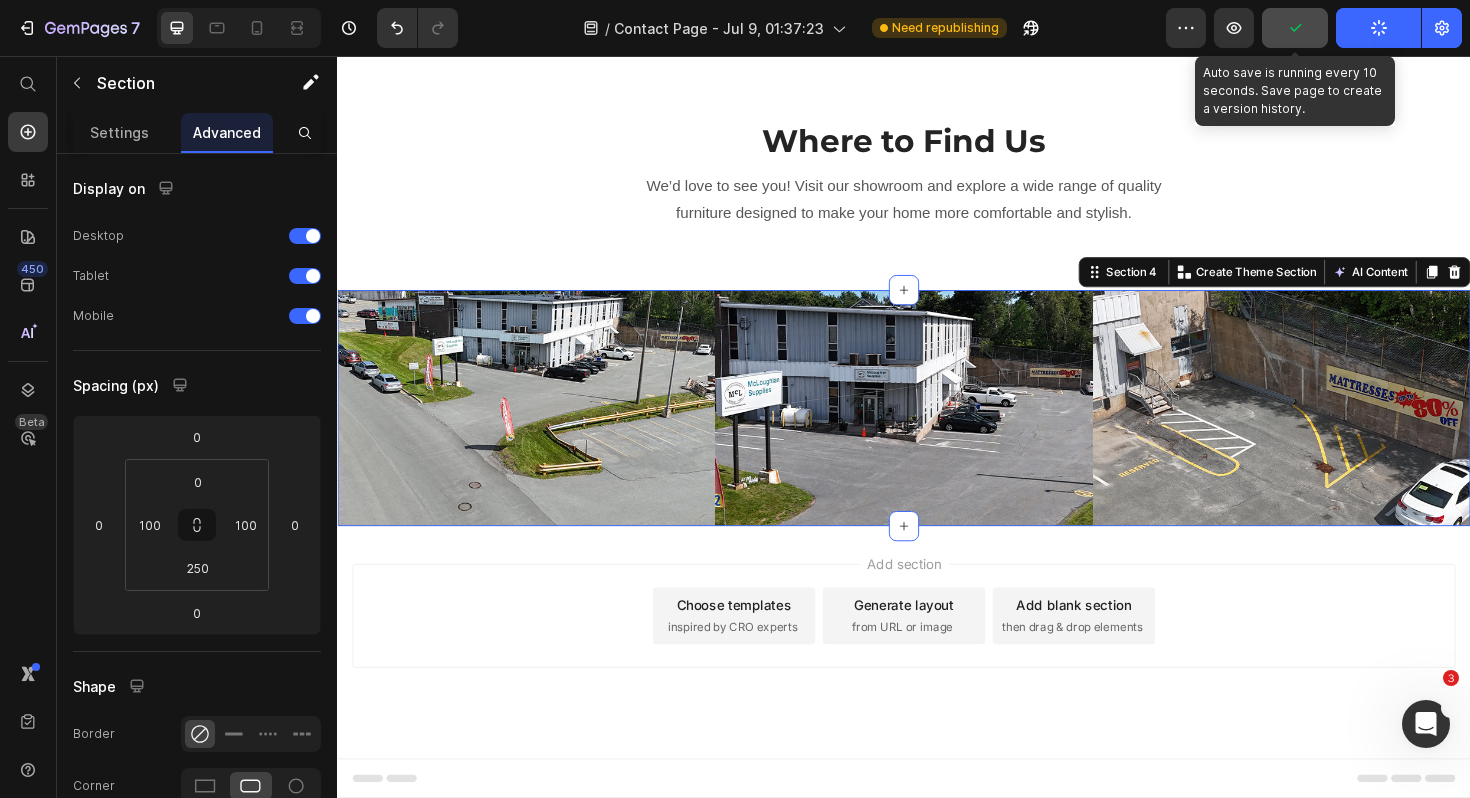 click 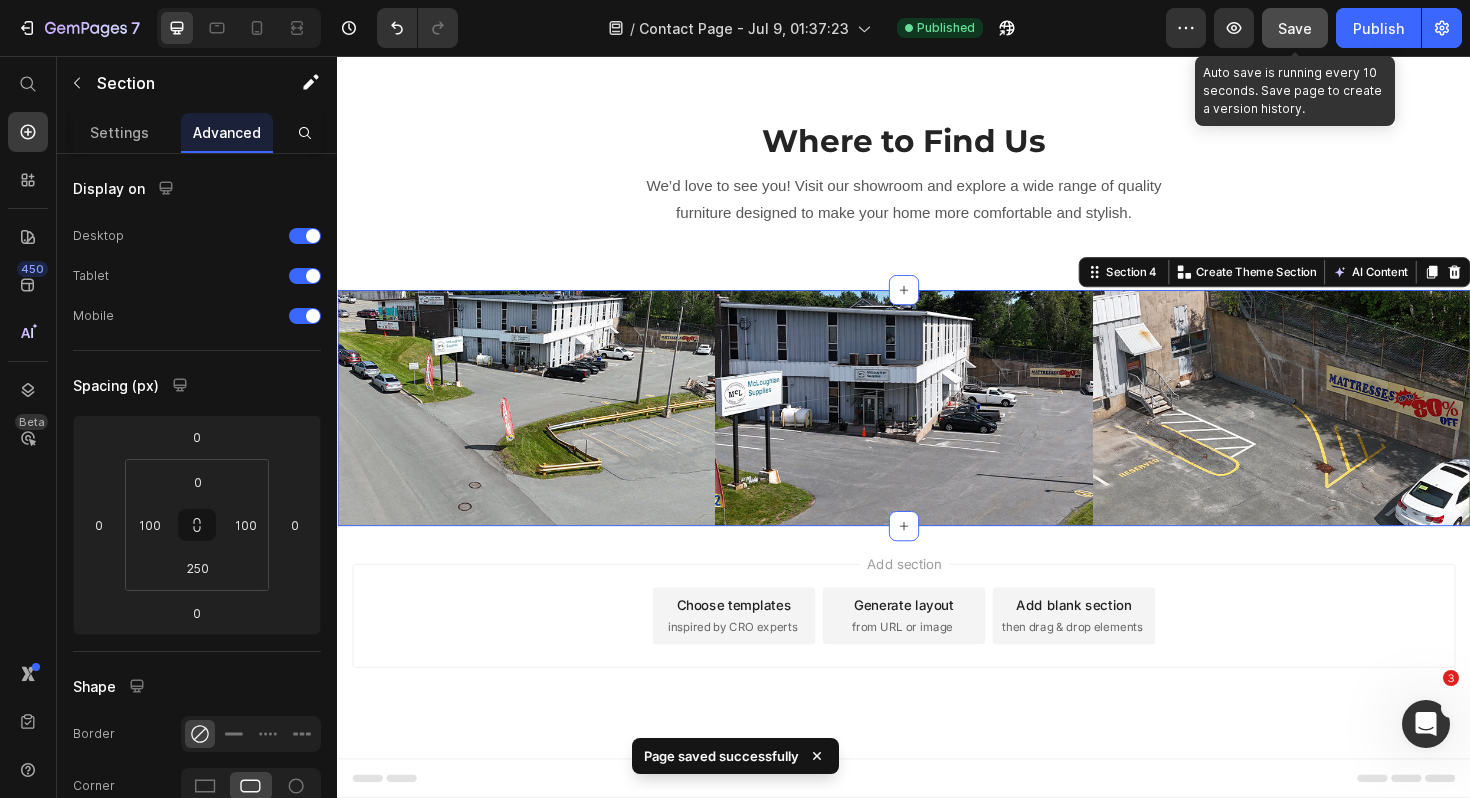 click on "Save" 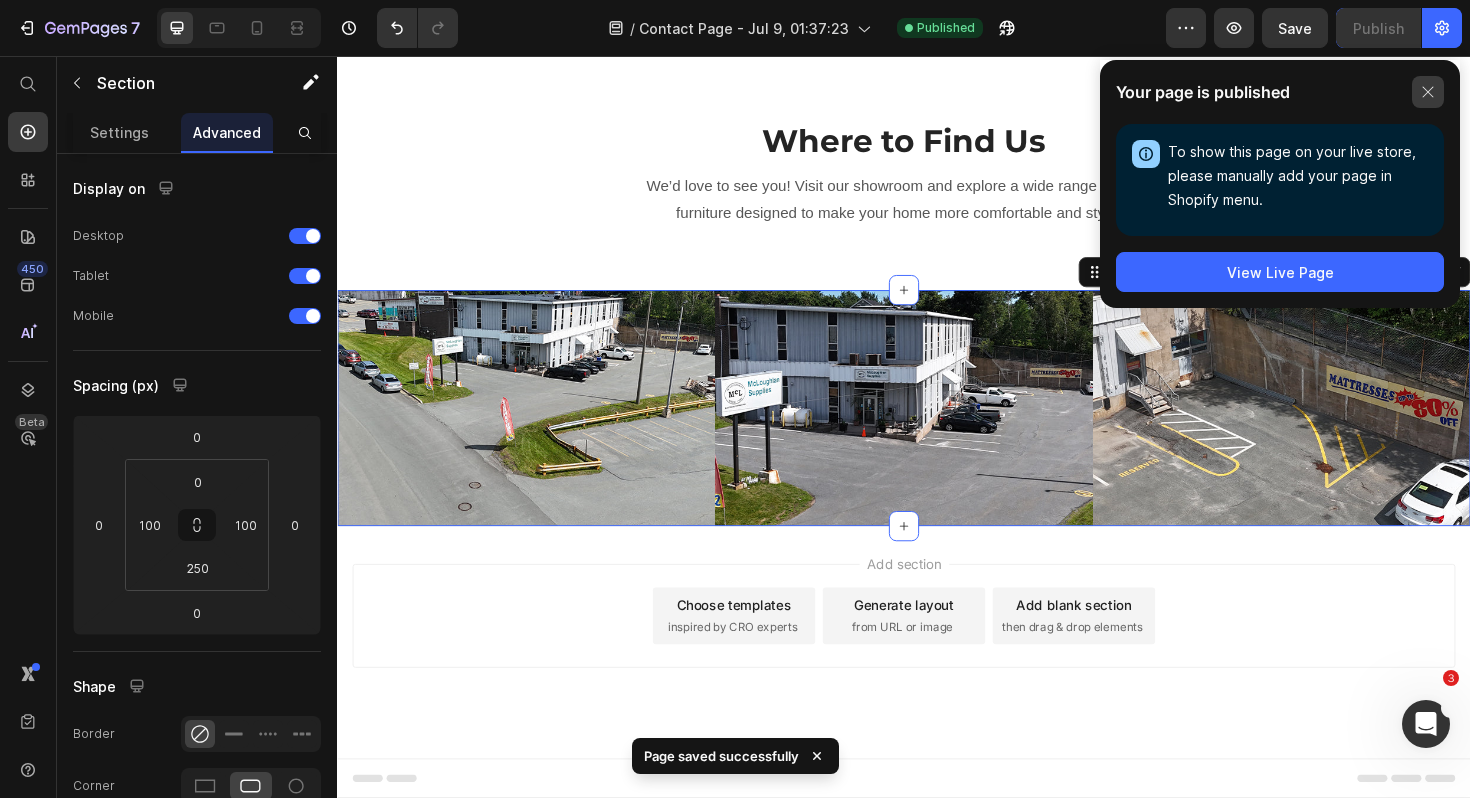 click 